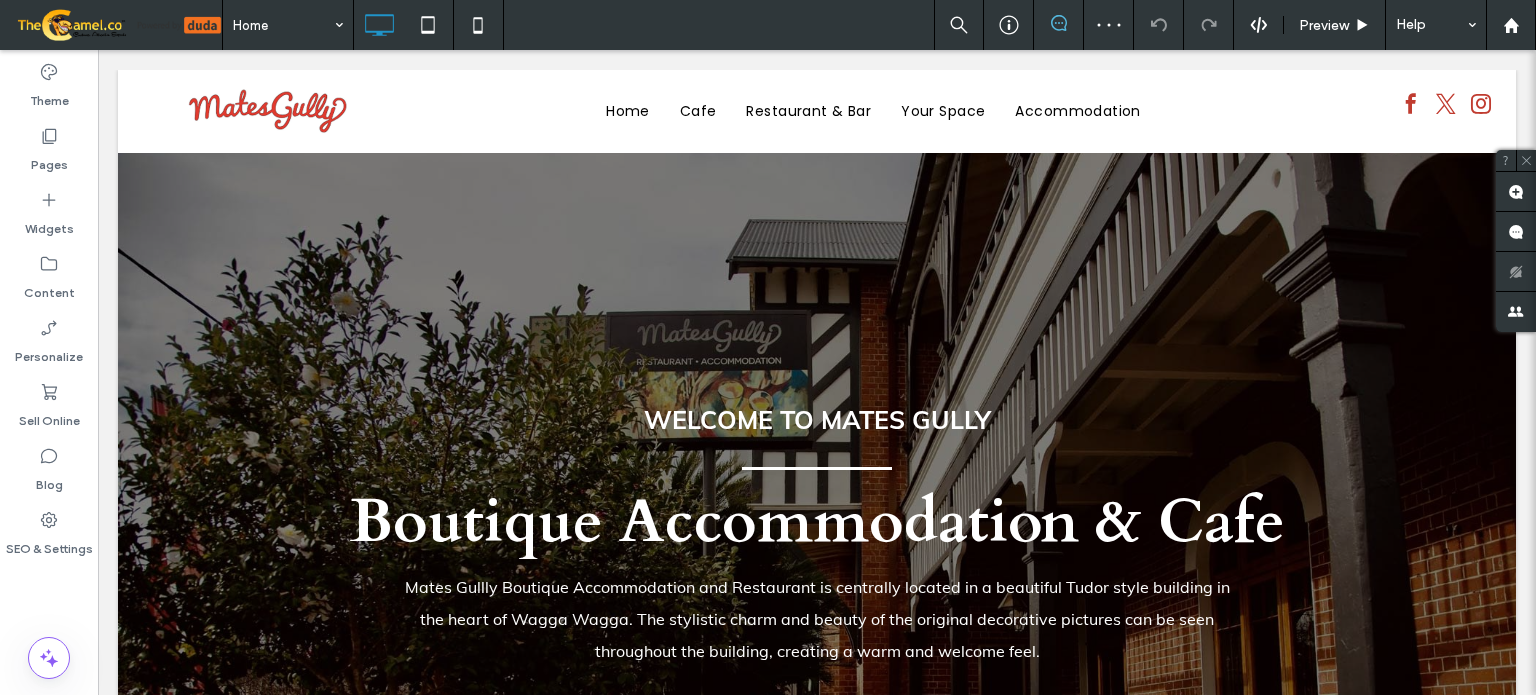 scroll, scrollTop: 1200, scrollLeft: 0, axis: vertical 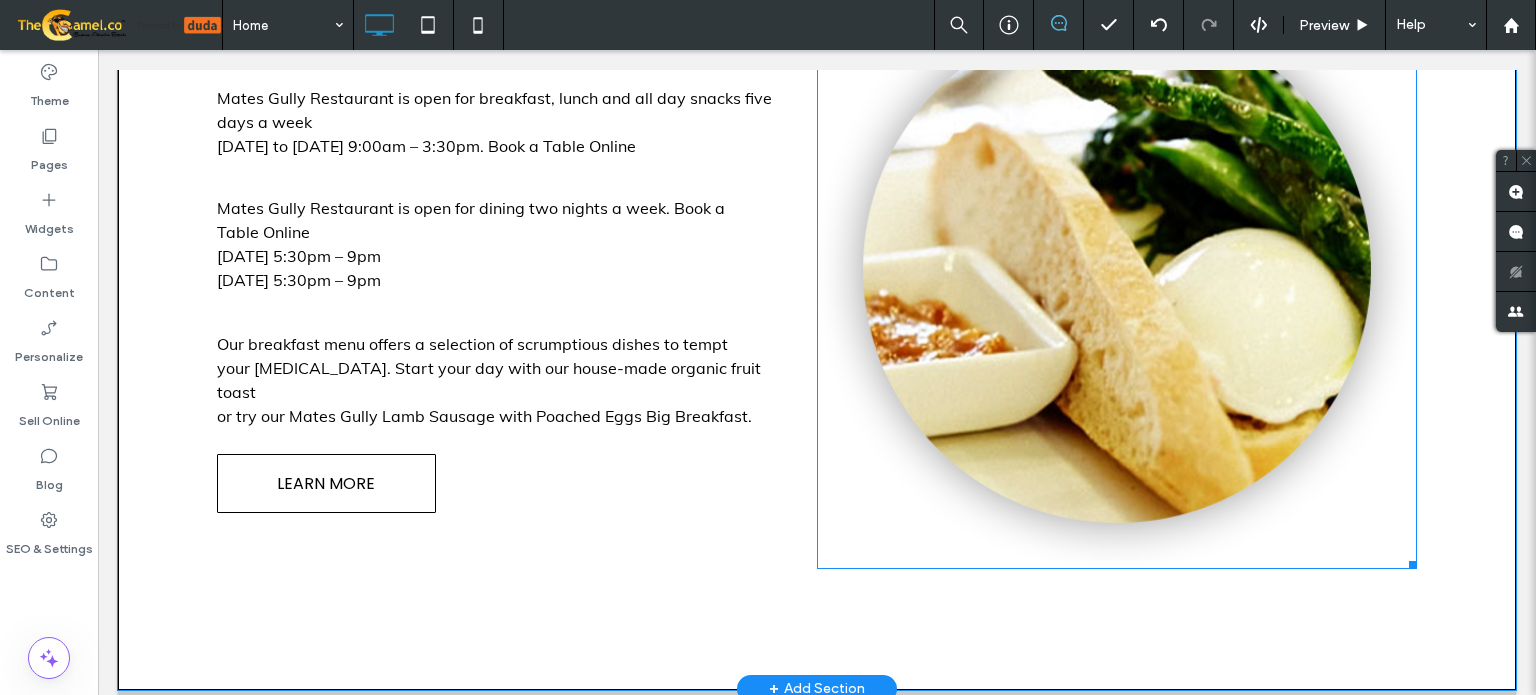 click at bounding box center (1117, 269) 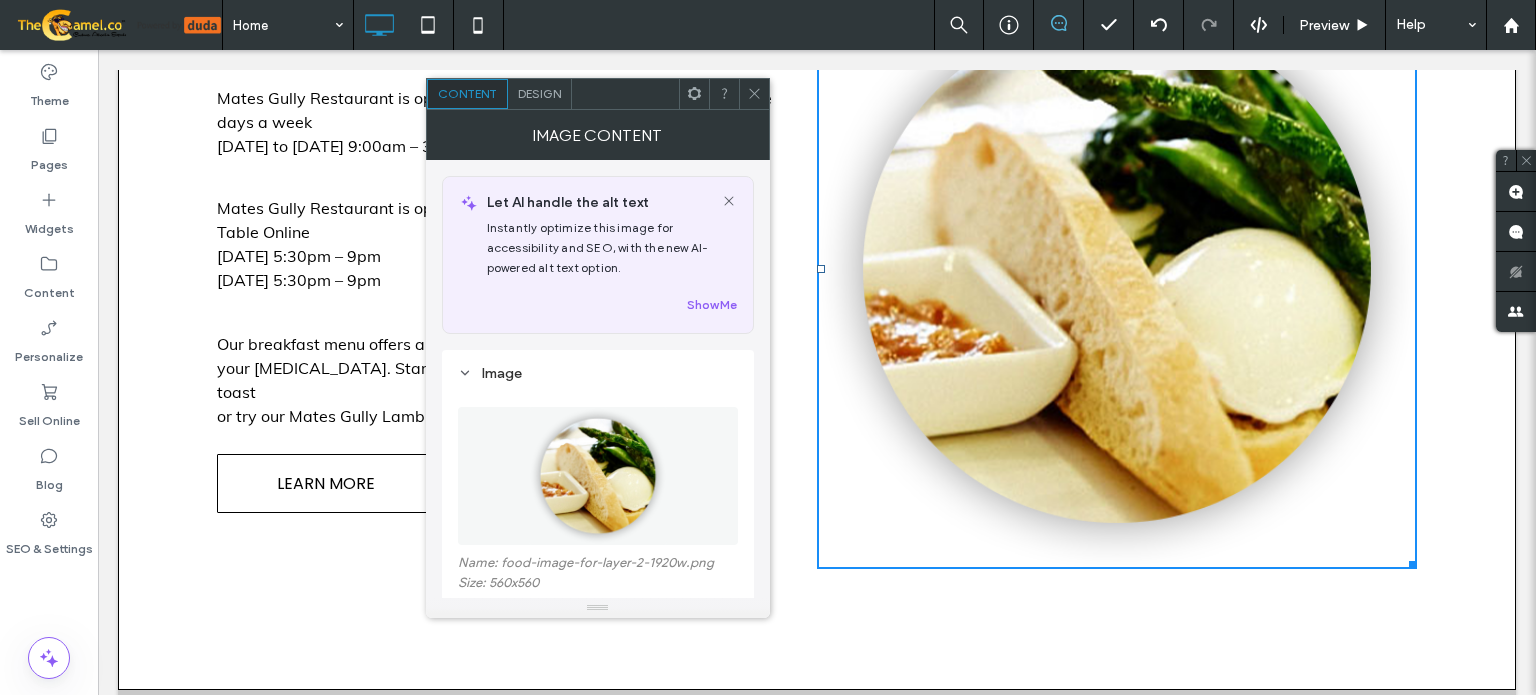 click on "Design" at bounding box center [539, 93] 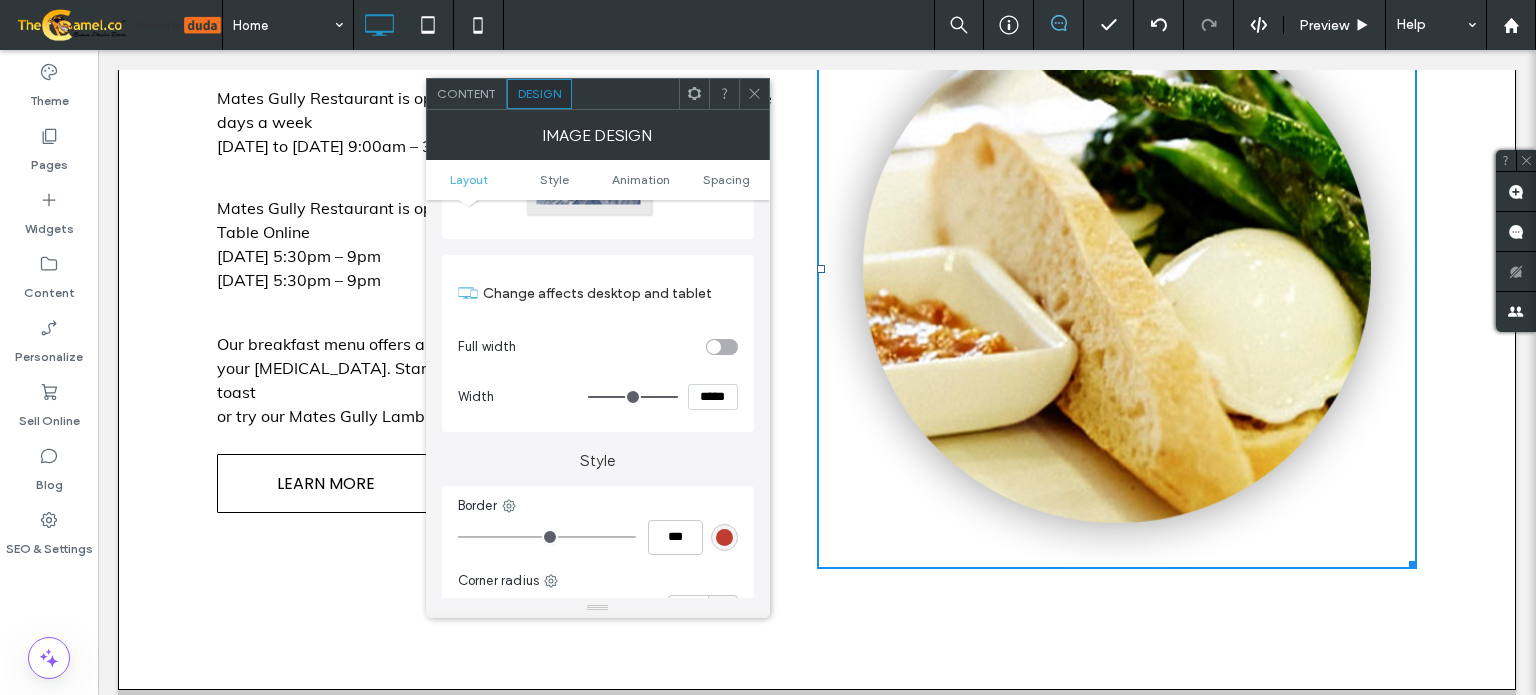 scroll, scrollTop: 200, scrollLeft: 0, axis: vertical 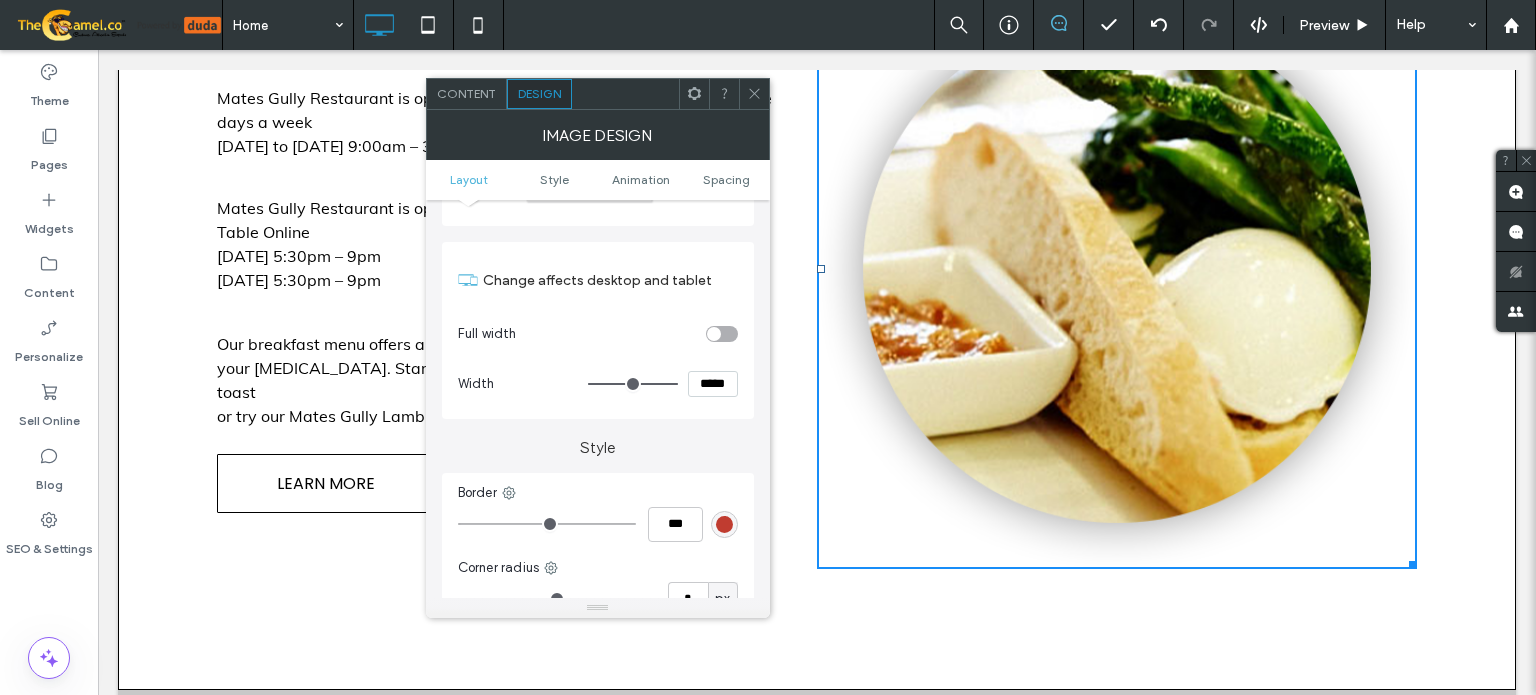 click at bounding box center (722, 334) 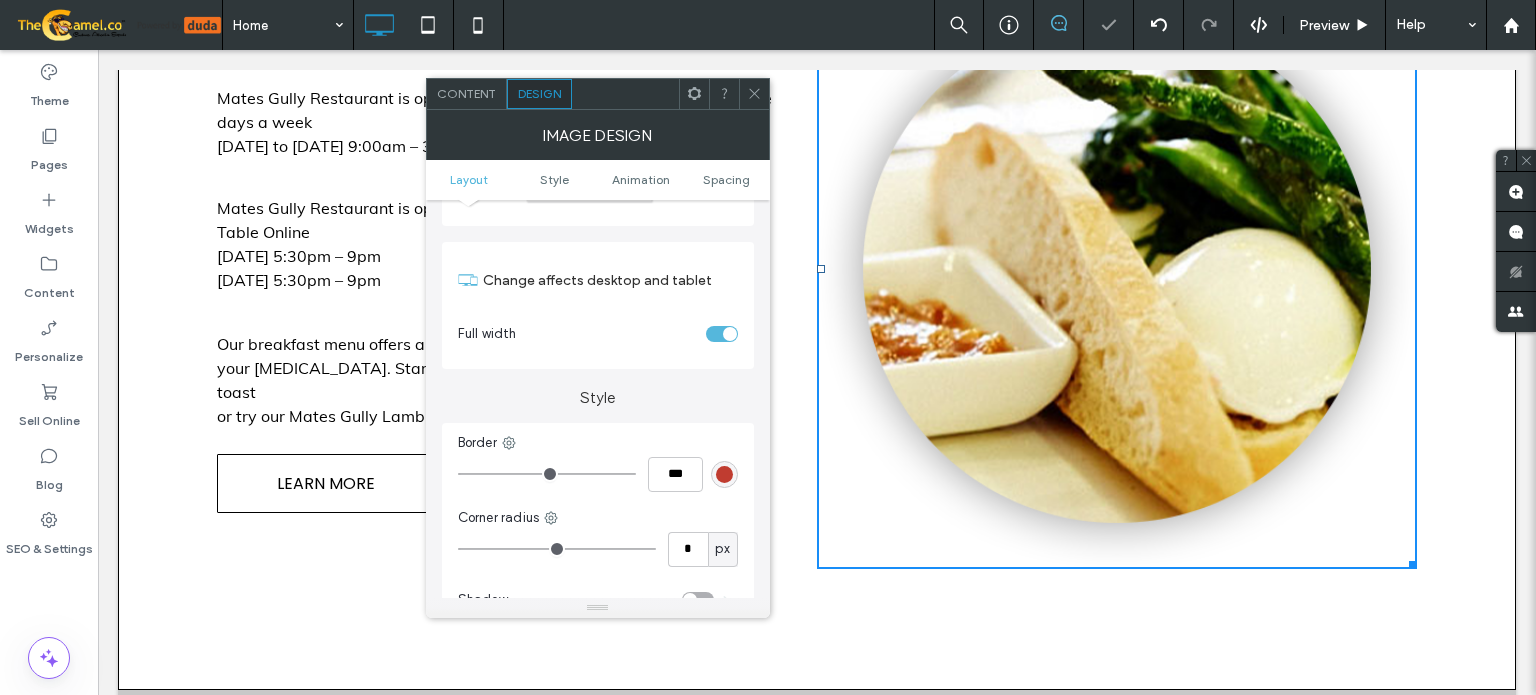 click 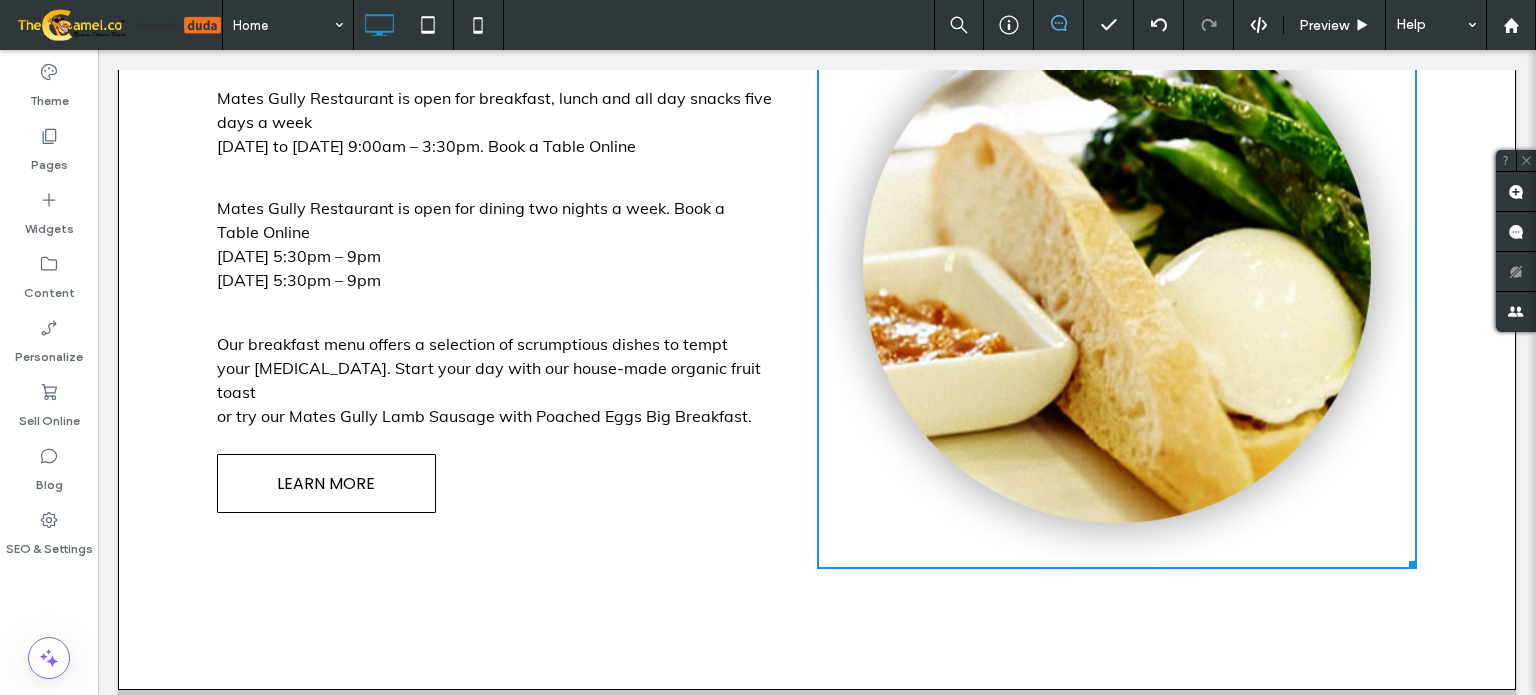 drag, startPoint x: 1395, startPoint y: 558, endPoint x: 1378, endPoint y: 525, distance: 37.12142 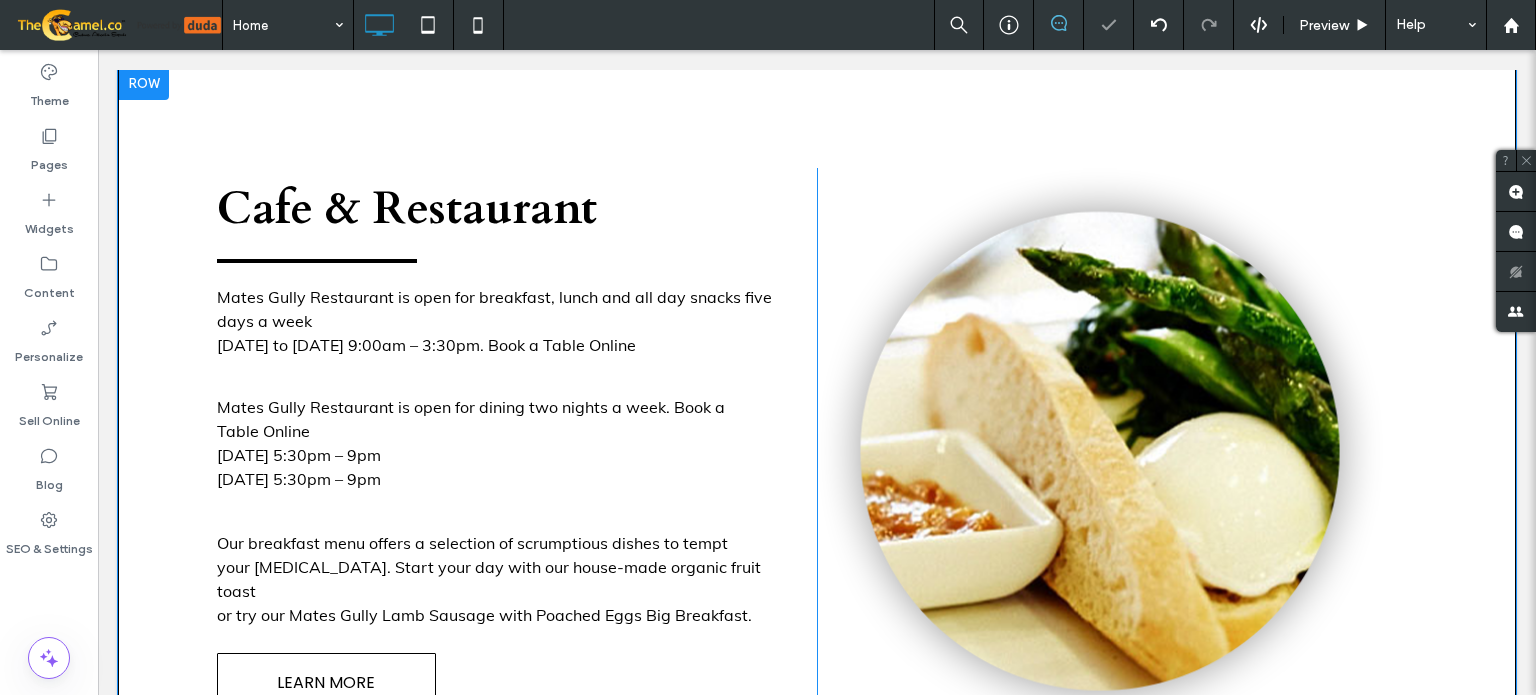 scroll, scrollTop: 1000, scrollLeft: 0, axis: vertical 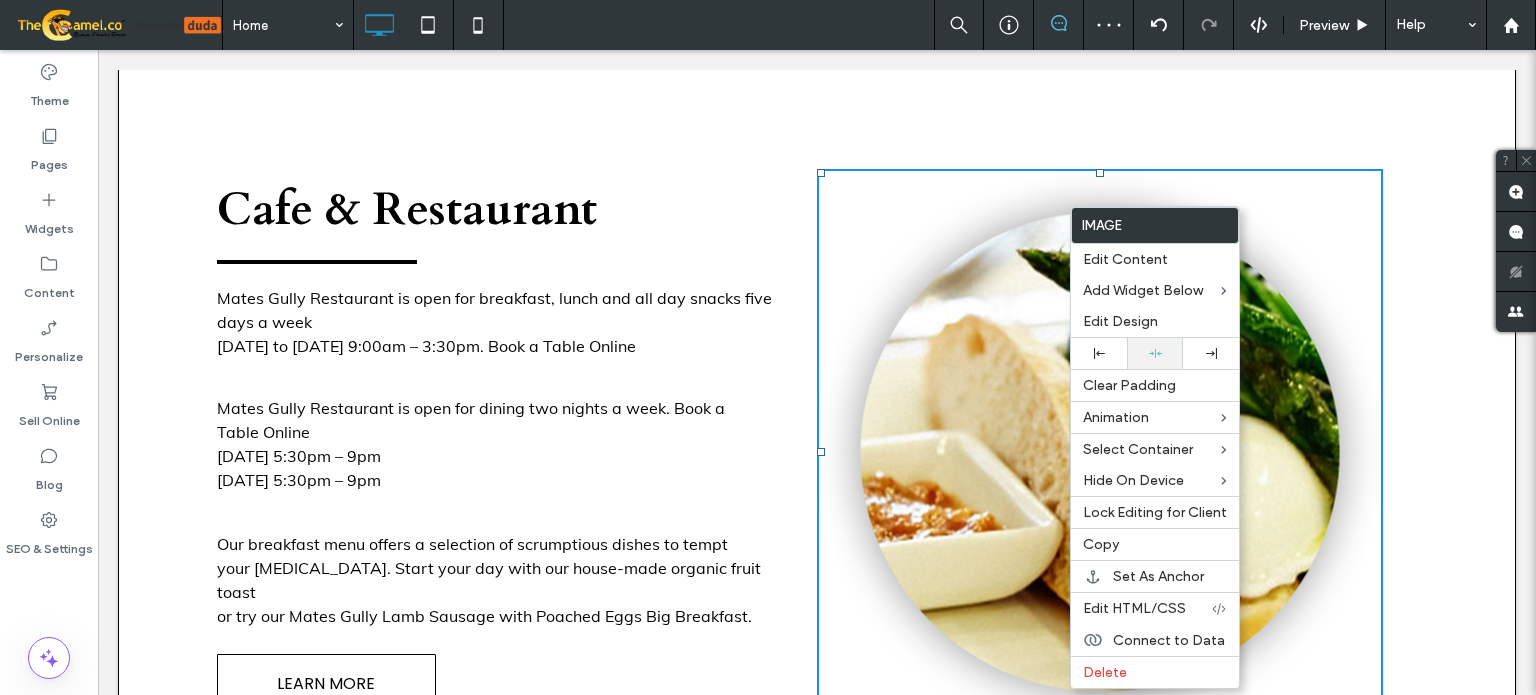 click at bounding box center [1155, 353] 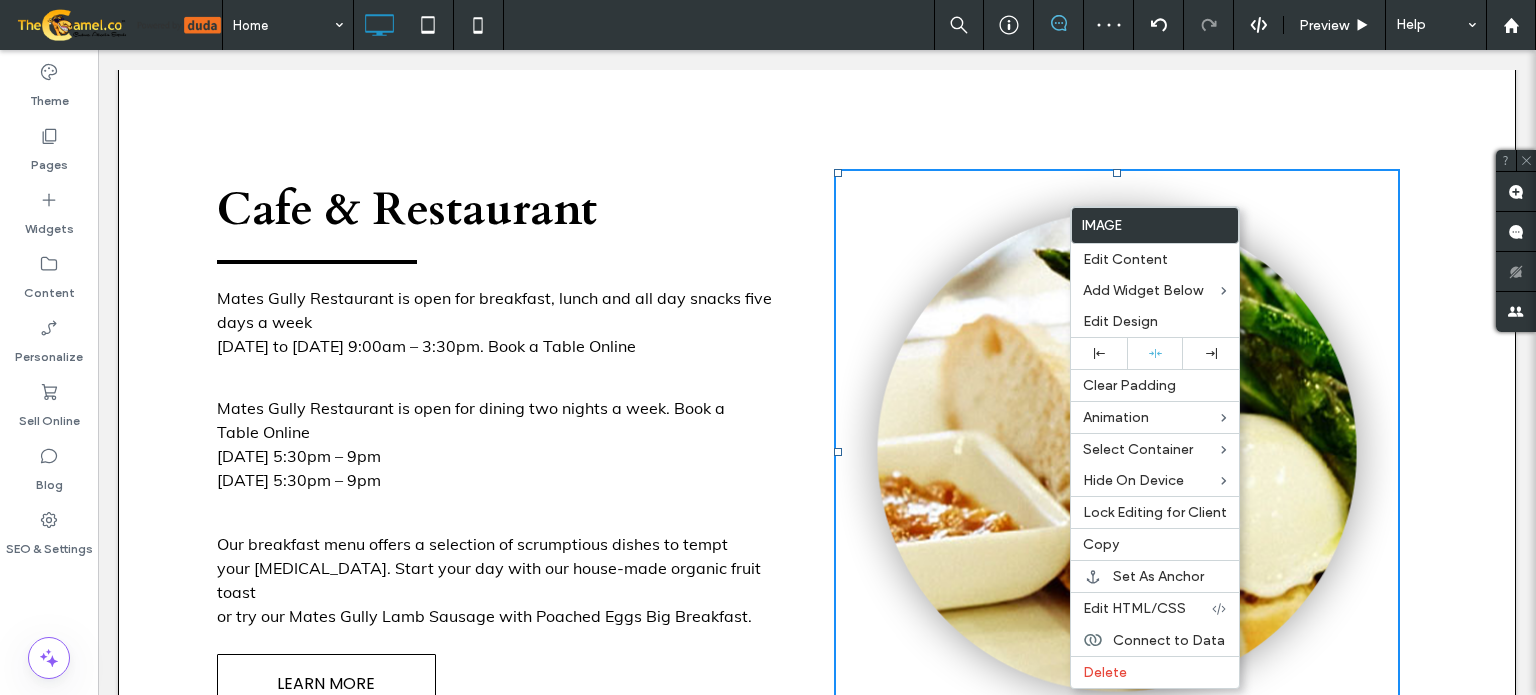 click at bounding box center [1117, 452] 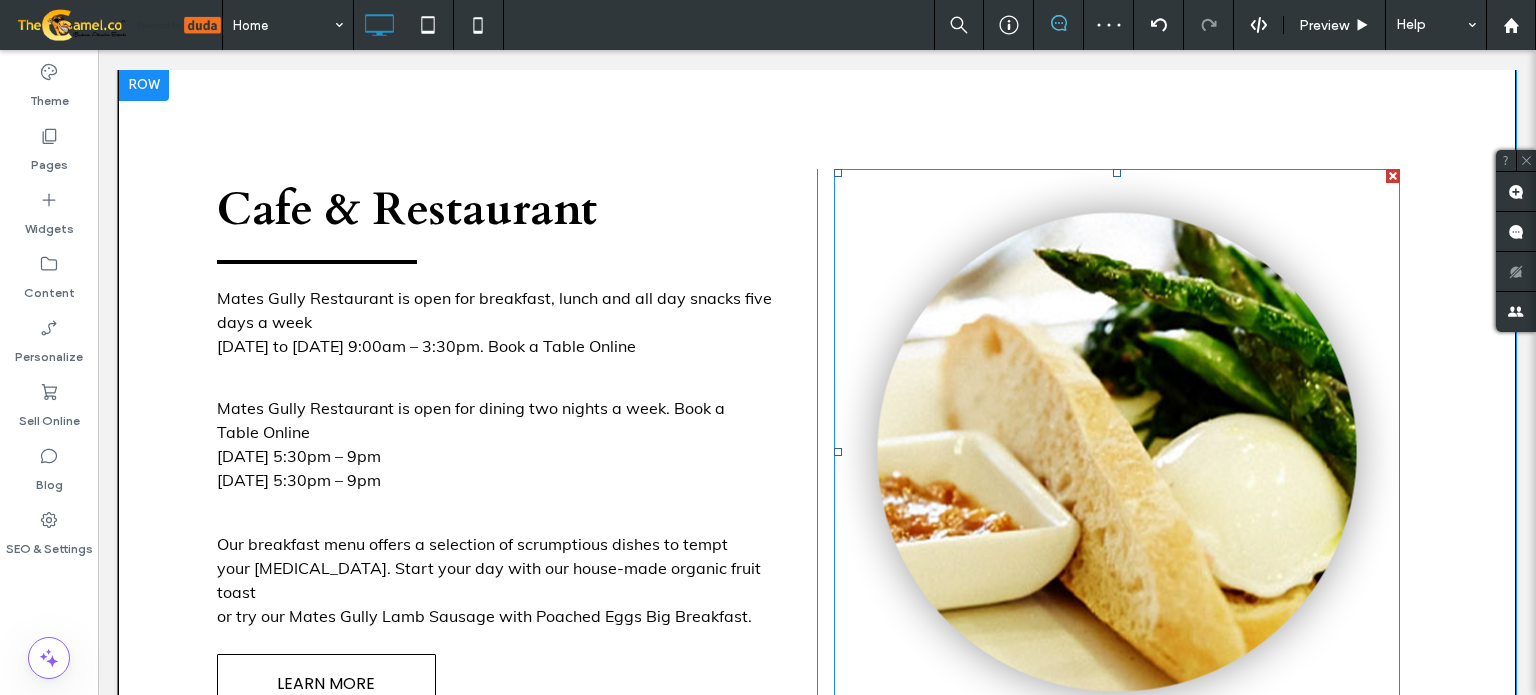 click at bounding box center [1117, 452] 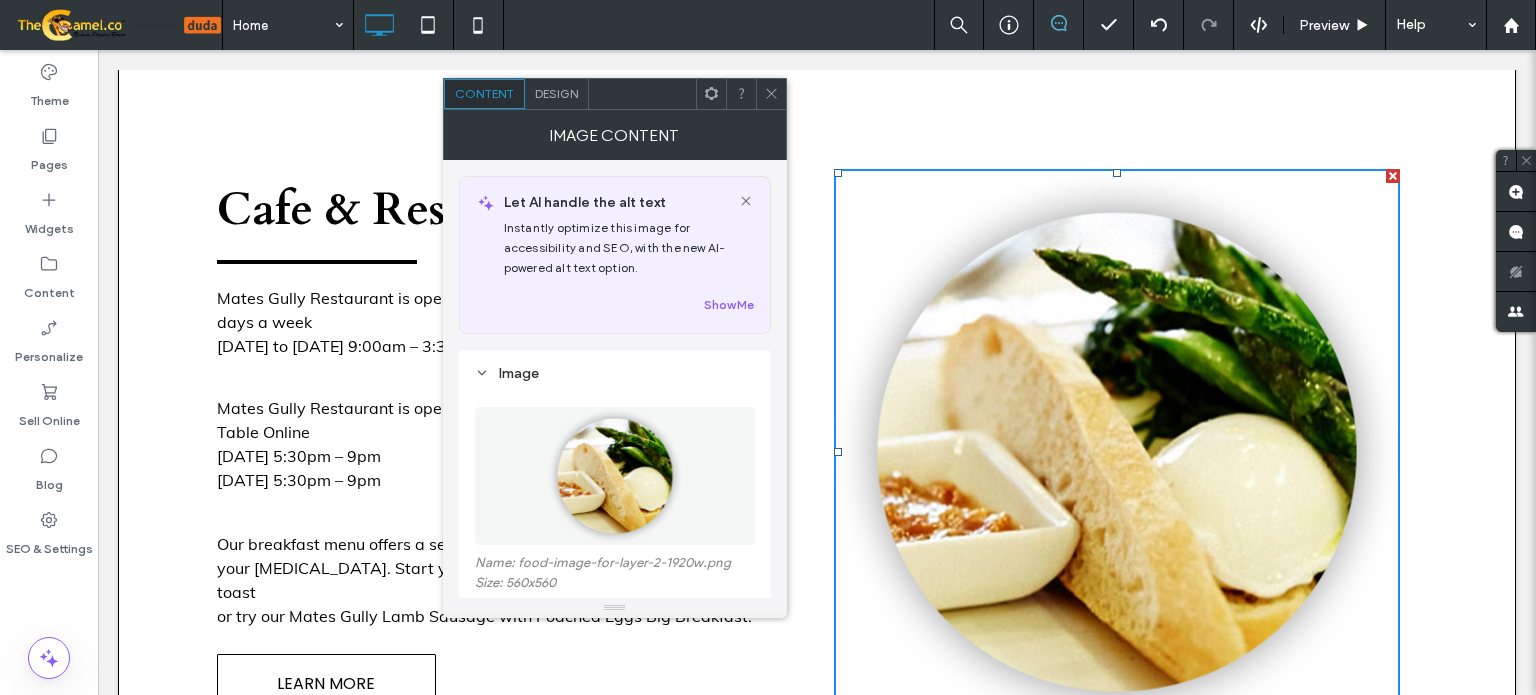 click on "Design" at bounding box center [556, 93] 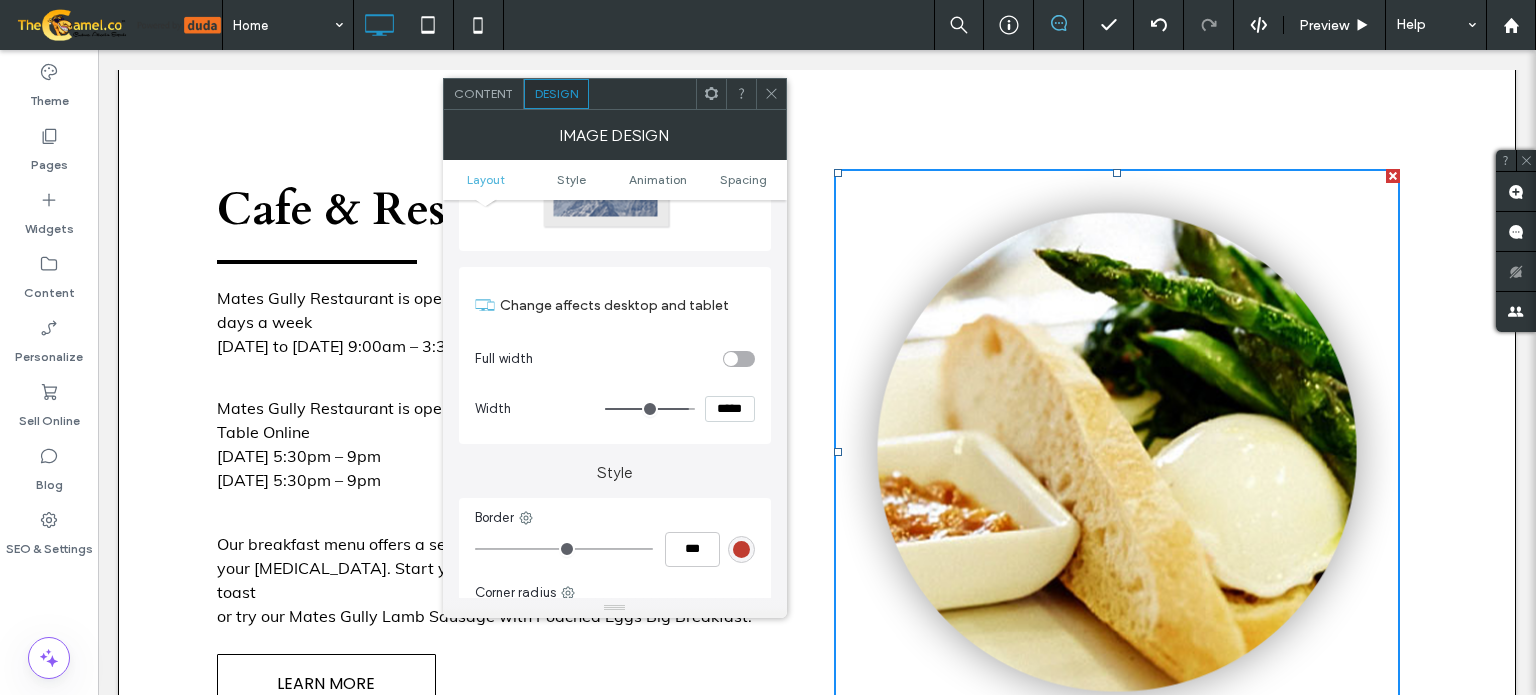 scroll, scrollTop: 200, scrollLeft: 0, axis: vertical 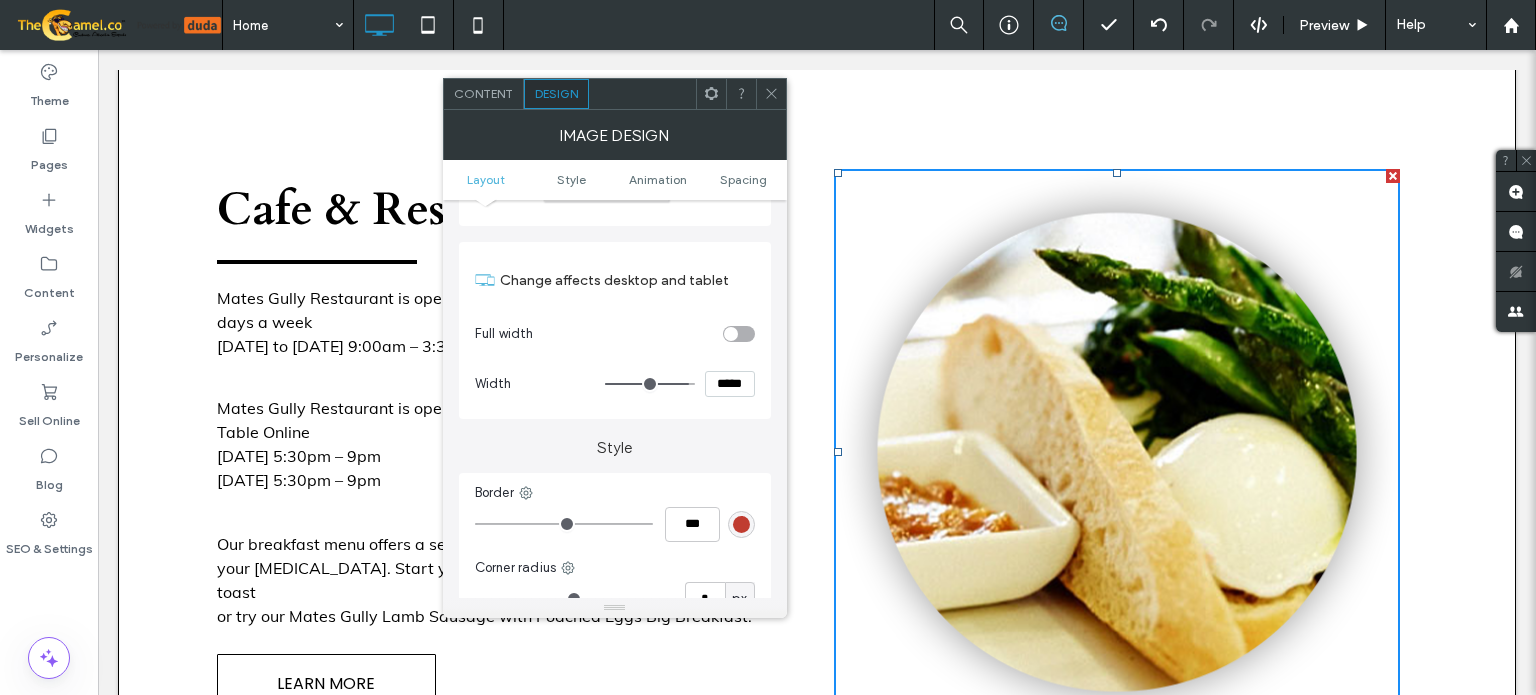 click on "*****" at bounding box center [730, 384] 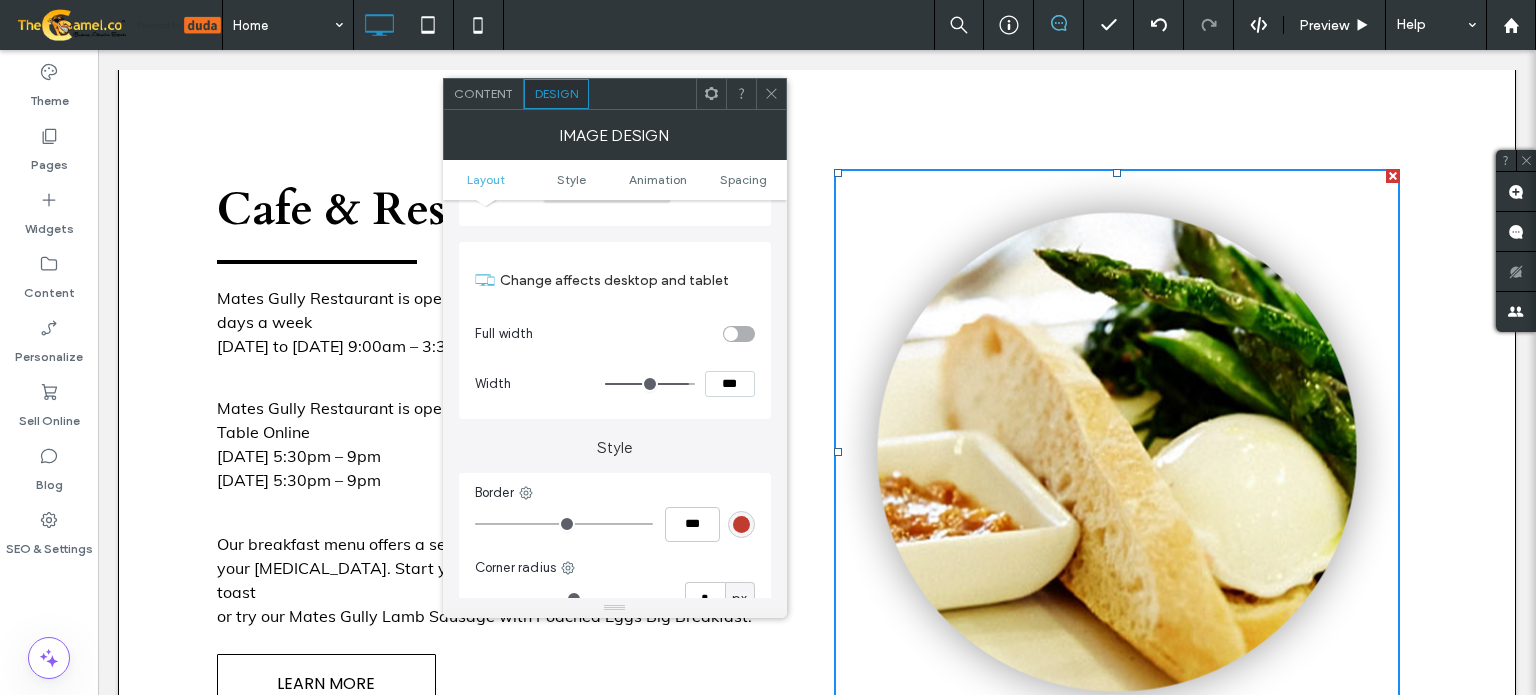 type on "*****" 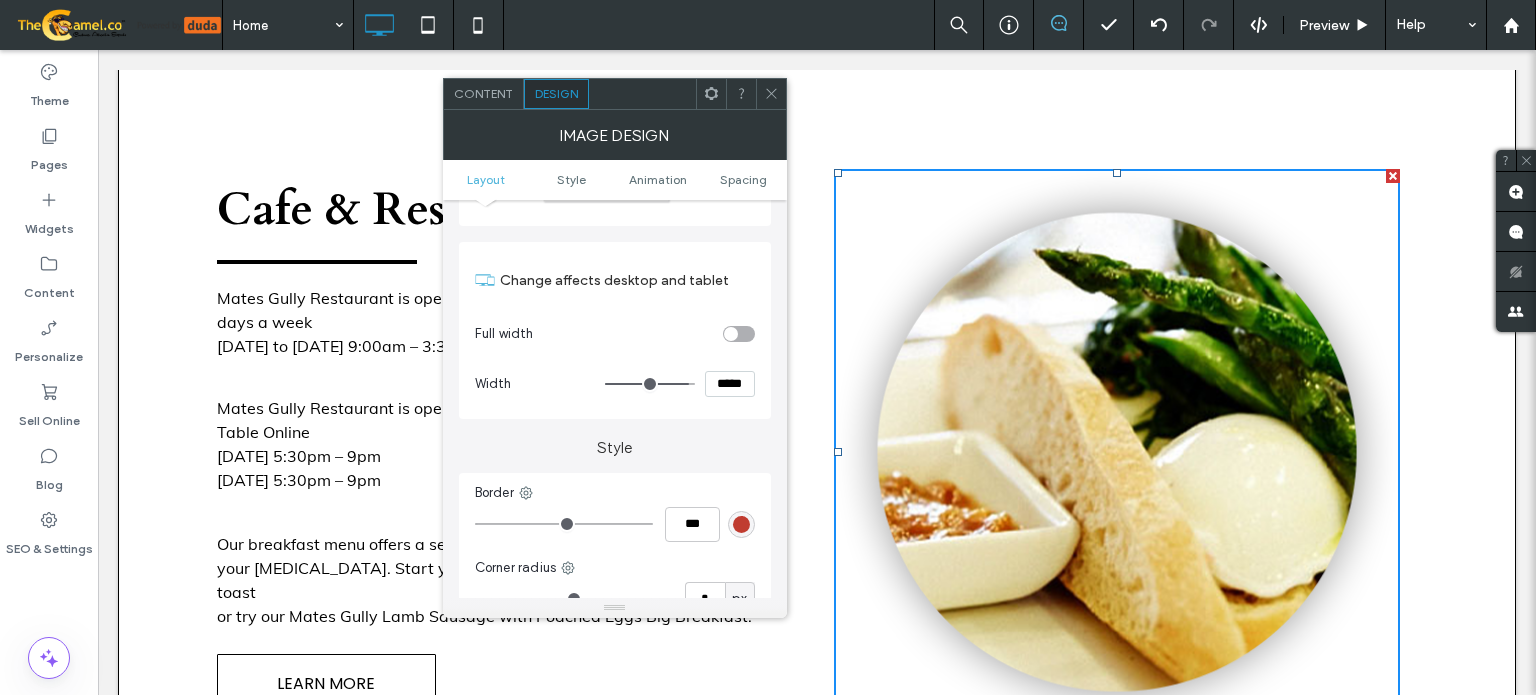 type on "***" 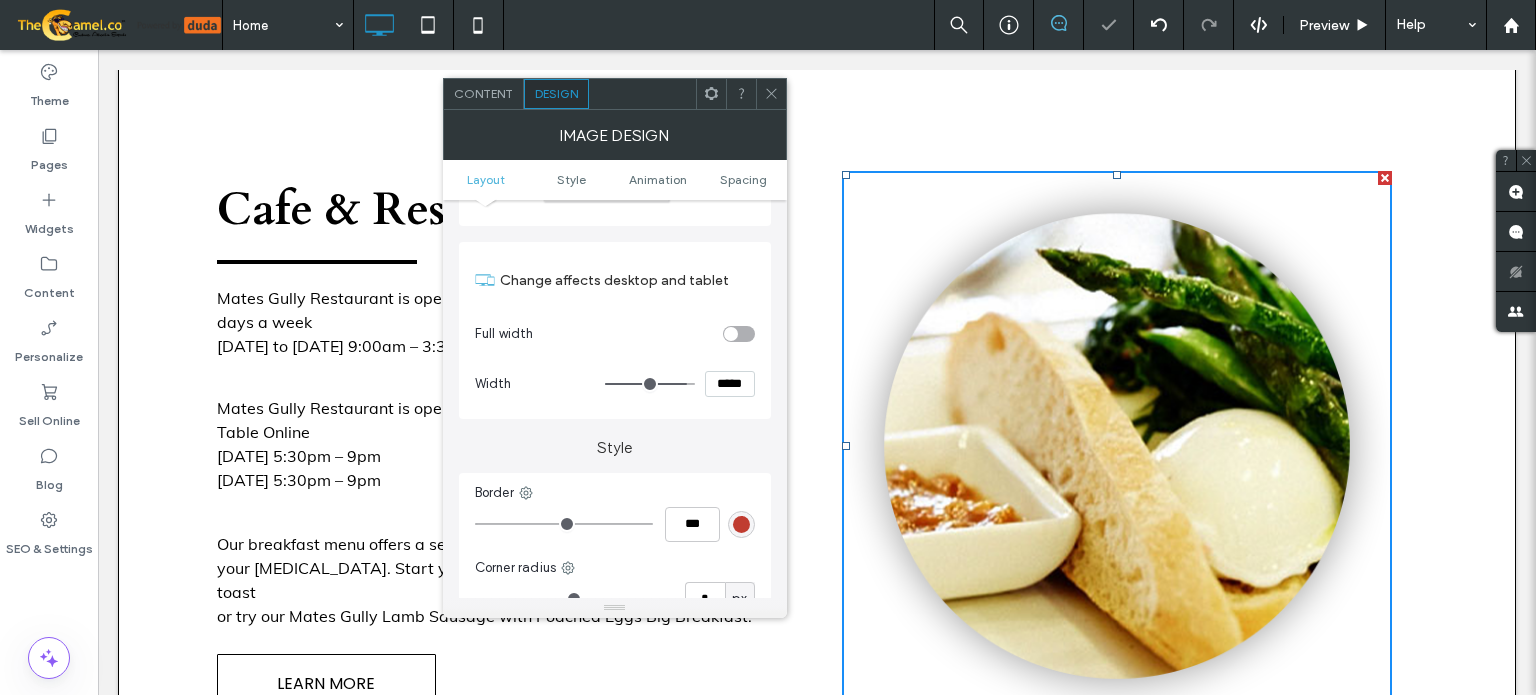 click 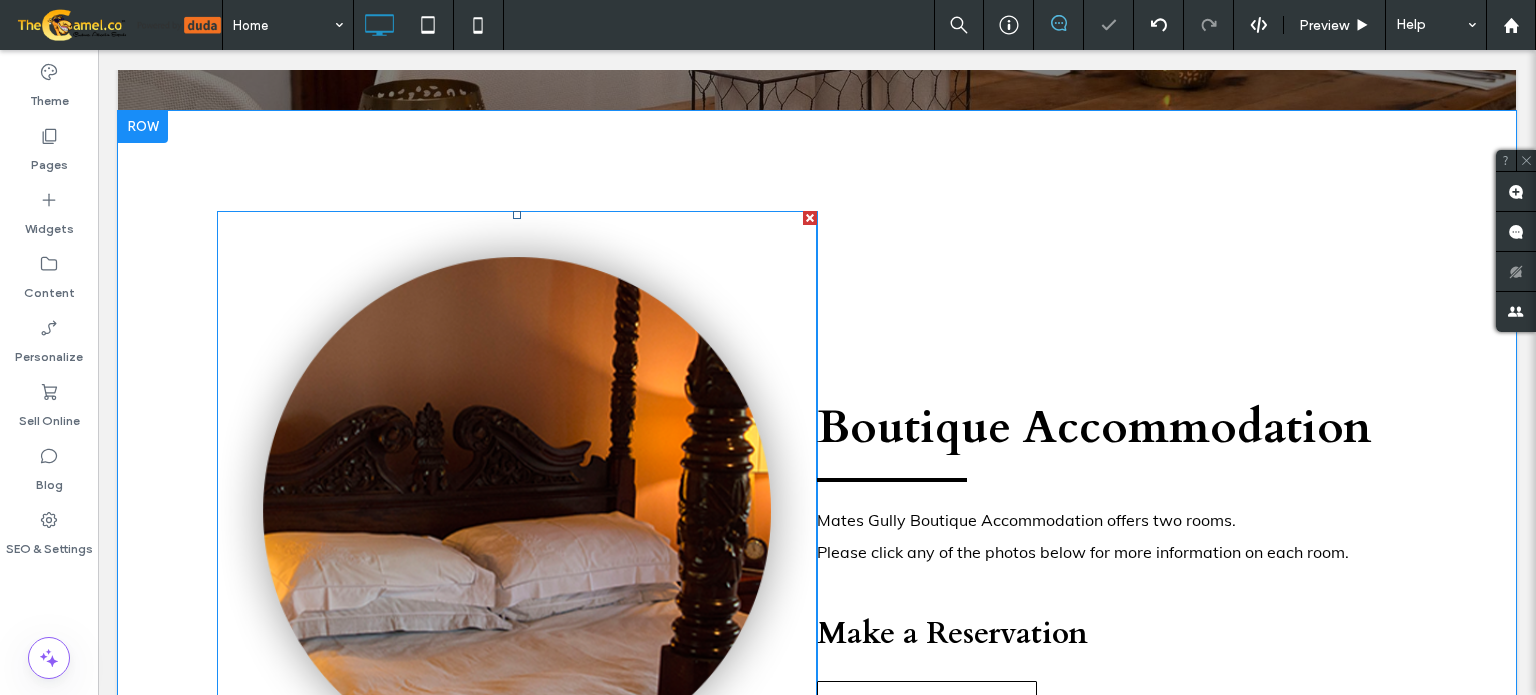 scroll, scrollTop: 2900, scrollLeft: 0, axis: vertical 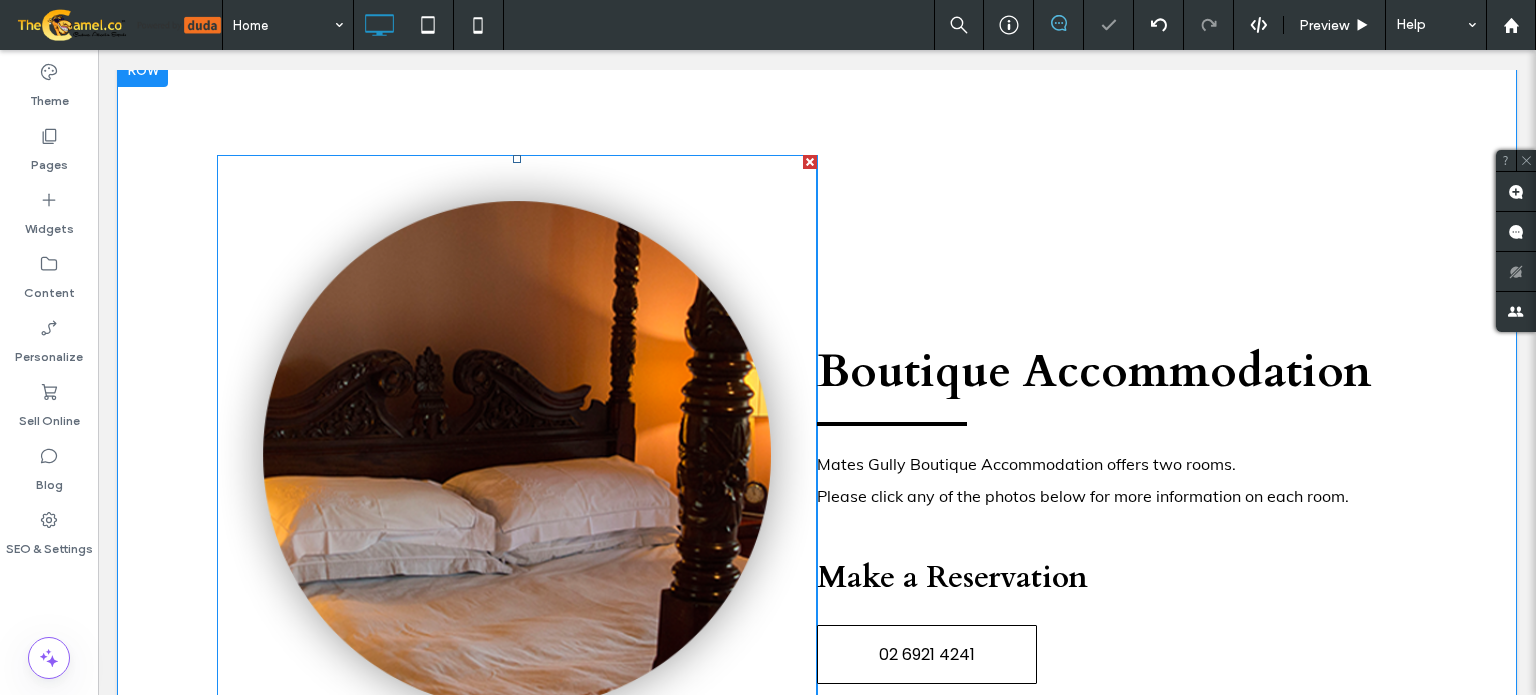 click at bounding box center (517, 455) 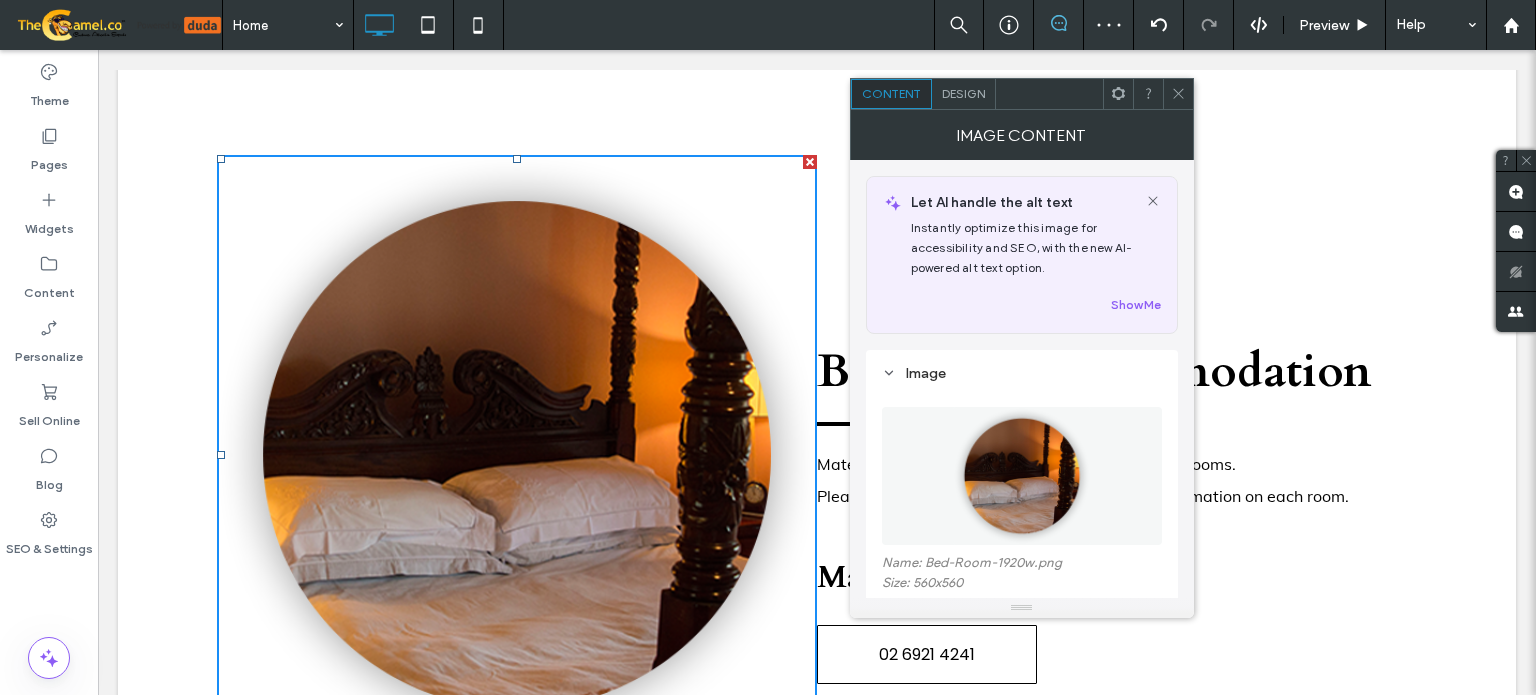 click on "Design" at bounding box center (963, 93) 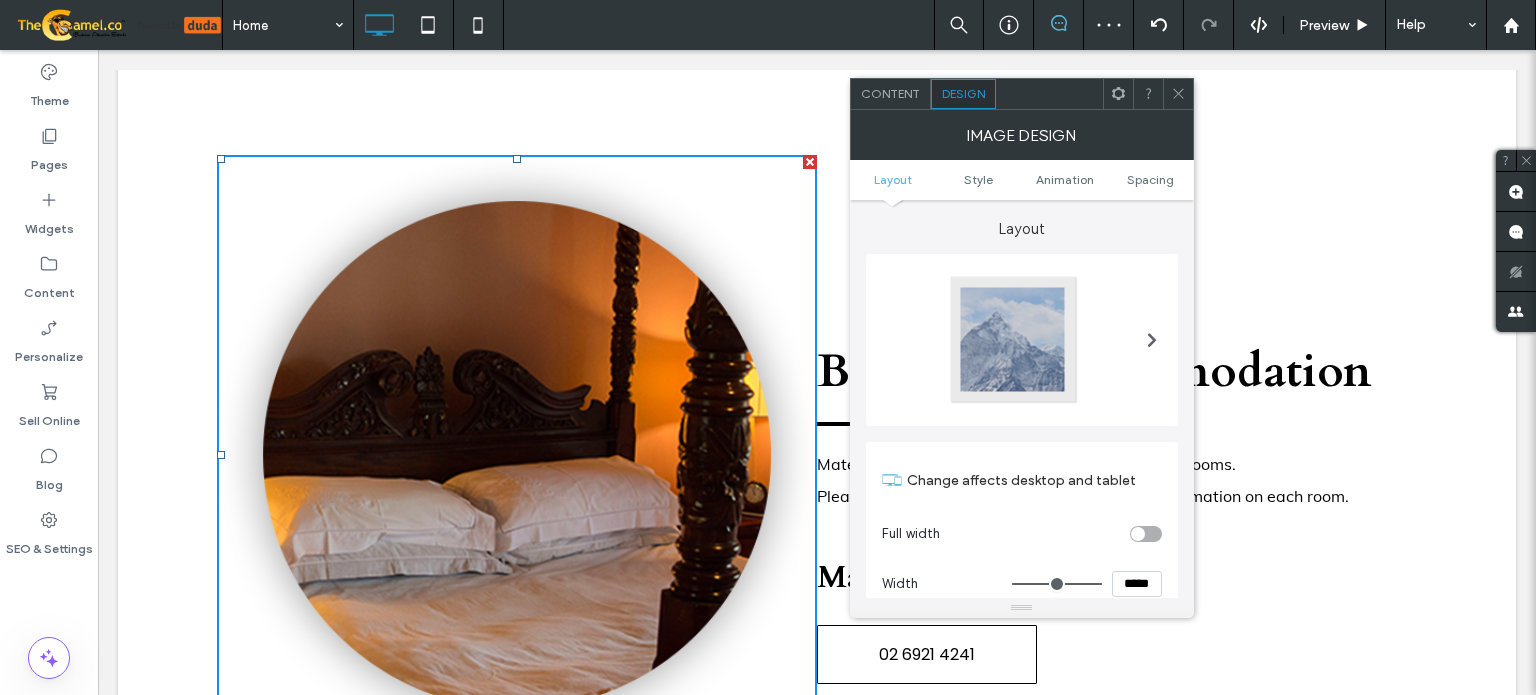 click on "*****" at bounding box center [1137, 584] 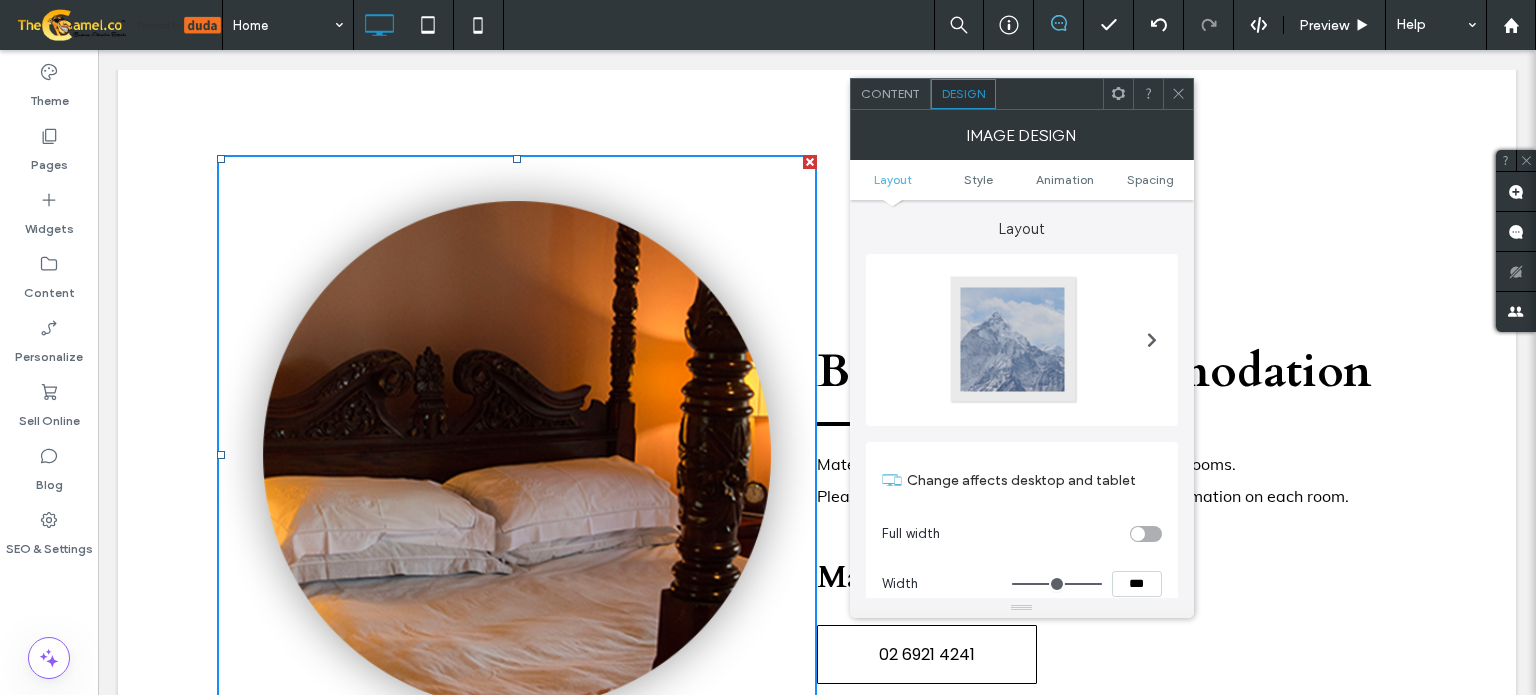 type on "*****" 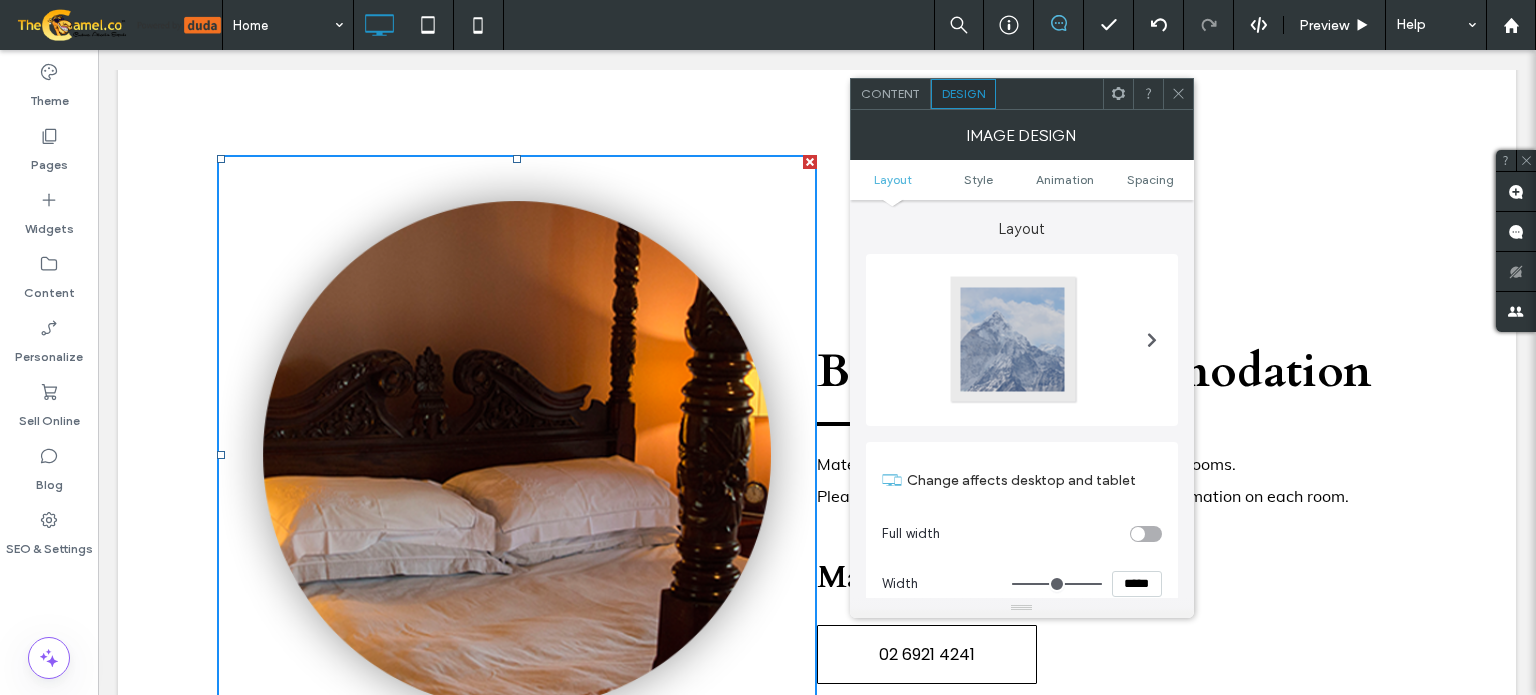 type on "***" 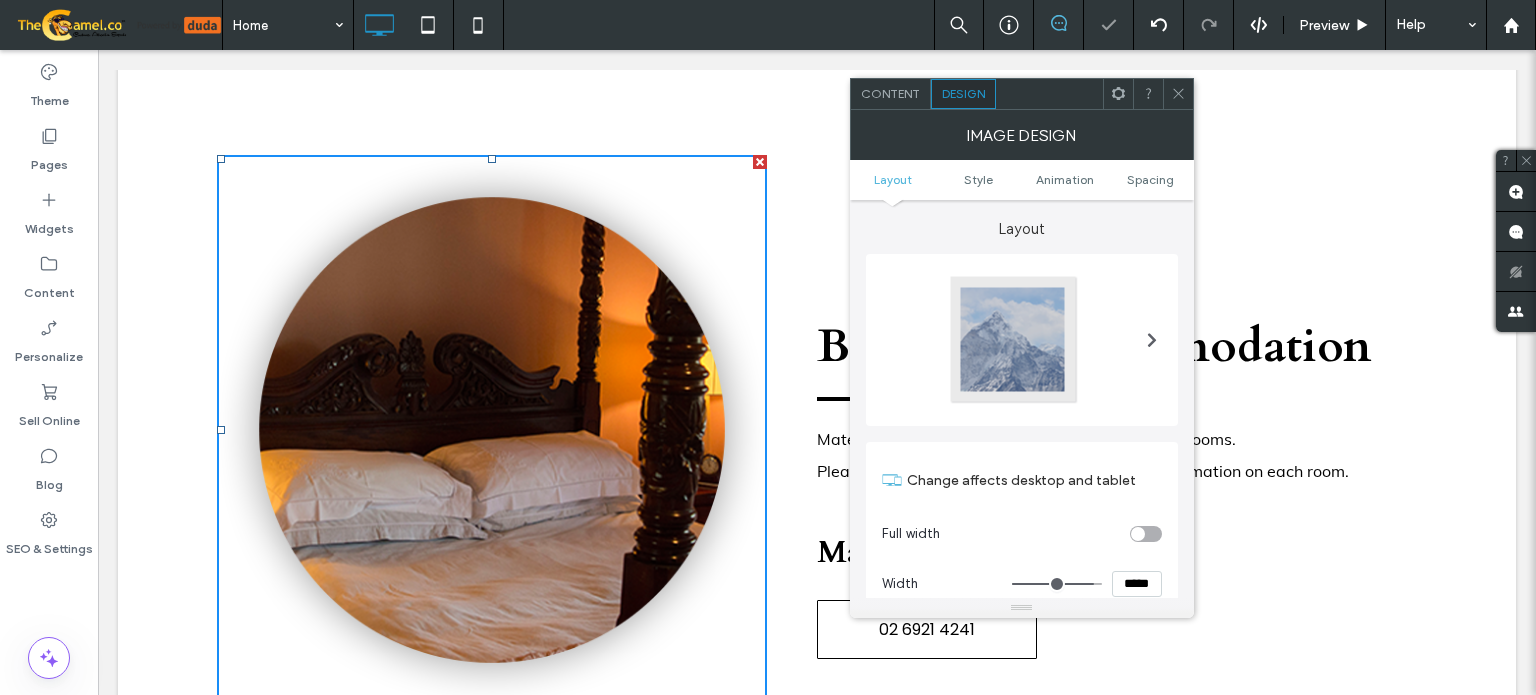 drag, startPoint x: 1172, startPoint y: 98, endPoint x: 745, endPoint y: 166, distance: 432.3806 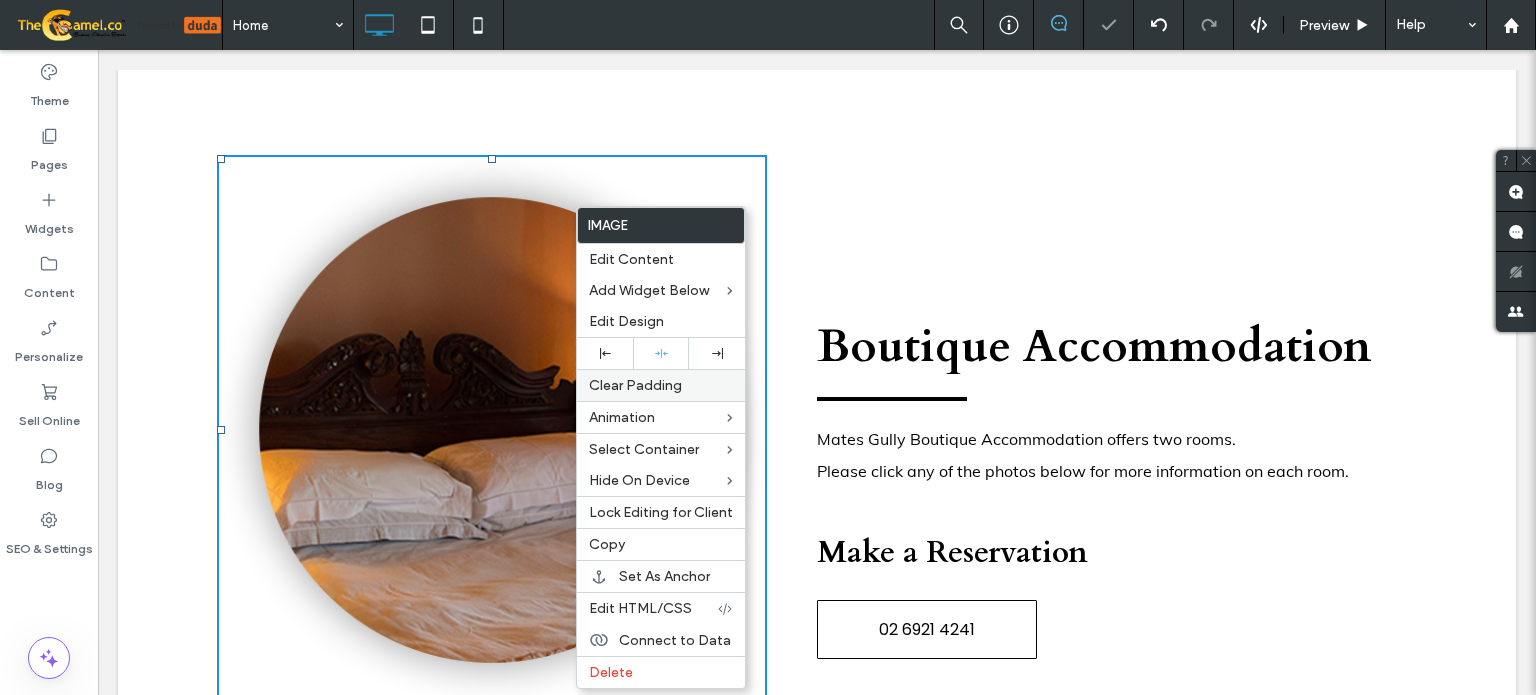 drag, startPoint x: 662, startPoint y: 355, endPoint x: 636, endPoint y: 372, distance: 31.06445 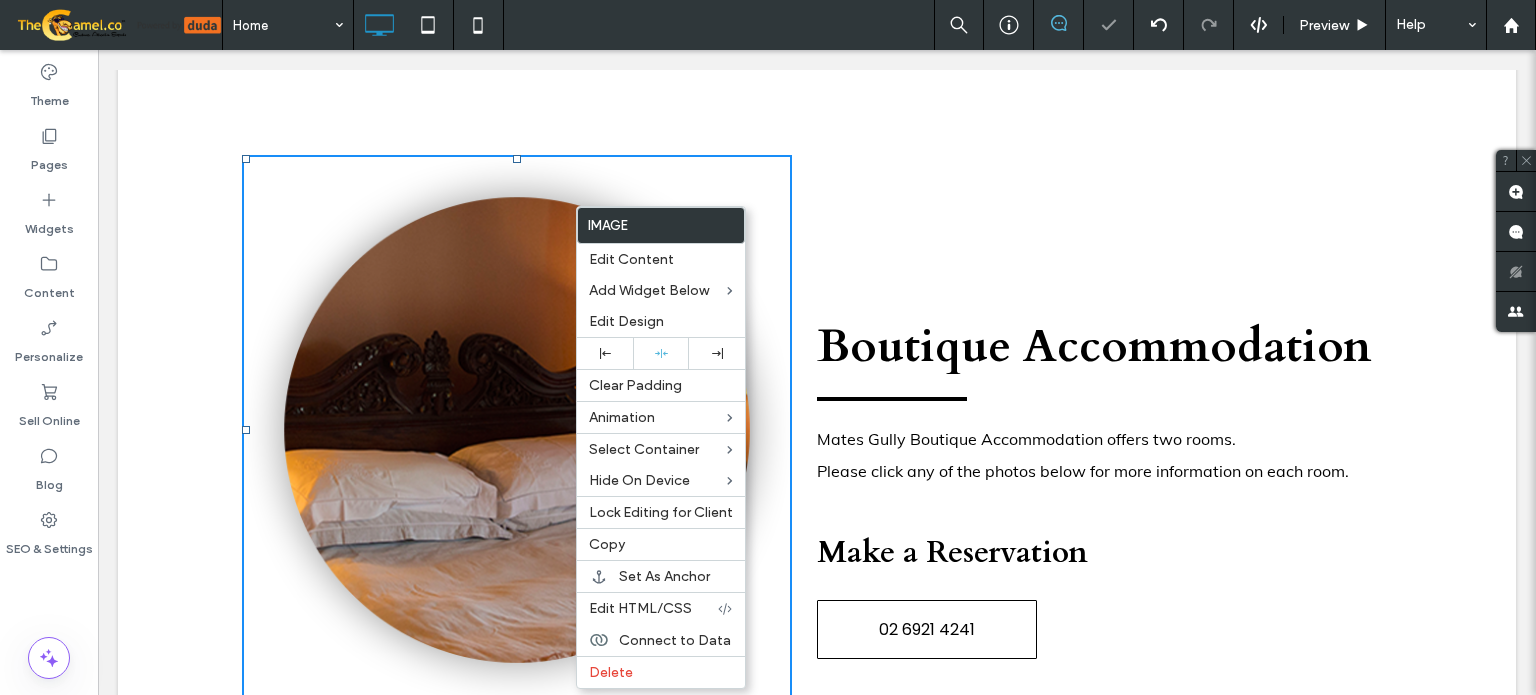click on "Boutique Accommodation
Mates Gully Boutique Accommodation offers two rooms. Please click any of the photos below for more information on each room.
Make a Reservation
02 6921 4241
Click To Paste" at bounding box center [1117, 430] 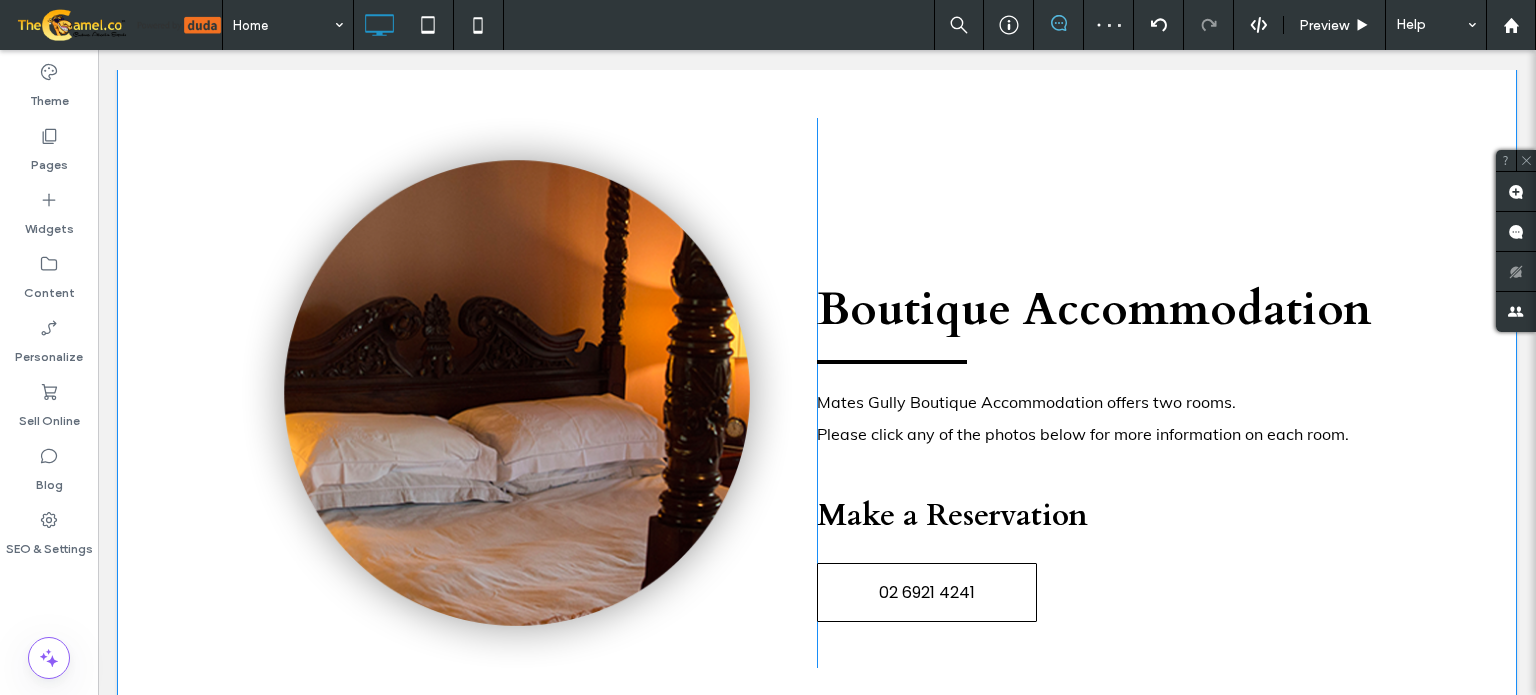 scroll, scrollTop: 2900, scrollLeft: 0, axis: vertical 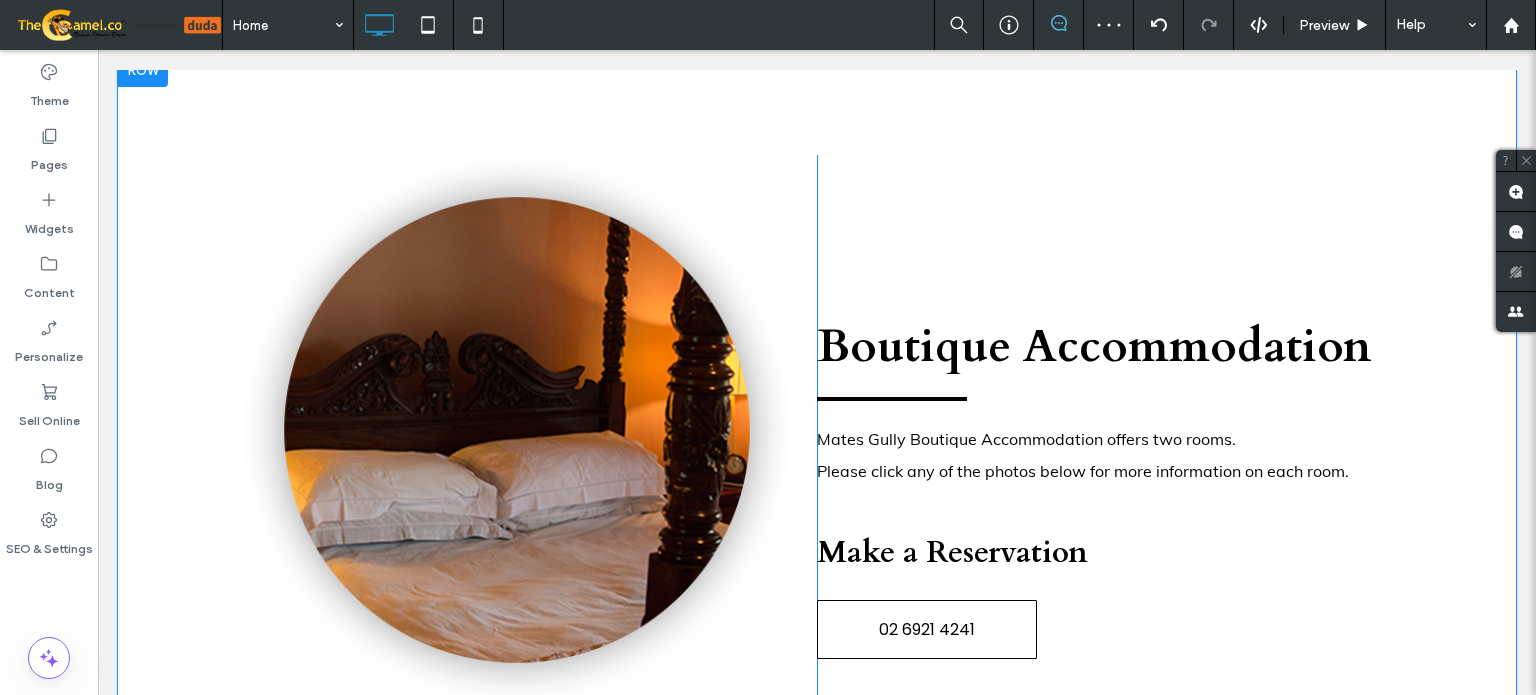 click on "Click To Paste
Boutique Accommodation
Mates Gully Boutique Accommodation offers two rooms. Please click any of the photos below for more information on each room.
Make a Reservation
02 6921 4241
Click To Paste" at bounding box center [817, 430] 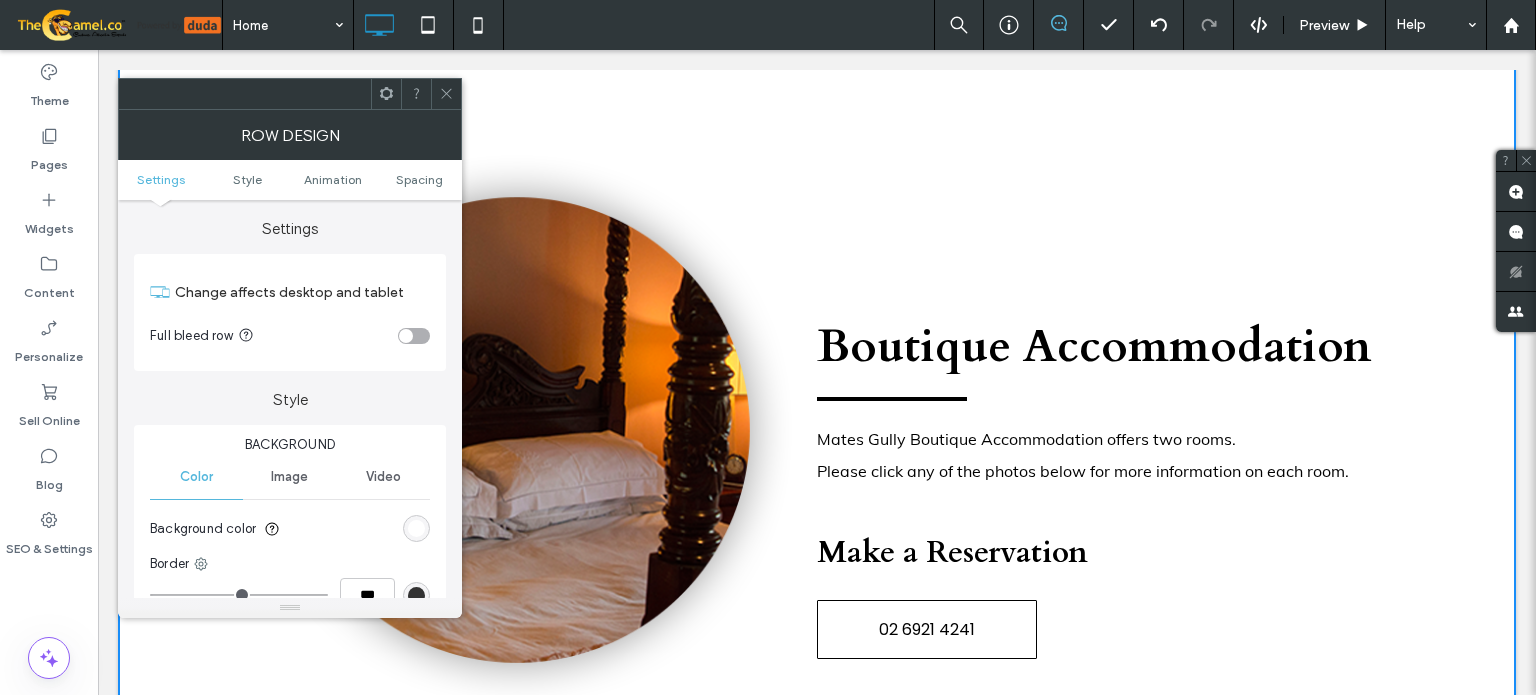 click 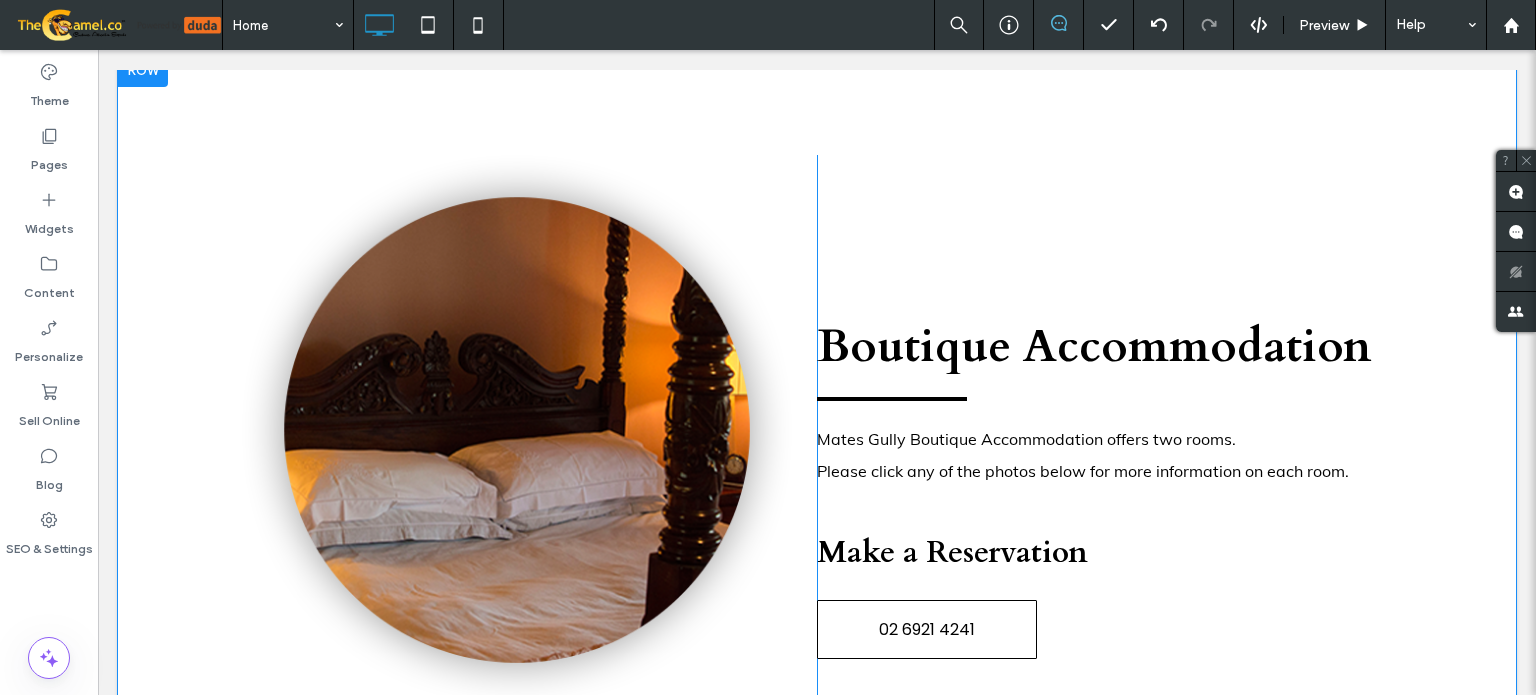 click on "Boutique Accommodation
Mates Gully Boutique Accommodation offers two rooms. Please click any of the photos below for more information on each room.
Make a Reservation
02 6921 4241
Click To Paste" at bounding box center [1117, 430] 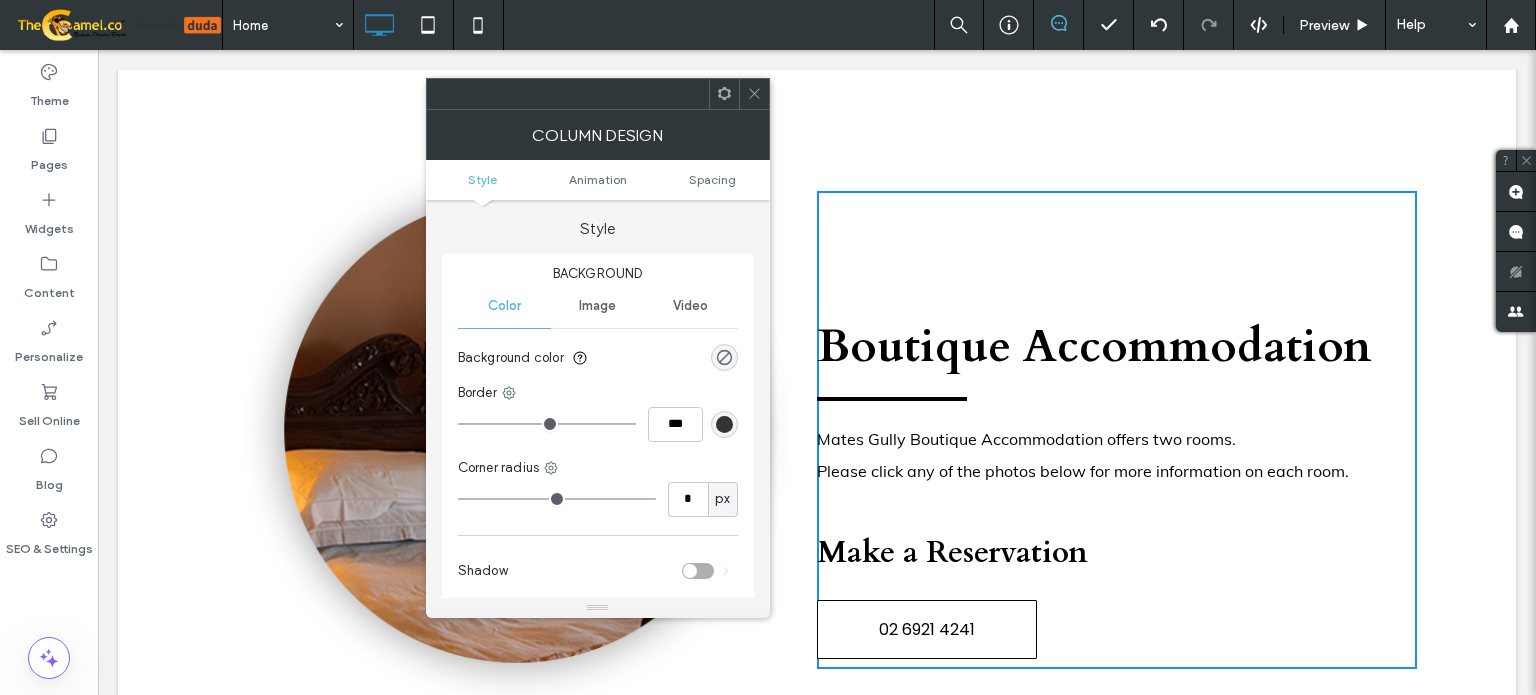 click 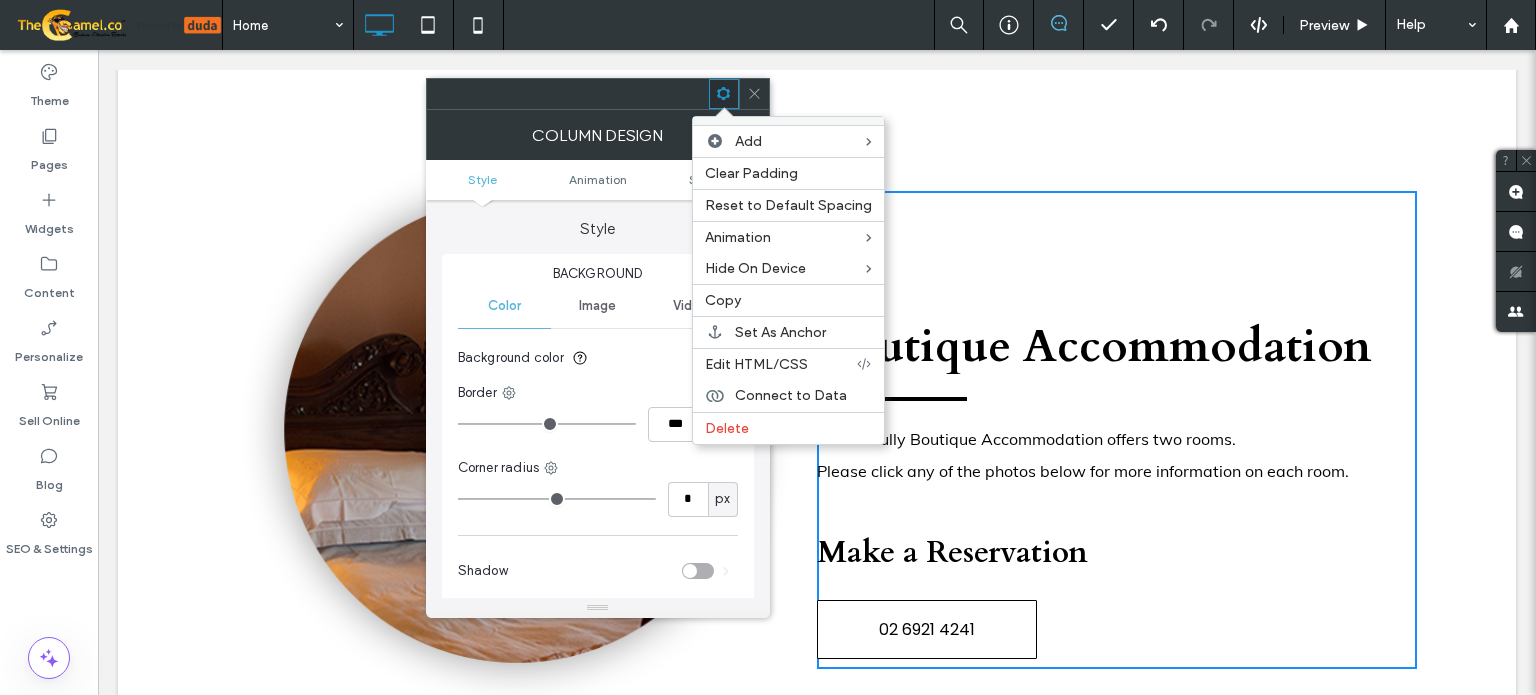 click on "Edit HTML/CSS" at bounding box center [756, 364] 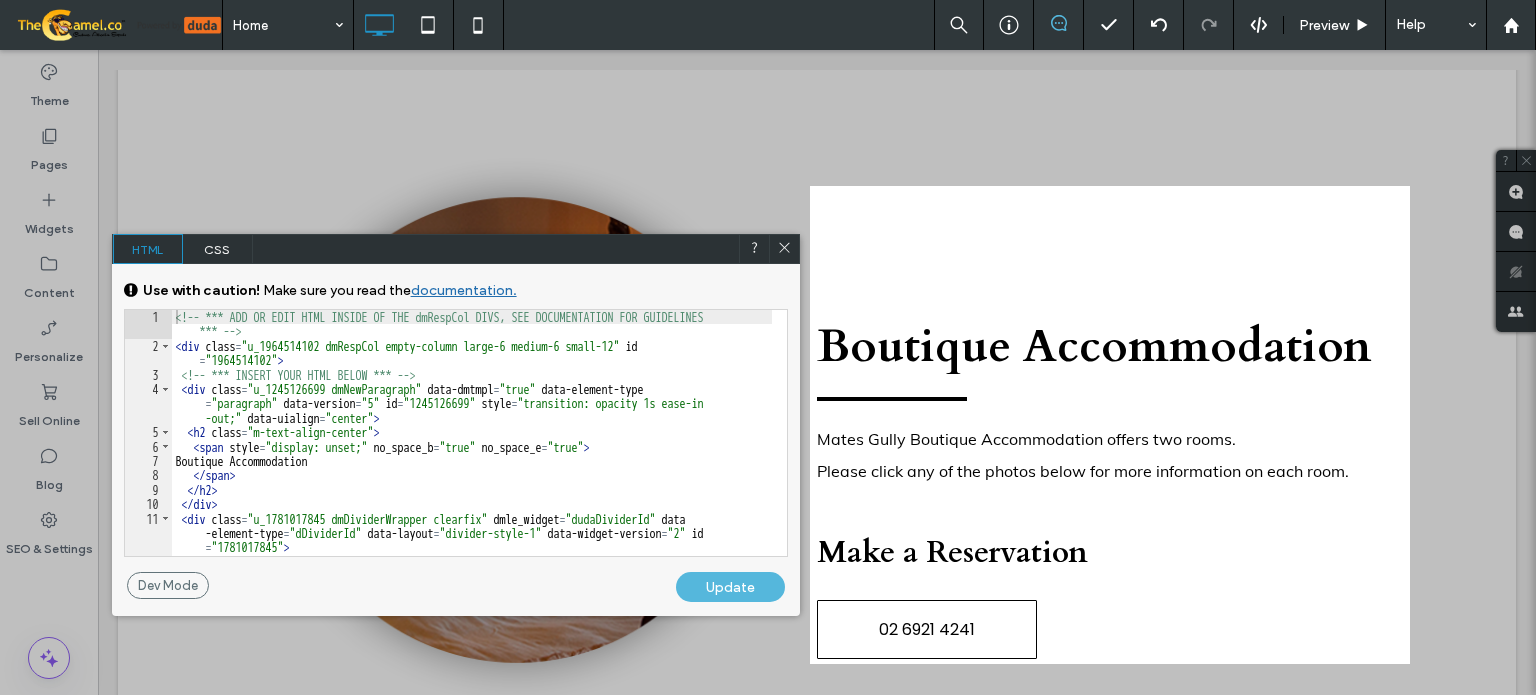 click on "CSS" at bounding box center (218, 249) 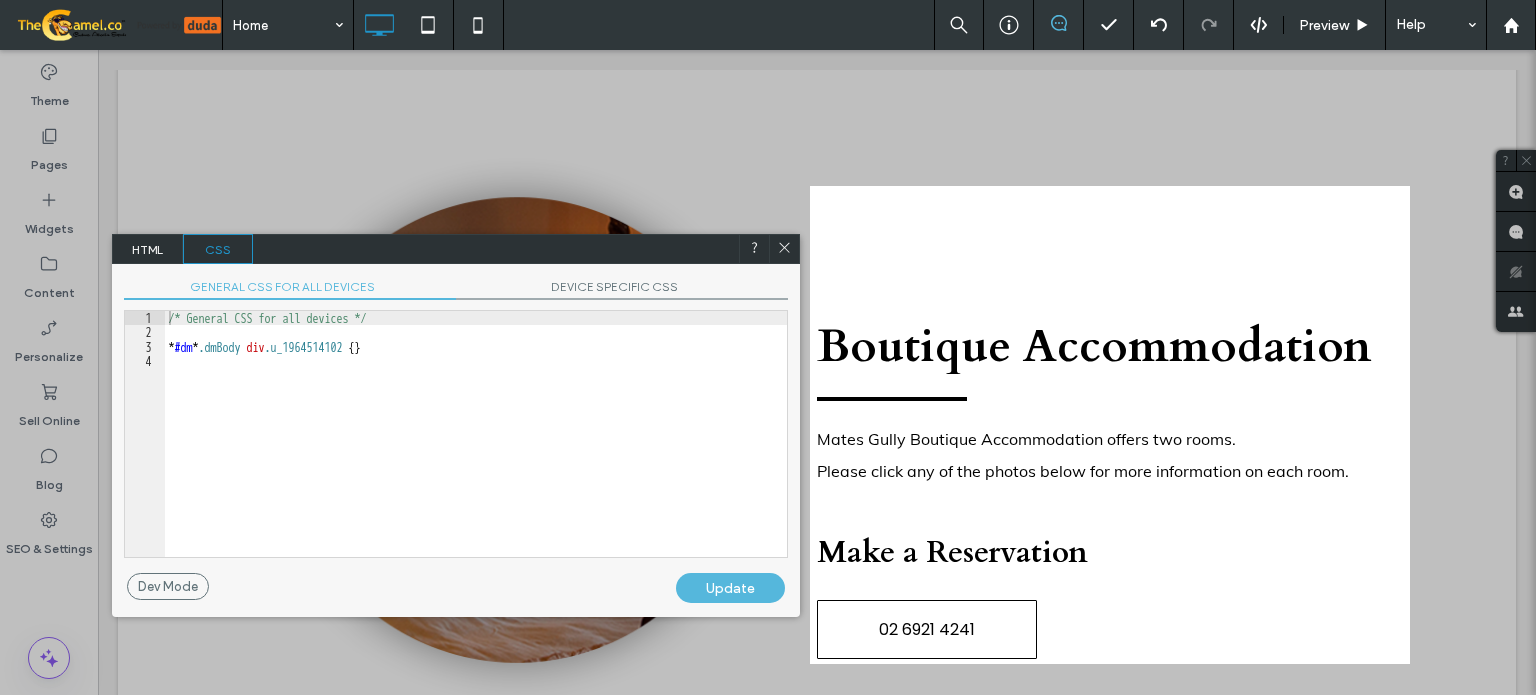 click on "/* General CSS for all devices */ * #dm  * .dmBody   div .u_1964514102   { }" at bounding box center (476, 448) 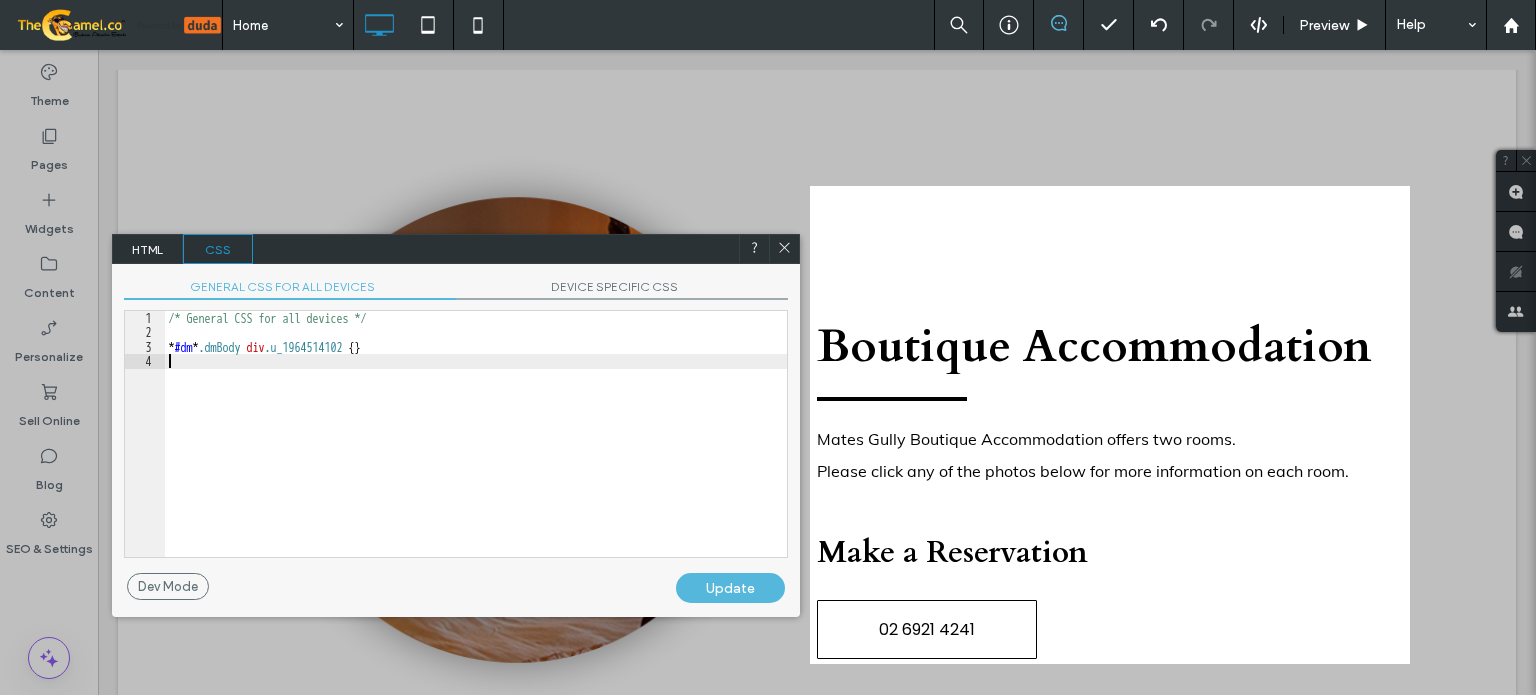 click on "/* General CSS for all devices */ * #dm  * .dmBody   div .u_1964514102   { }" at bounding box center [476, 448] 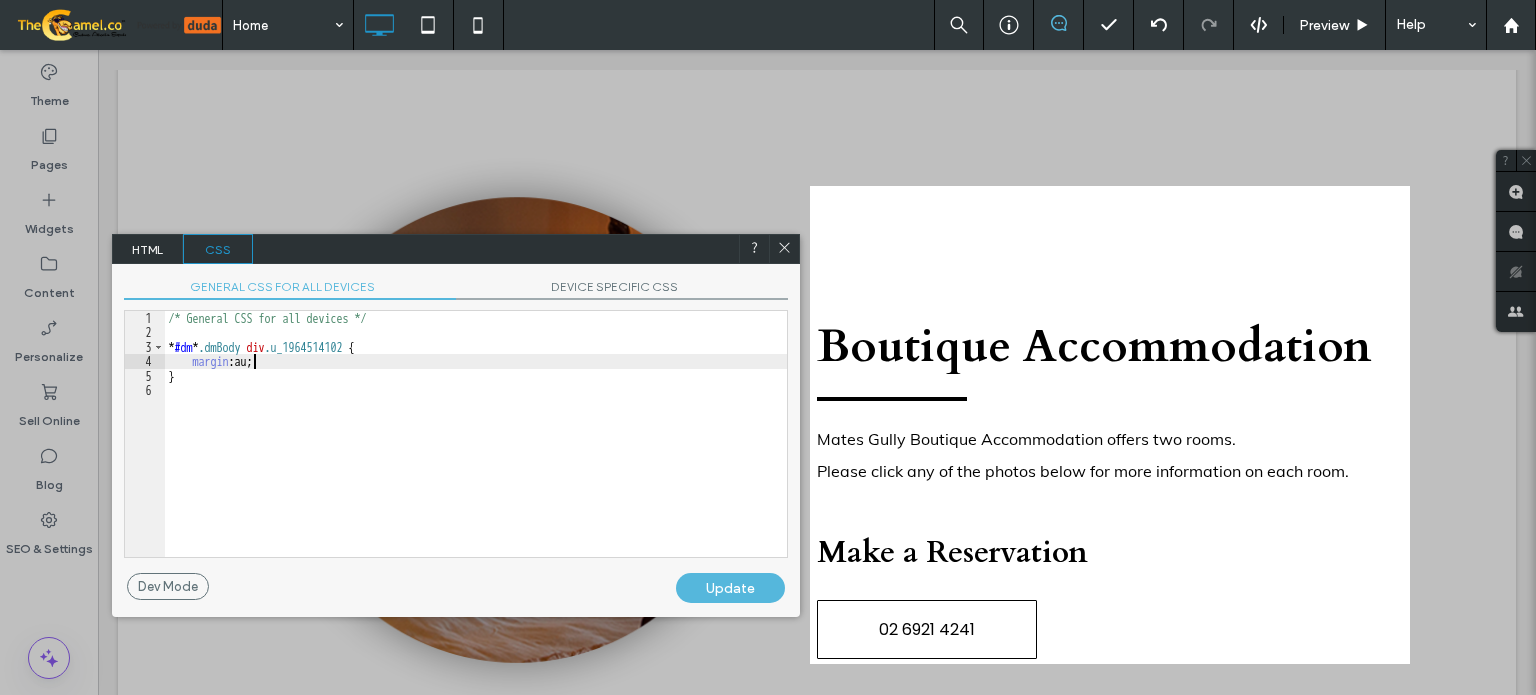 type on "**" 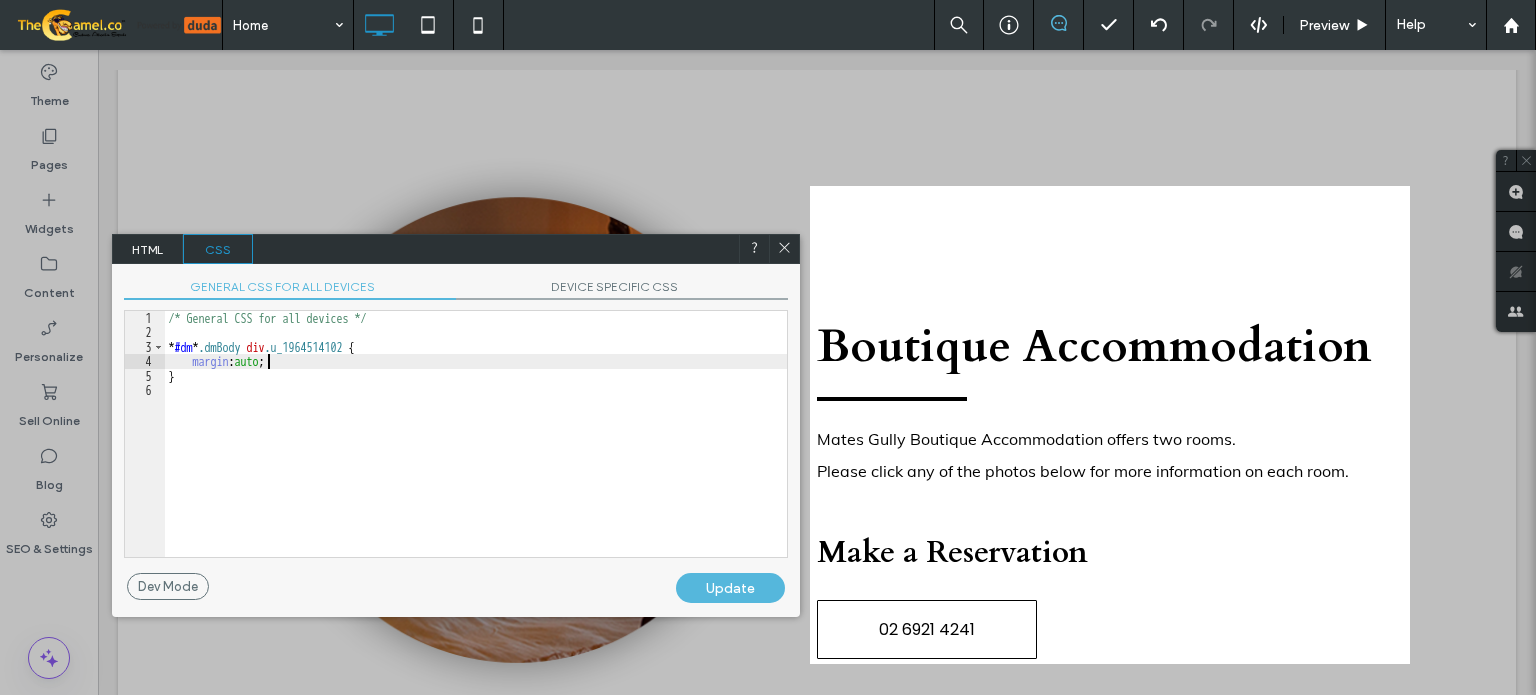 click on "Update" at bounding box center [730, 588] 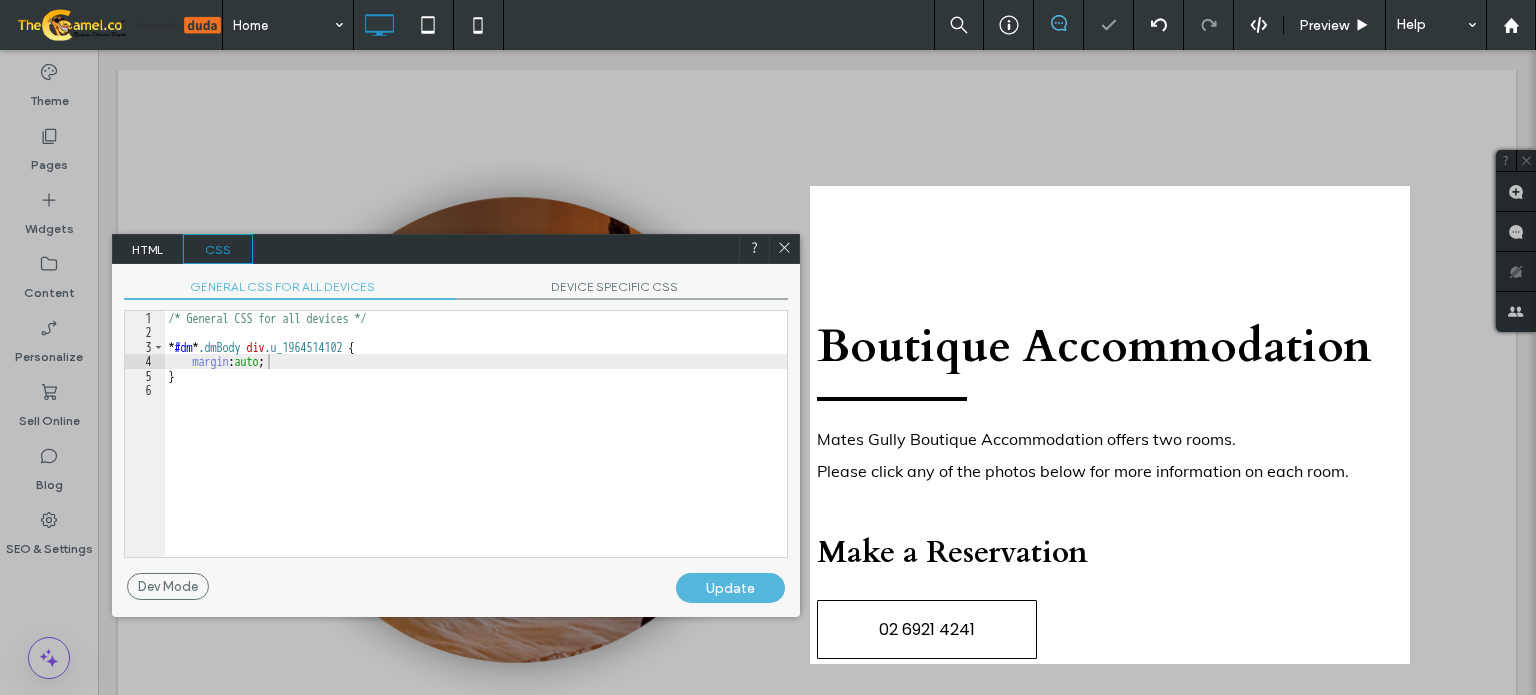 click on "DEVICE SPECIFIC CSS" at bounding box center (622, 289) 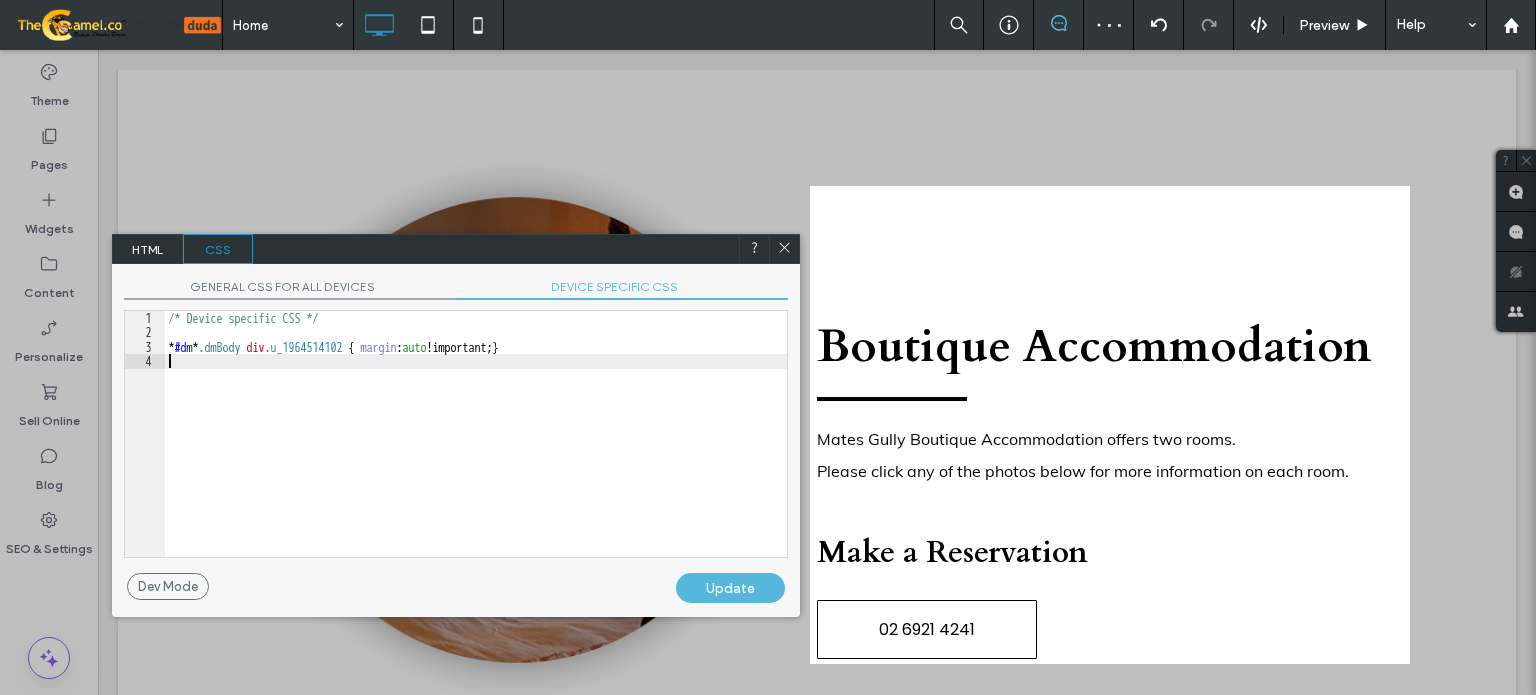 click on "/* Device specific CSS */ * #dm  * .dmBody   div .u_1964514102   {   margin : auto  !important;  }" at bounding box center [476, 448] 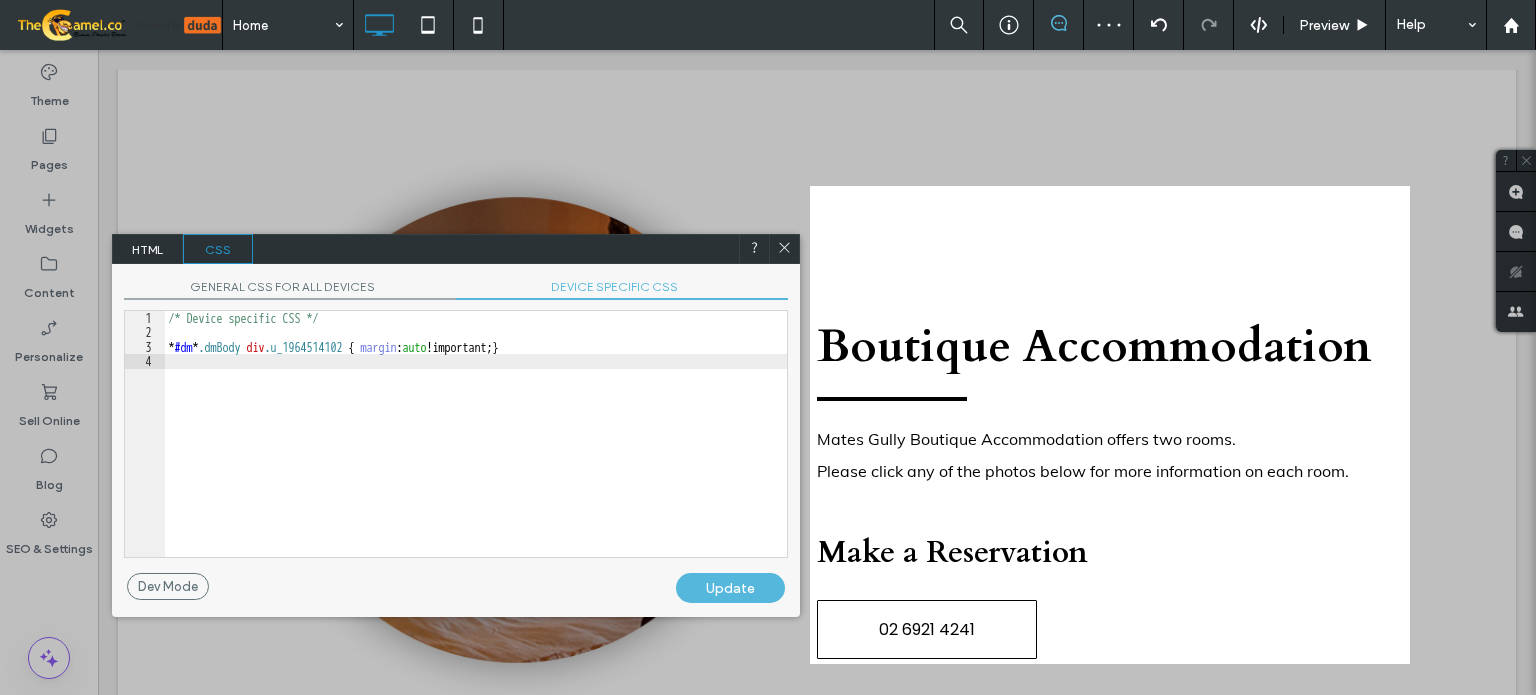 click on "GENERAL CSS FOR ALL DEVICES" at bounding box center [290, 289] 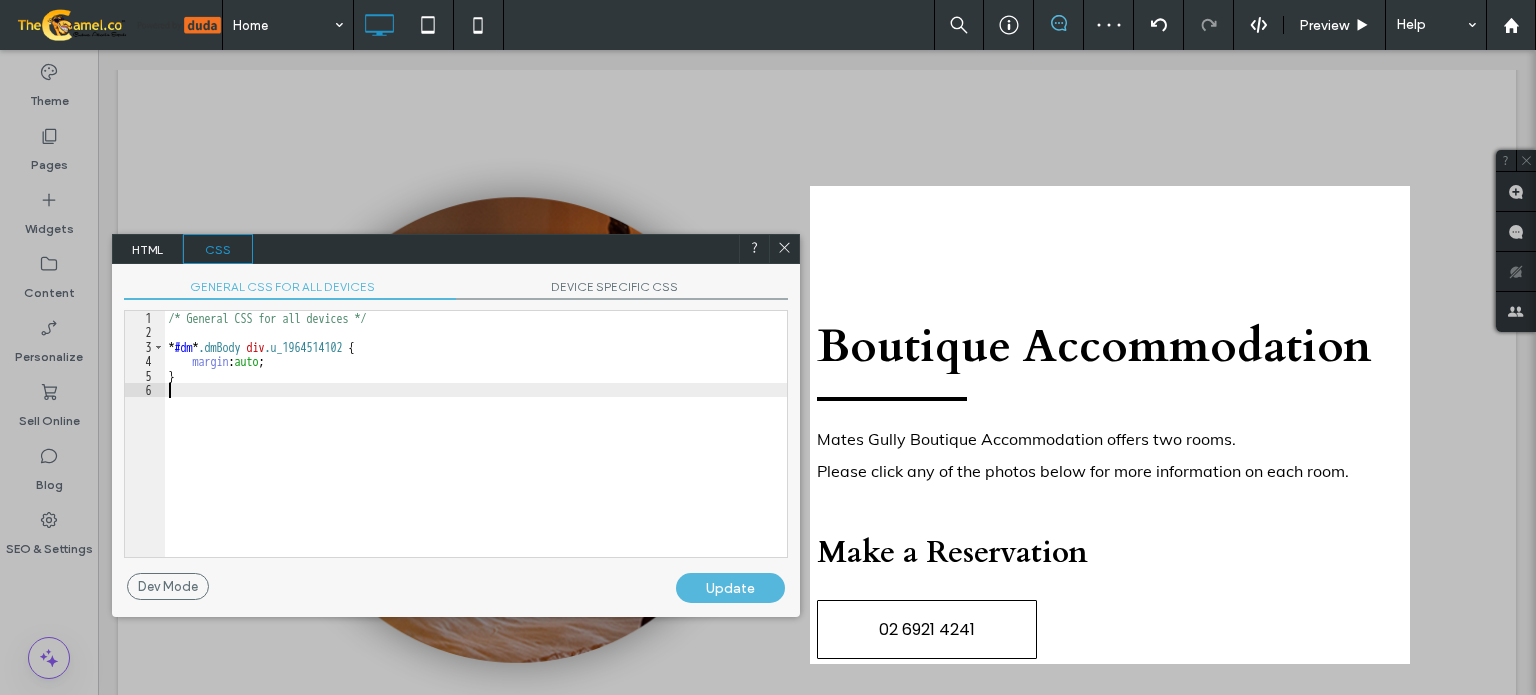 click on "/* General CSS for all devices */ * #dm  * .dmBody   div .u_1964514102   {      margin : auto ; }" at bounding box center [476, 448] 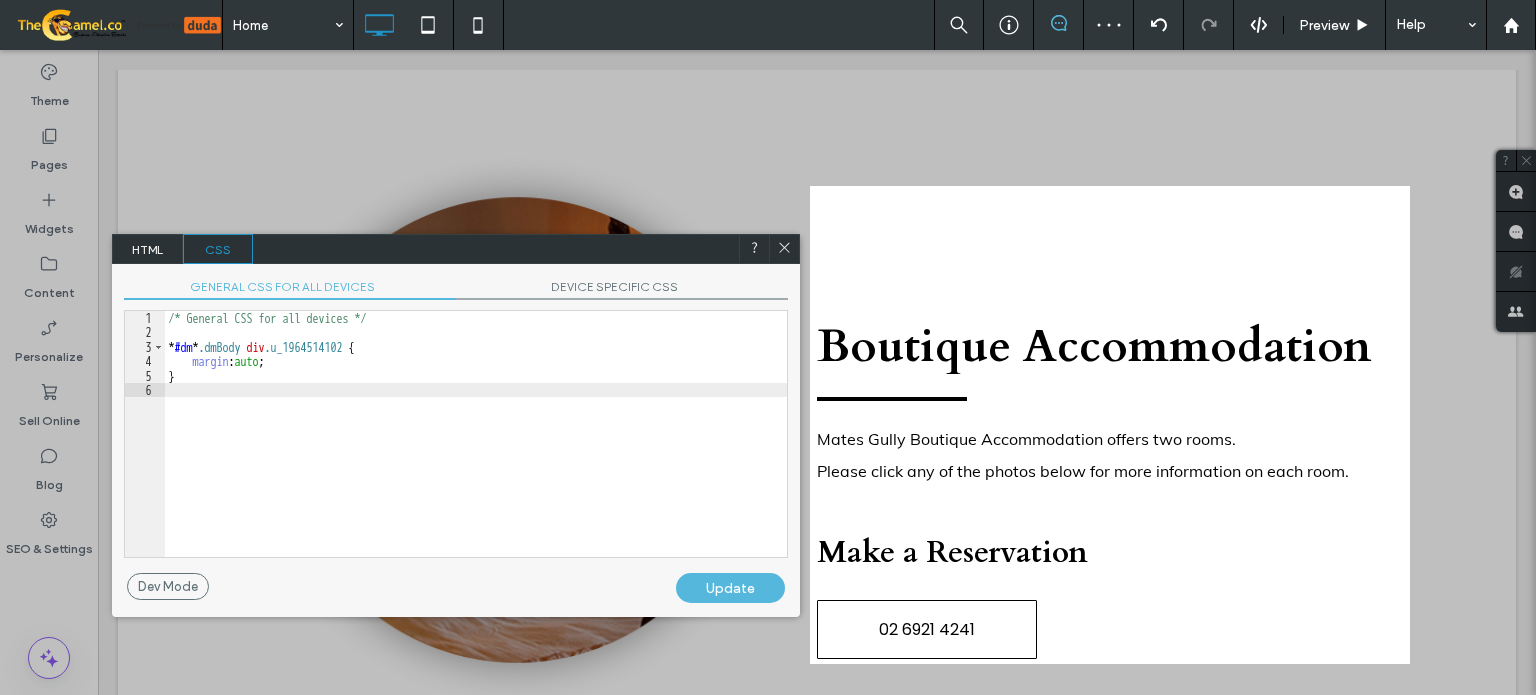 click at bounding box center (784, 249) 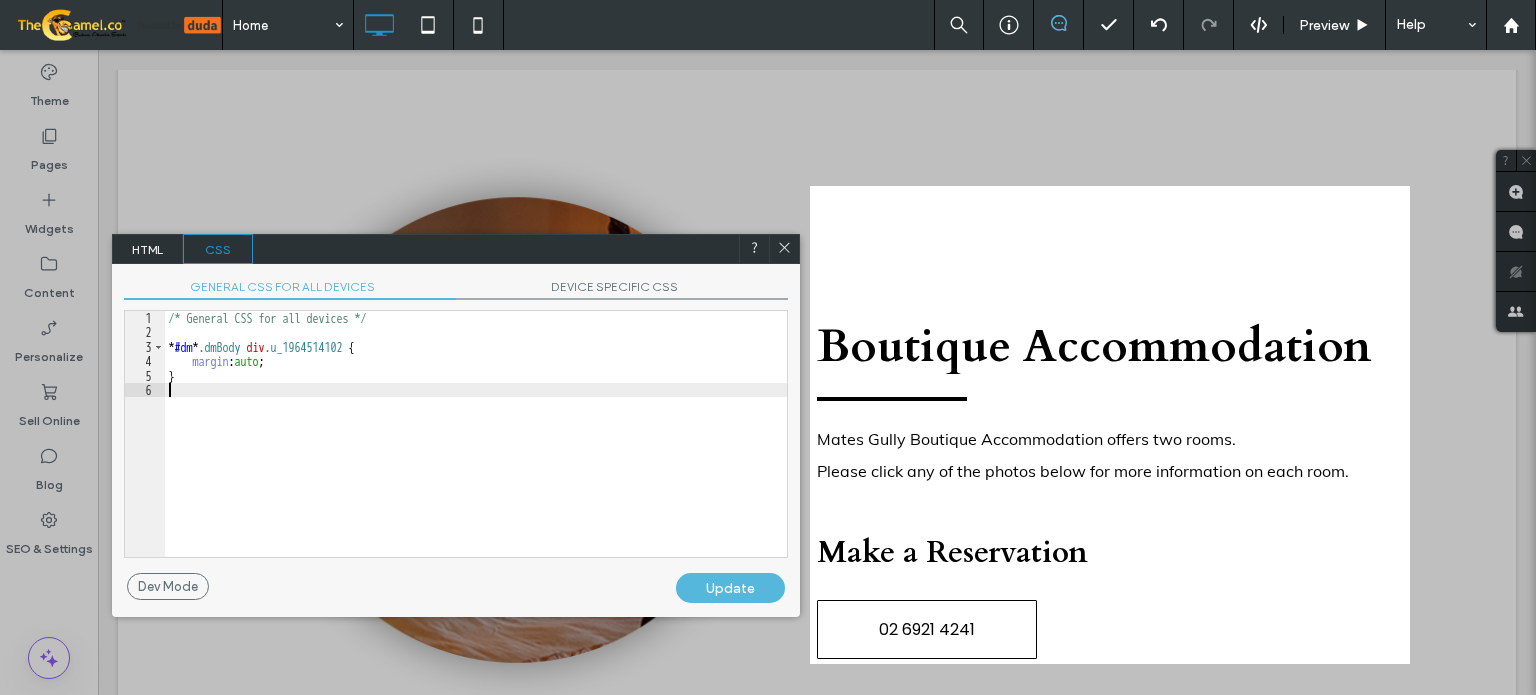 drag, startPoint x: 786, startPoint y: 244, endPoint x: 714, endPoint y: 231, distance: 73.1642 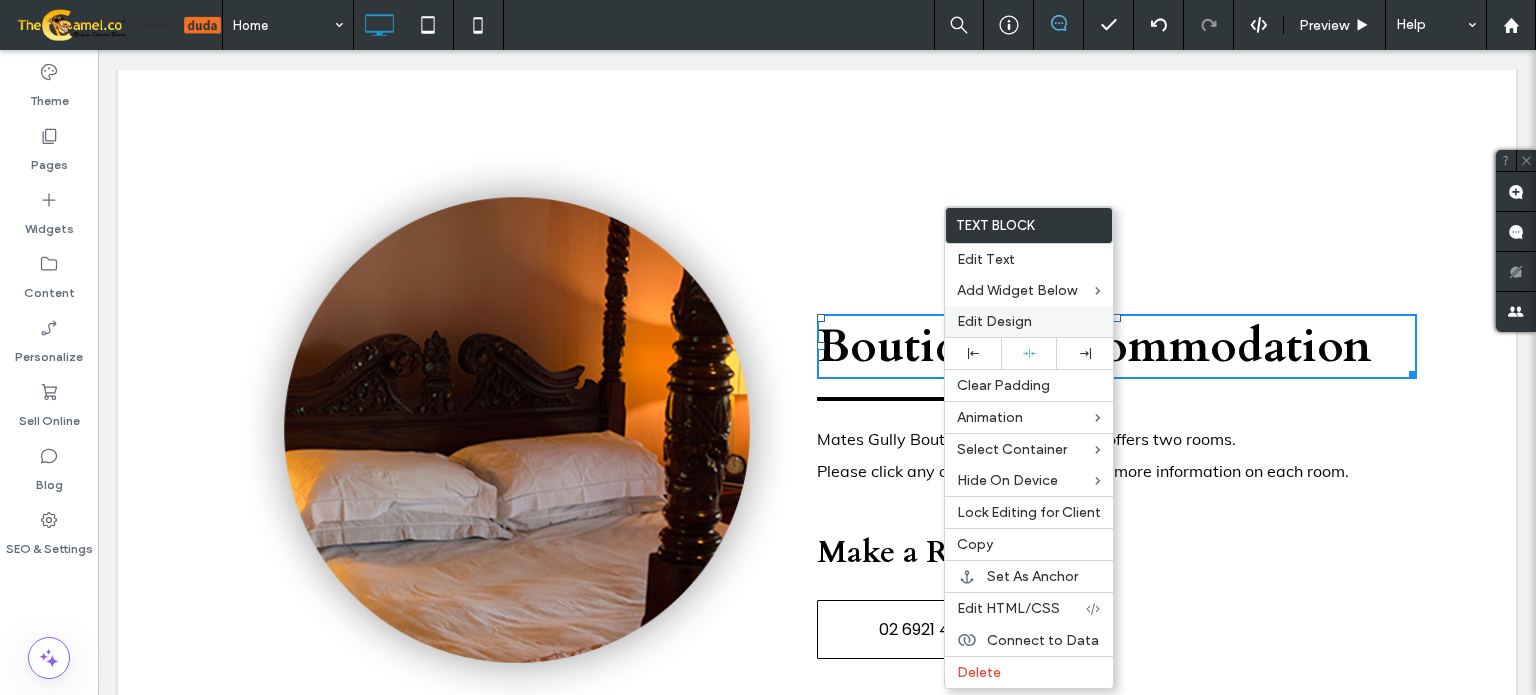 click on "Edit Design" at bounding box center [994, 321] 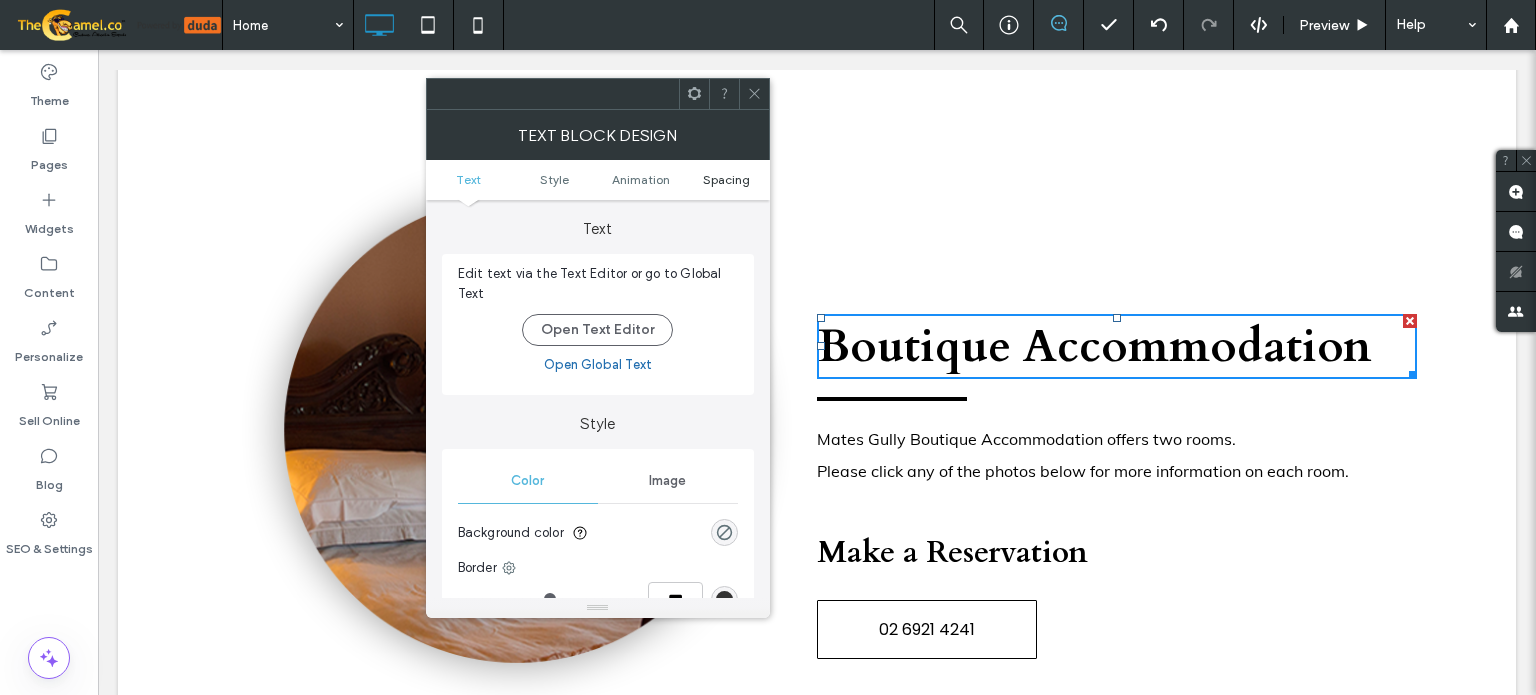 click on "Spacing" at bounding box center (726, 179) 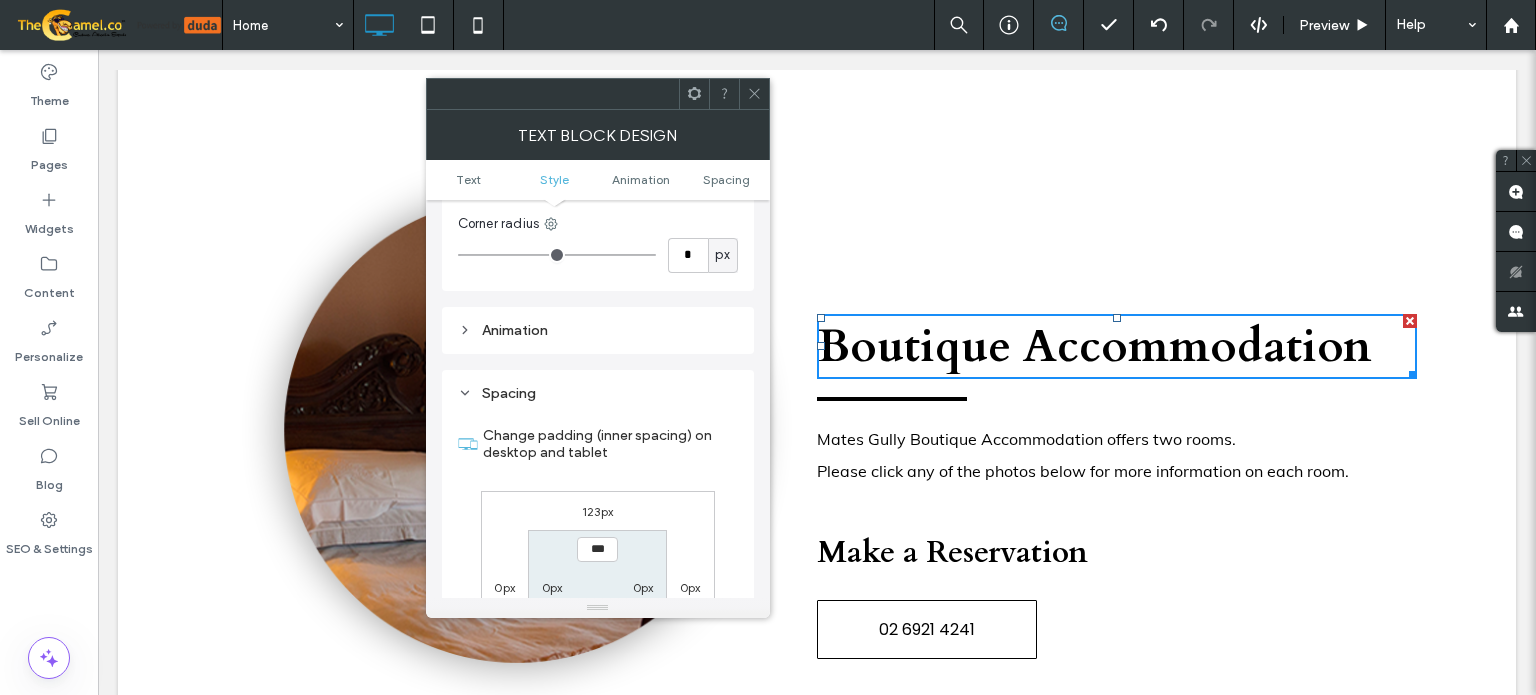 scroll, scrollTop: 572, scrollLeft: 0, axis: vertical 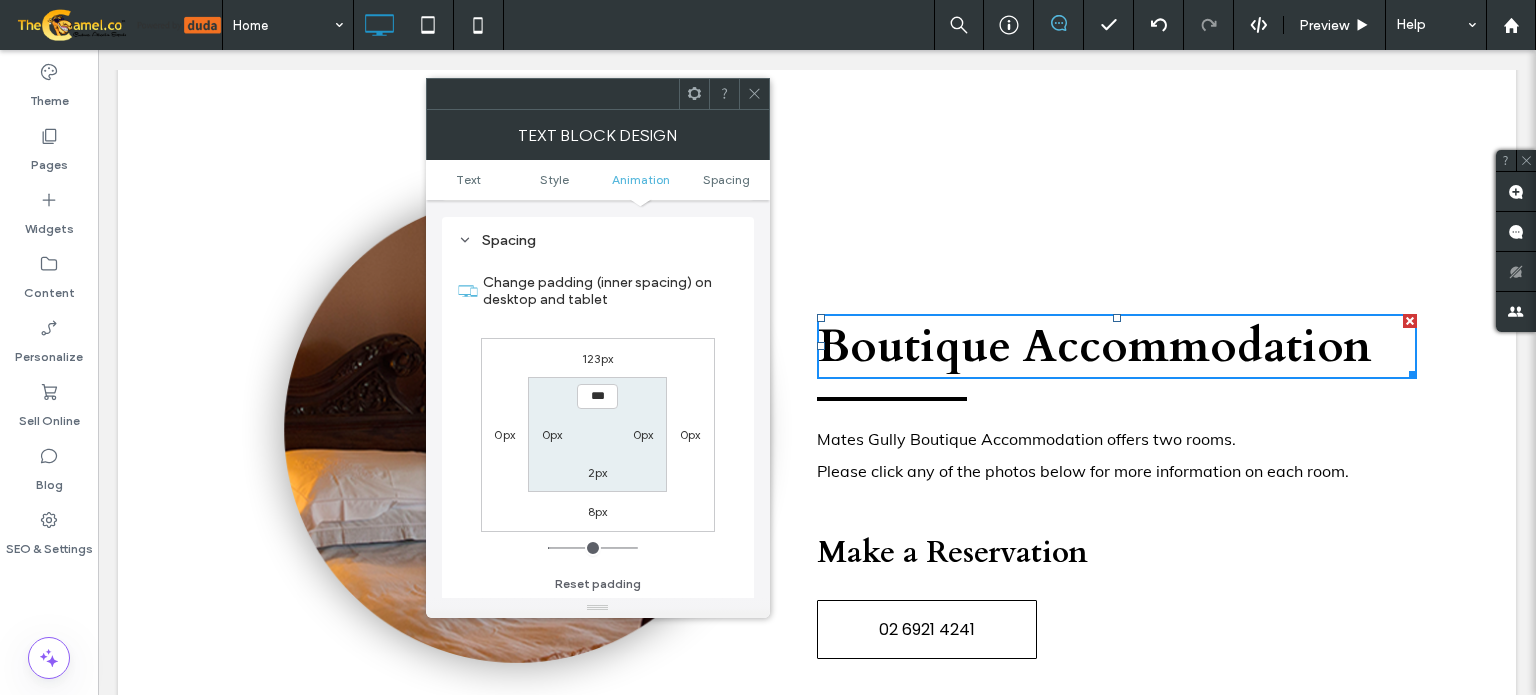 click on "123px" at bounding box center (597, 358) 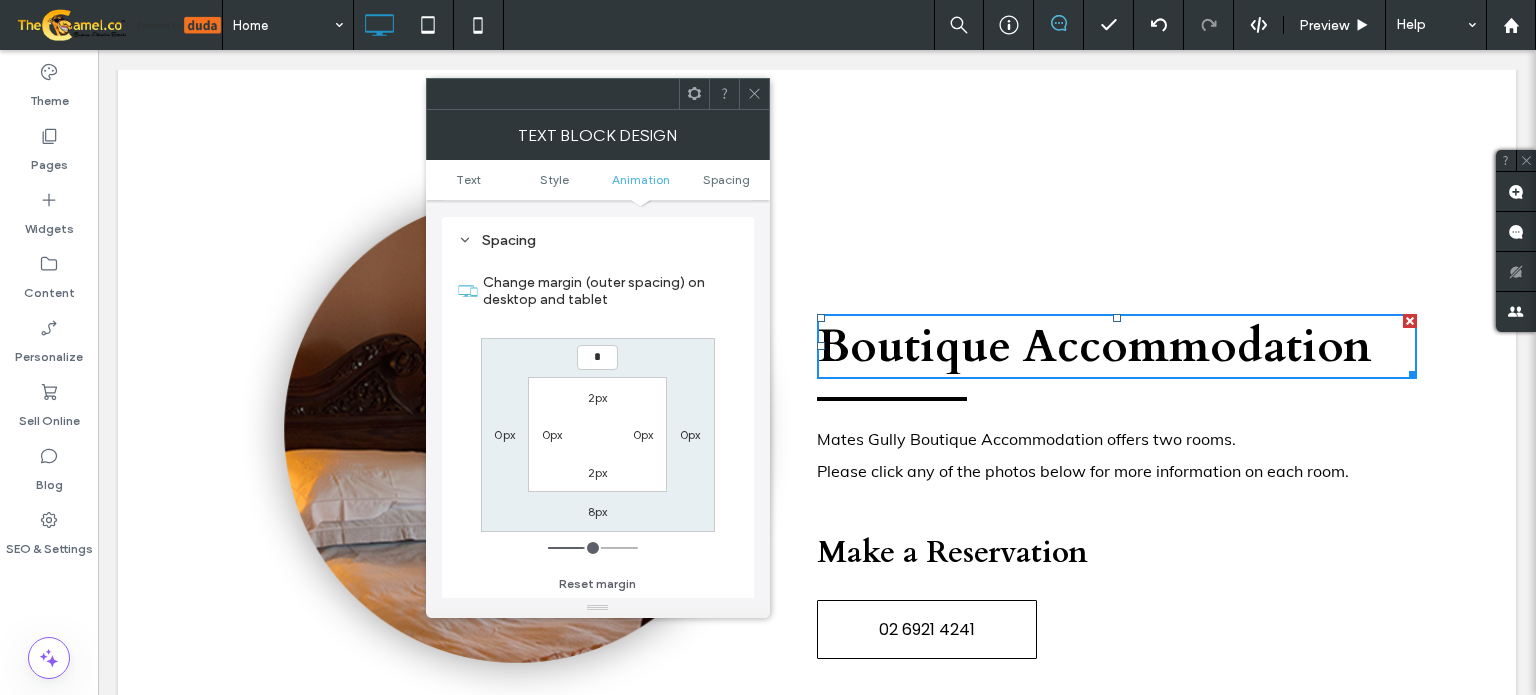 type on "*" 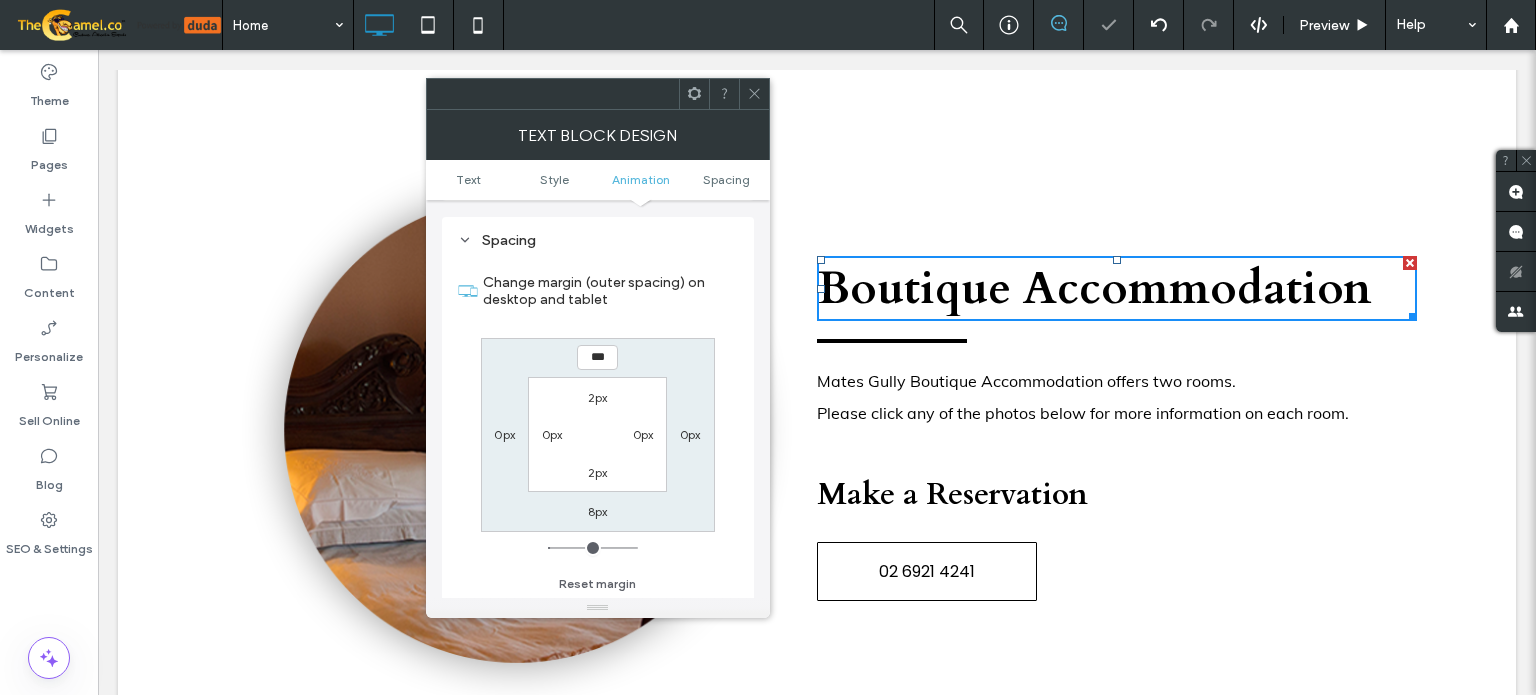 click 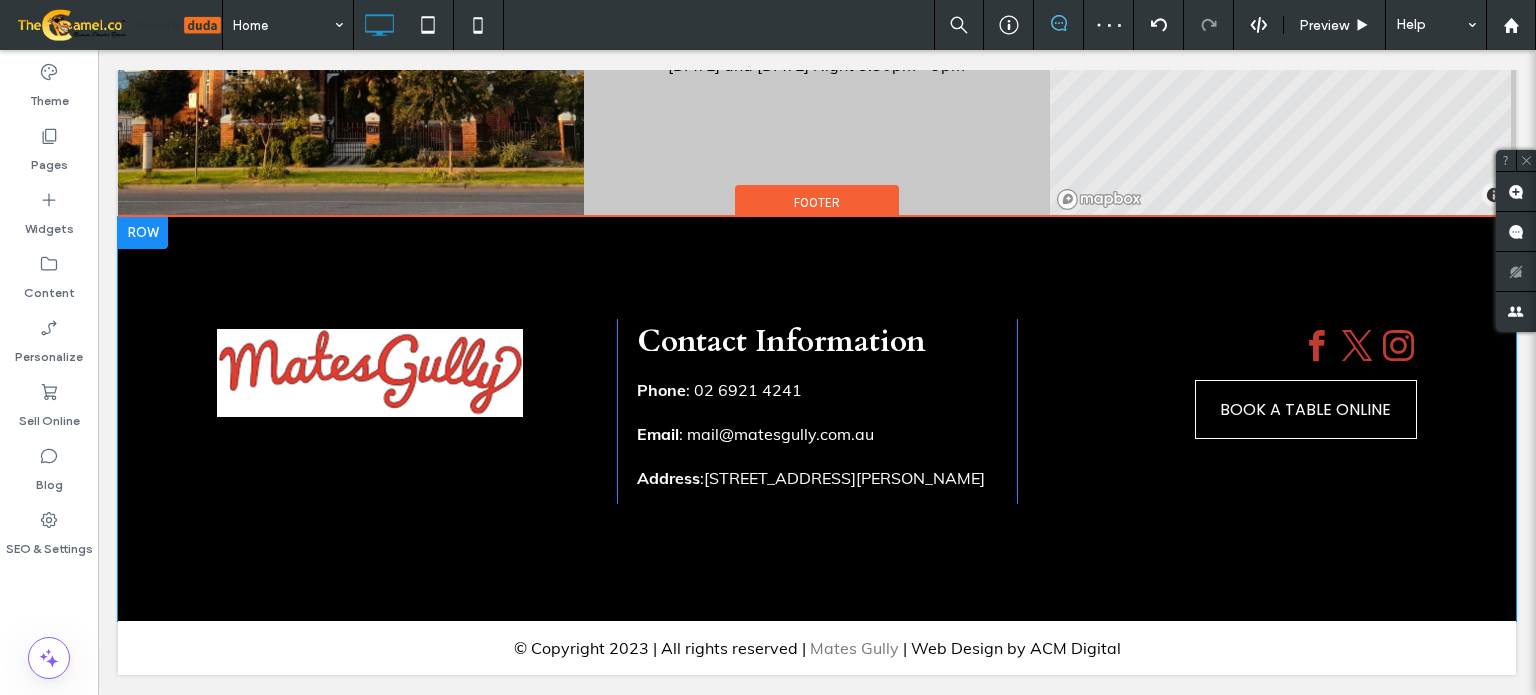 scroll, scrollTop: 3988, scrollLeft: 0, axis: vertical 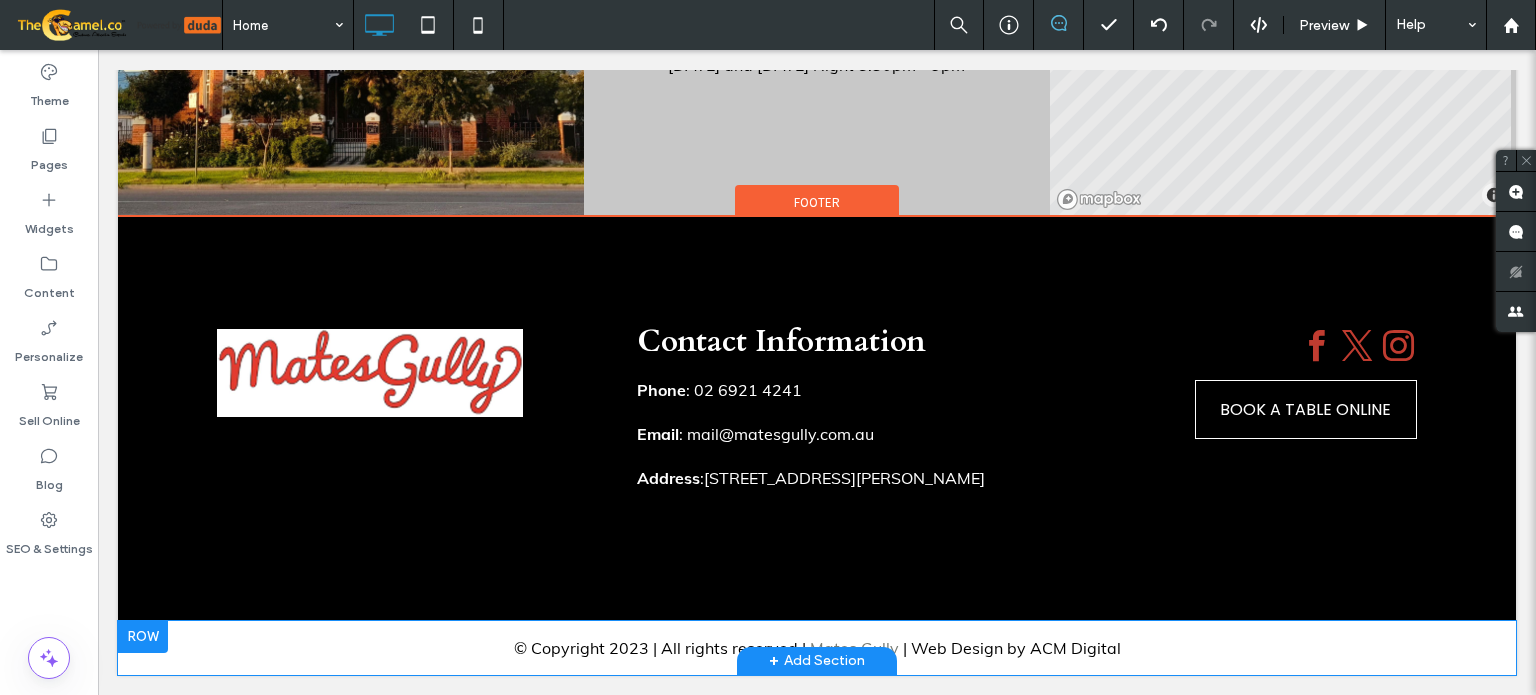 click on "© Copyright 2023 | All rights reserved |
Mates Gully   | Web Design by ACM Digital" at bounding box center [817, 648] 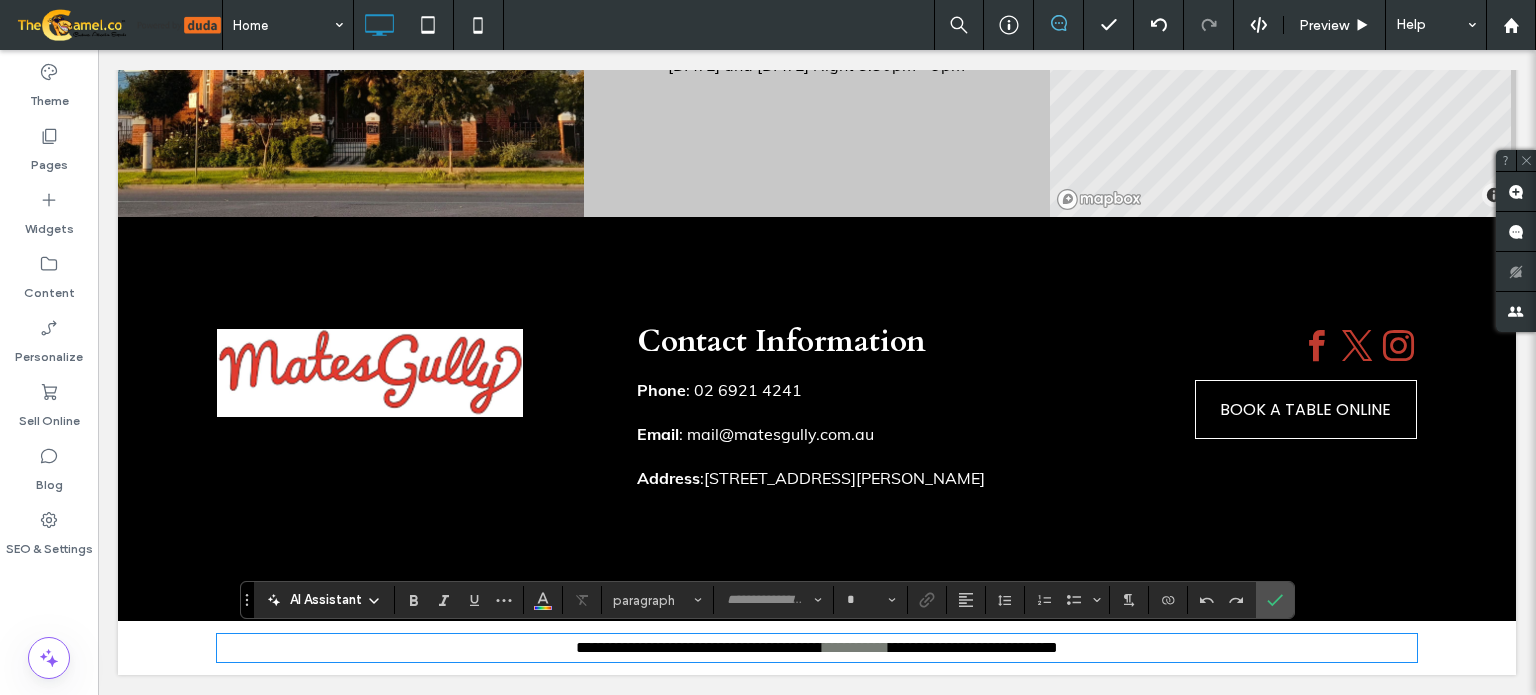 type on "****" 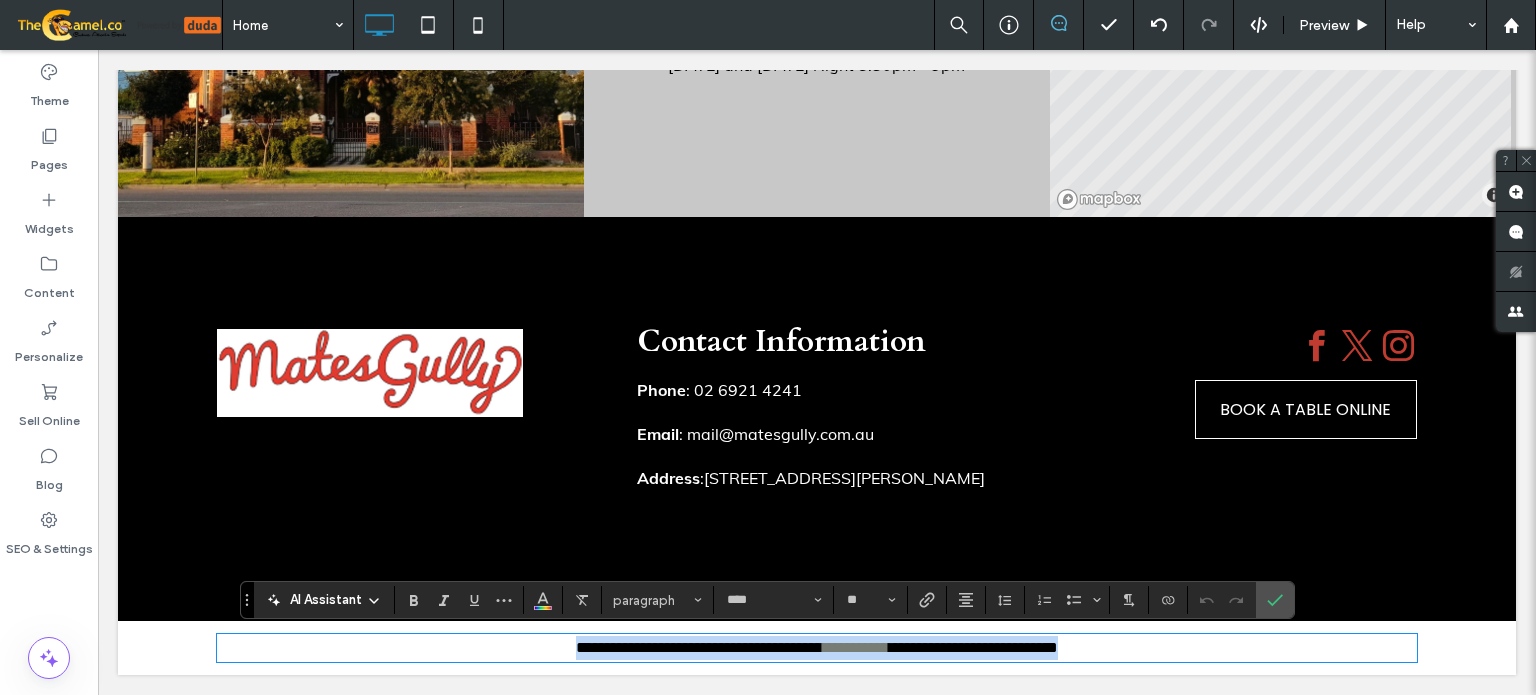 click on "**********" at bounding box center [973, 647] 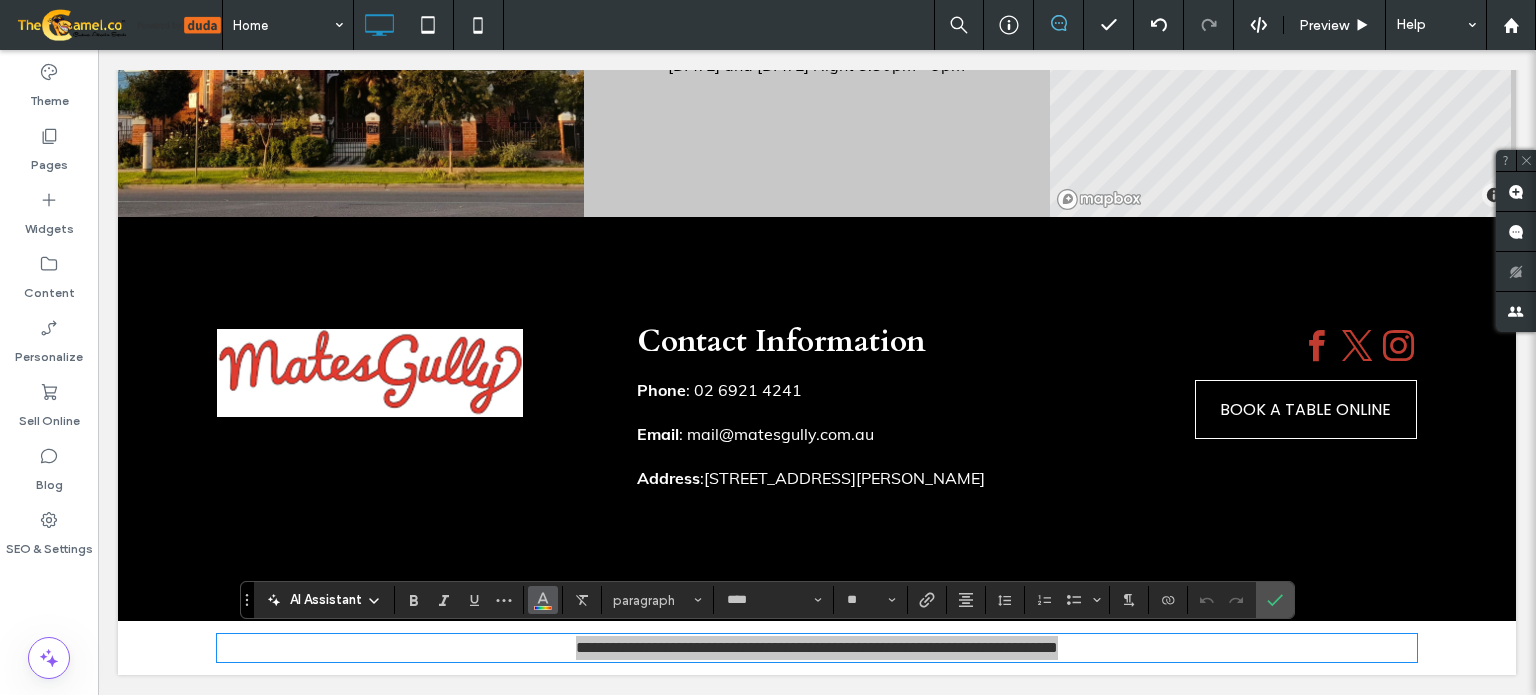 click 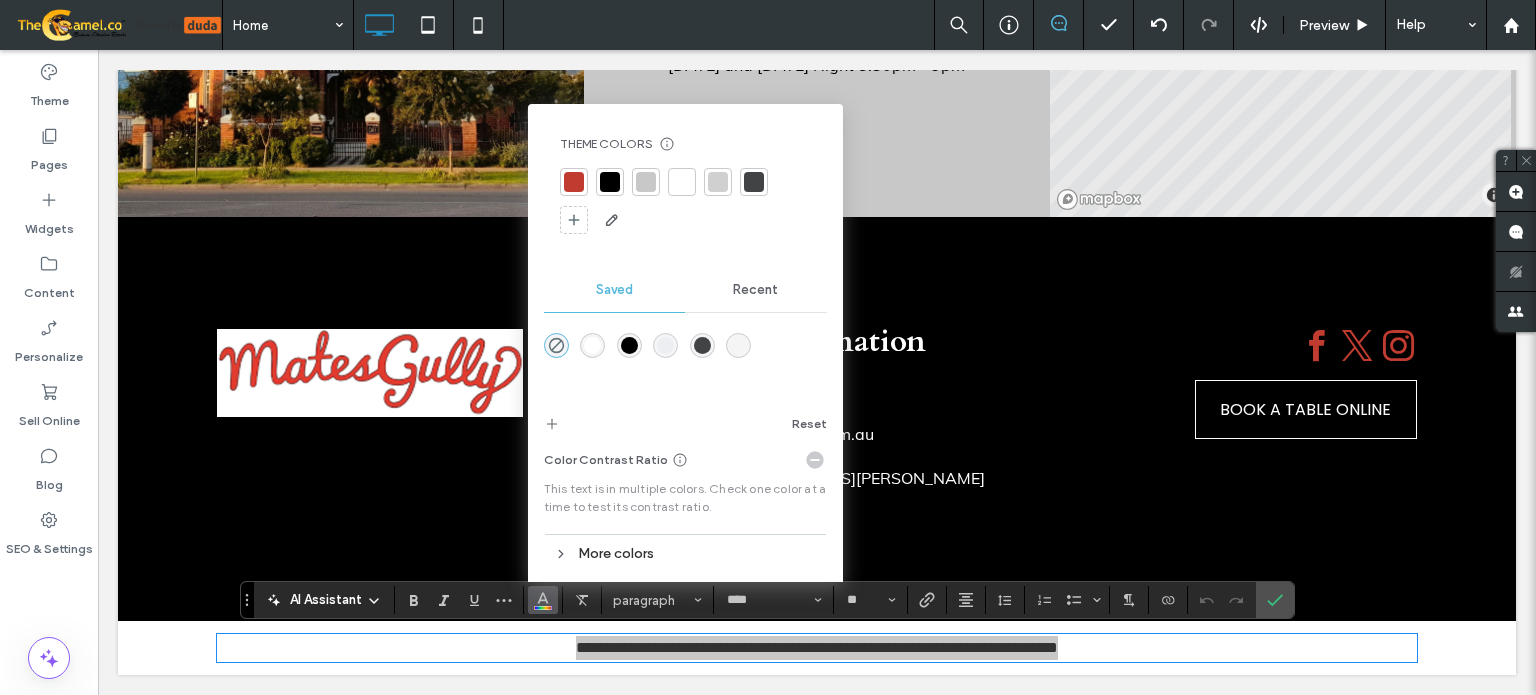 click at bounding box center [610, 182] 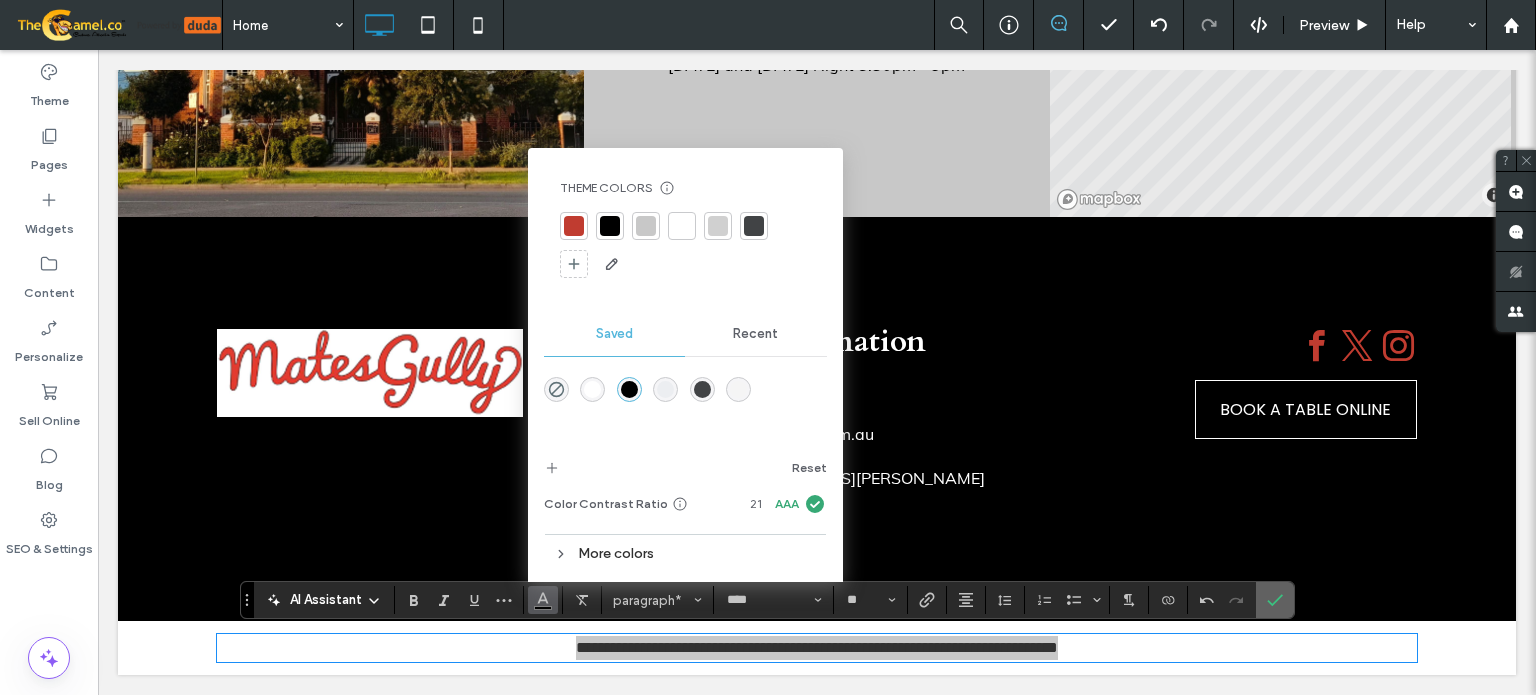 click 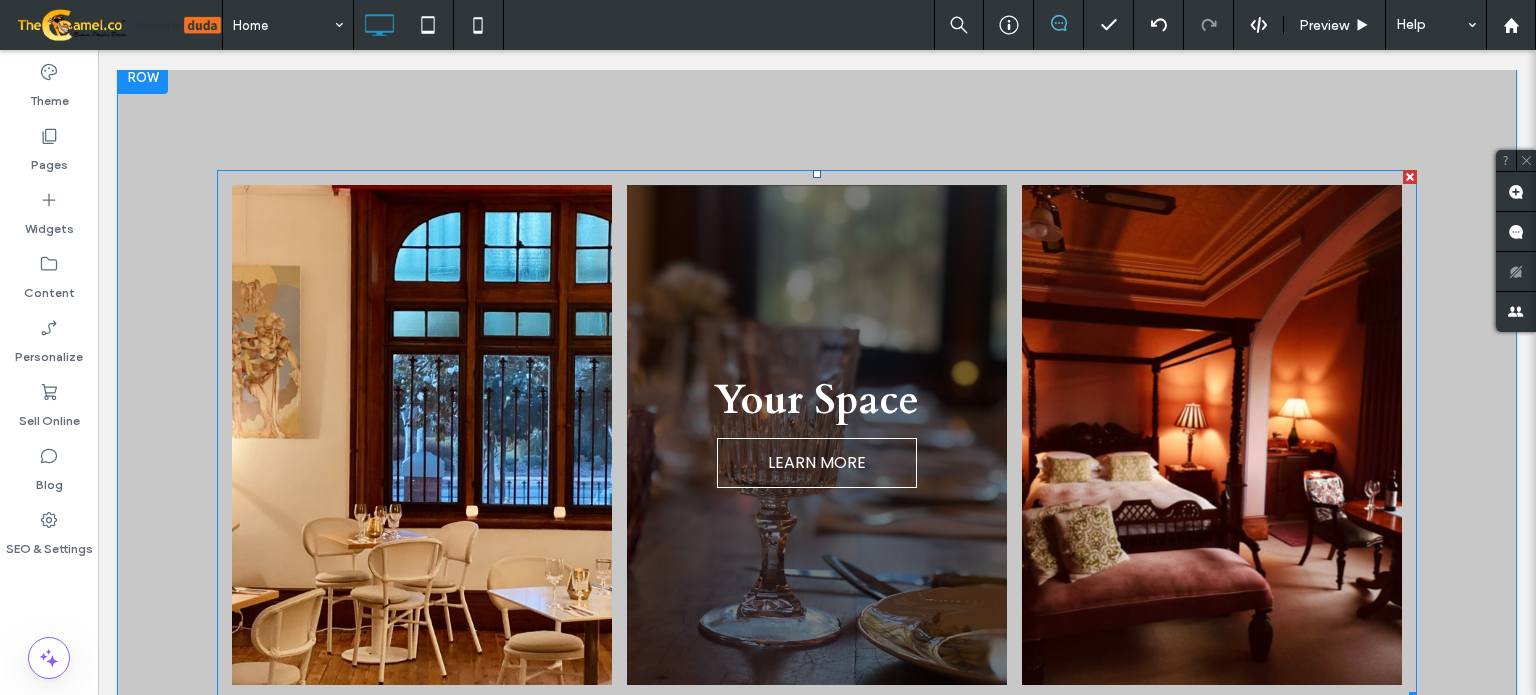 scroll, scrollTop: 1788, scrollLeft: 0, axis: vertical 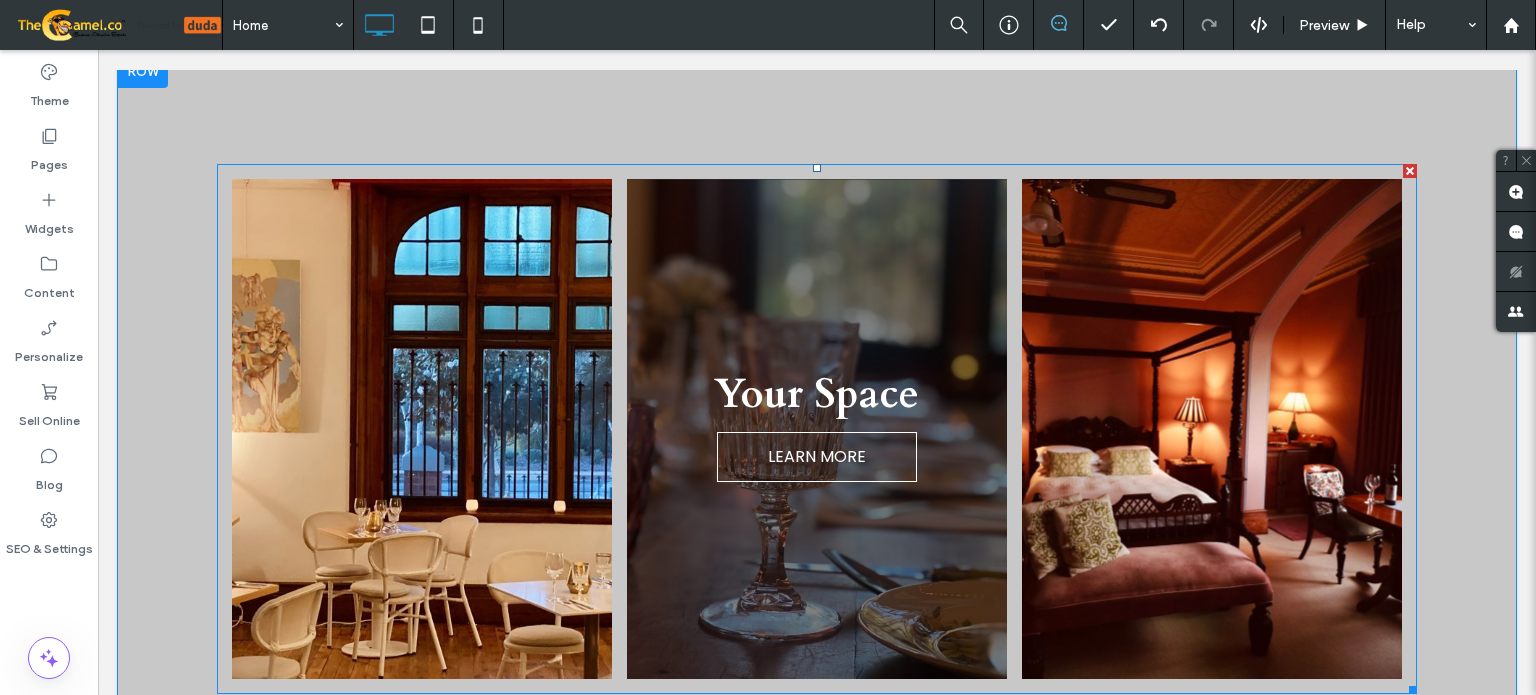 drag, startPoint x: 838, startPoint y: 273, endPoint x: 740, endPoint y: 271, distance: 98.02041 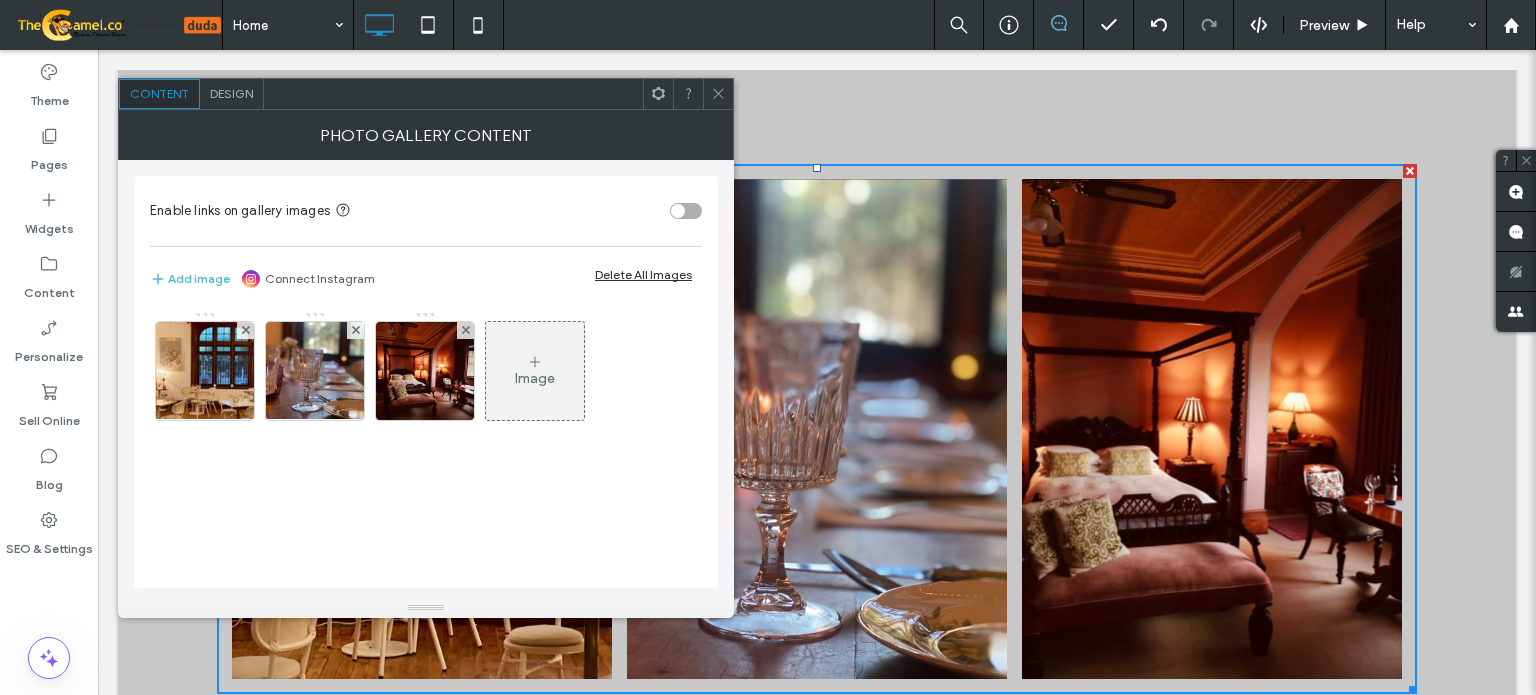 click on "Design" at bounding box center (231, 93) 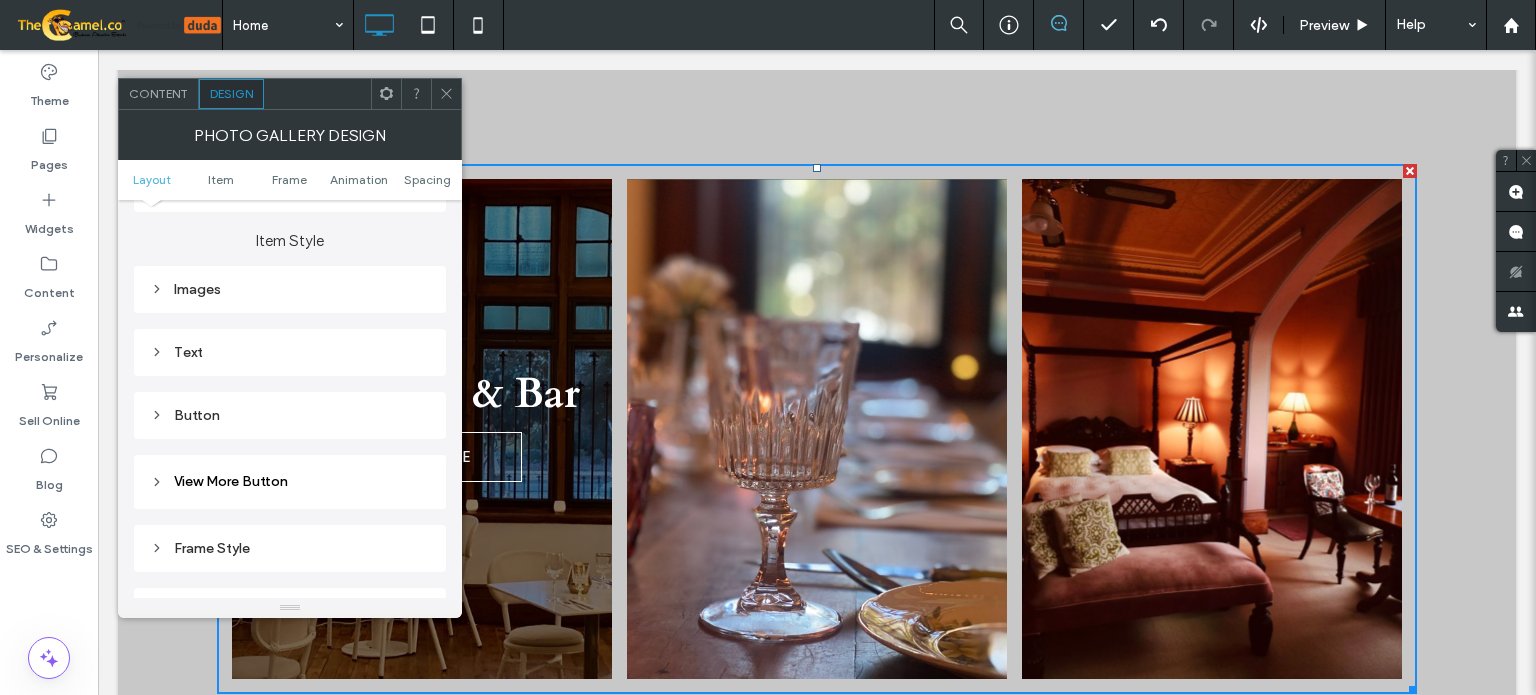 scroll, scrollTop: 700, scrollLeft: 0, axis: vertical 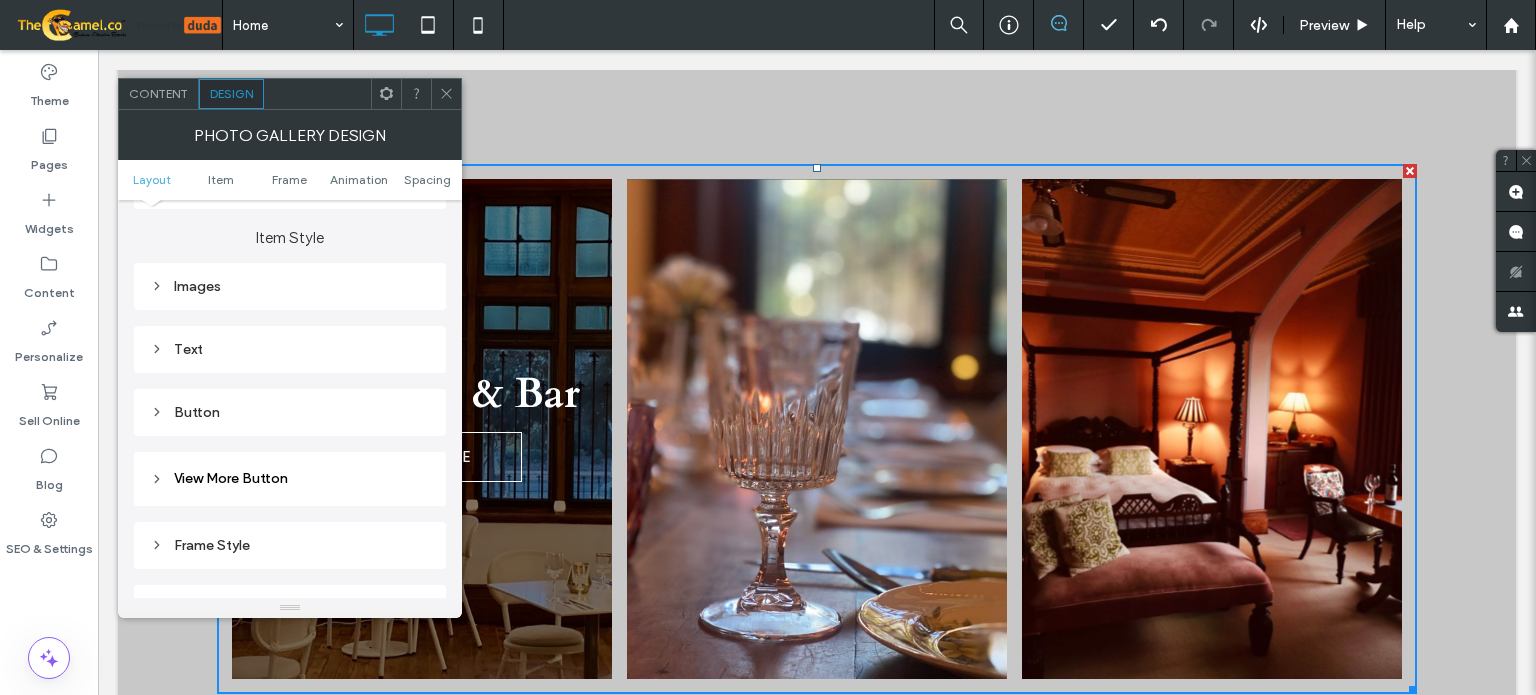 drag, startPoint x: 183, startPoint y: 349, endPoint x: 236, endPoint y: 332, distance: 55.65968 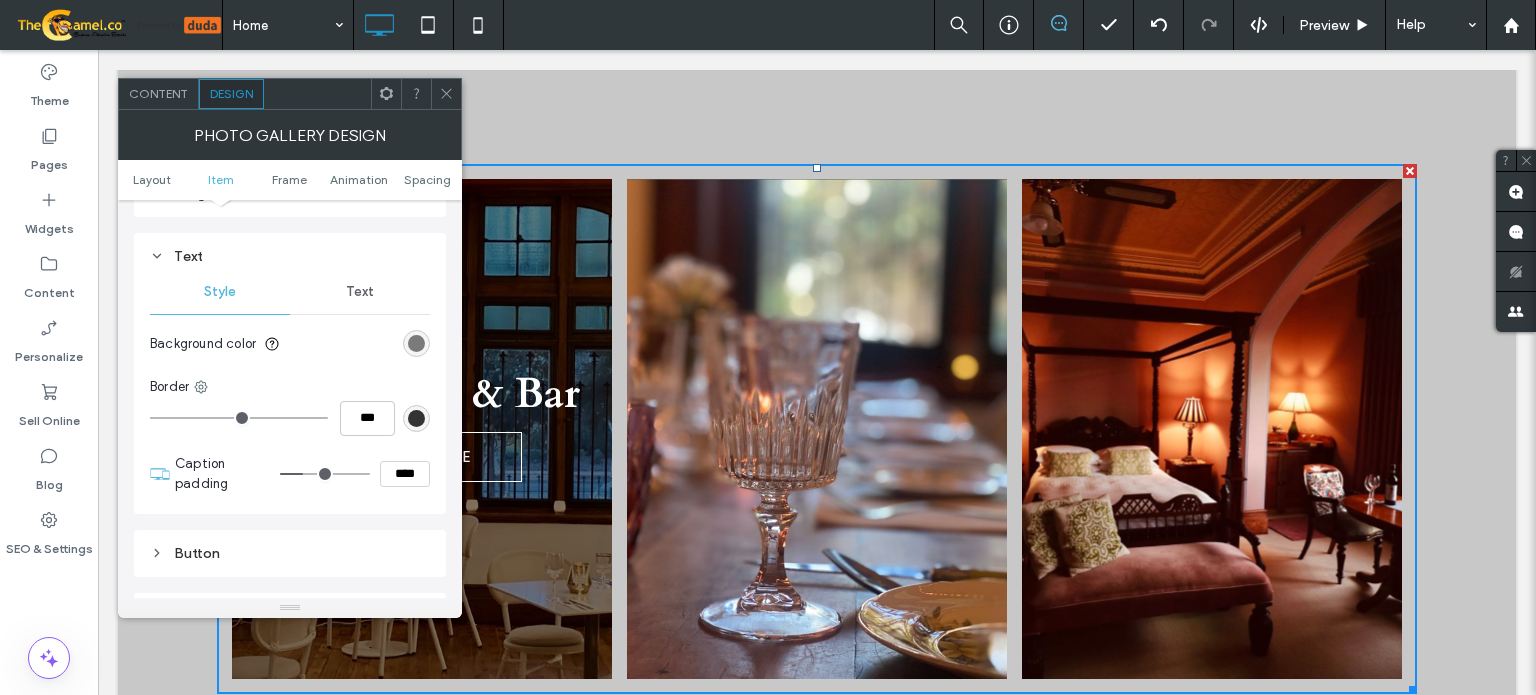 scroll, scrollTop: 800, scrollLeft: 0, axis: vertical 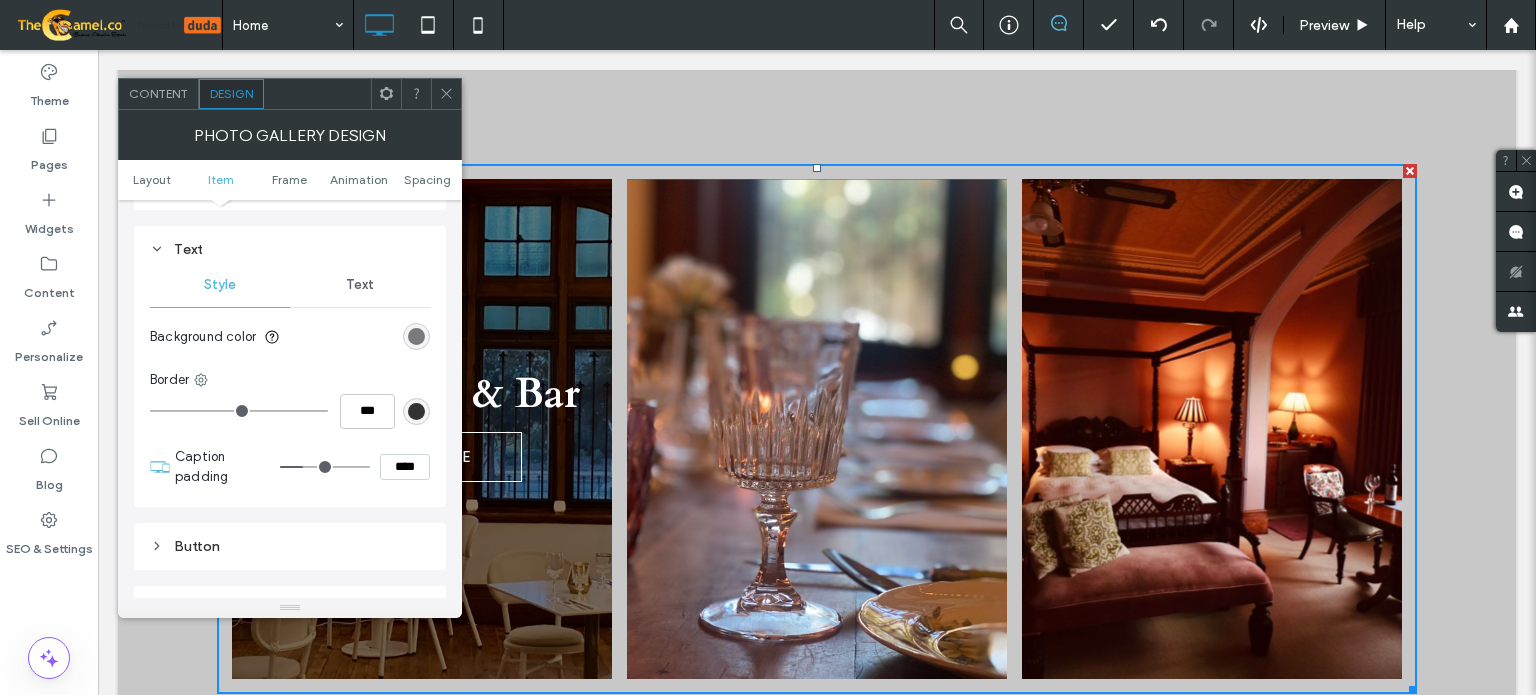 click on "Text" at bounding box center (360, 285) 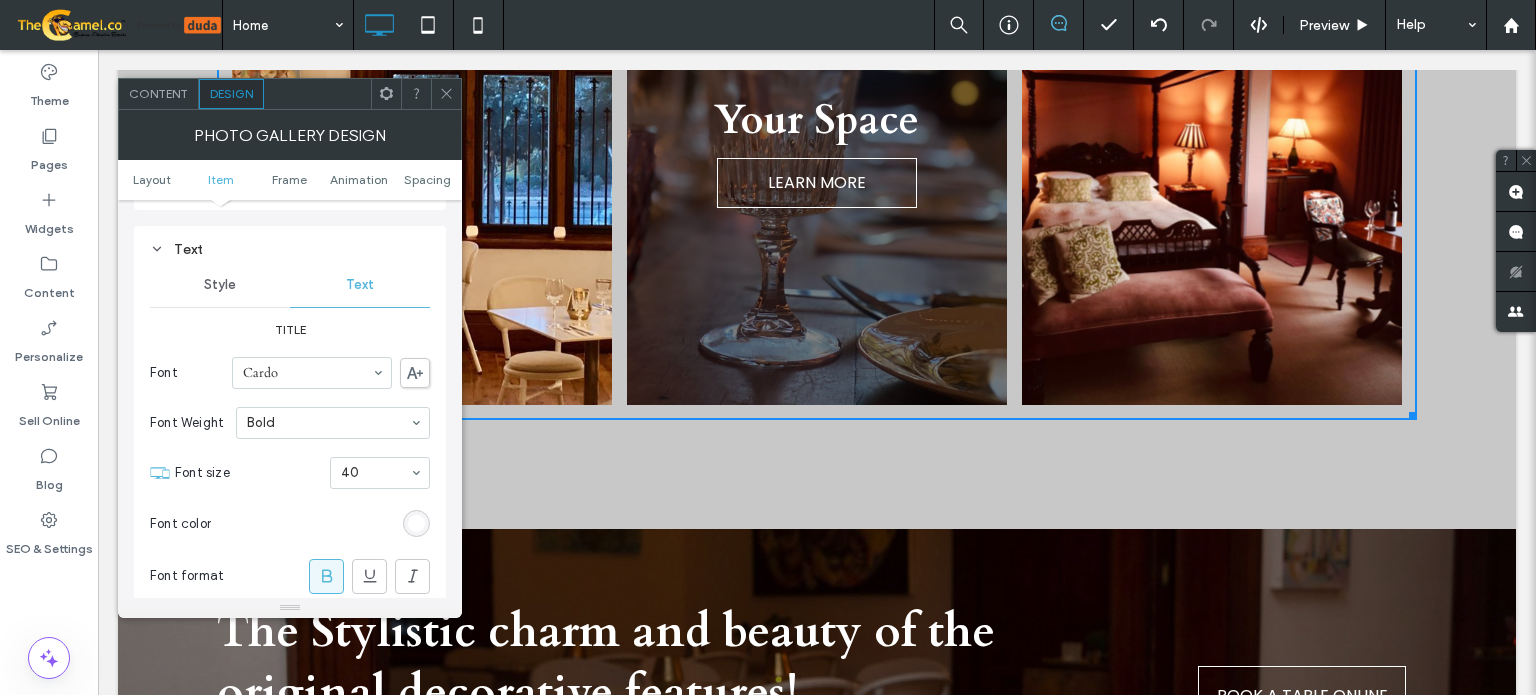 scroll, scrollTop: 2088, scrollLeft: 0, axis: vertical 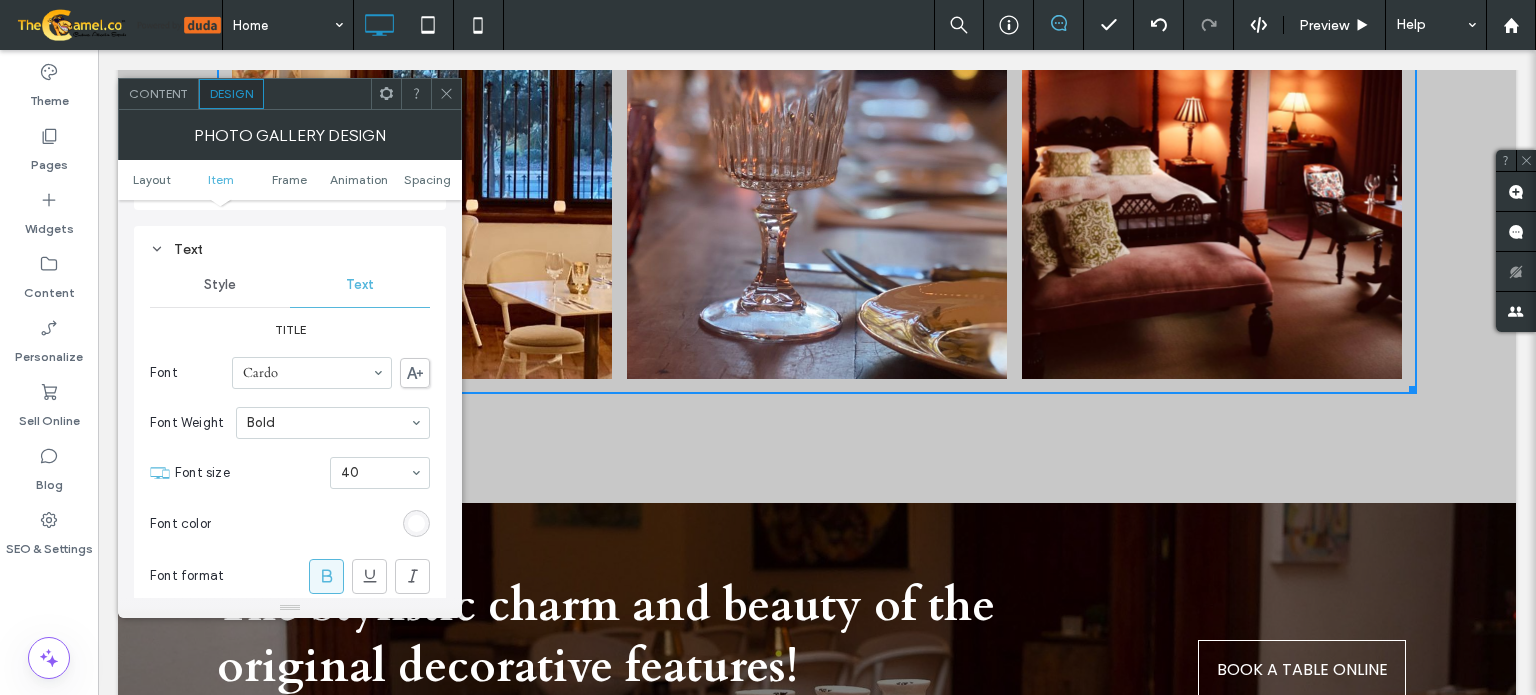click 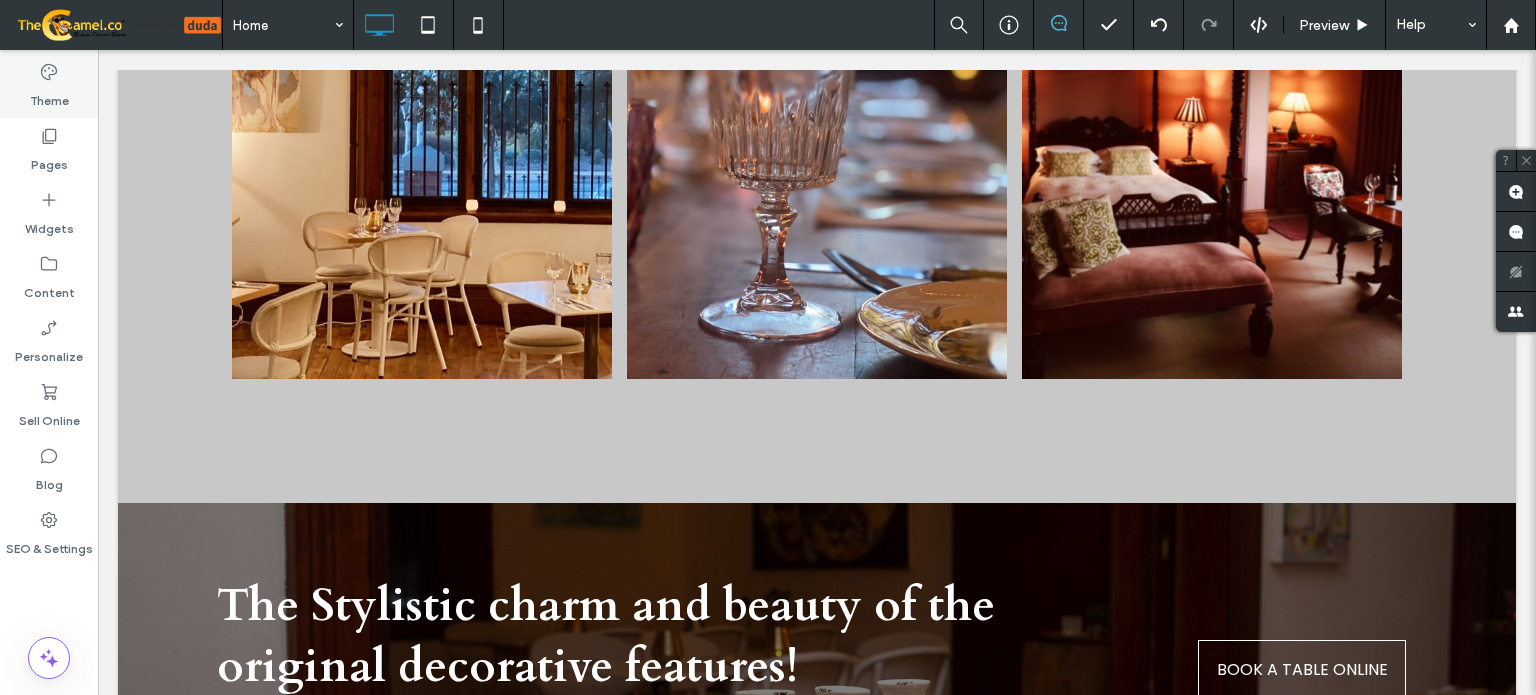 click on "Theme" at bounding box center (49, 86) 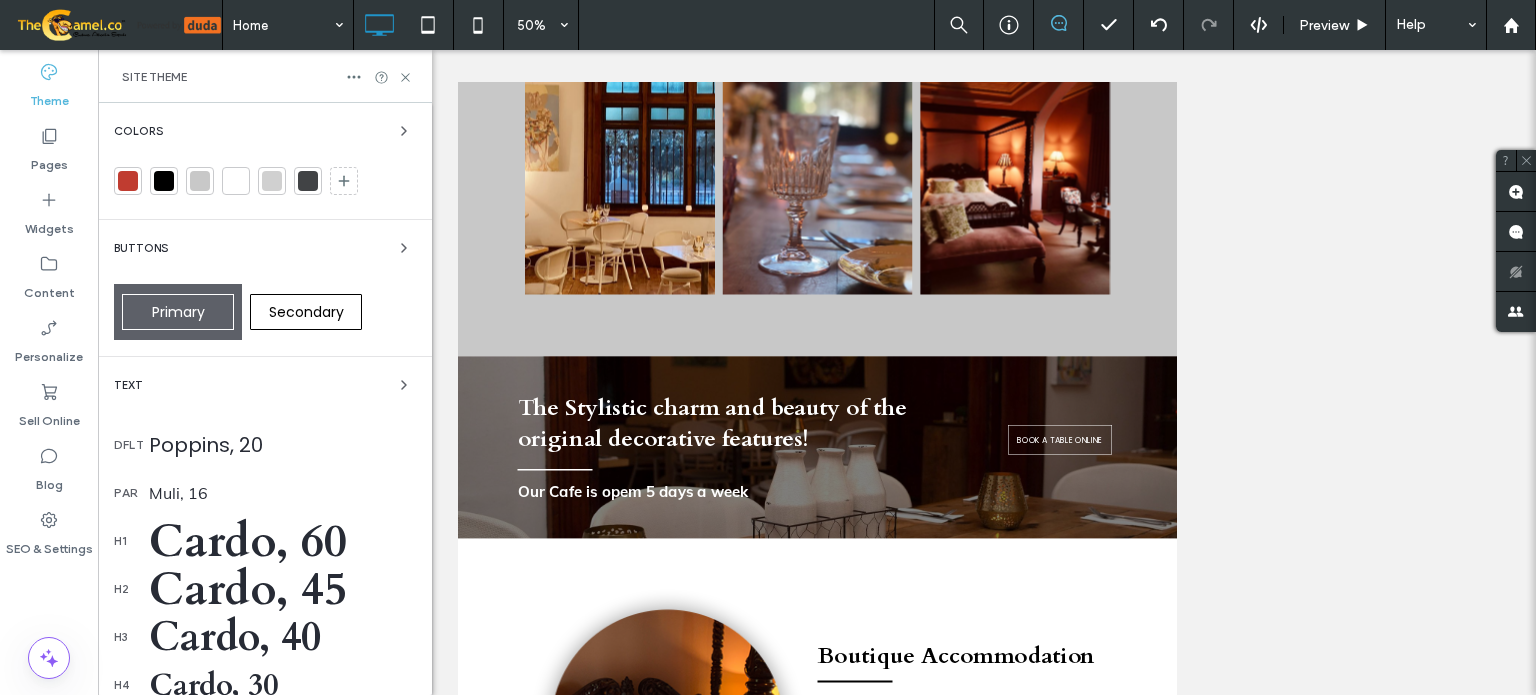 scroll, scrollTop: 1997, scrollLeft: 0, axis: vertical 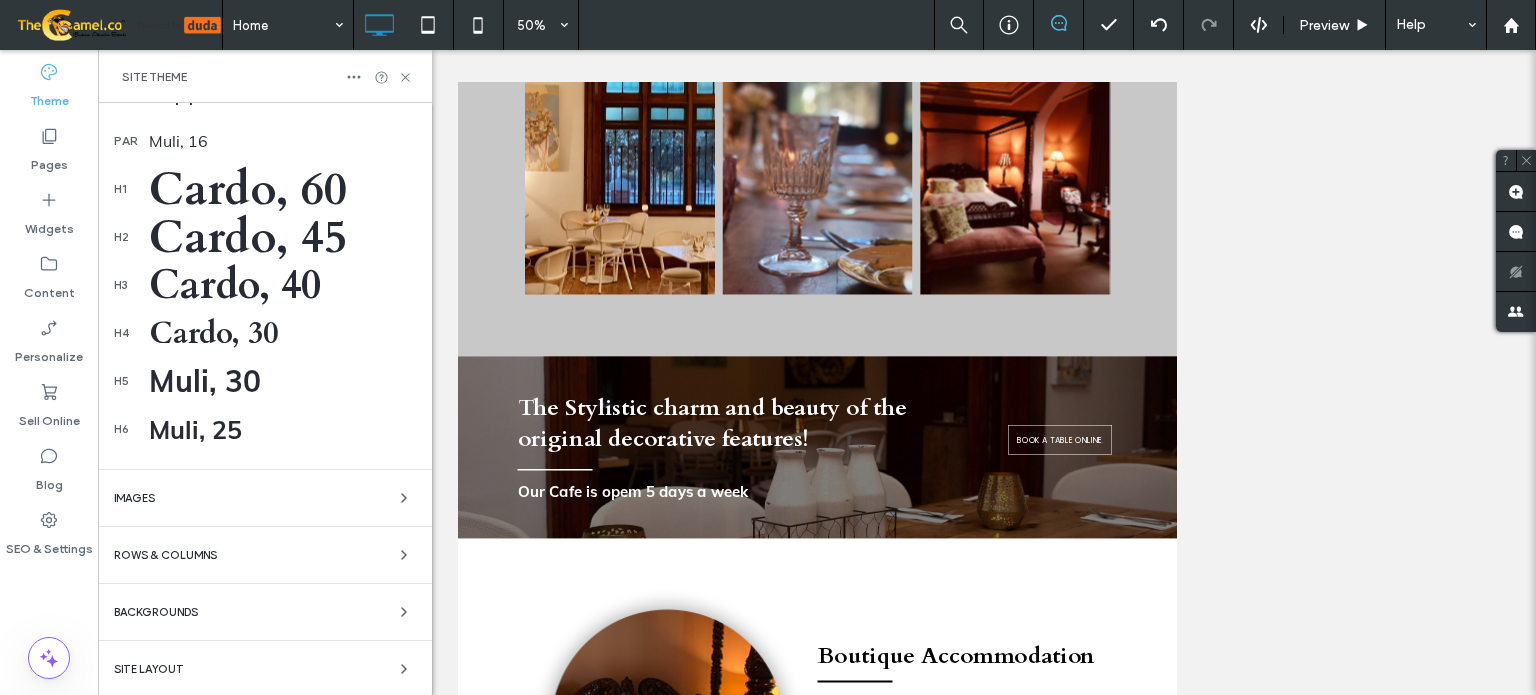 click on "Site Layout" at bounding box center [265, 669] 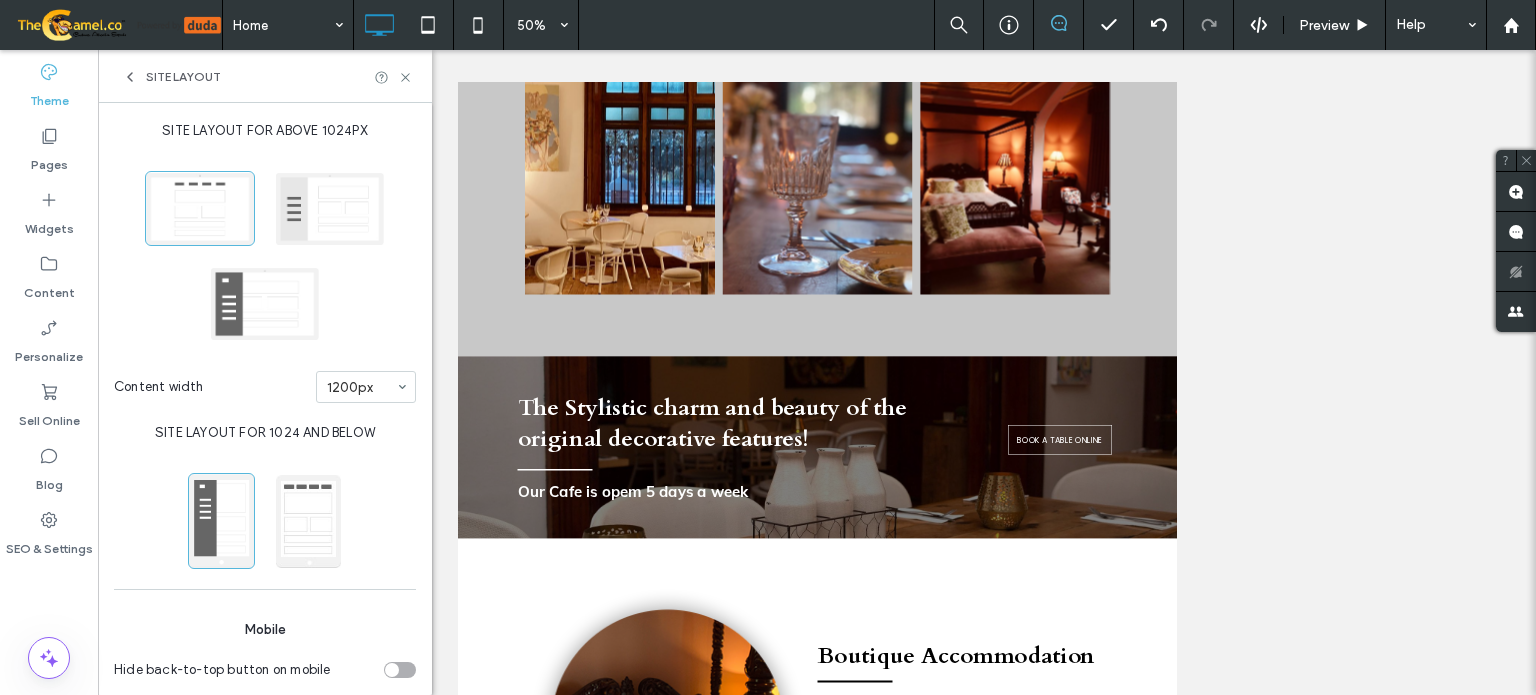 scroll, scrollTop: 274, scrollLeft: 0, axis: vertical 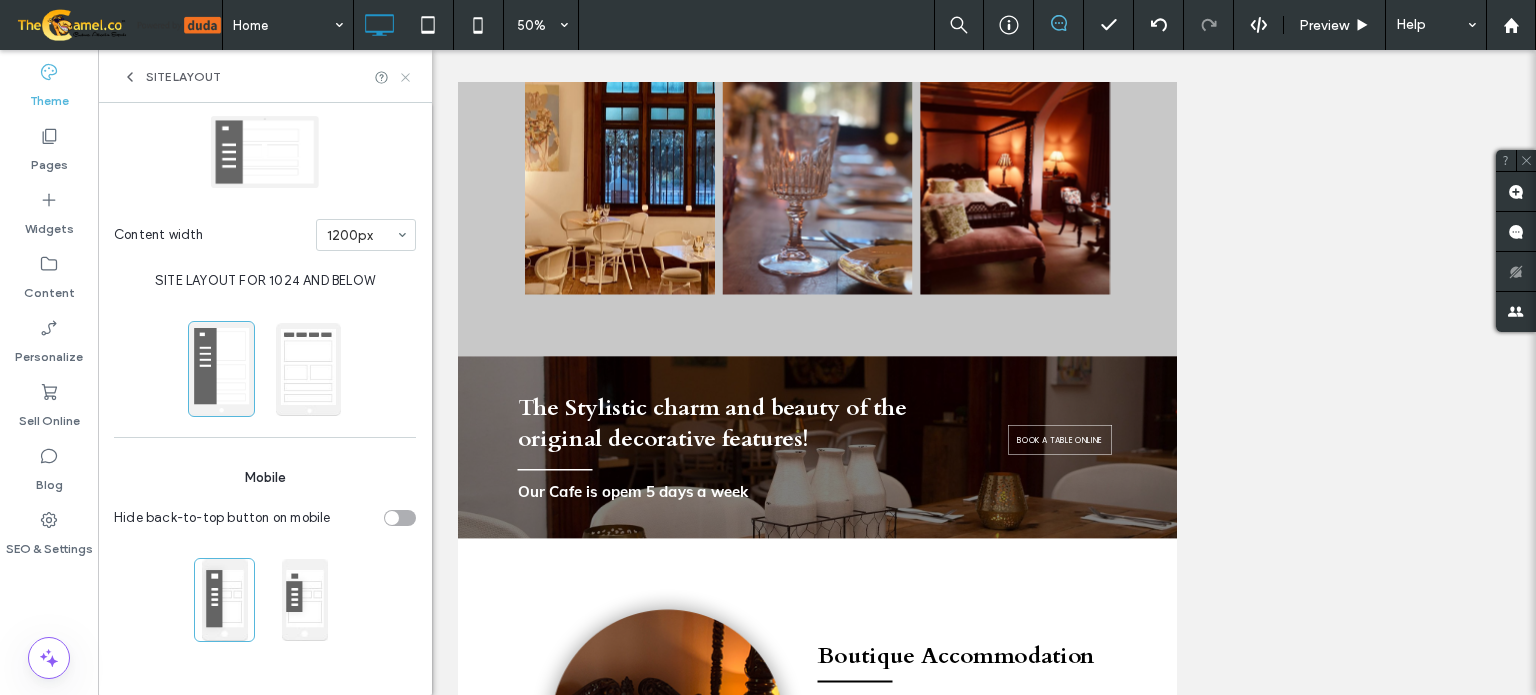 click 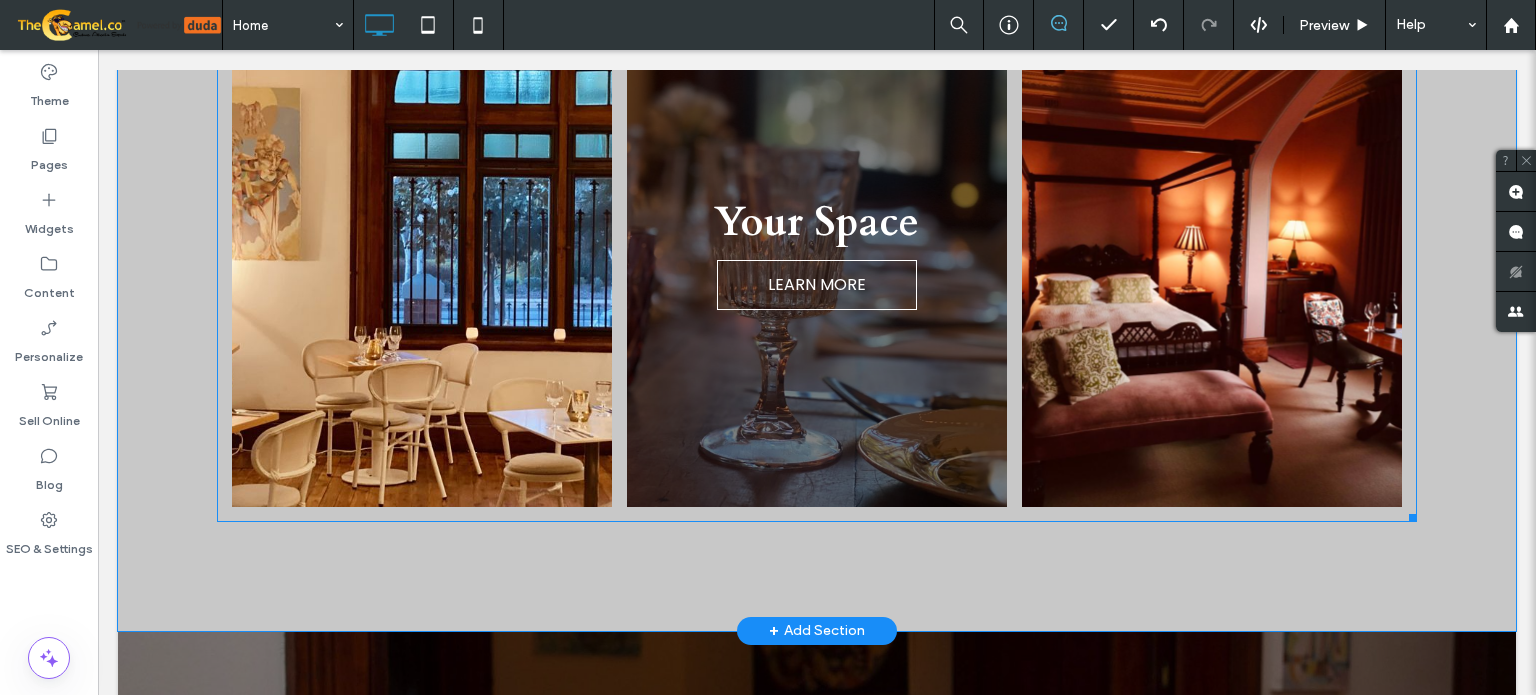 scroll, scrollTop: 1797, scrollLeft: 0, axis: vertical 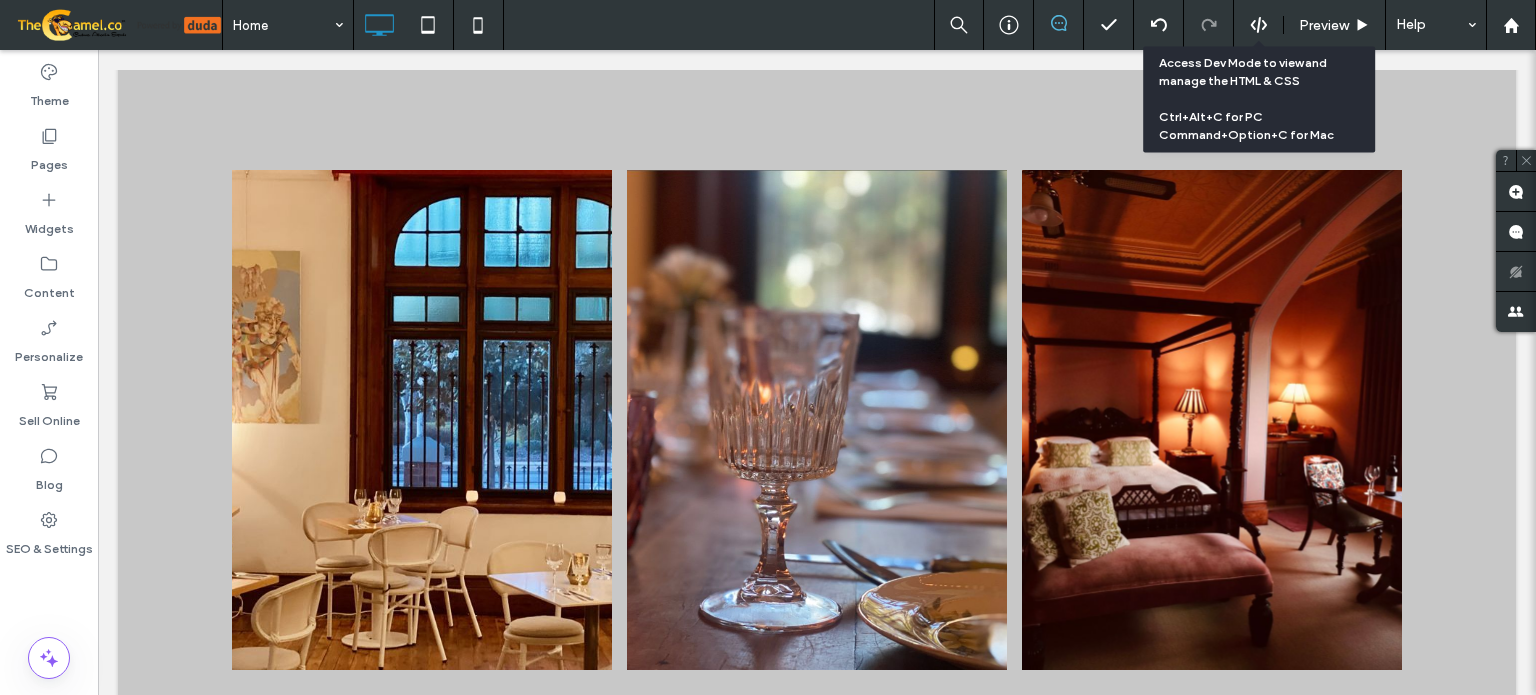 click 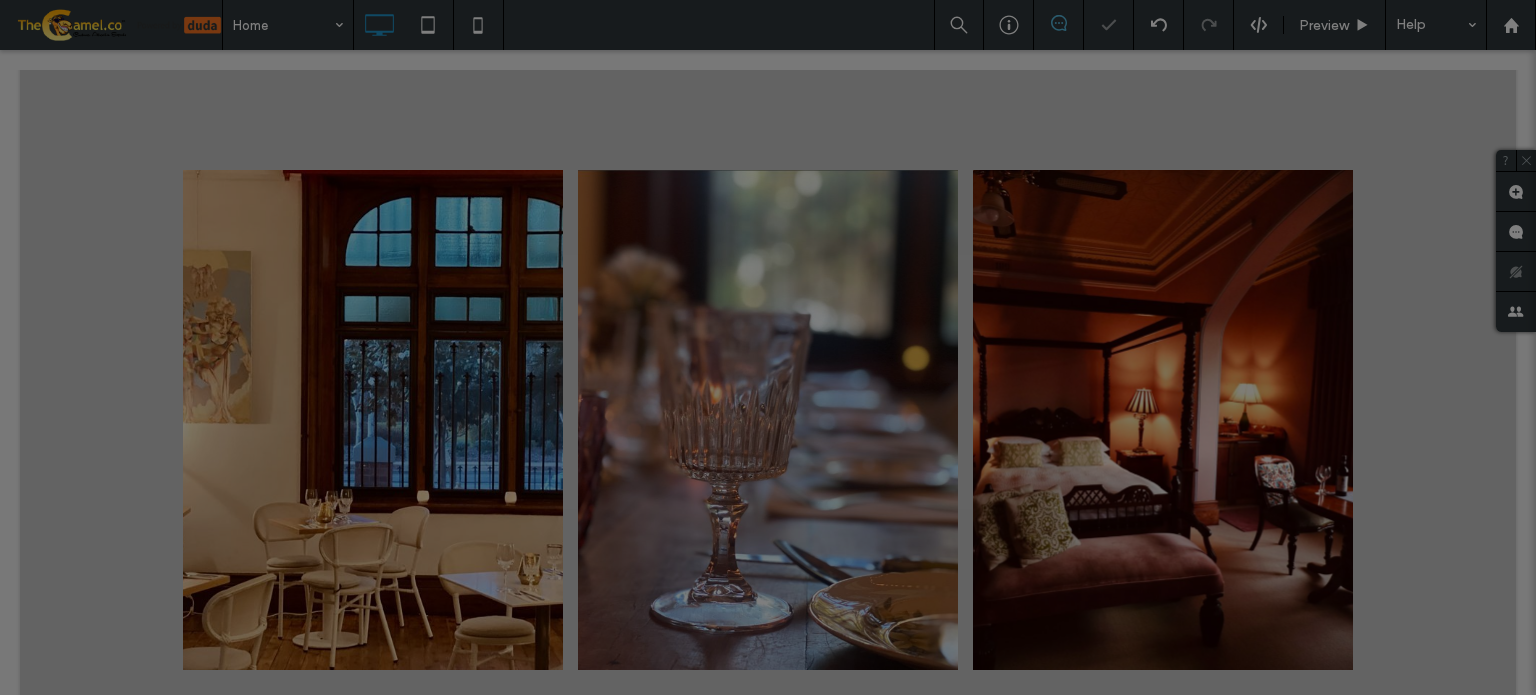 scroll, scrollTop: 0, scrollLeft: 0, axis: both 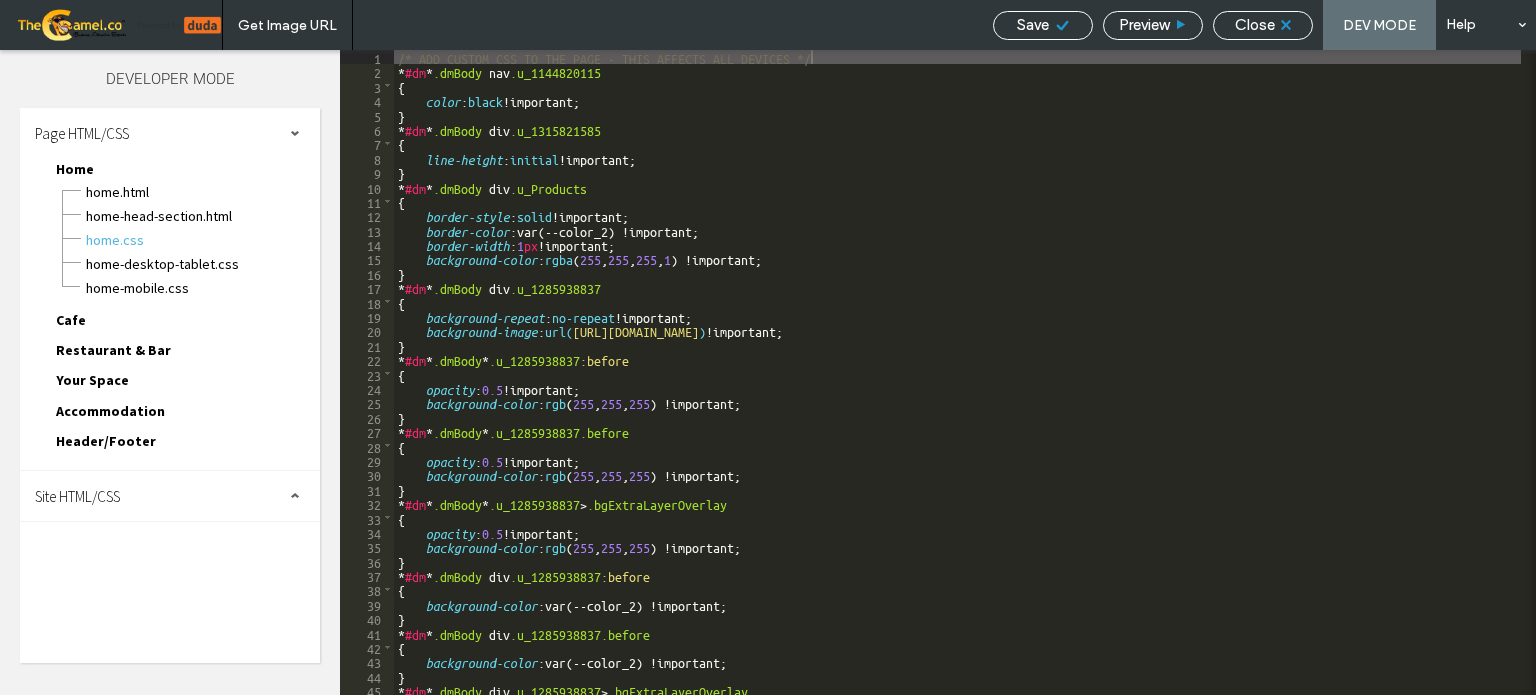 click on "Site HTML/CSS" at bounding box center (170, 496) 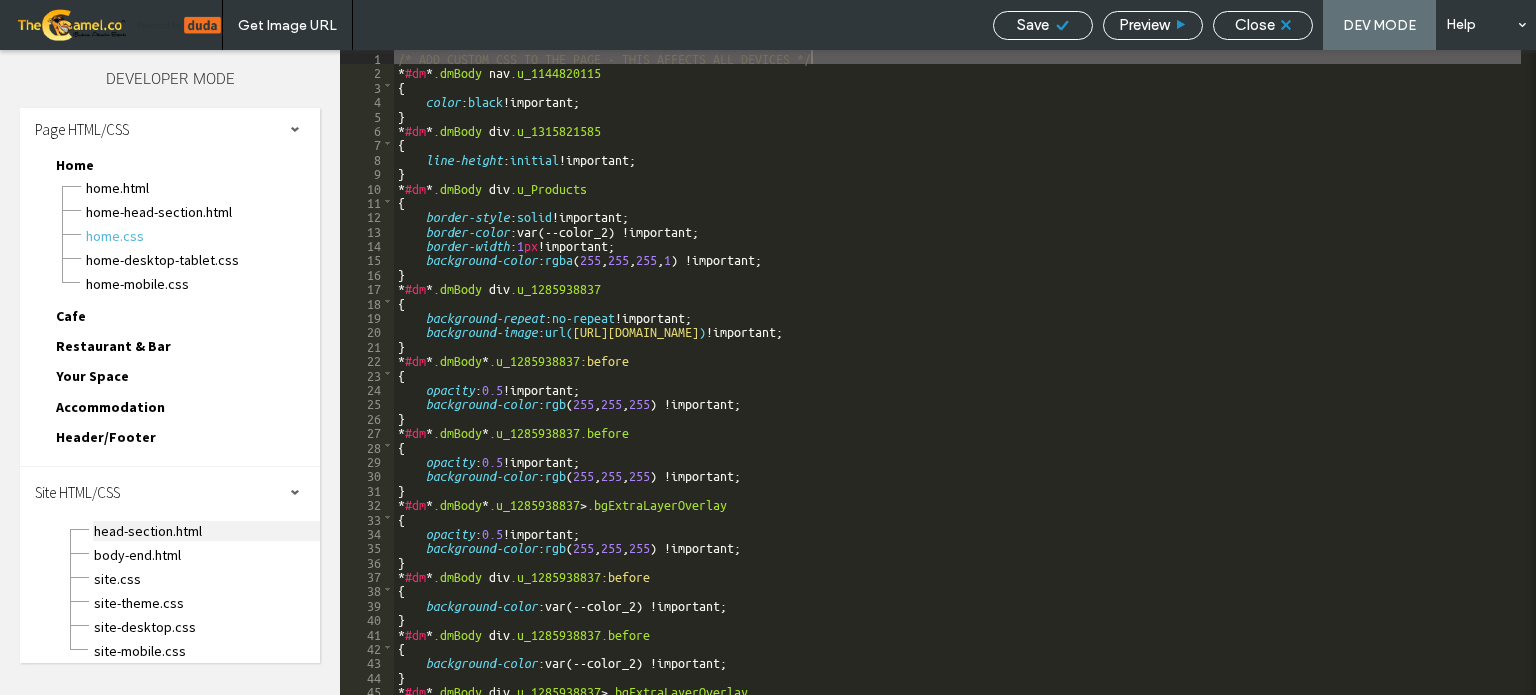 scroll, scrollTop: 5, scrollLeft: 0, axis: vertical 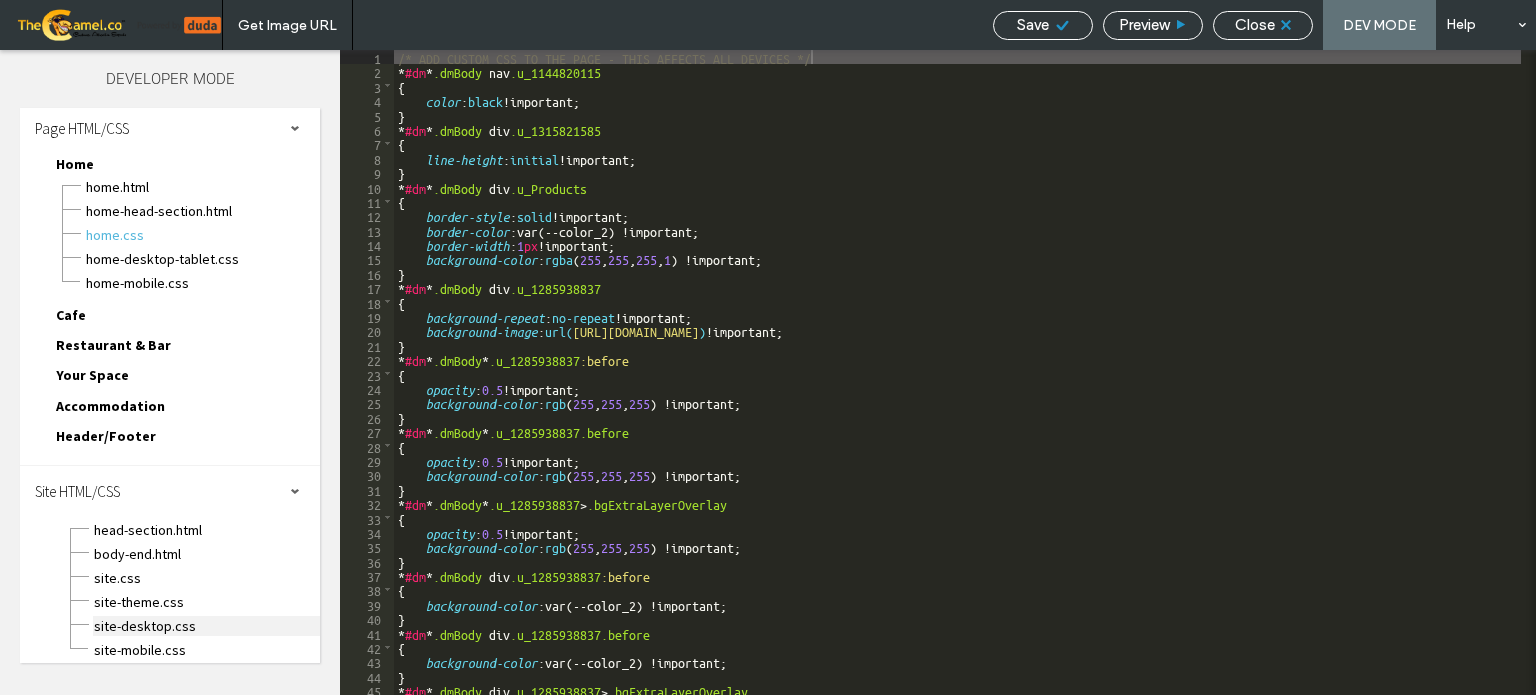 click on "site-desktop.css" at bounding box center [206, 626] 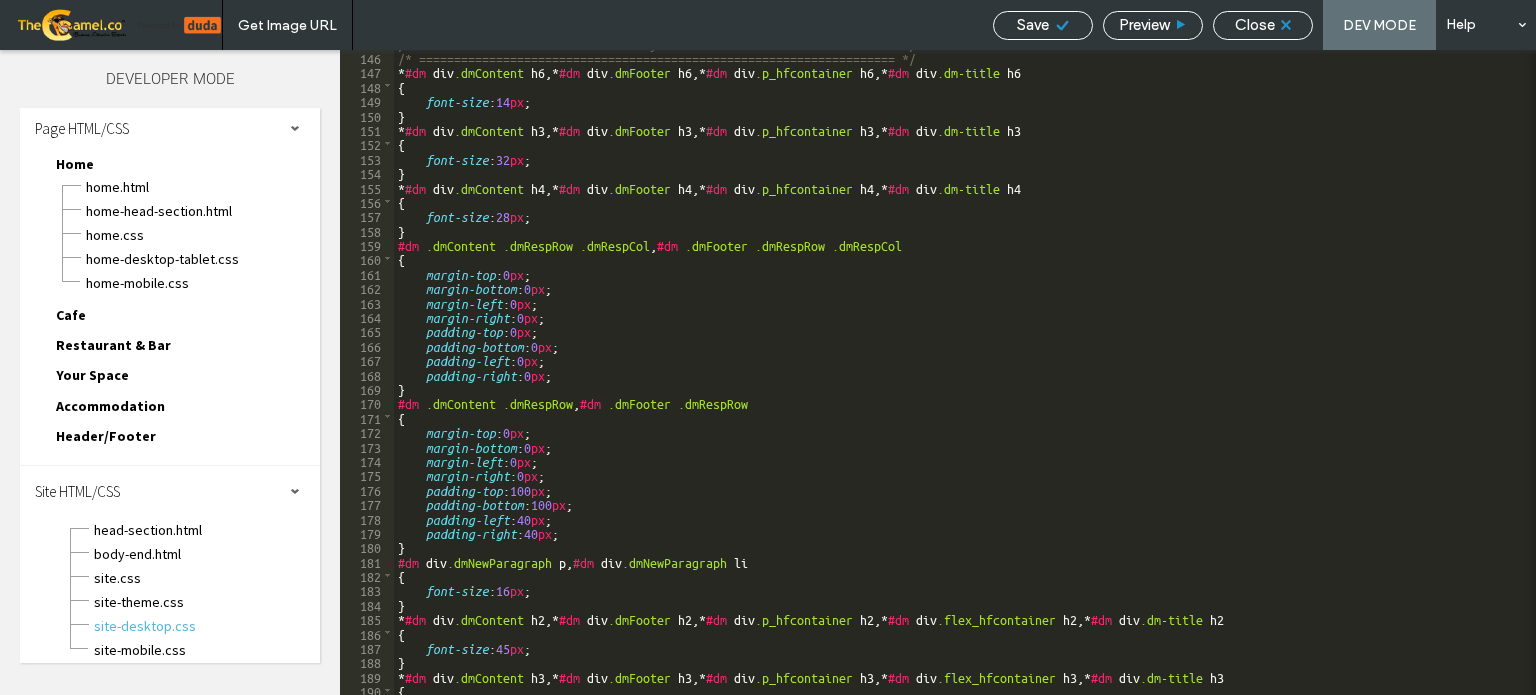 scroll, scrollTop: 2160, scrollLeft: 0, axis: vertical 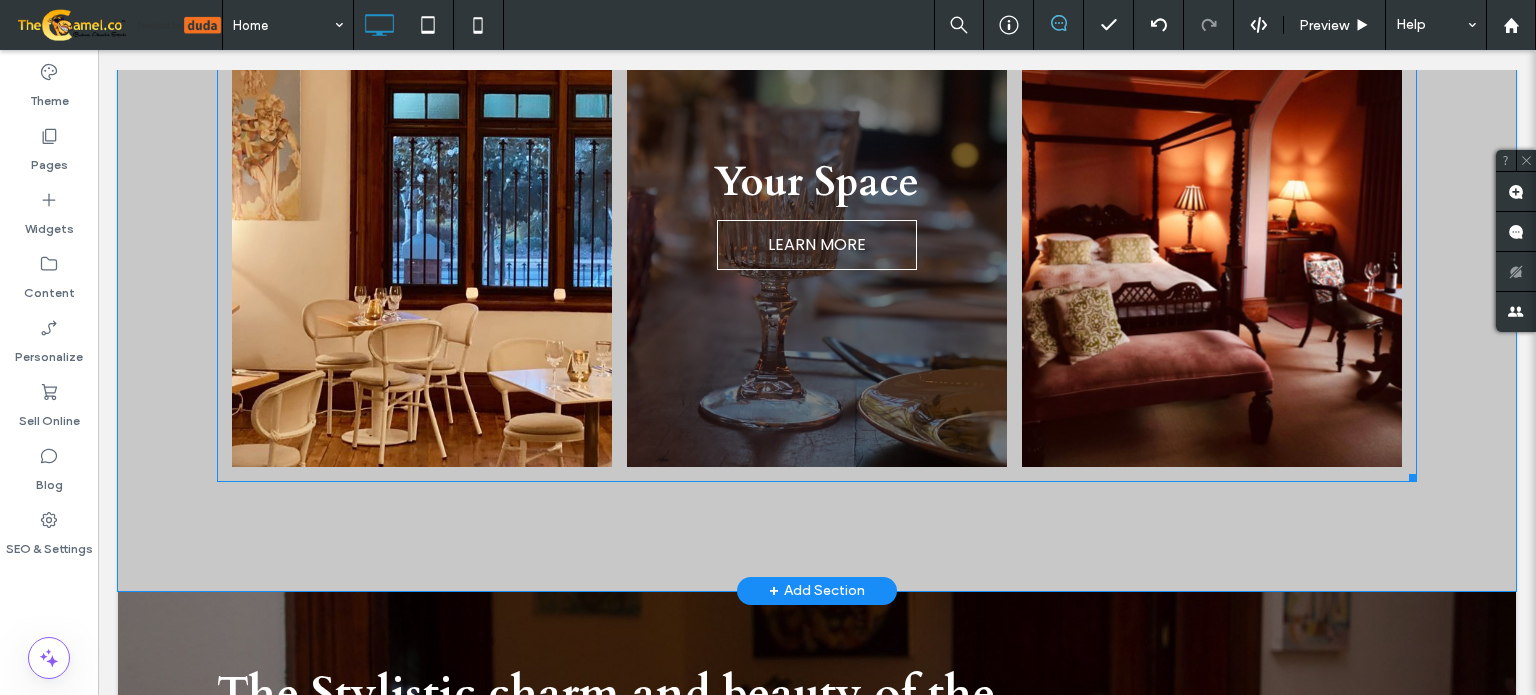 click at bounding box center (817, 217) 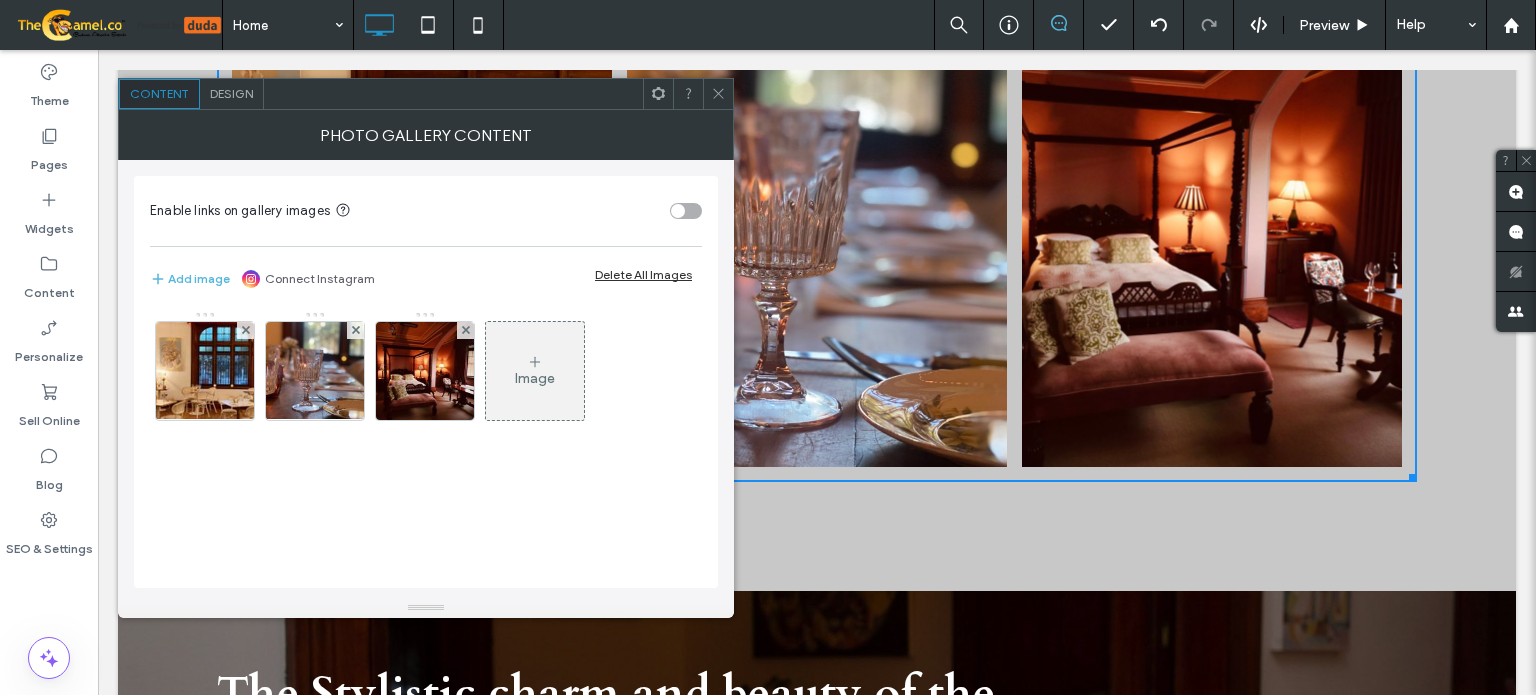 click on "Design" at bounding box center (231, 93) 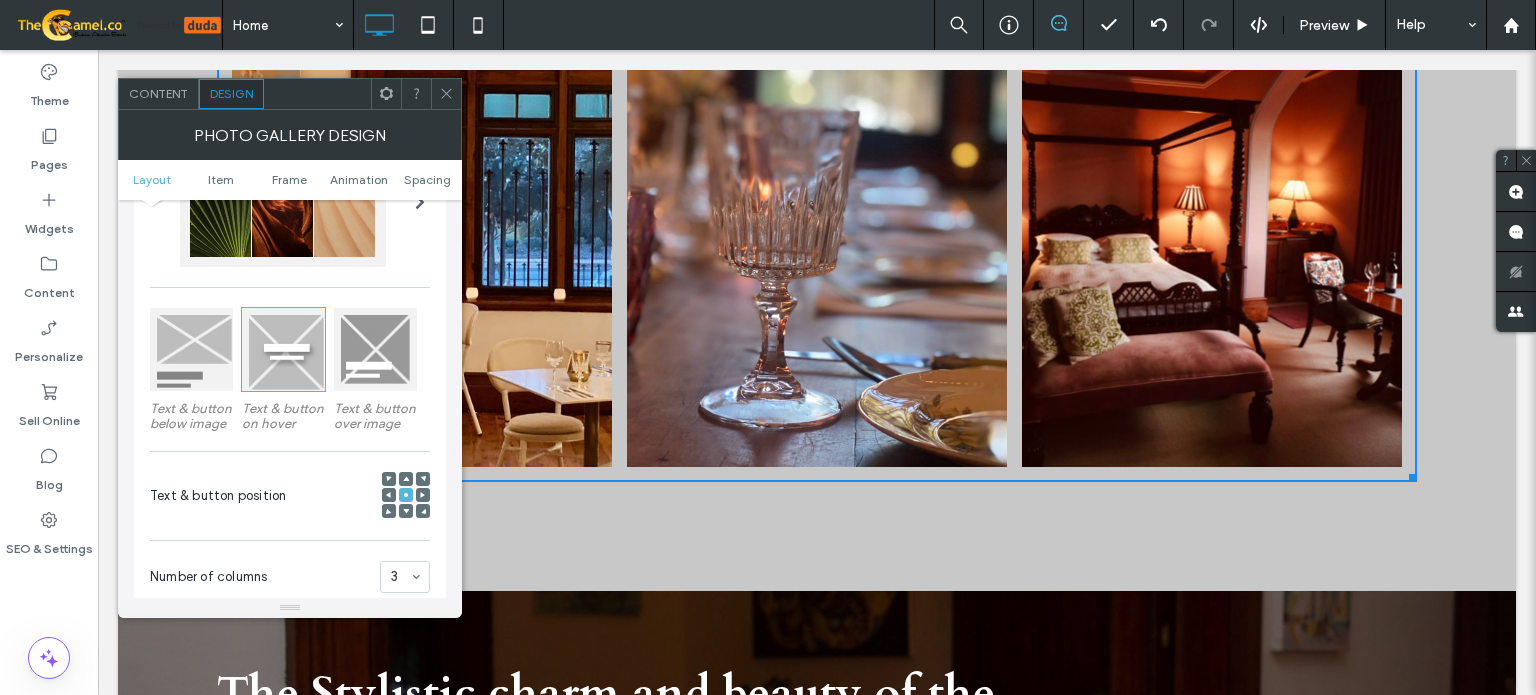 scroll, scrollTop: 200, scrollLeft: 0, axis: vertical 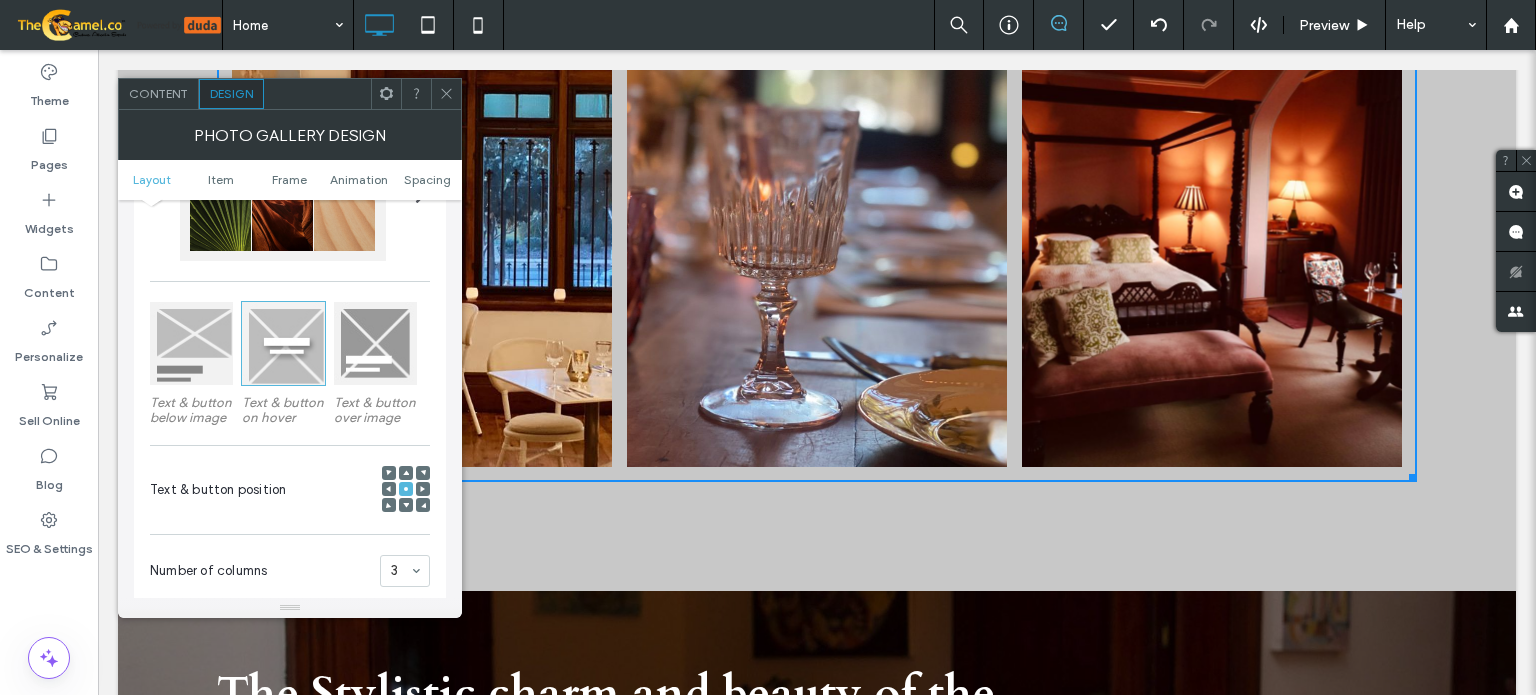 click at bounding box center [283, 343] 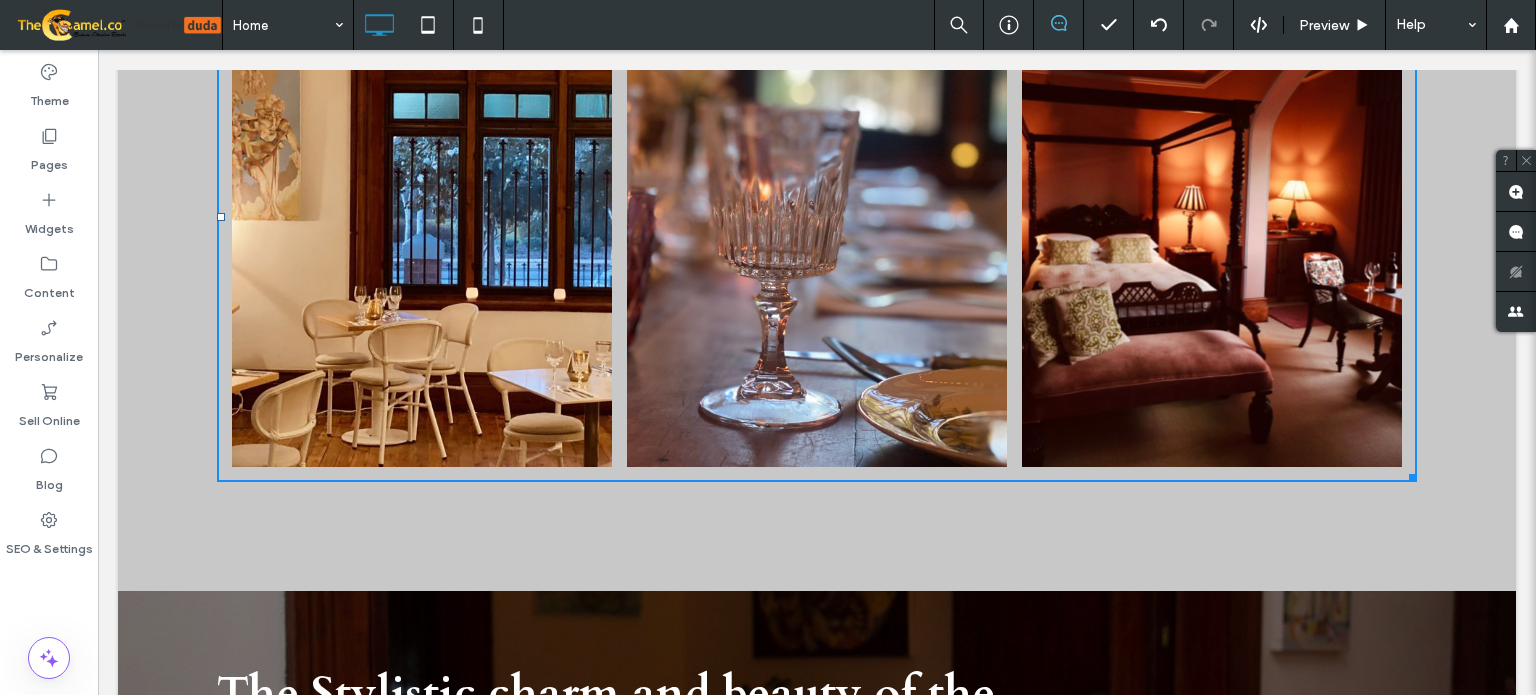 click 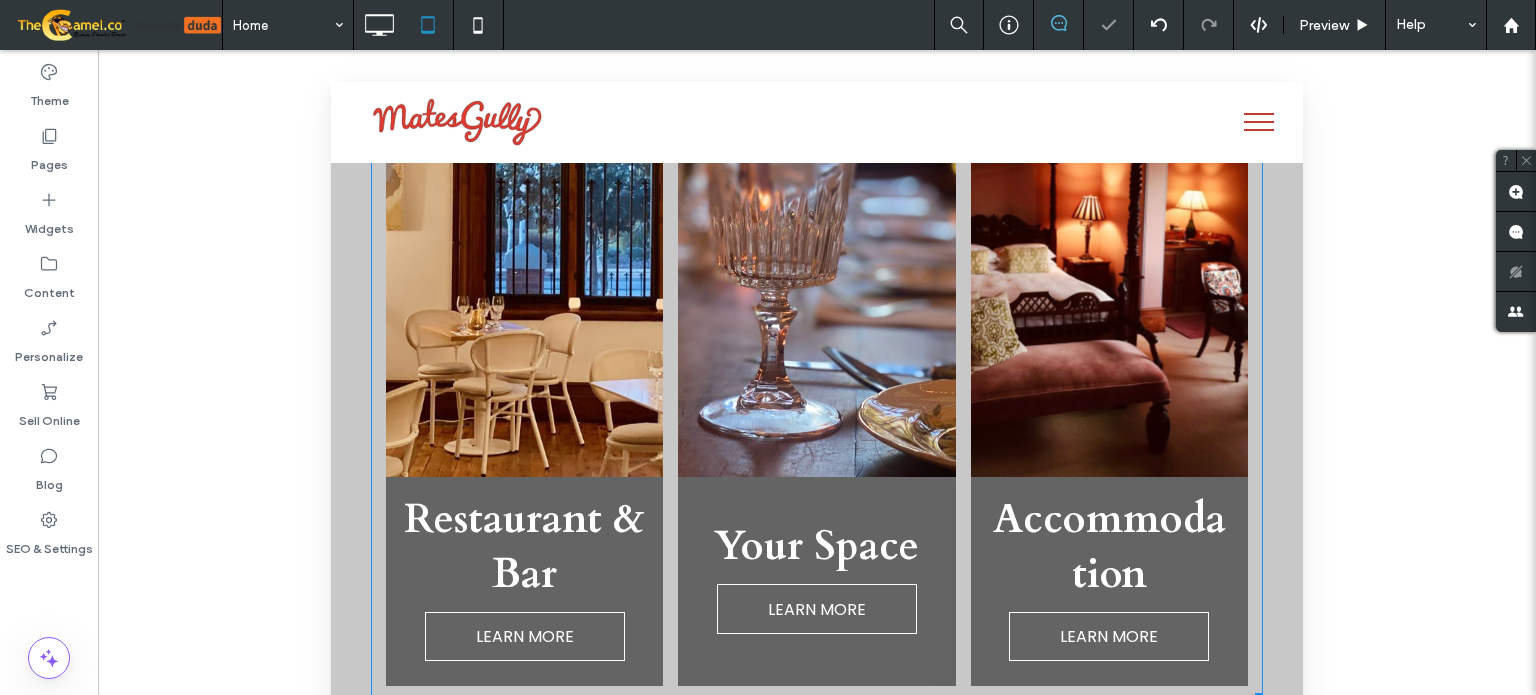 scroll, scrollTop: 2200, scrollLeft: 0, axis: vertical 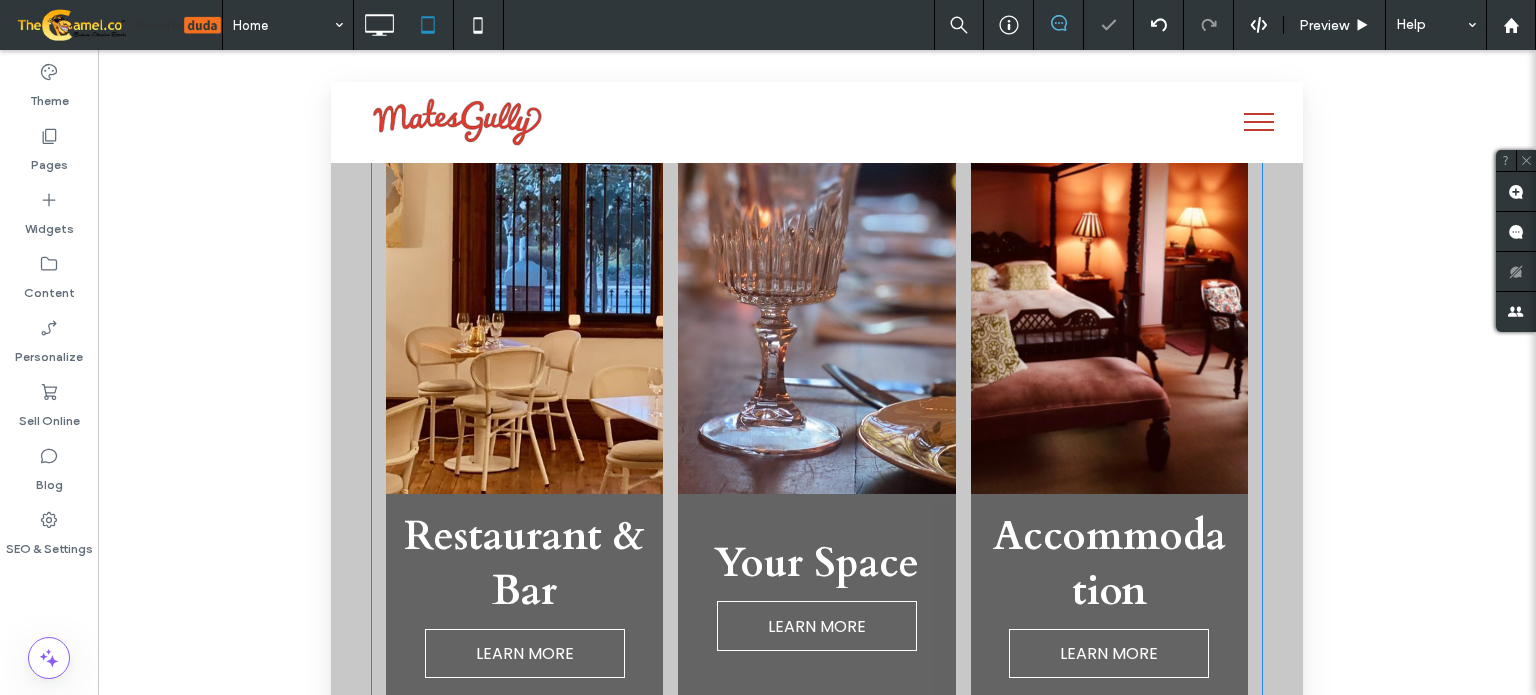 click at bounding box center [816, 244] 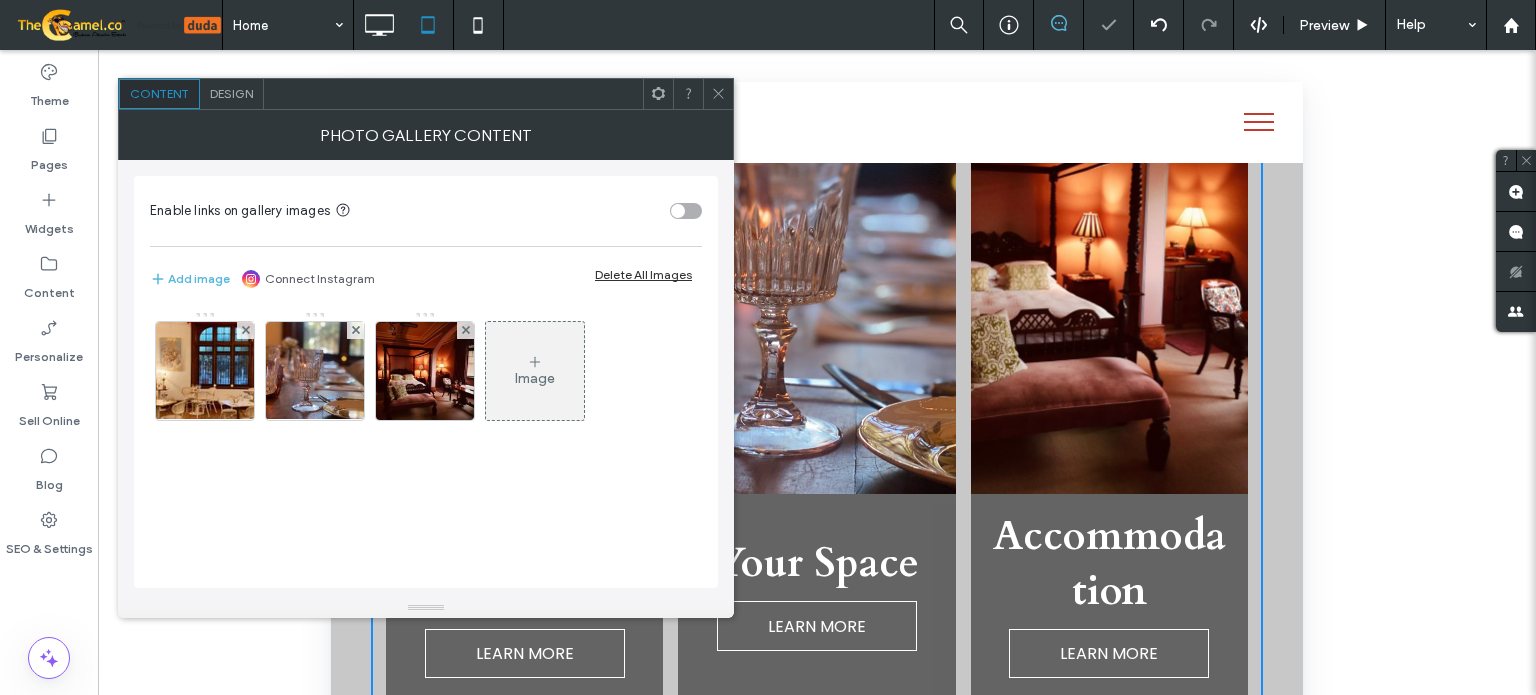 click on "Design" at bounding box center [231, 93] 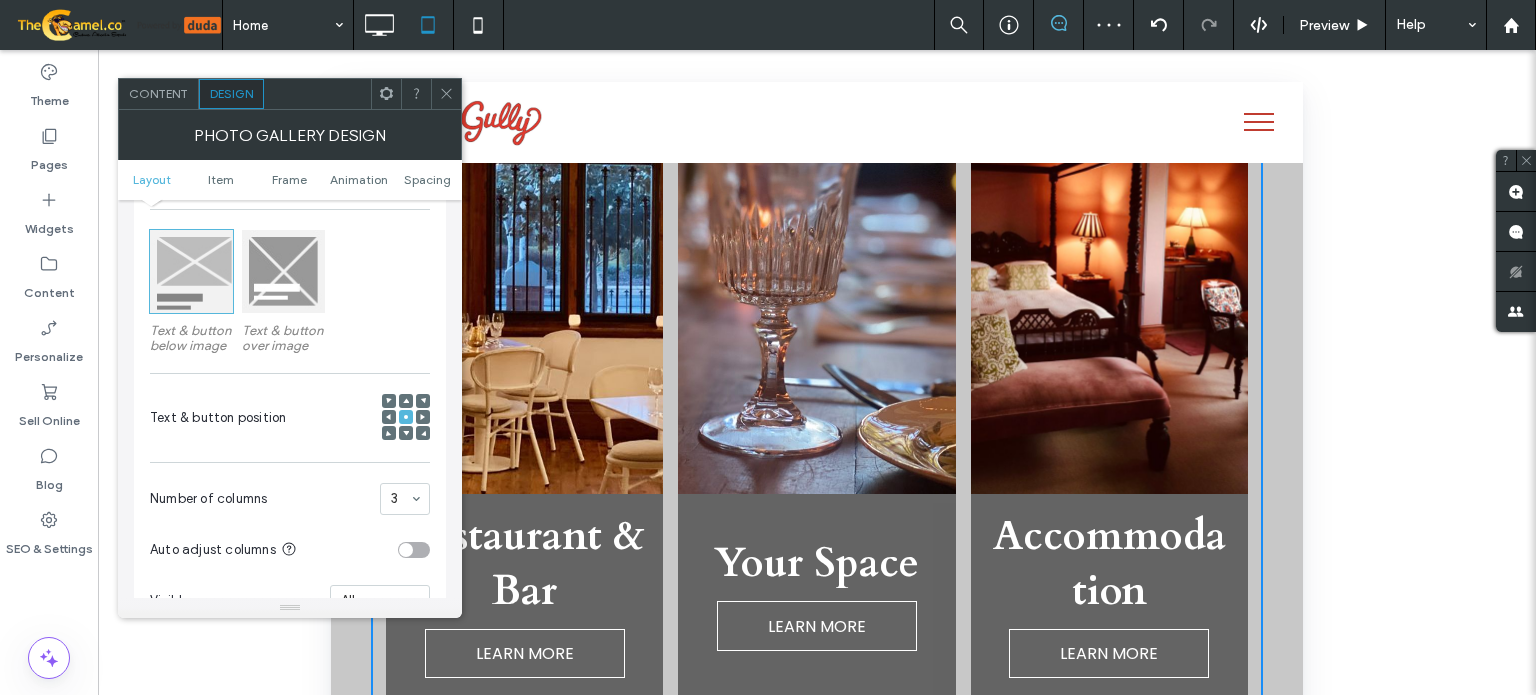 scroll, scrollTop: 300, scrollLeft: 0, axis: vertical 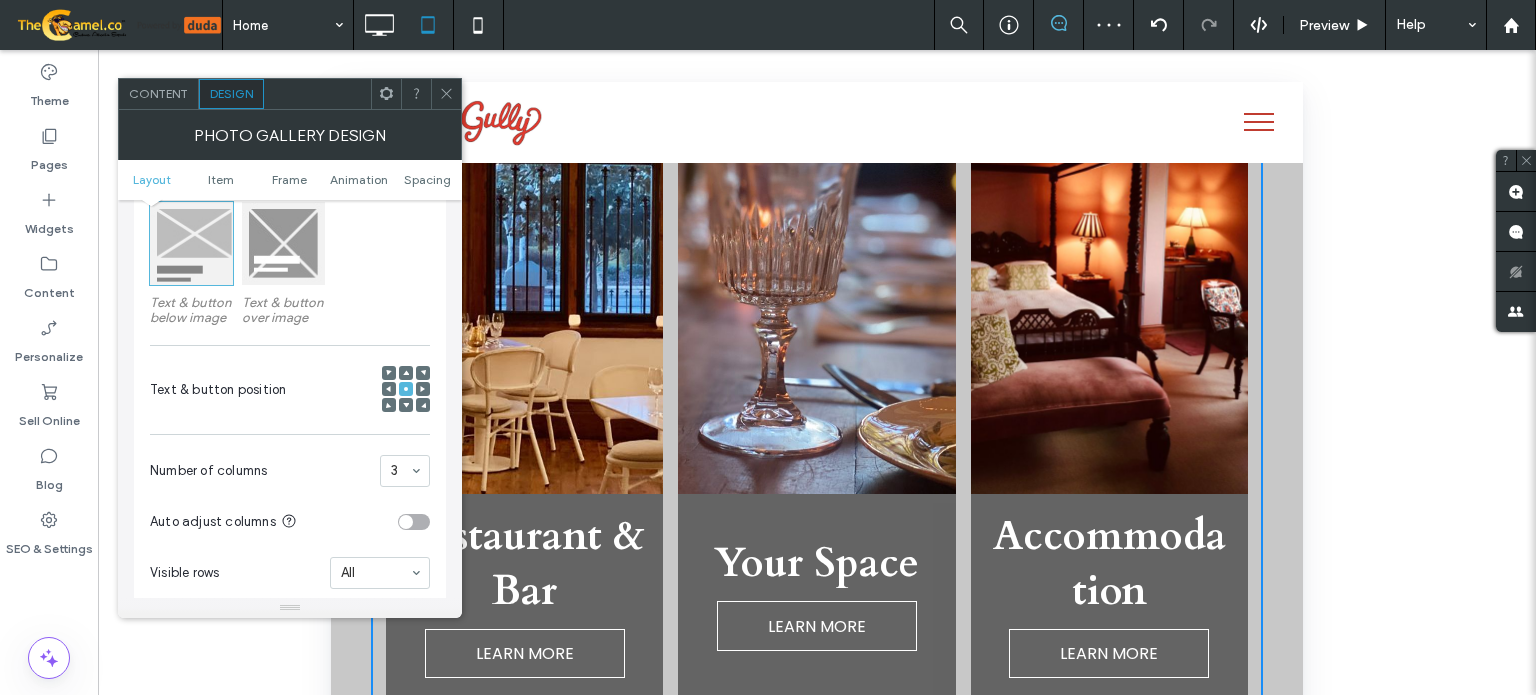 click at bounding box center [283, 243] 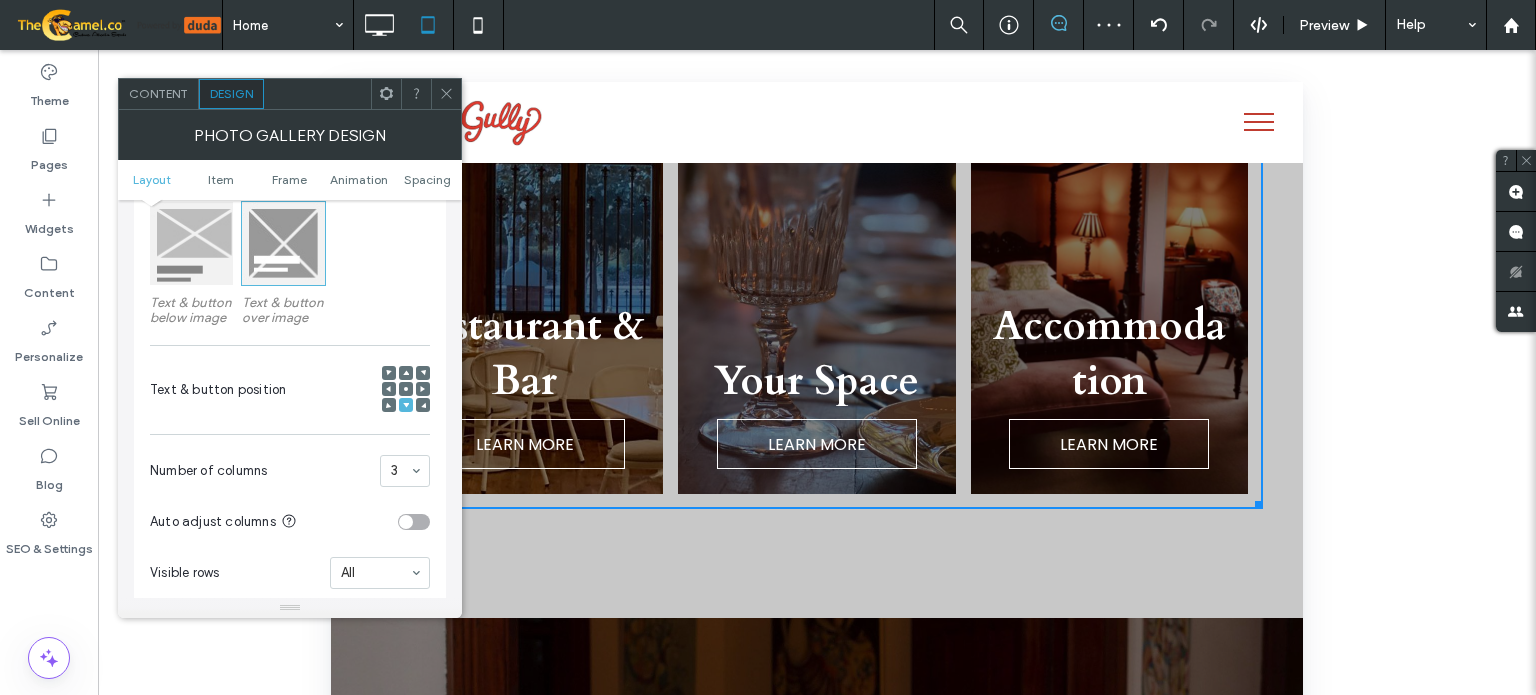 scroll, scrollTop: 2095, scrollLeft: 0, axis: vertical 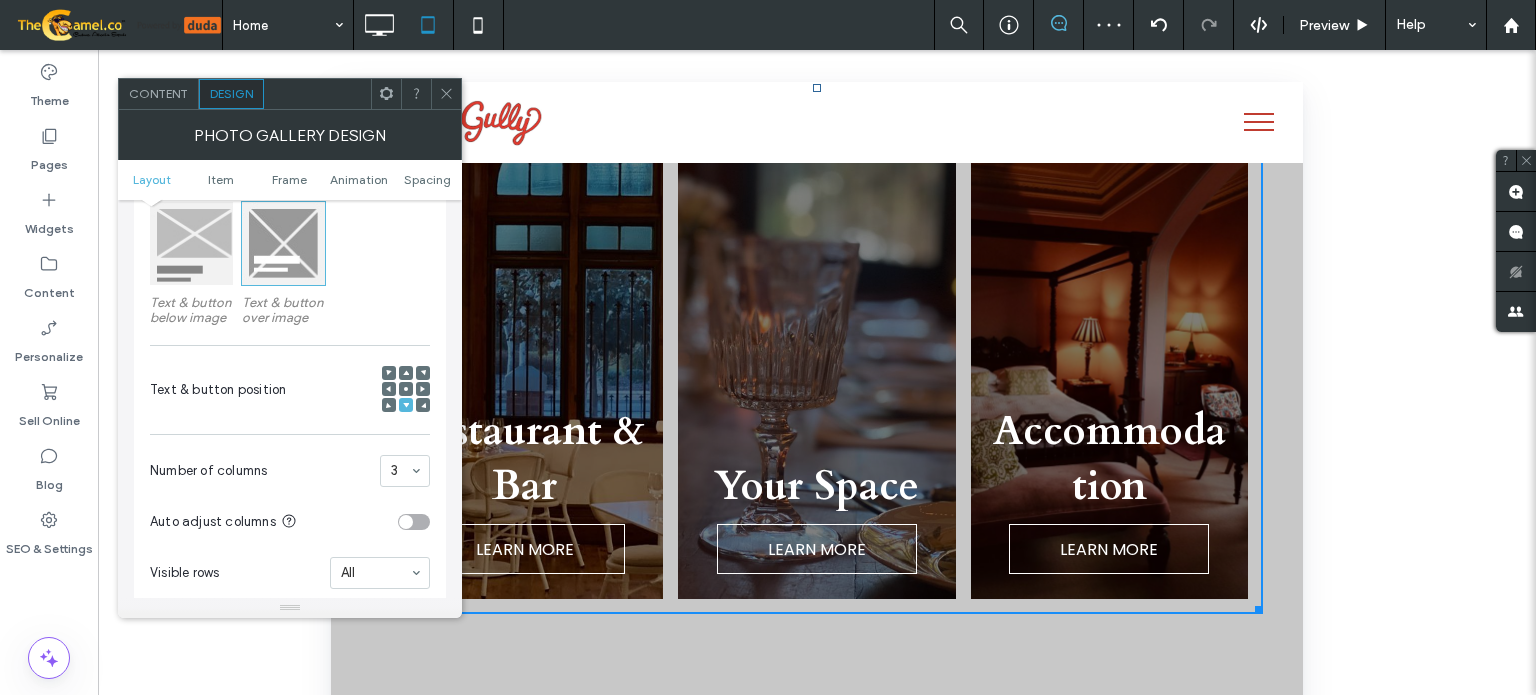 click at bounding box center (406, 389) 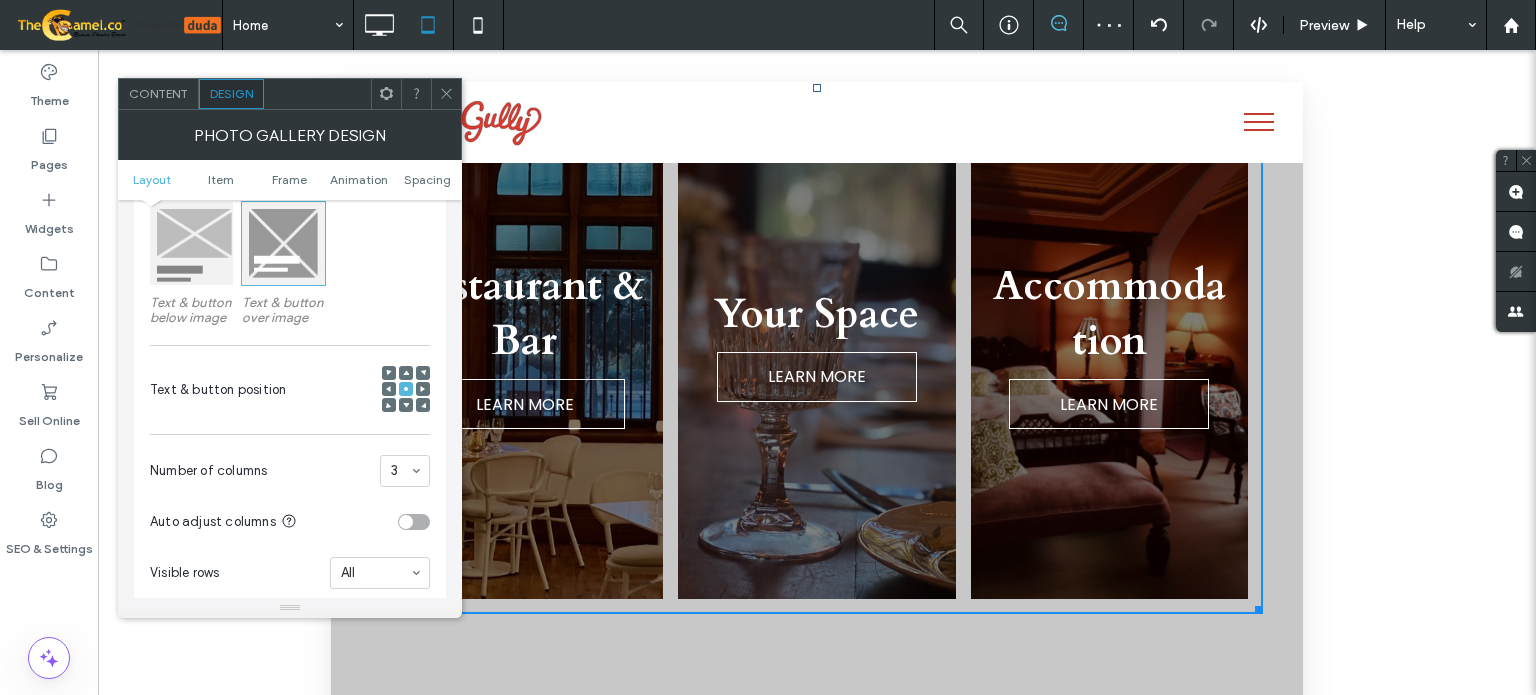 click 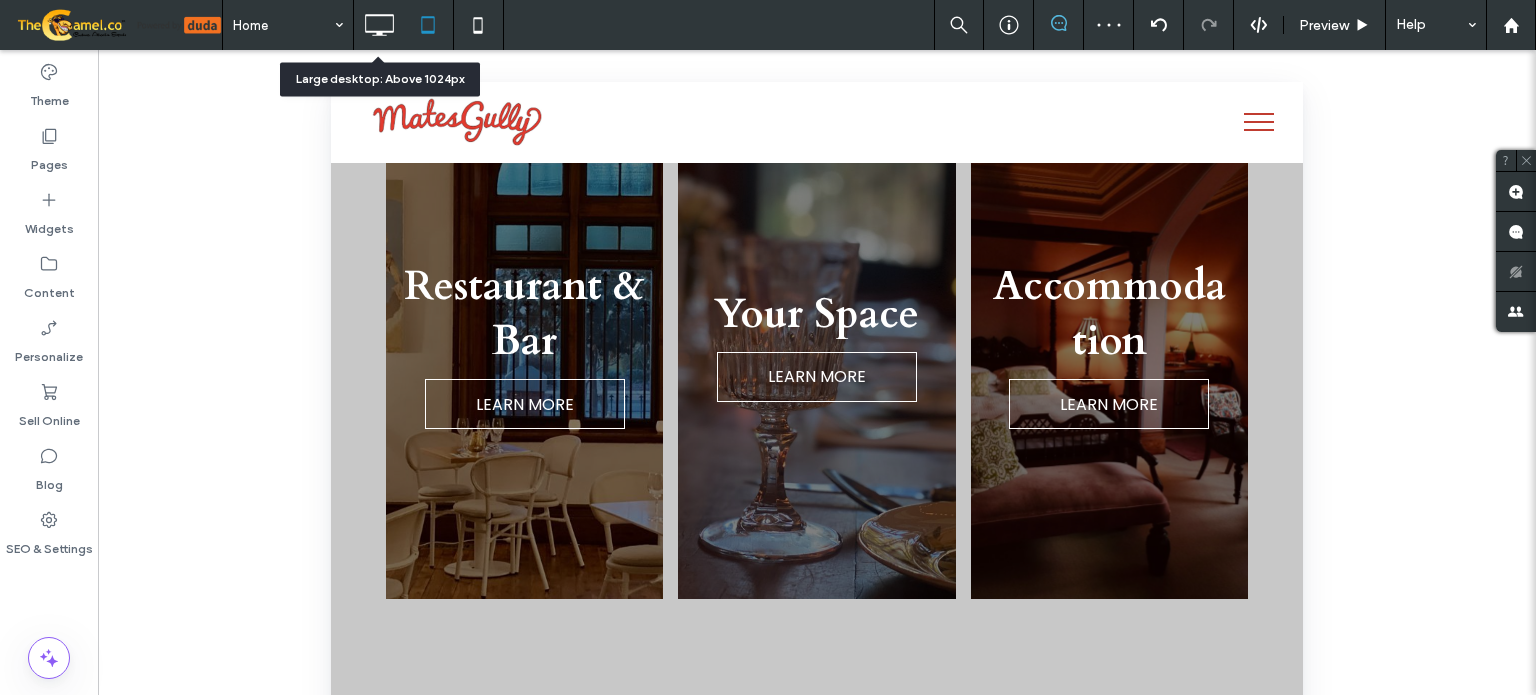 click 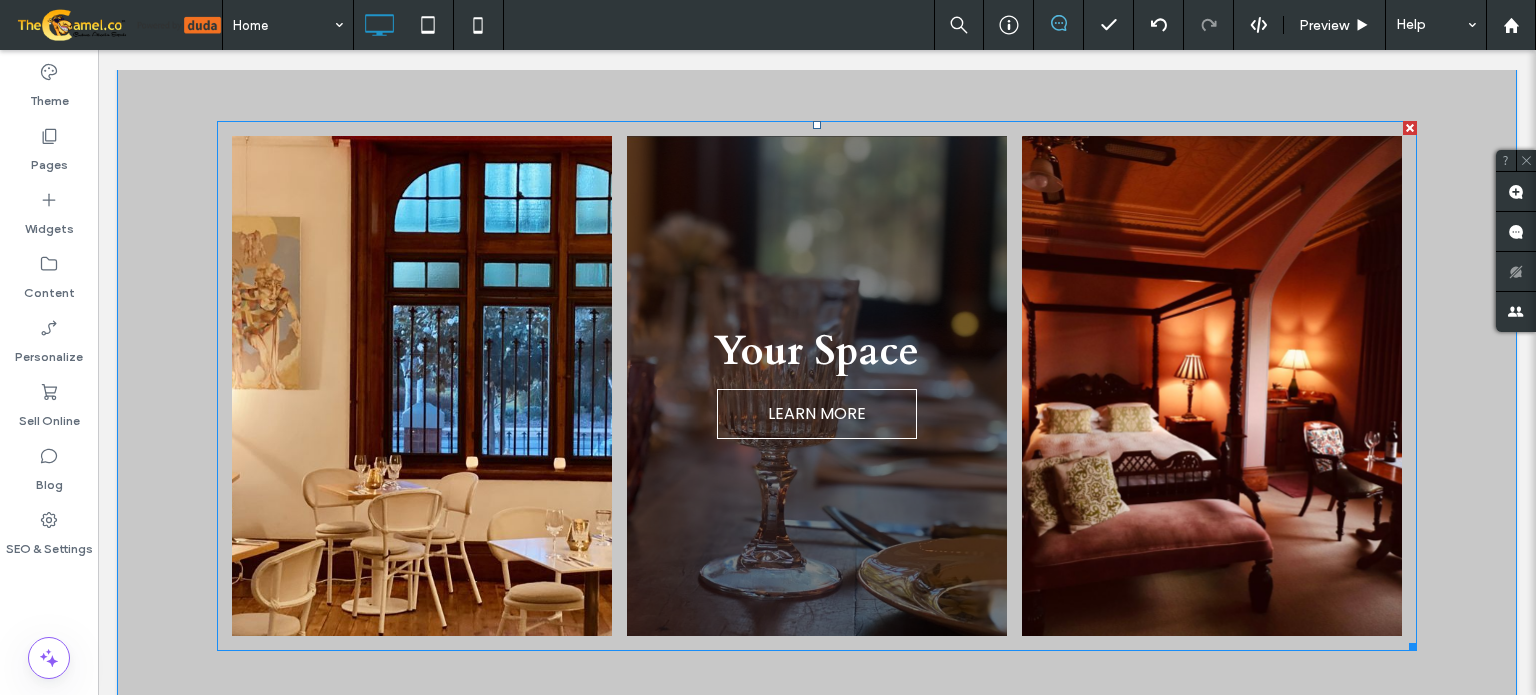 scroll, scrollTop: 1795, scrollLeft: 0, axis: vertical 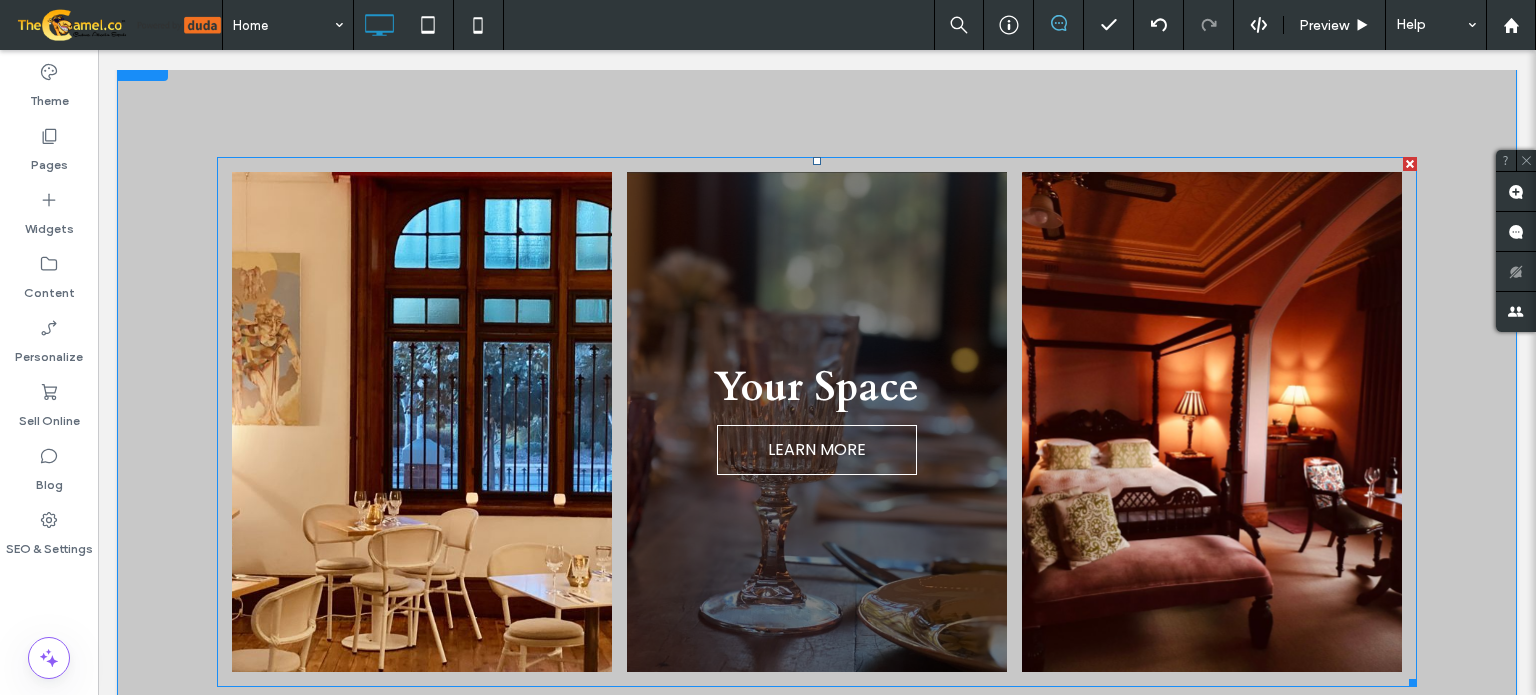 click at bounding box center [817, 422] 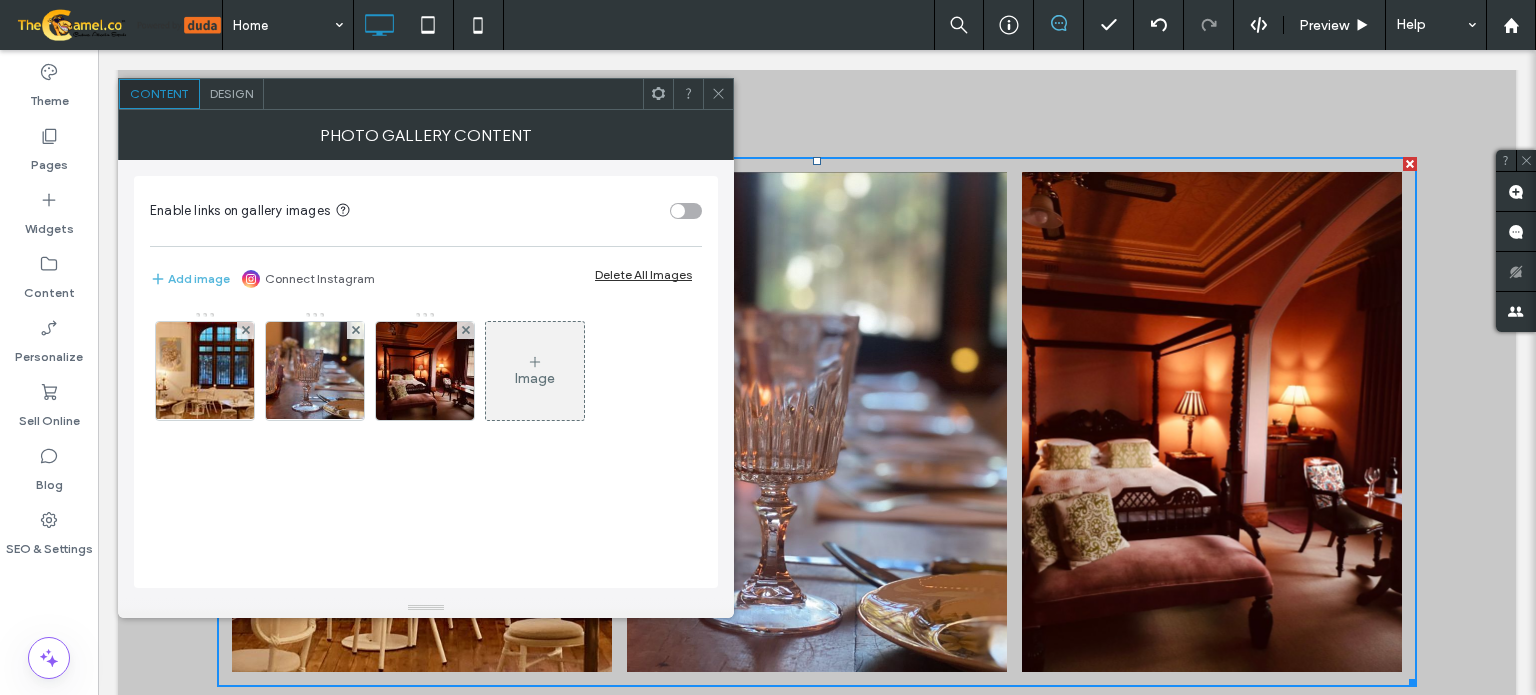 click on "Design" at bounding box center [231, 93] 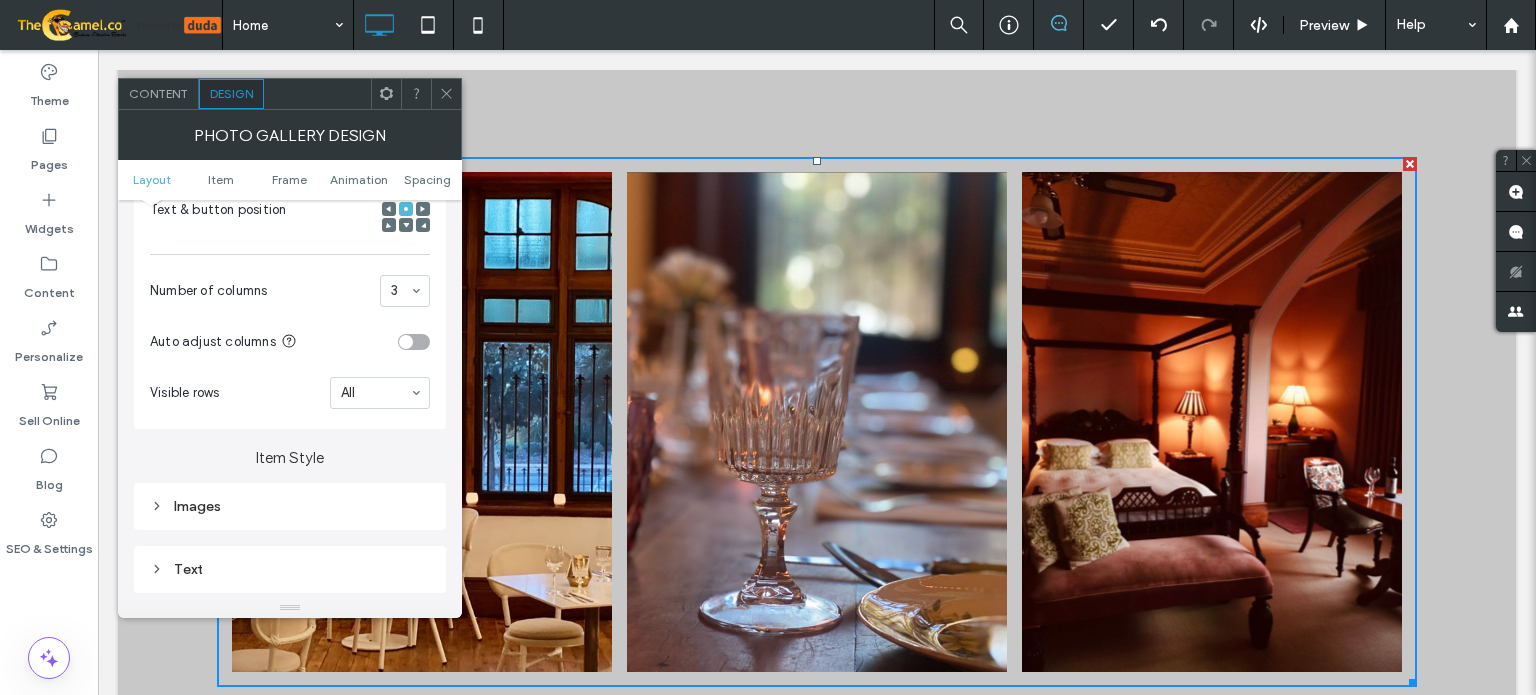 scroll, scrollTop: 500, scrollLeft: 0, axis: vertical 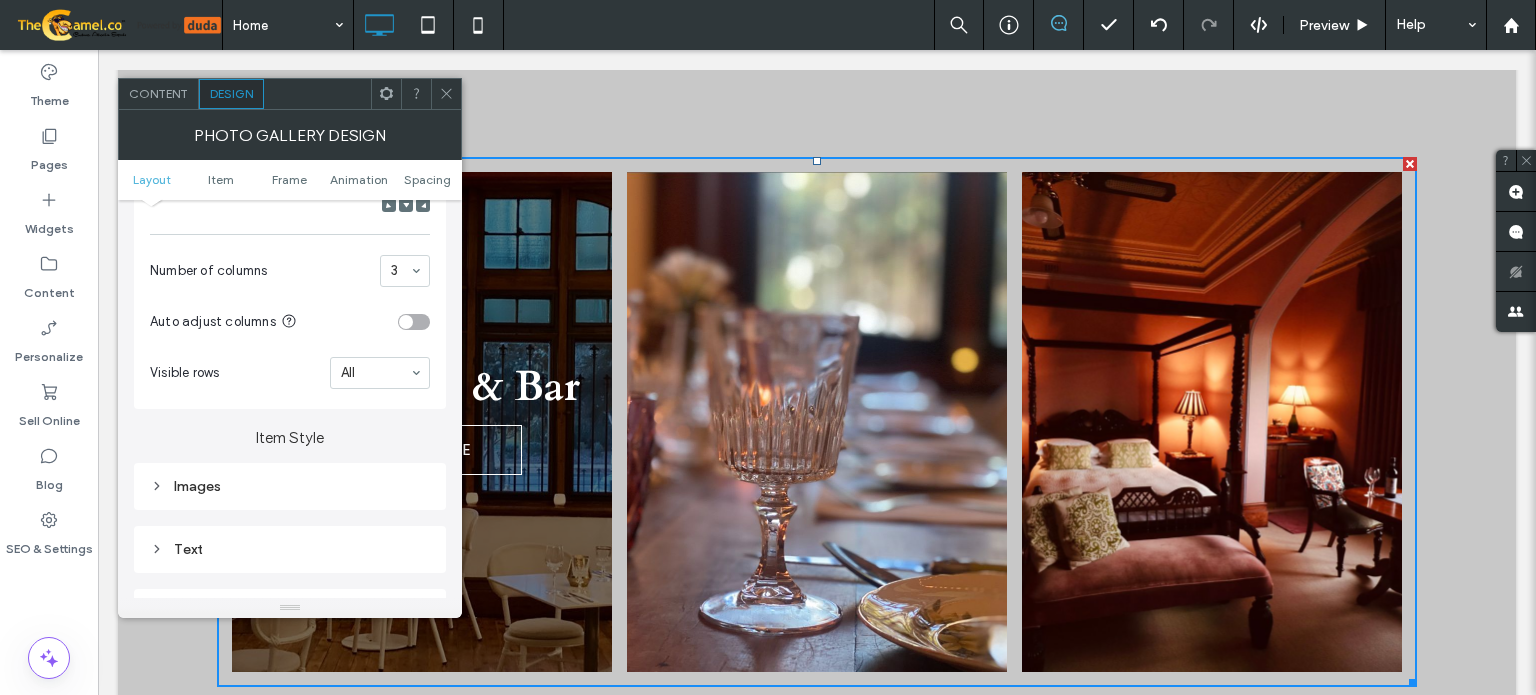 click on "Text" at bounding box center [290, 549] 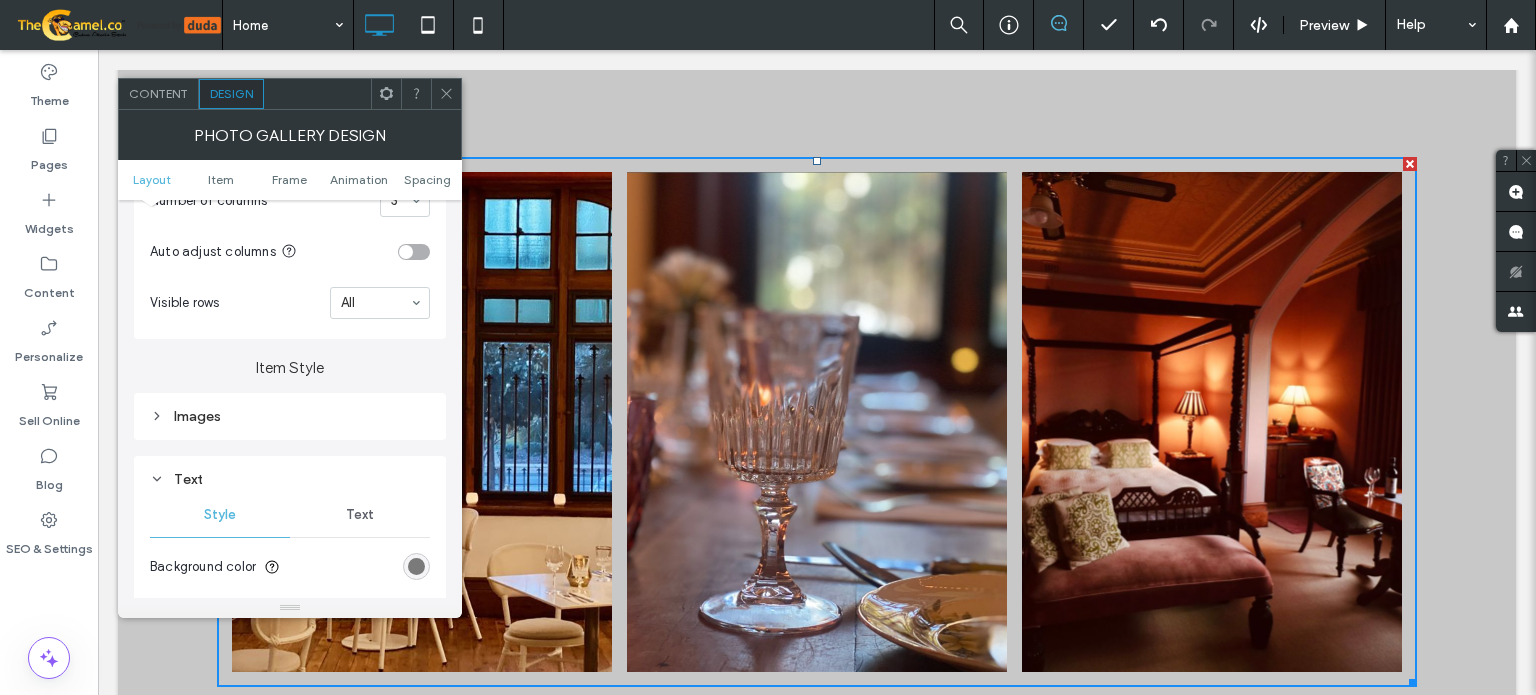 scroll, scrollTop: 700, scrollLeft: 0, axis: vertical 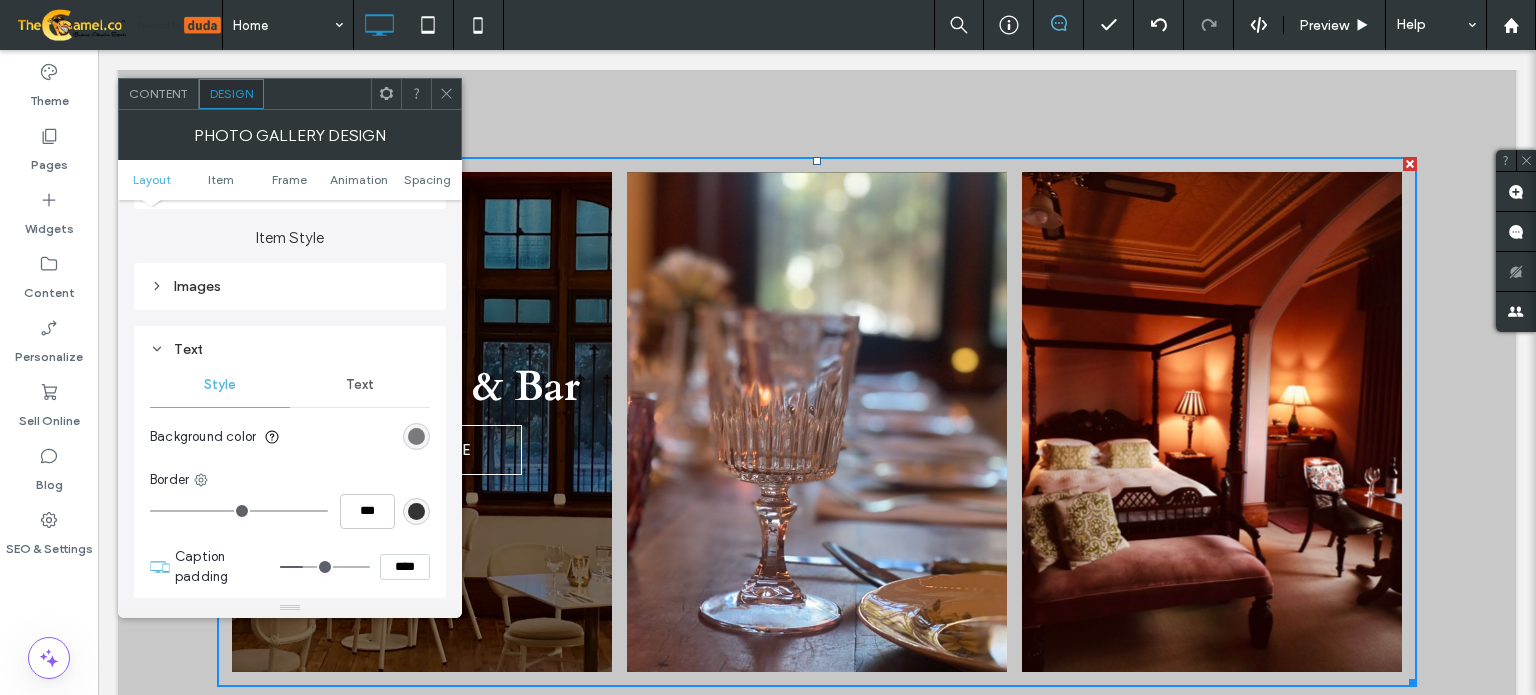 click on "Text" at bounding box center [360, 385] 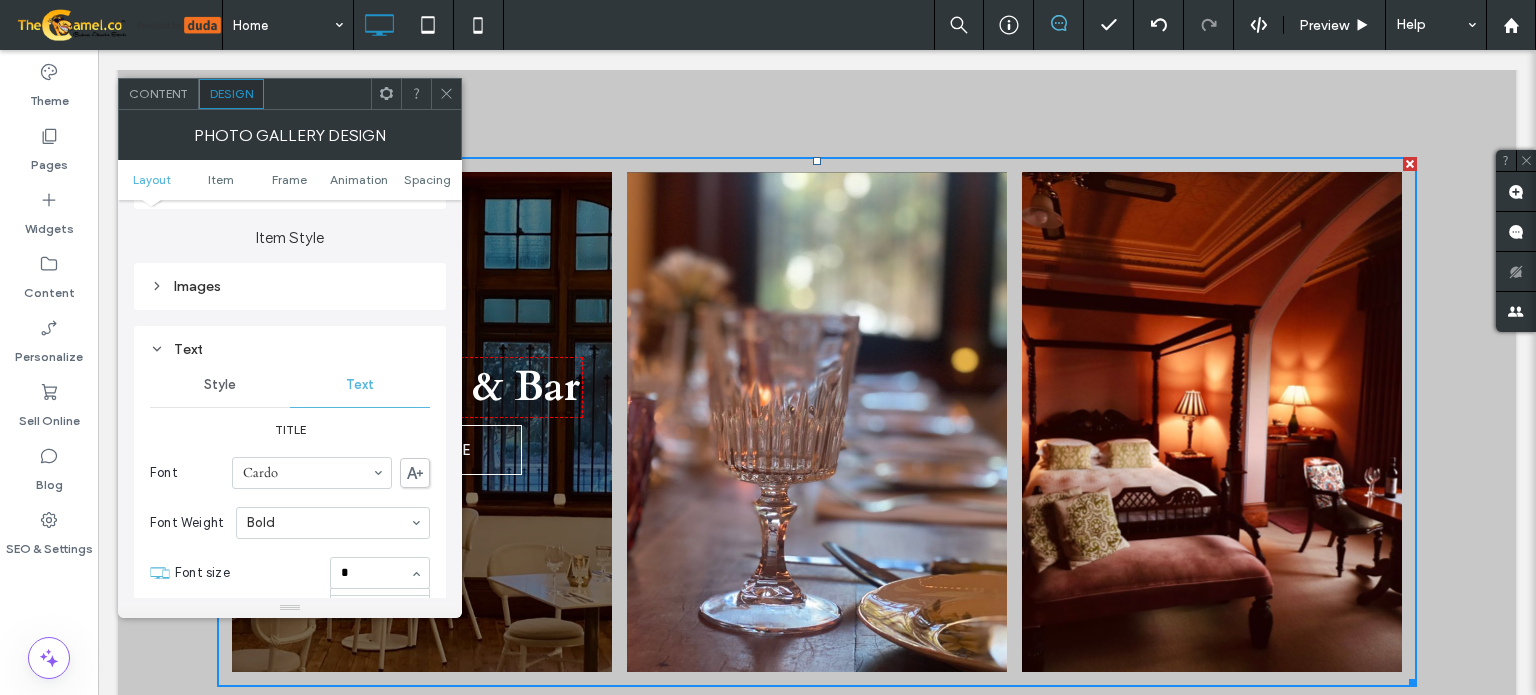 scroll, scrollTop: 0, scrollLeft: 0, axis: both 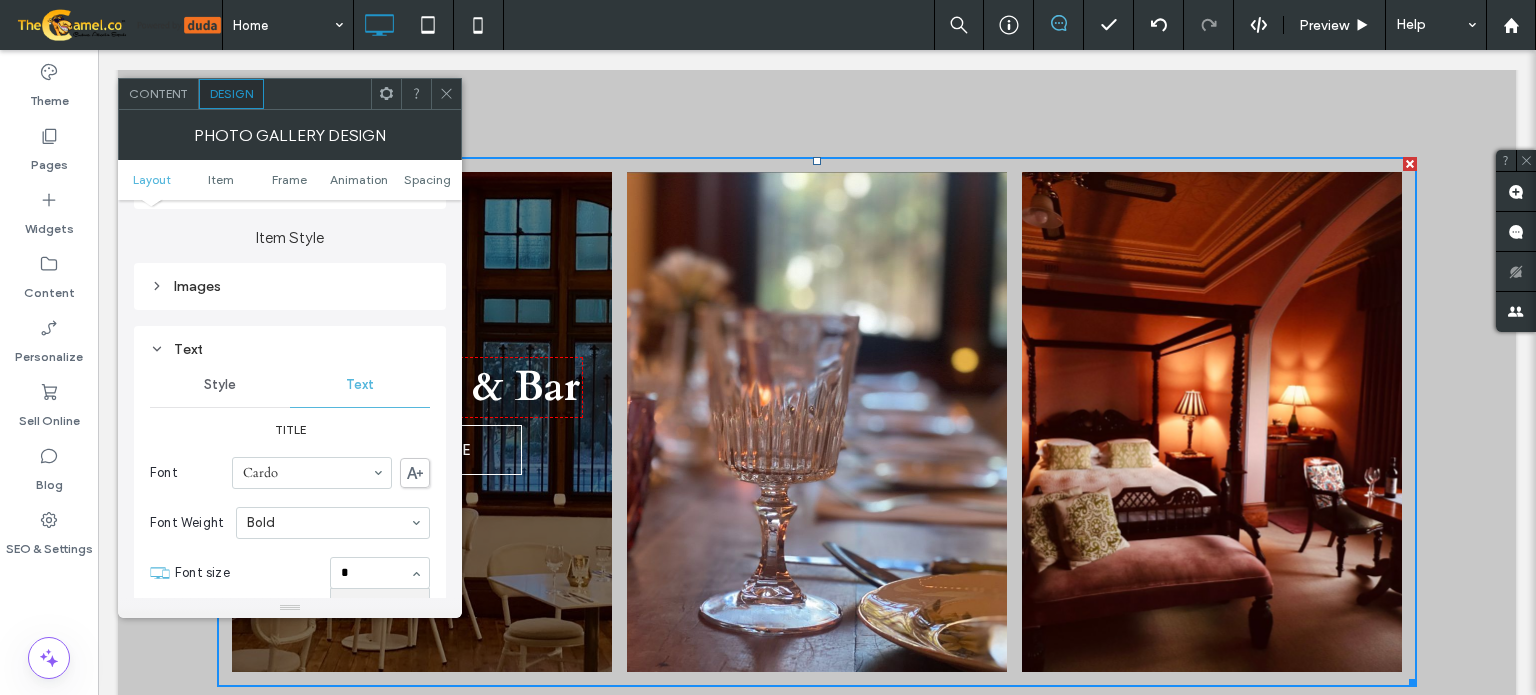 type on "**" 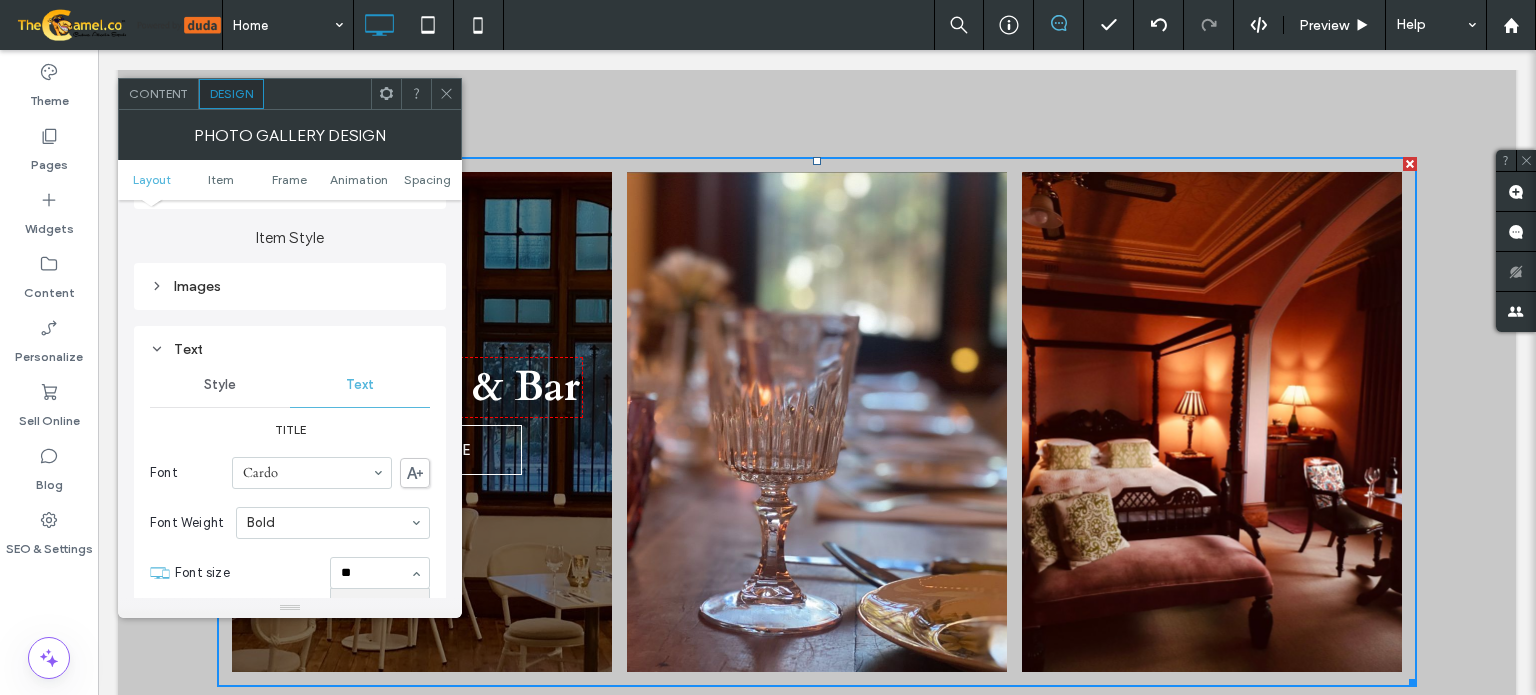 type 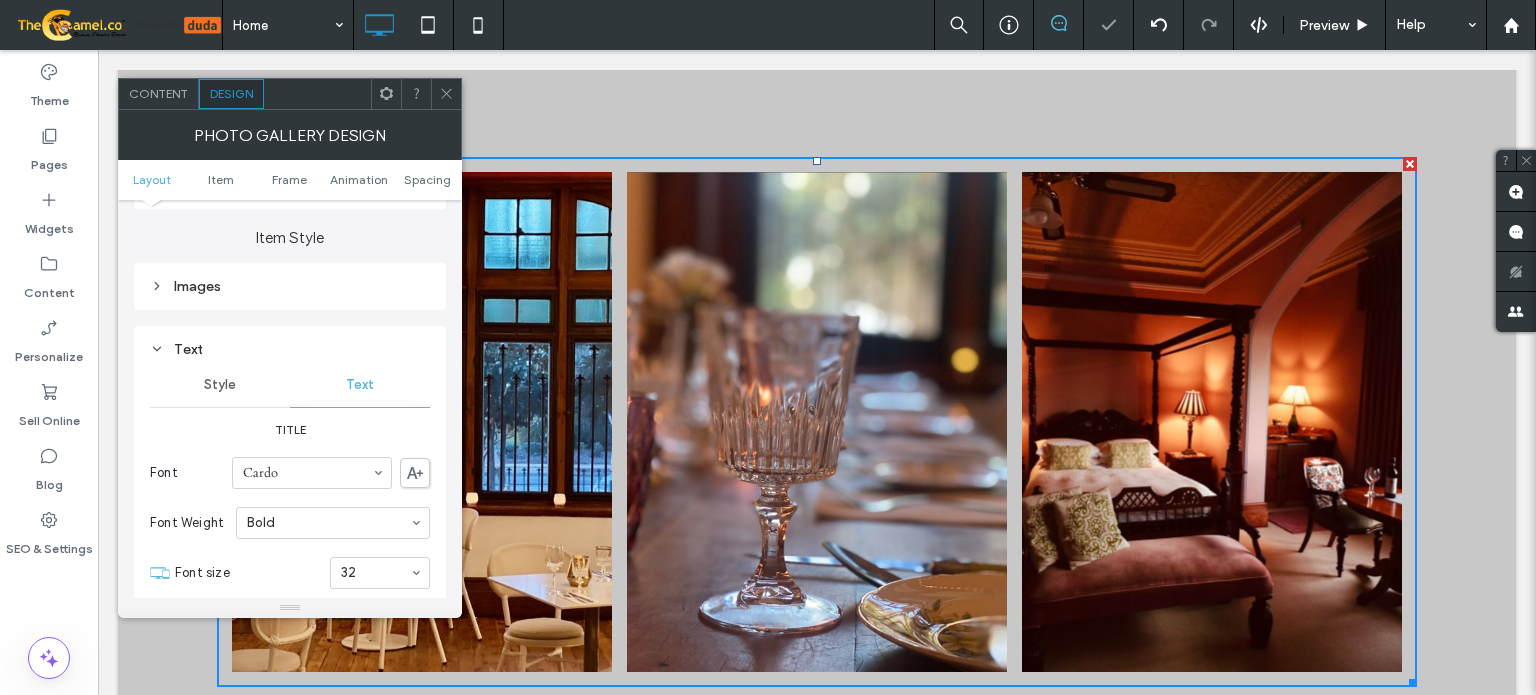 click at bounding box center [446, 94] 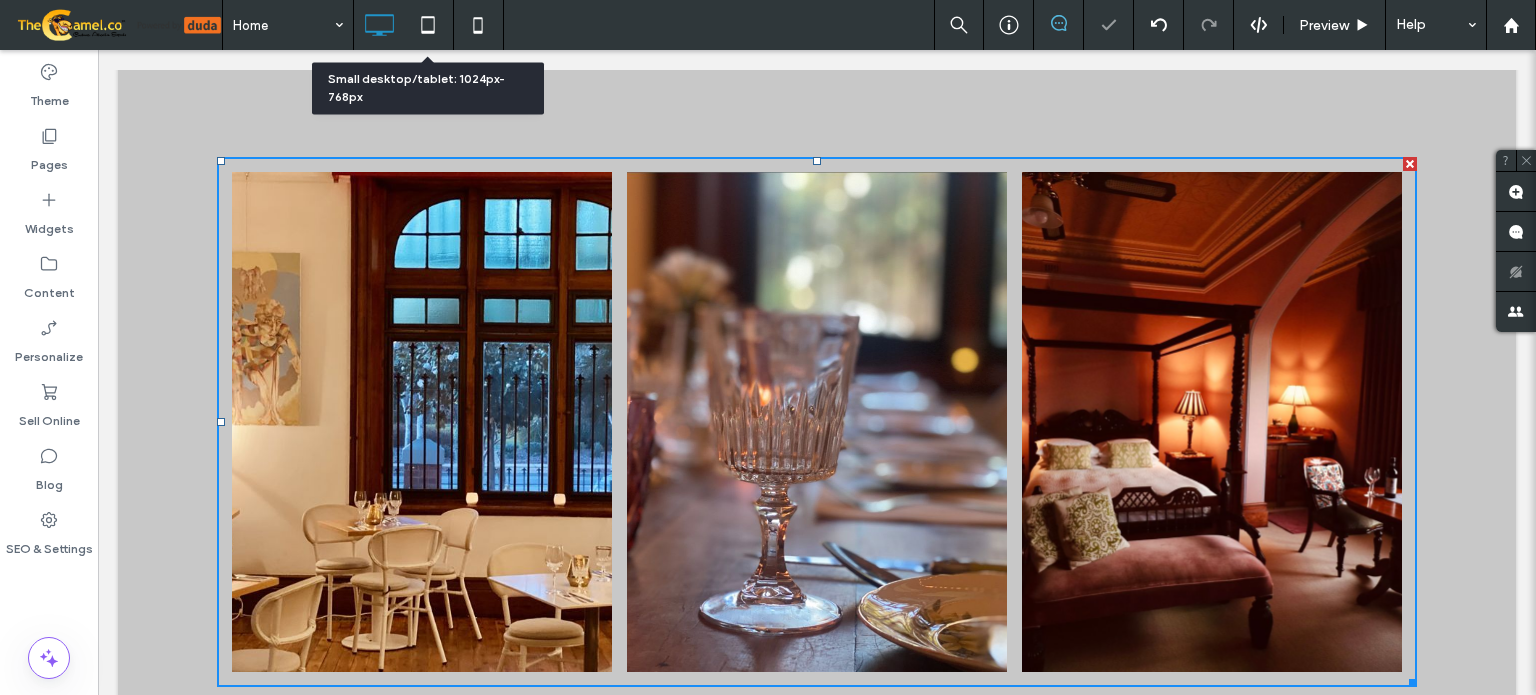 drag, startPoint x: 420, startPoint y: 17, endPoint x: 440, endPoint y: 61, distance: 48.332184 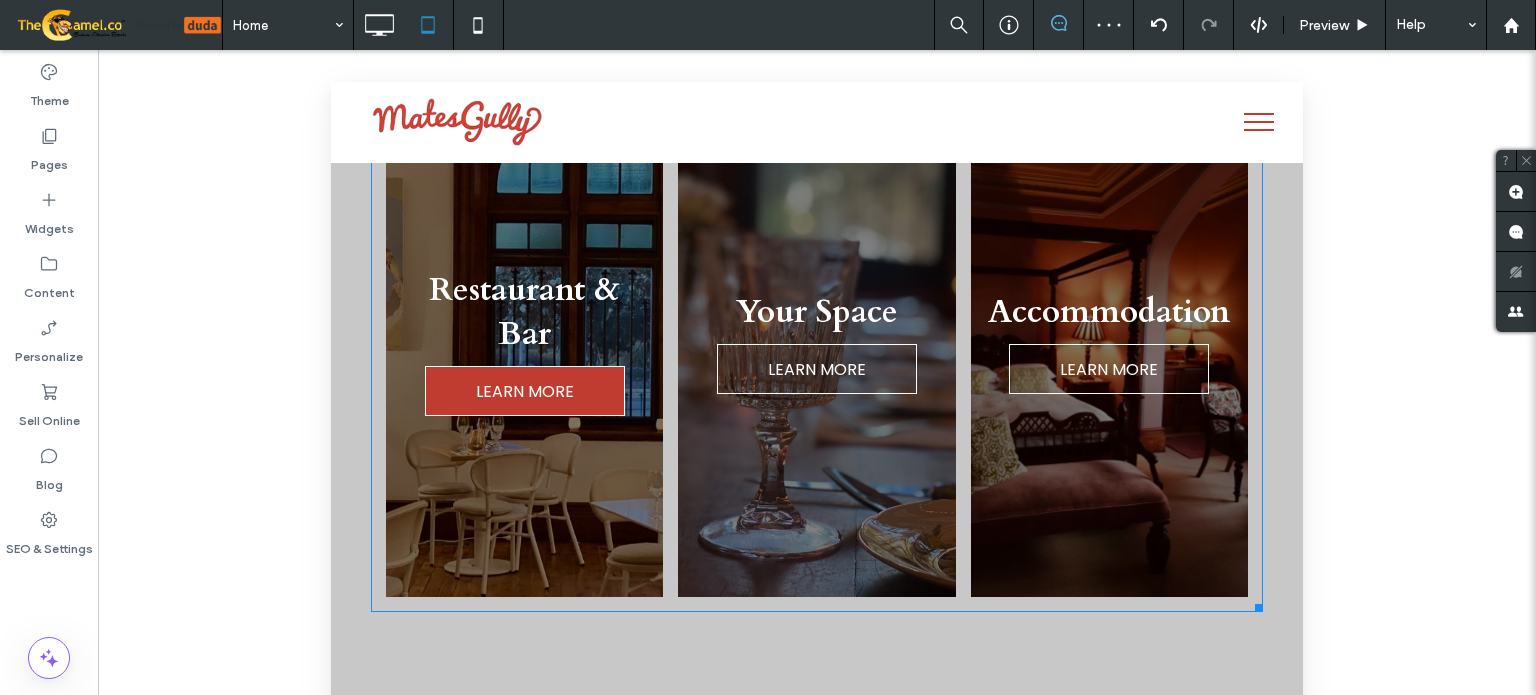 scroll, scrollTop: 2095, scrollLeft: 0, axis: vertical 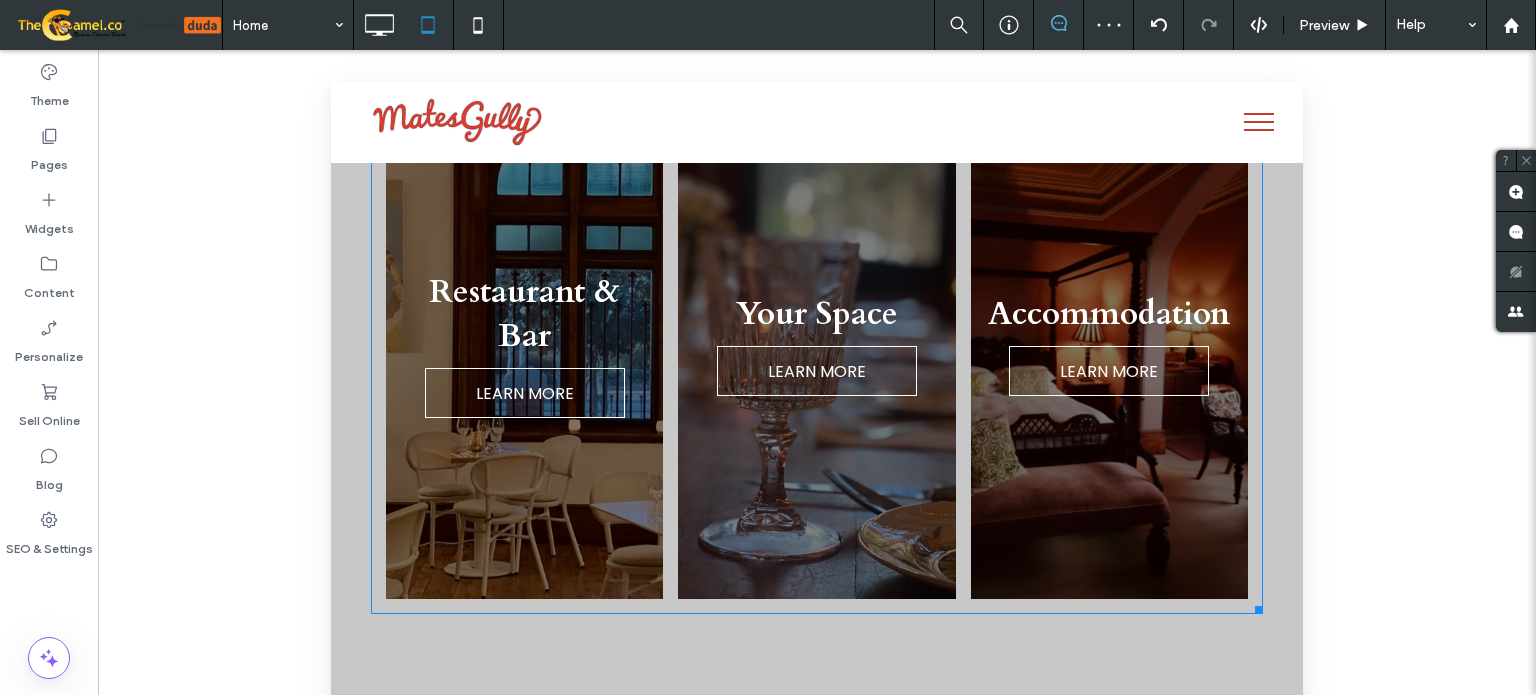 drag, startPoint x: 1023, startPoint y: 334, endPoint x: 759, endPoint y: 318, distance: 264.4844 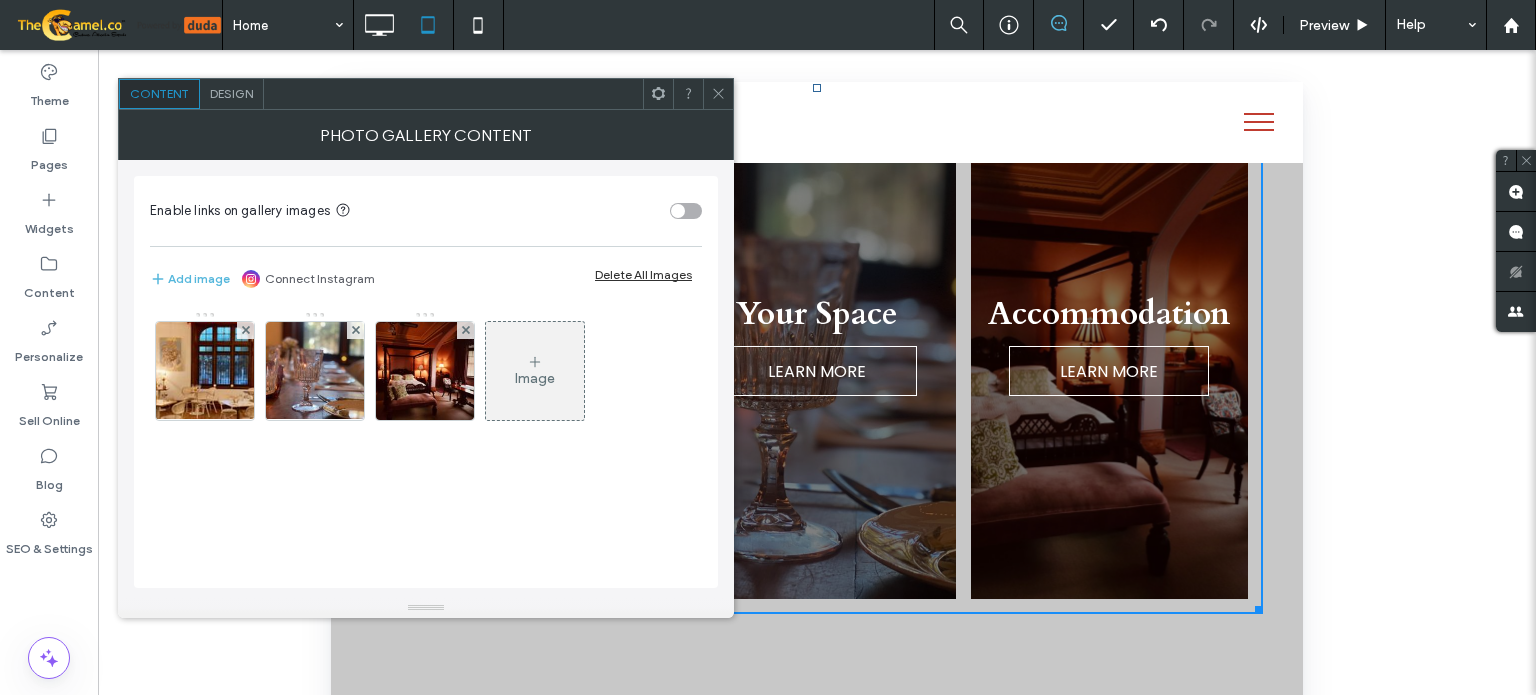 click on "Design" at bounding box center [231, 93] 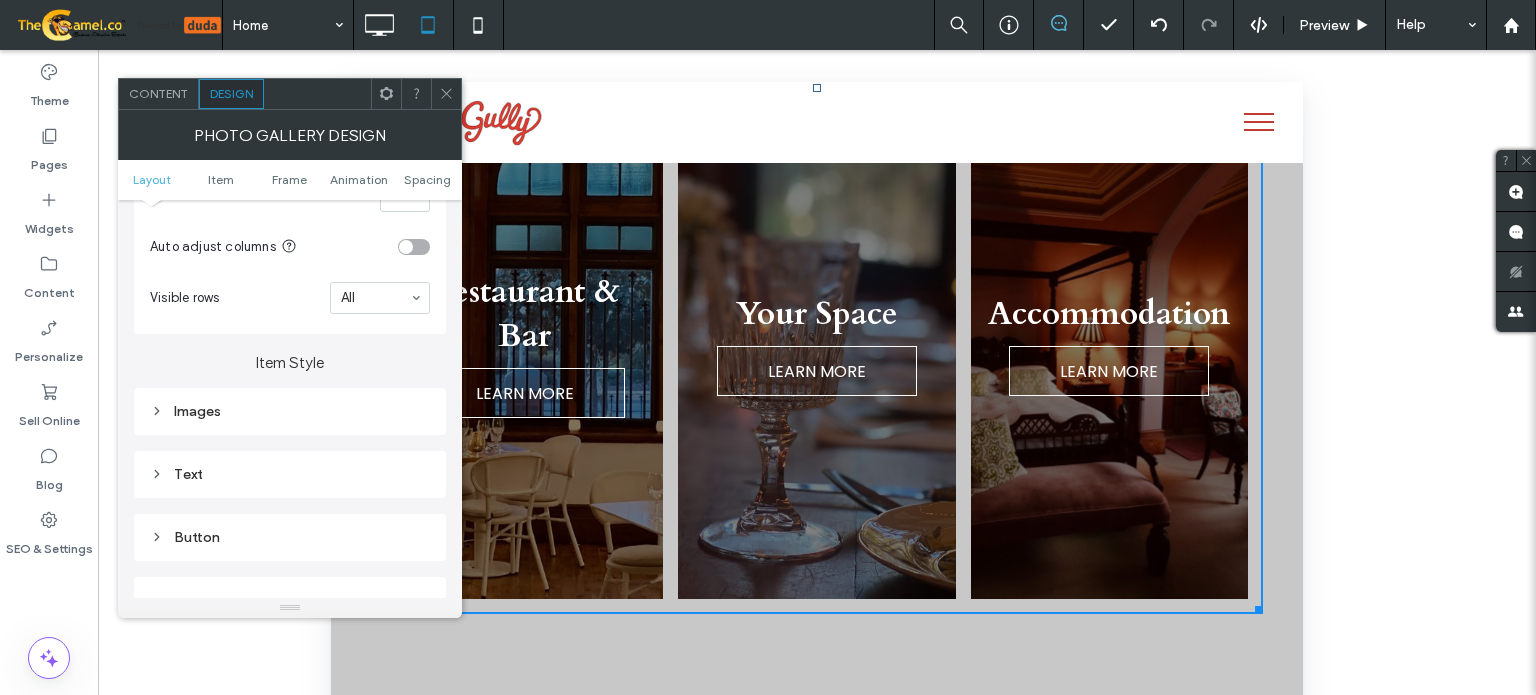 scroll, scrollTop: 600, scrollLeft: 0, axis: vertical 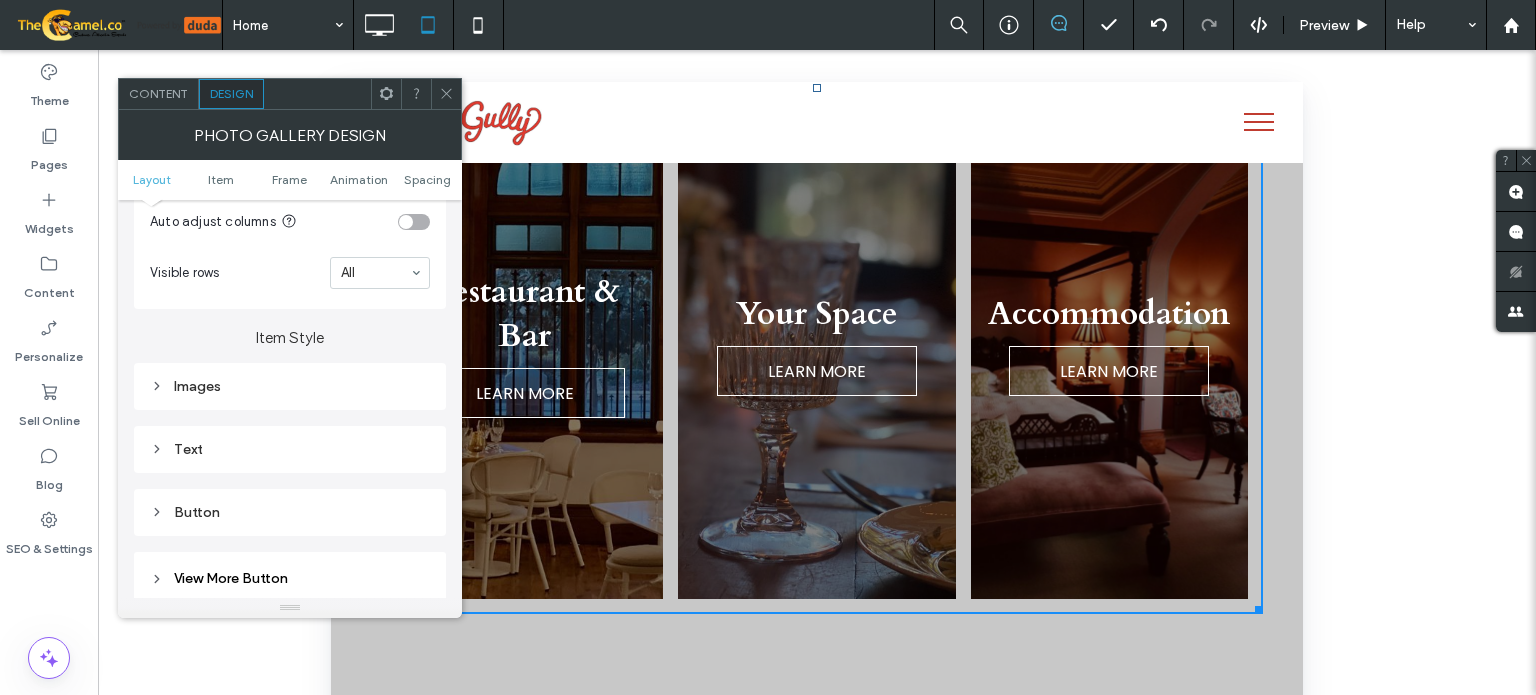 click on "Images" at bounding box center [290, 386] 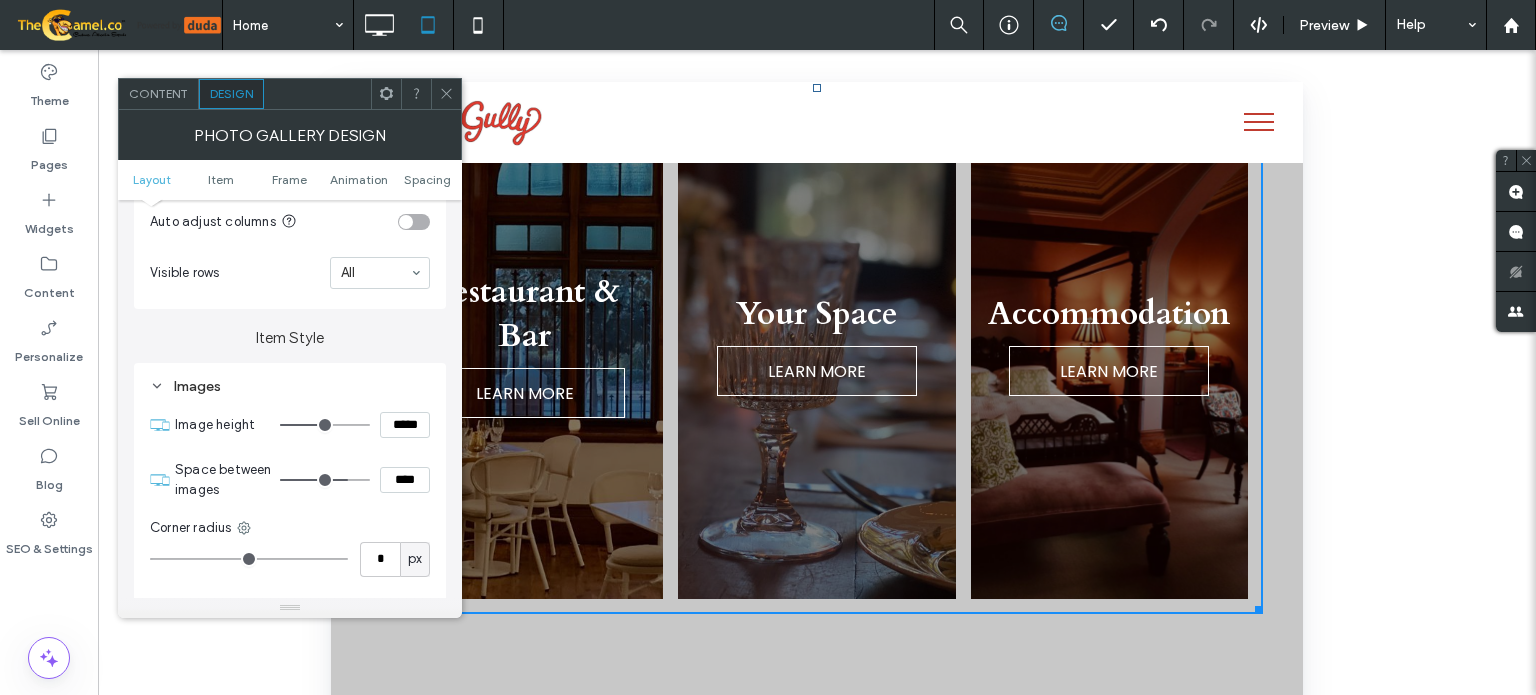 click on "****" at bounding box center [405, 480] 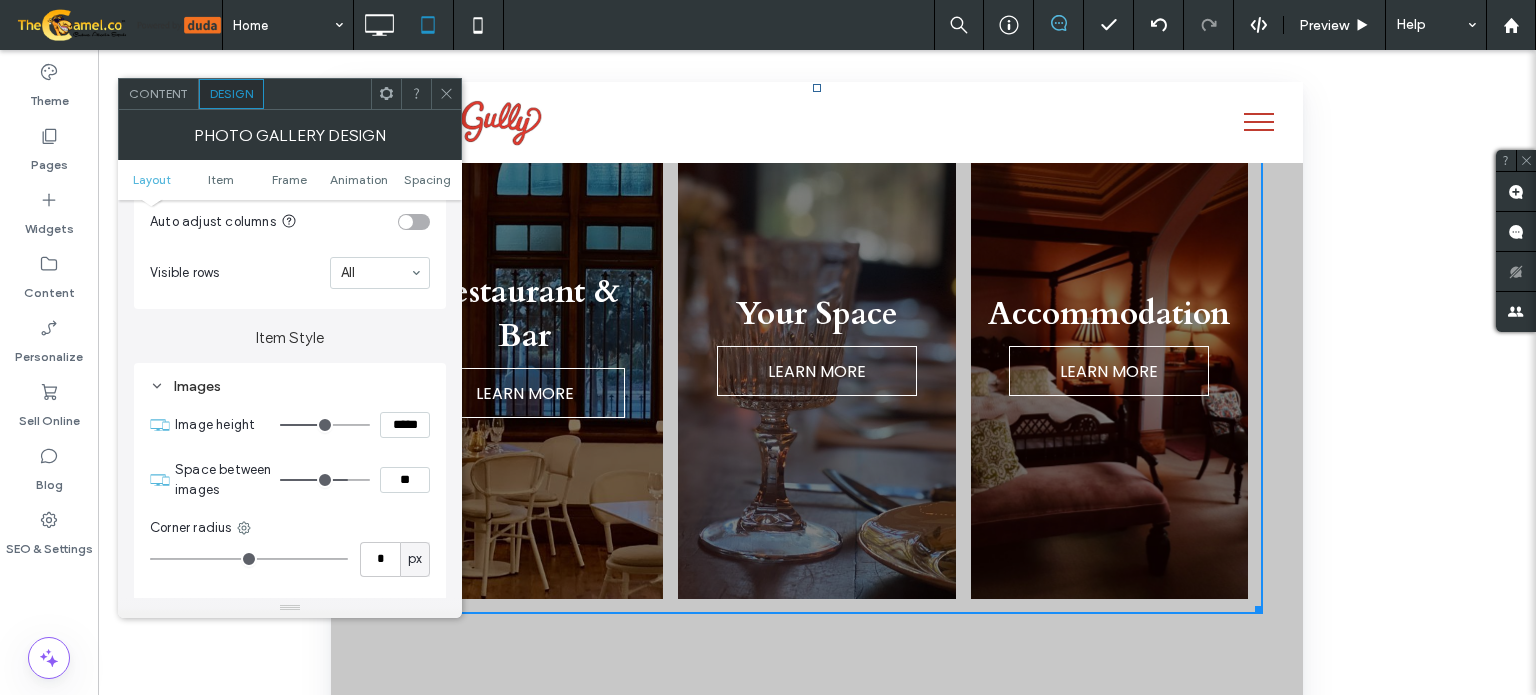 type on "****" 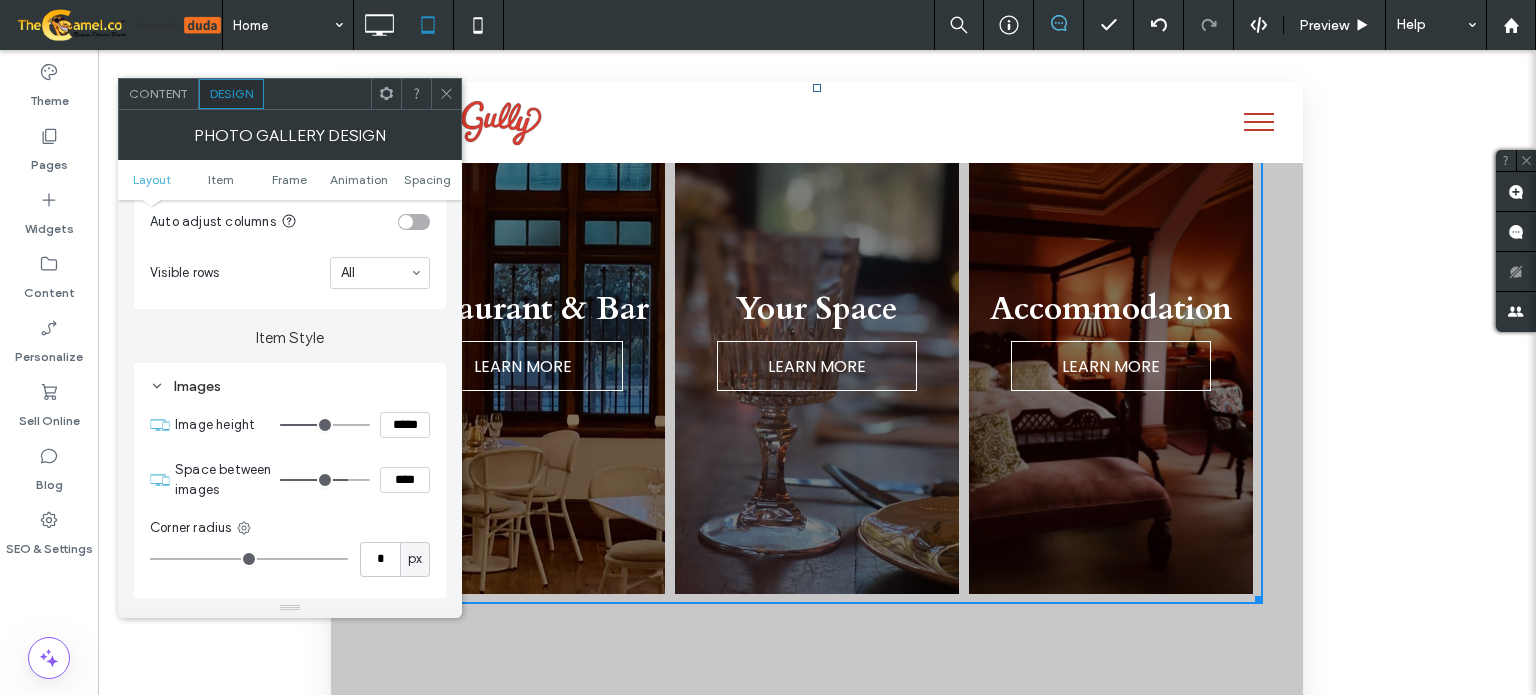 type on "**" 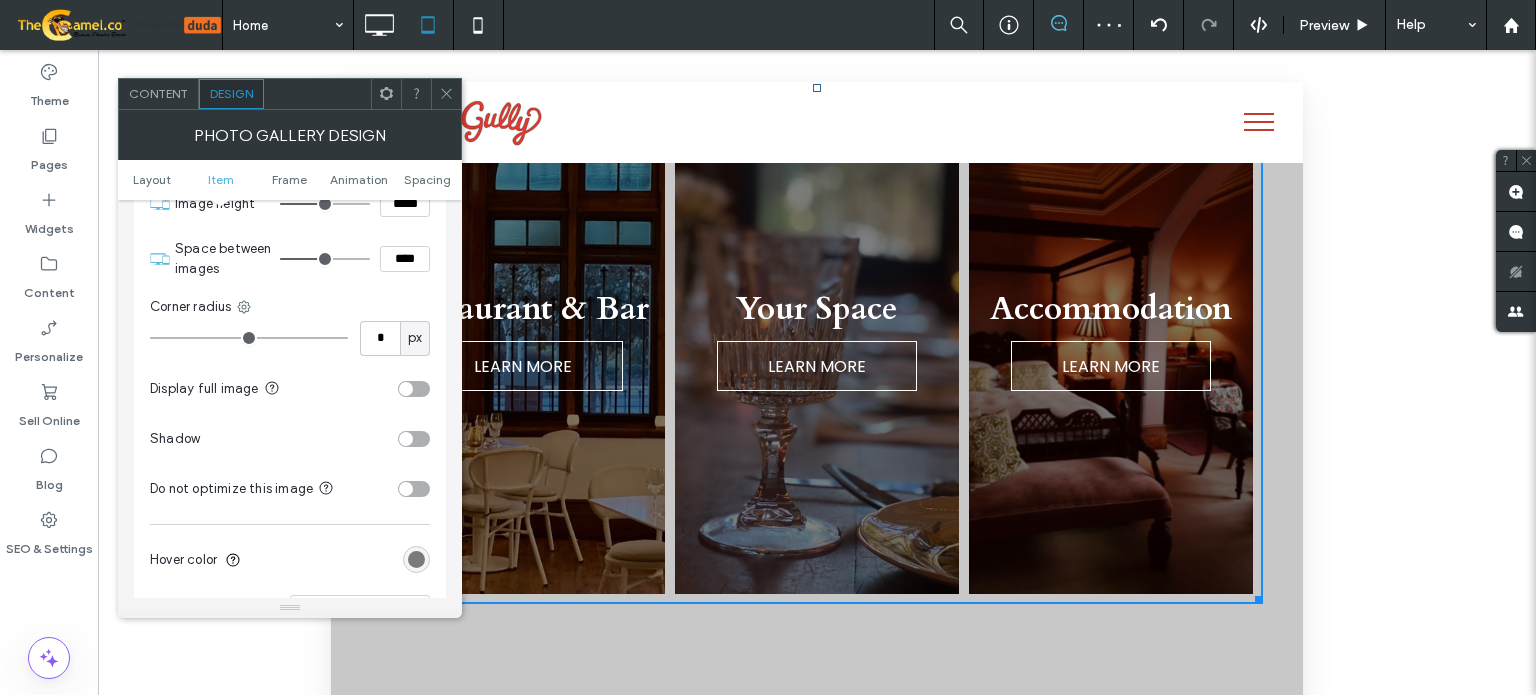 scroll, scrollTop: 700, scrollLeft: 0, axis: vertical 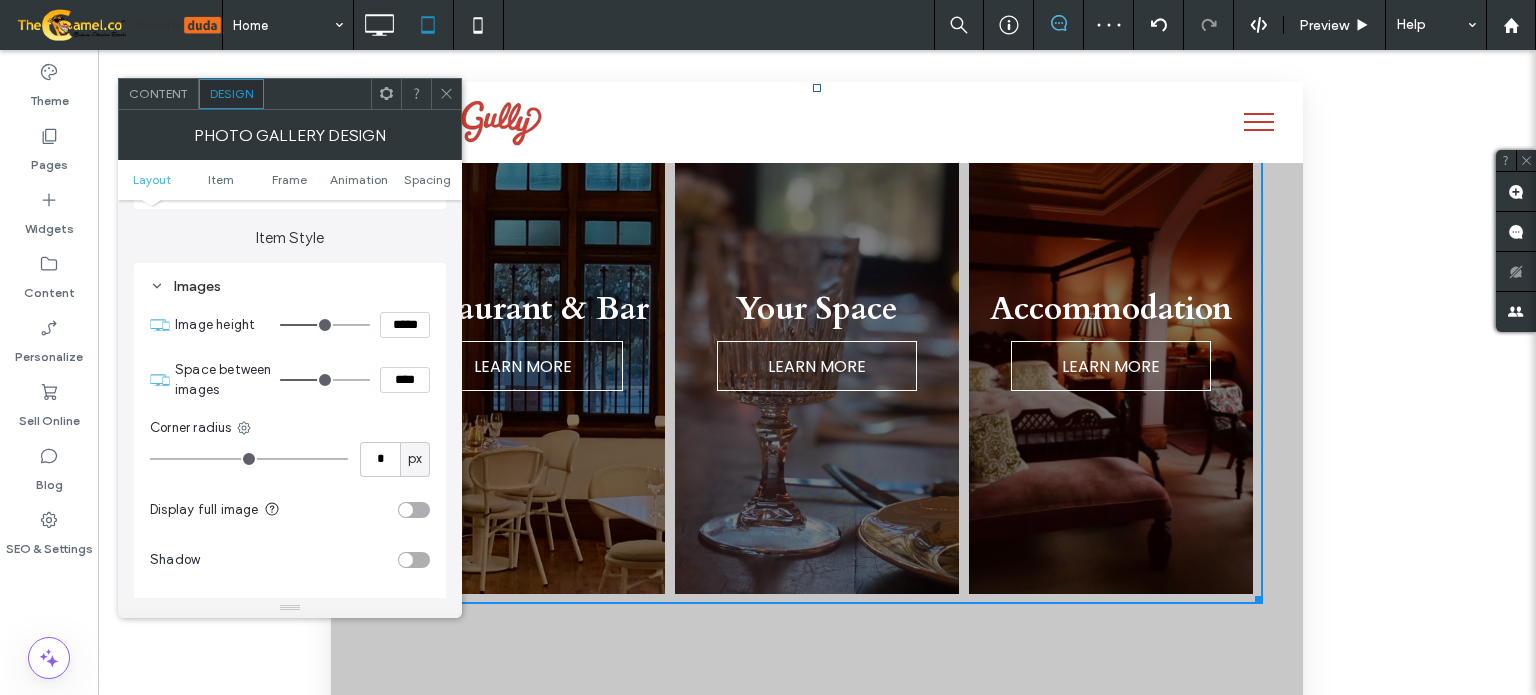 click on "*****" at bounding box center (405, 325) 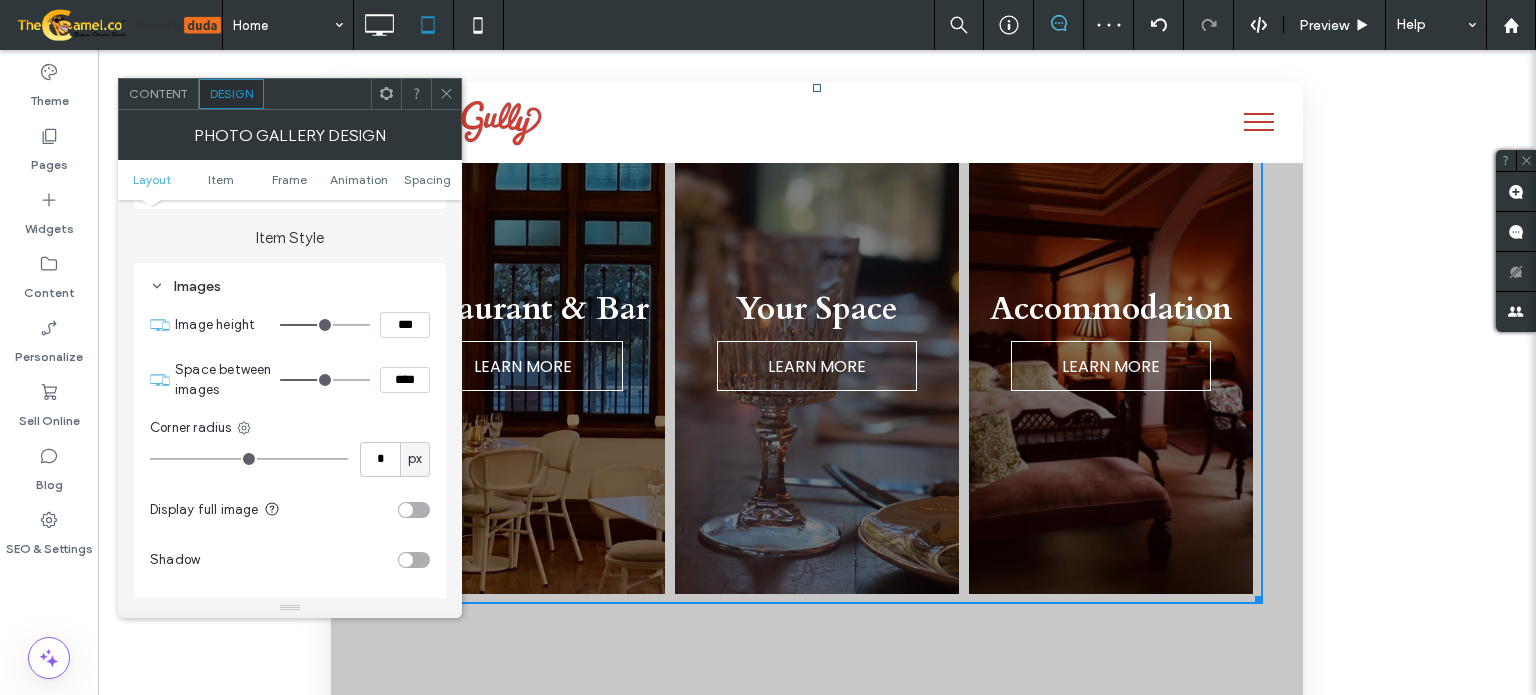 type on "*****" 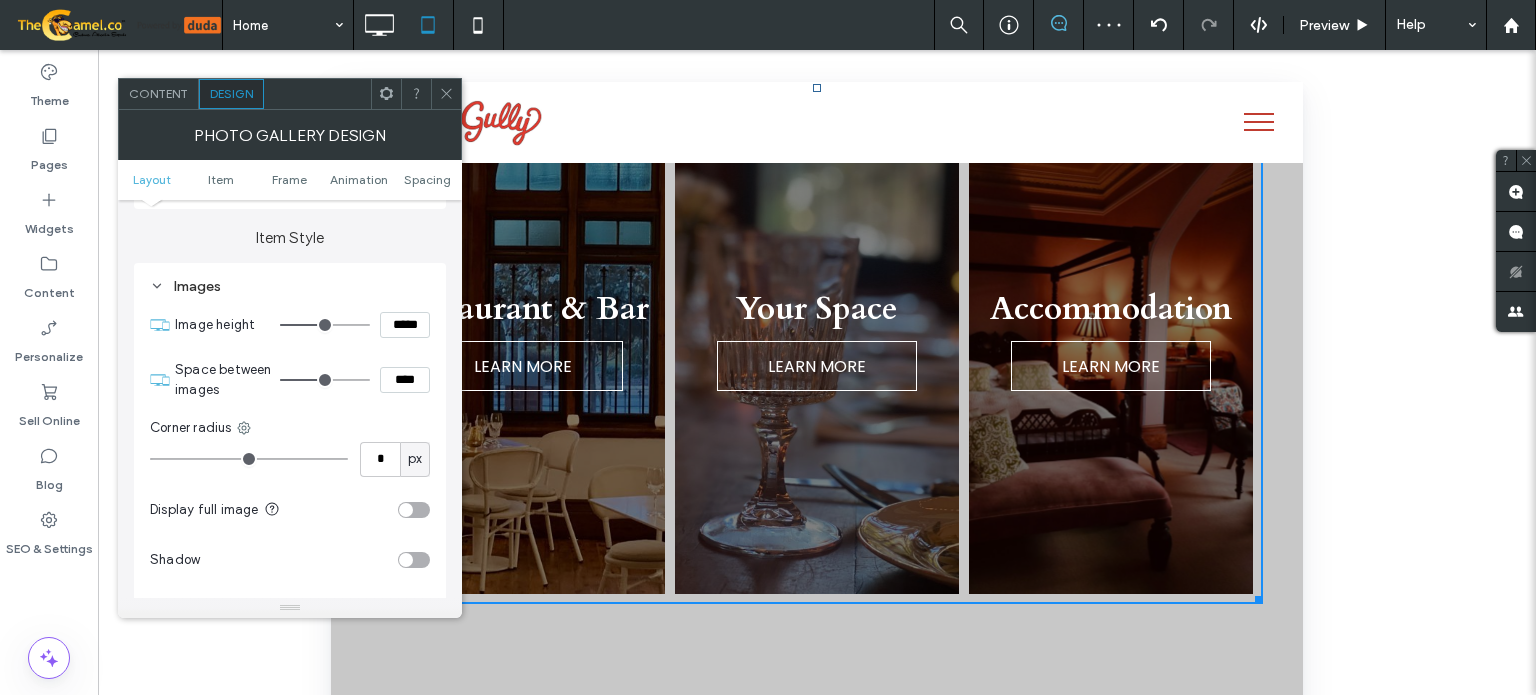 type on "***" 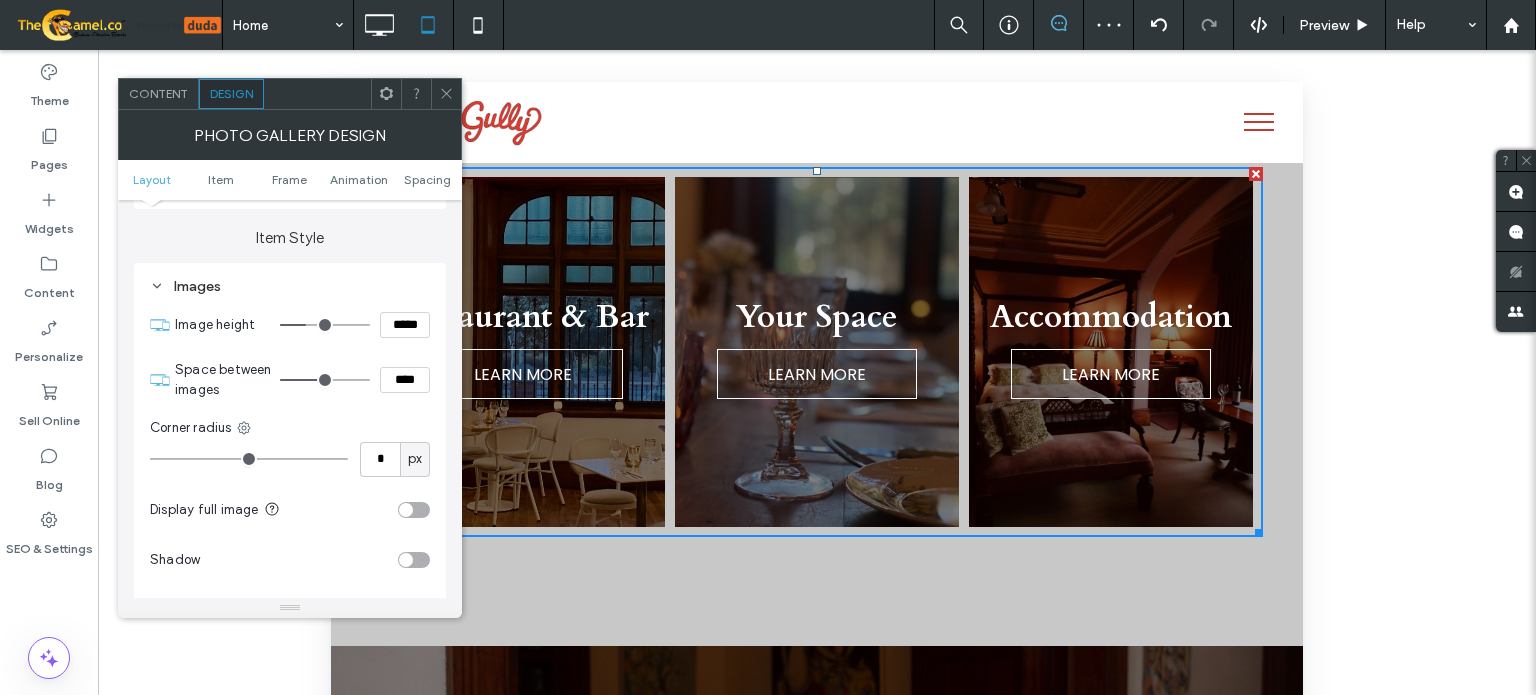 scroll, scrollTop: 1895, scrollLeft: 0, axis: vertical 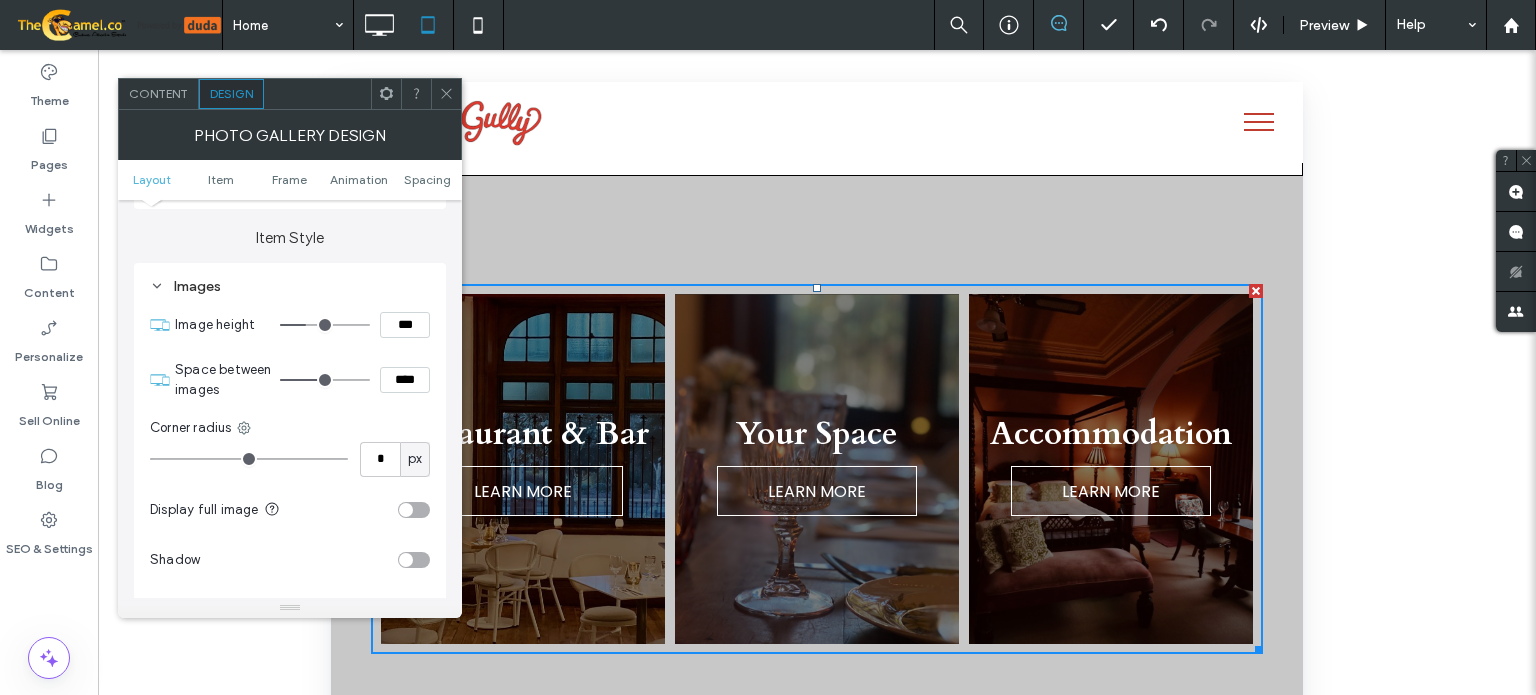type on "*****" 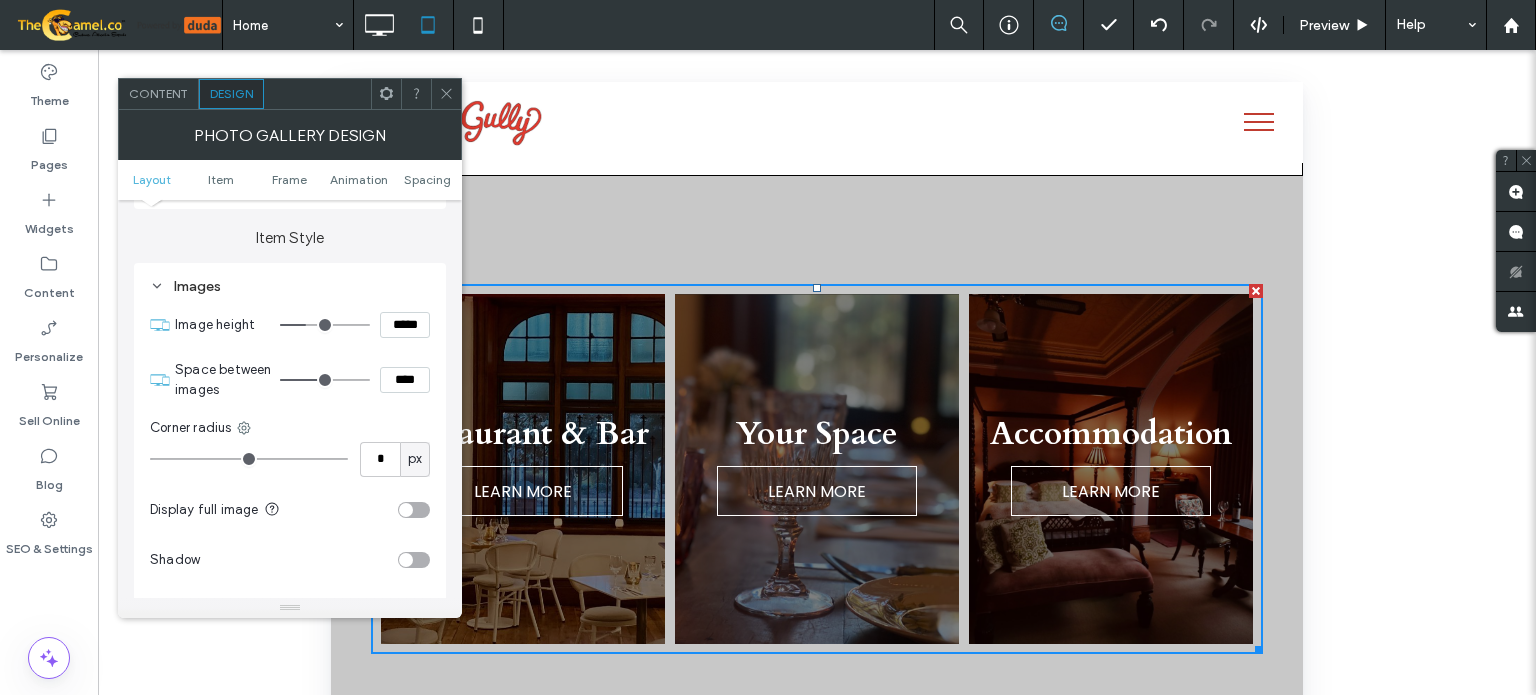type on "***" 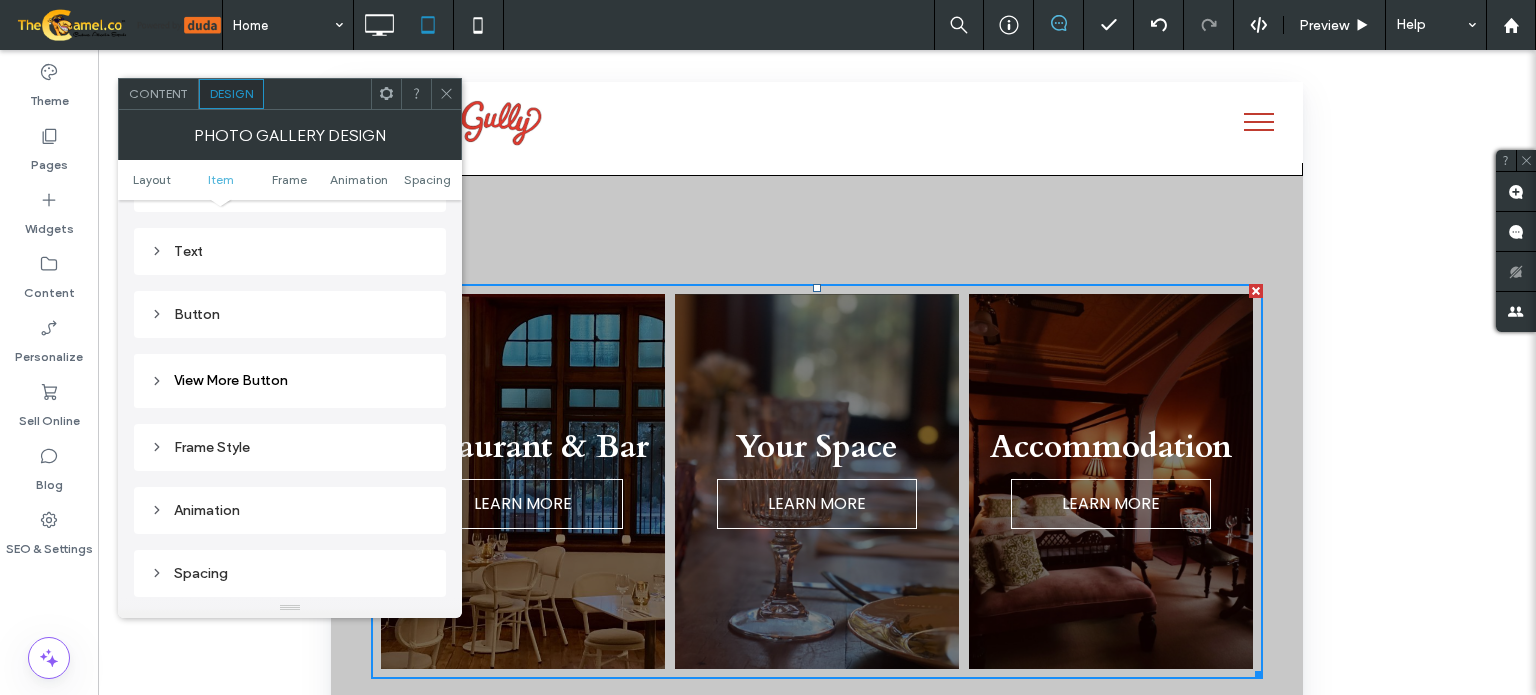 scroll, scrollTop: 1200, scrollLeft: 0, axis: vertical 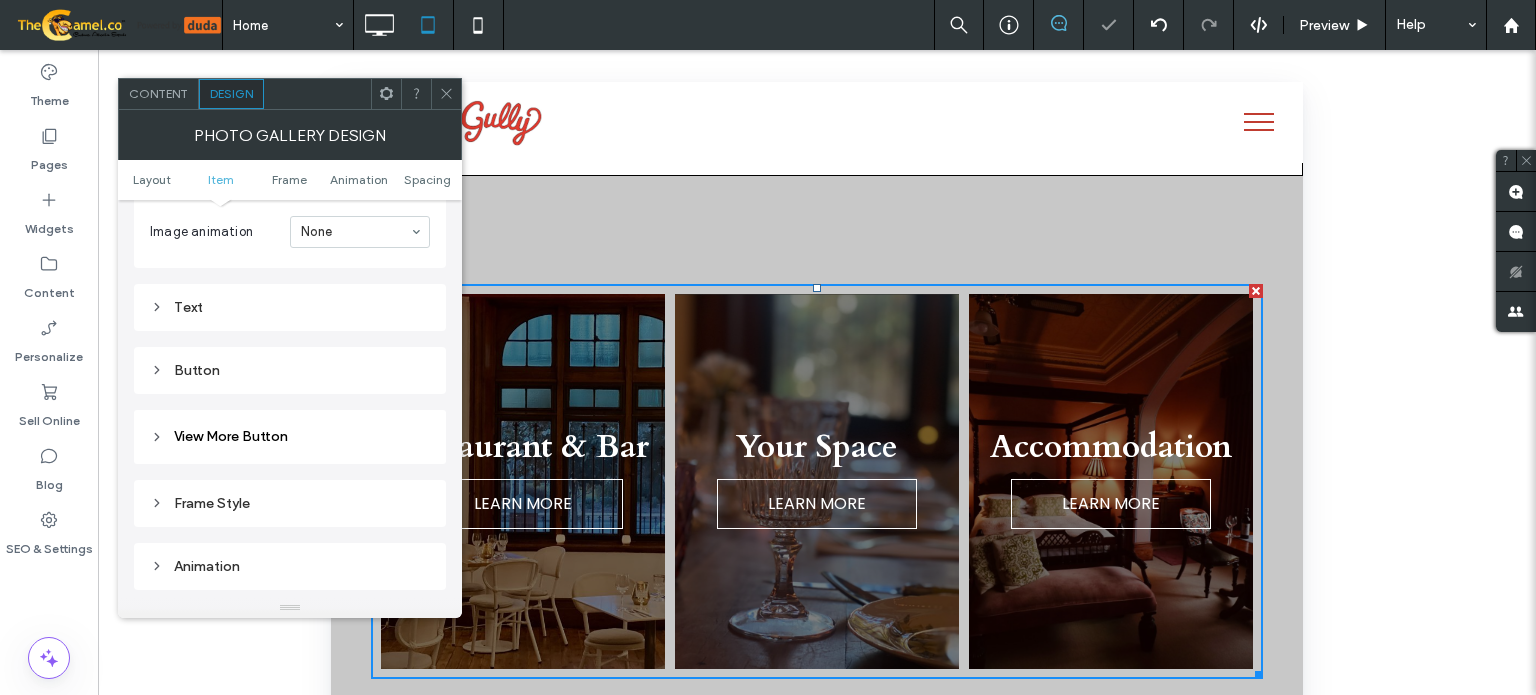 click on "Text" at bounding box center (290, 307) 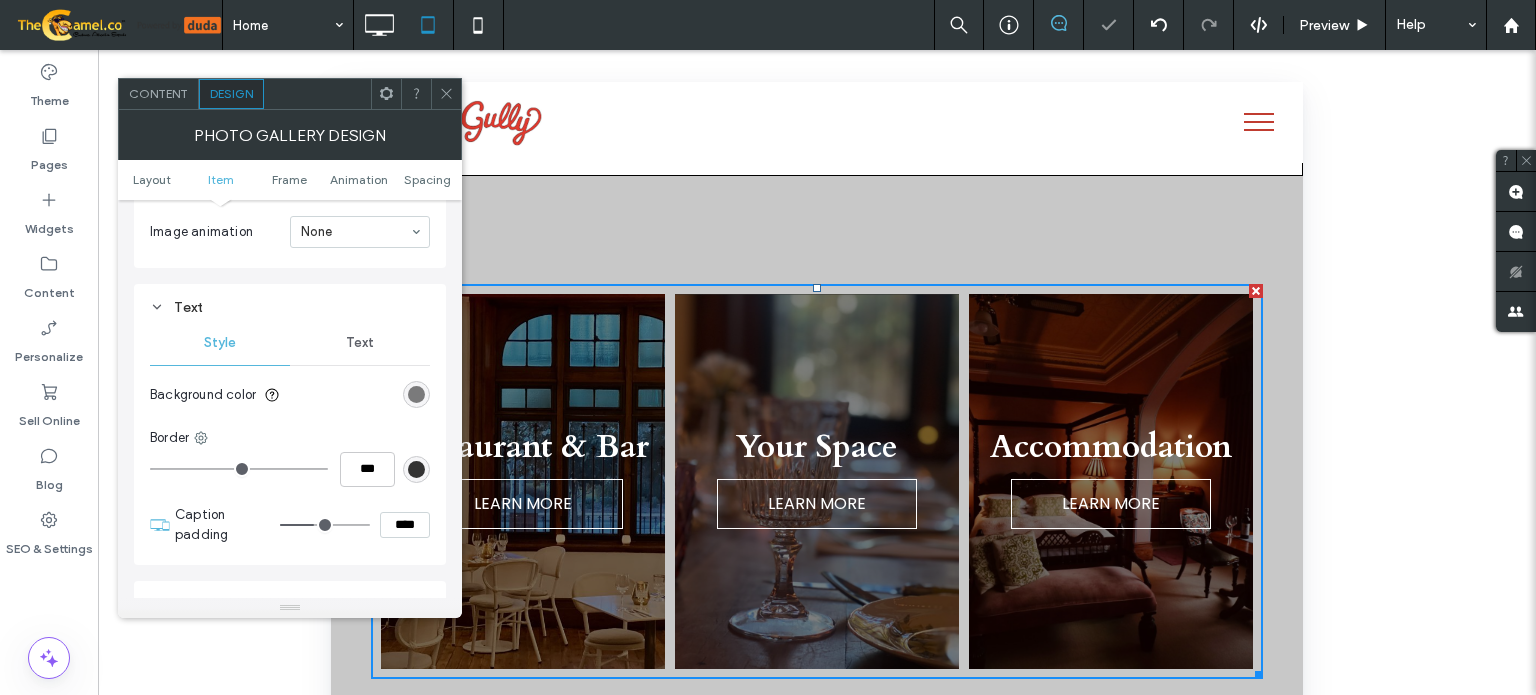 click on "Text" at bounding box center [360, 343] 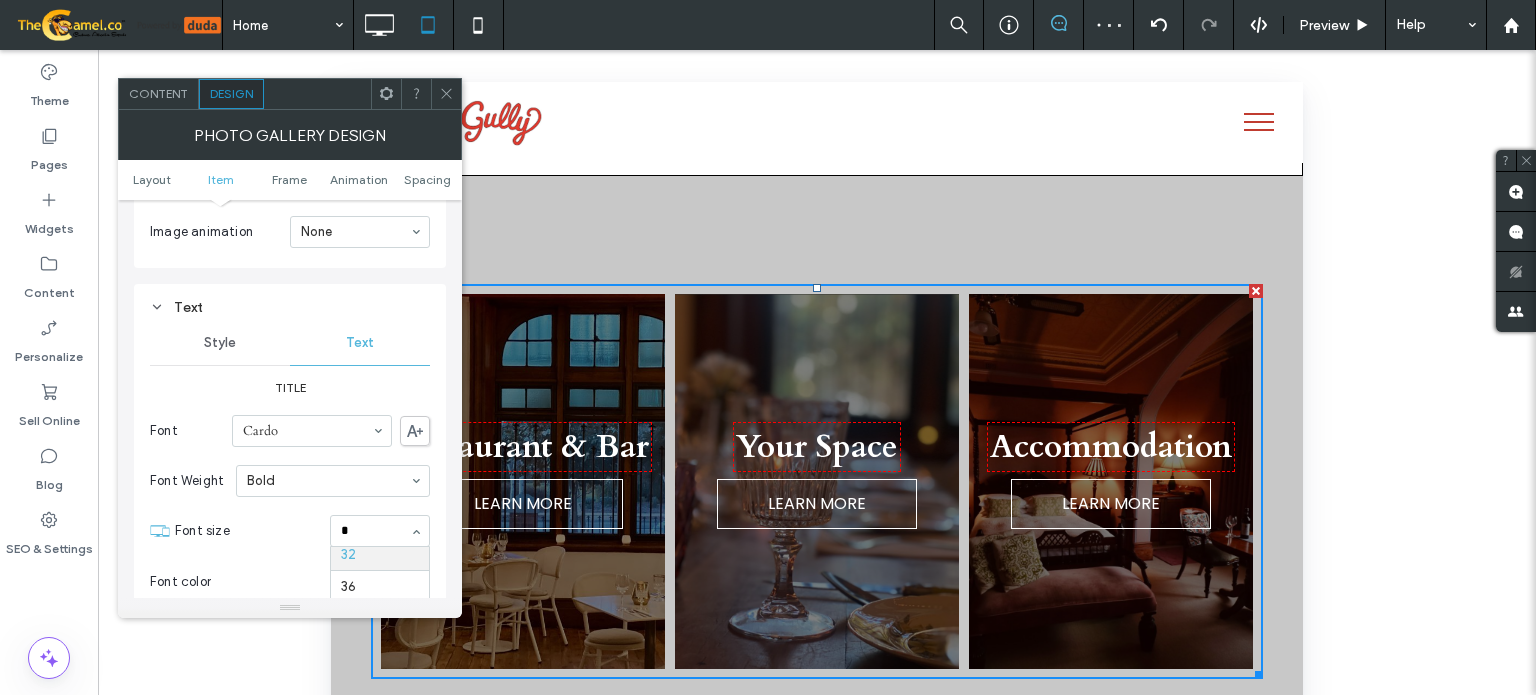 scroll, scrollTop: 0, scrollLeft: 0, axis: both 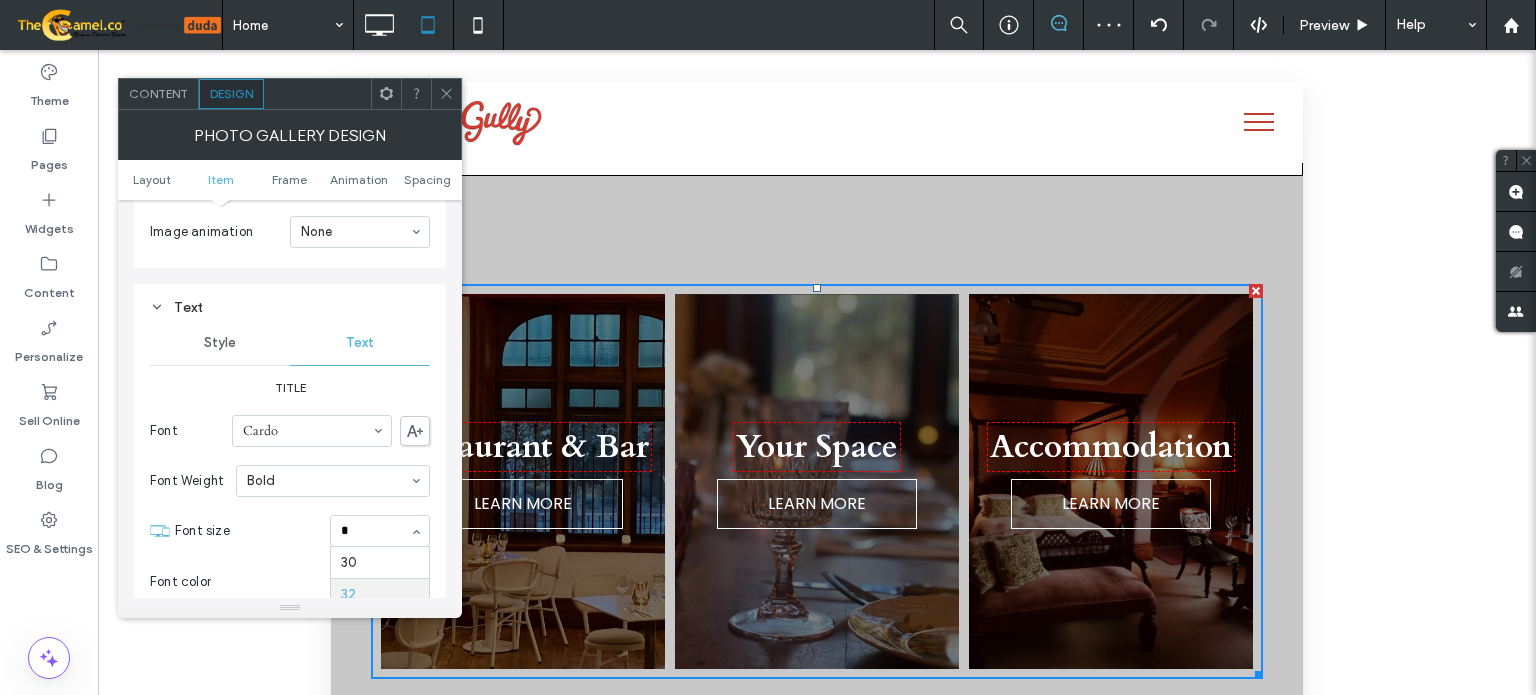 type on "**" 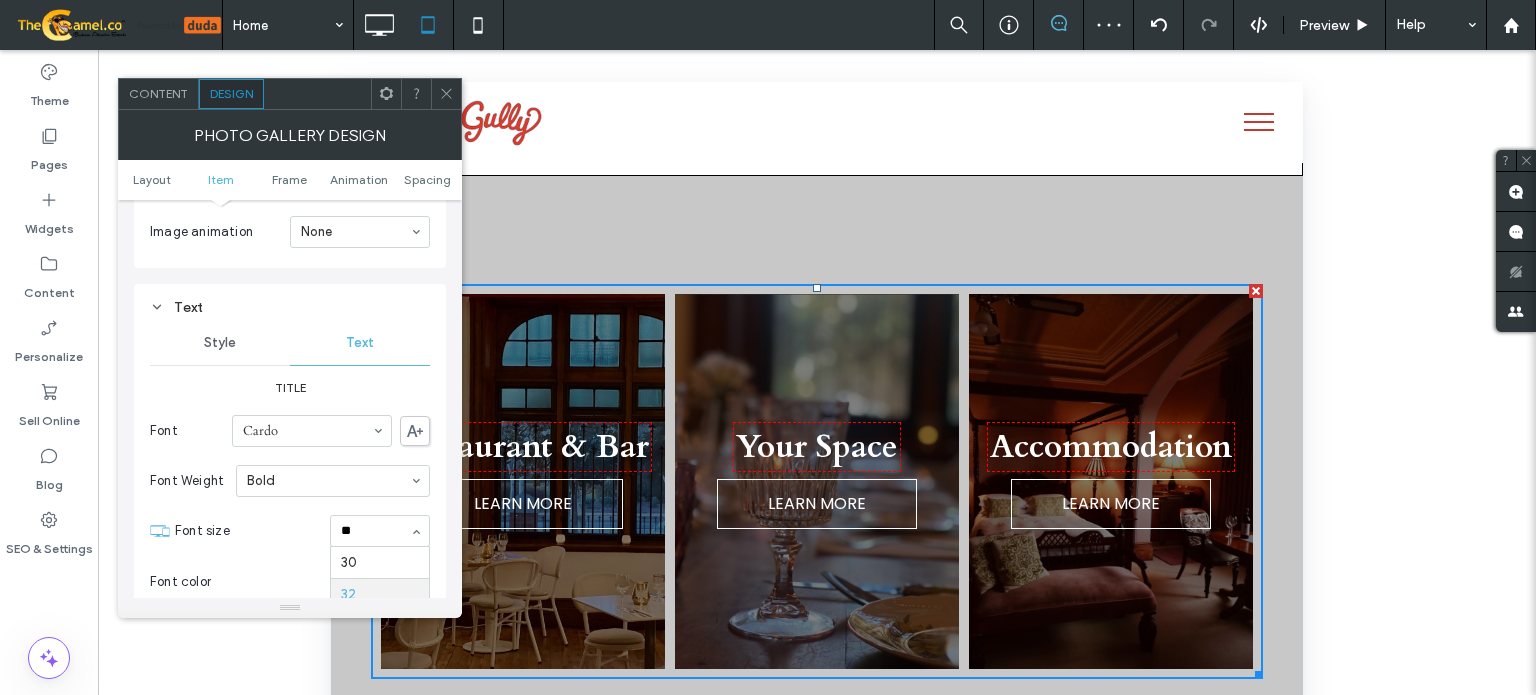 type 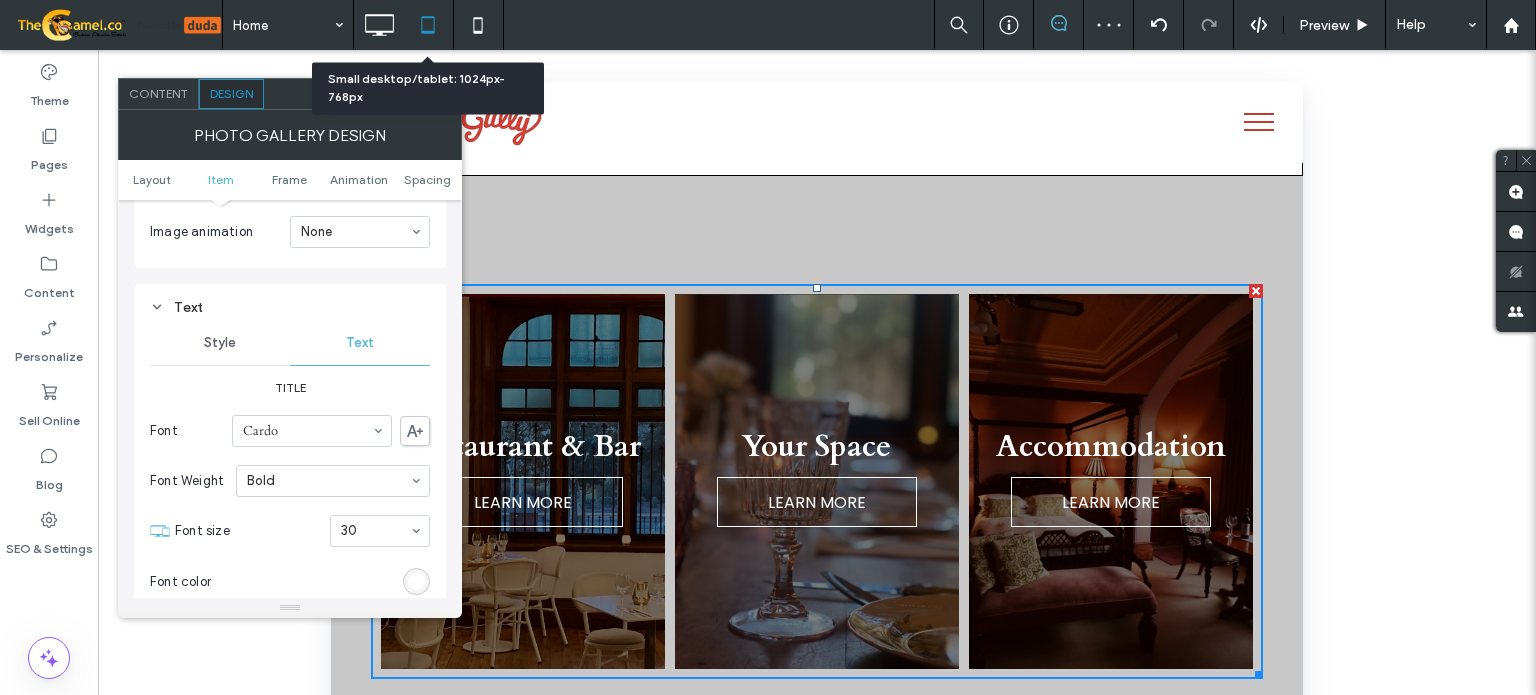 click on "Small desktop/tablet: 1024px-768px" at bounding box center [428, 88] 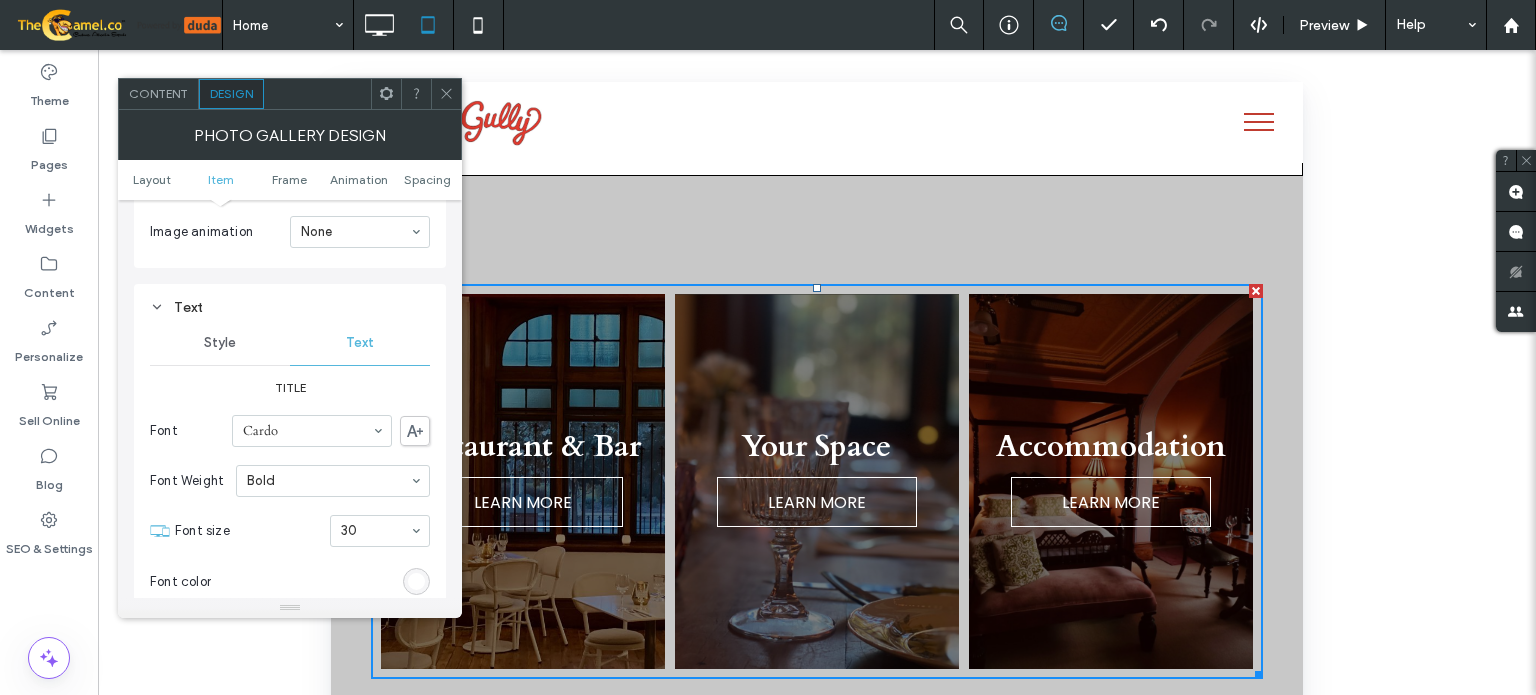 click 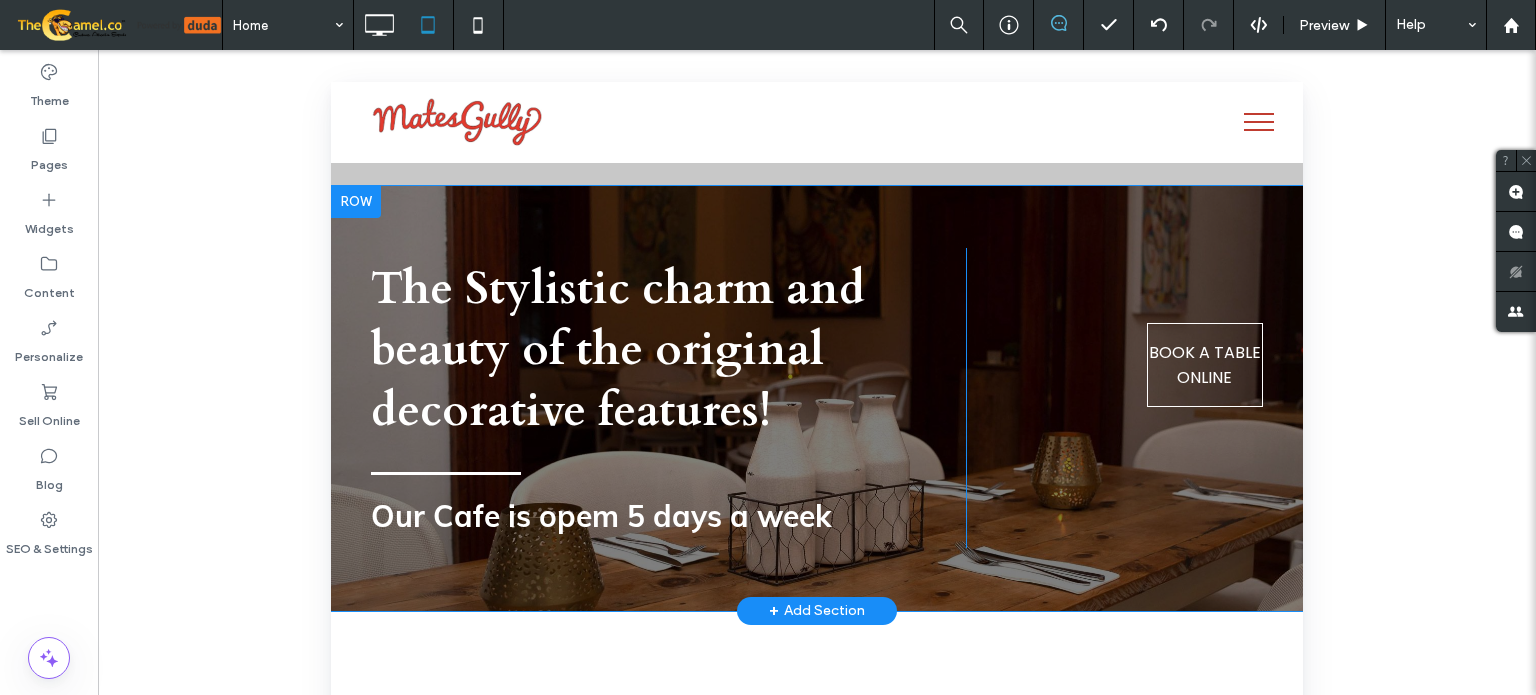 scroll, scrollTop: 2495, scrollLeft: 0, axis: vertical 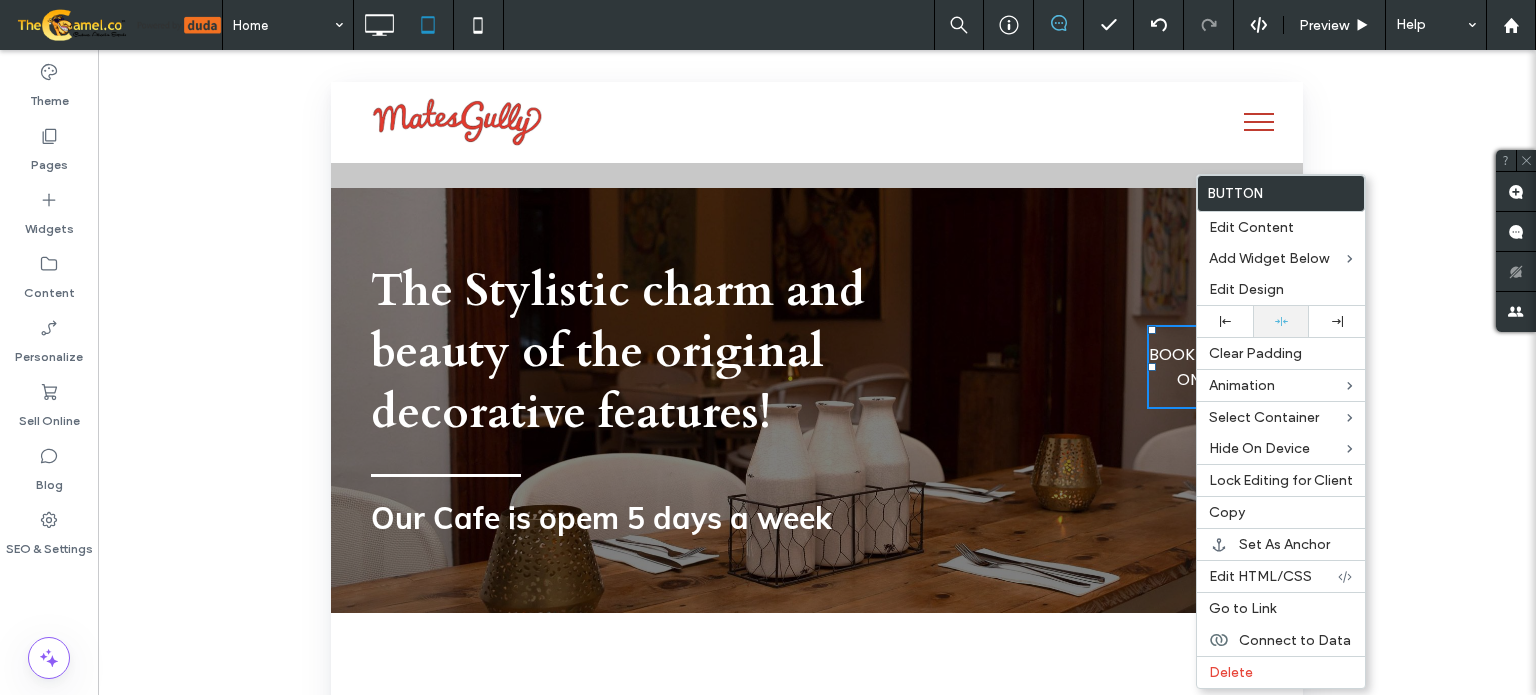 click at bounding box center [1281, 321] 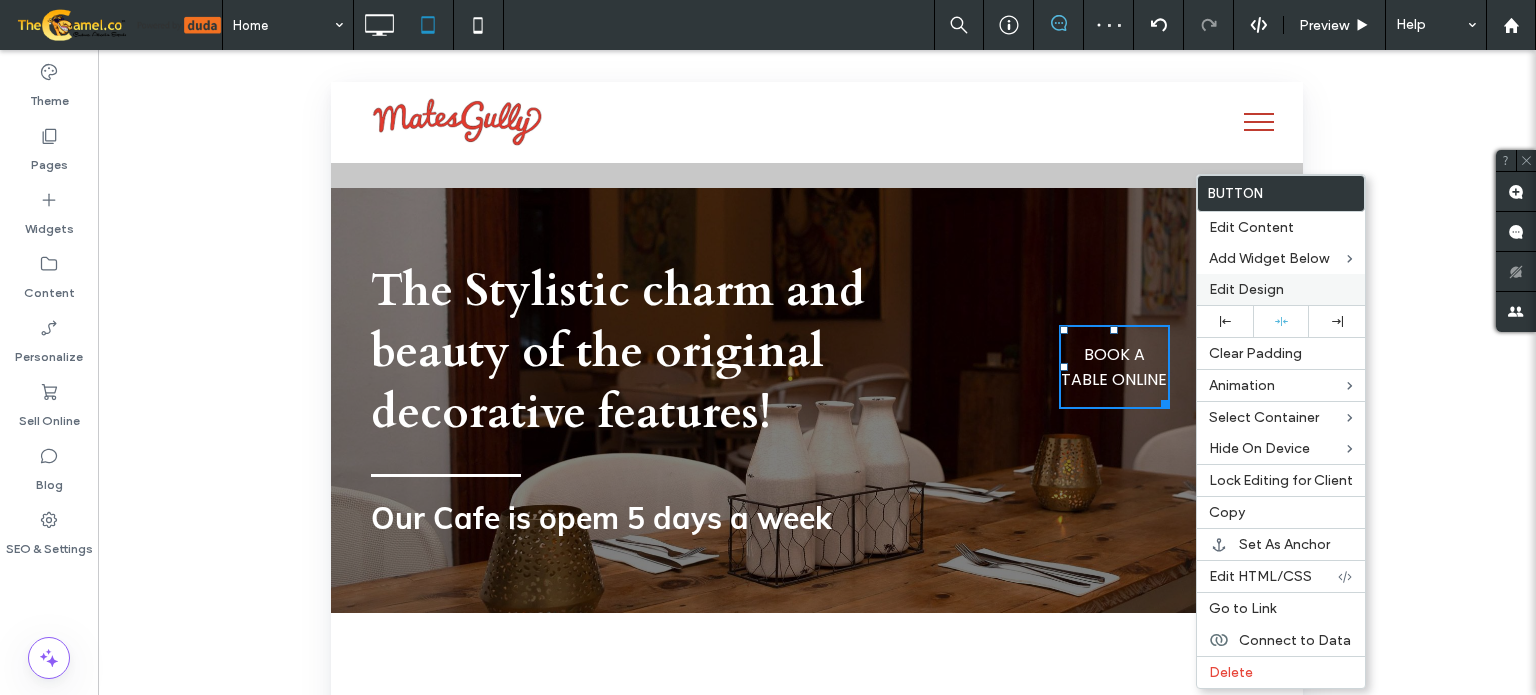 click on "Edit Design" at bounding box center [1281, 289] 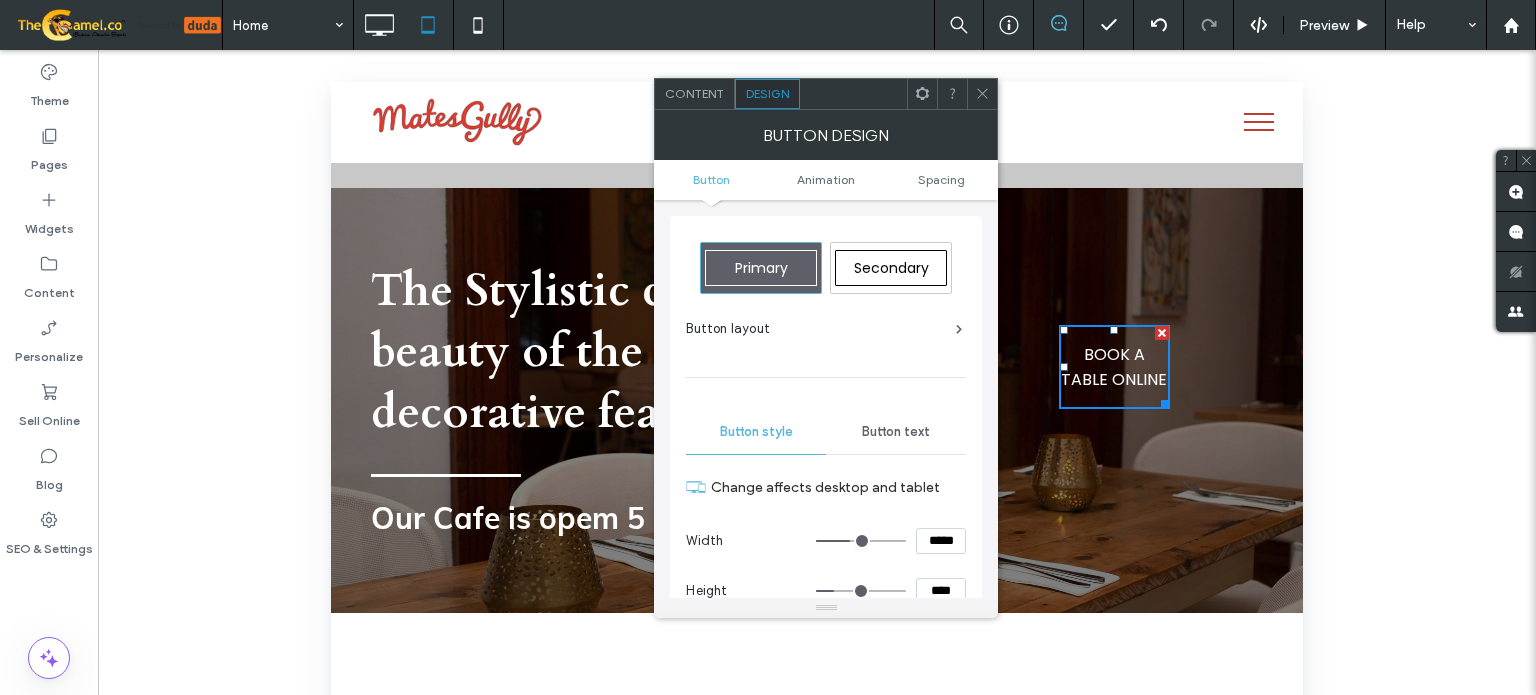 click on "*****" at bounding box center [941, 541] 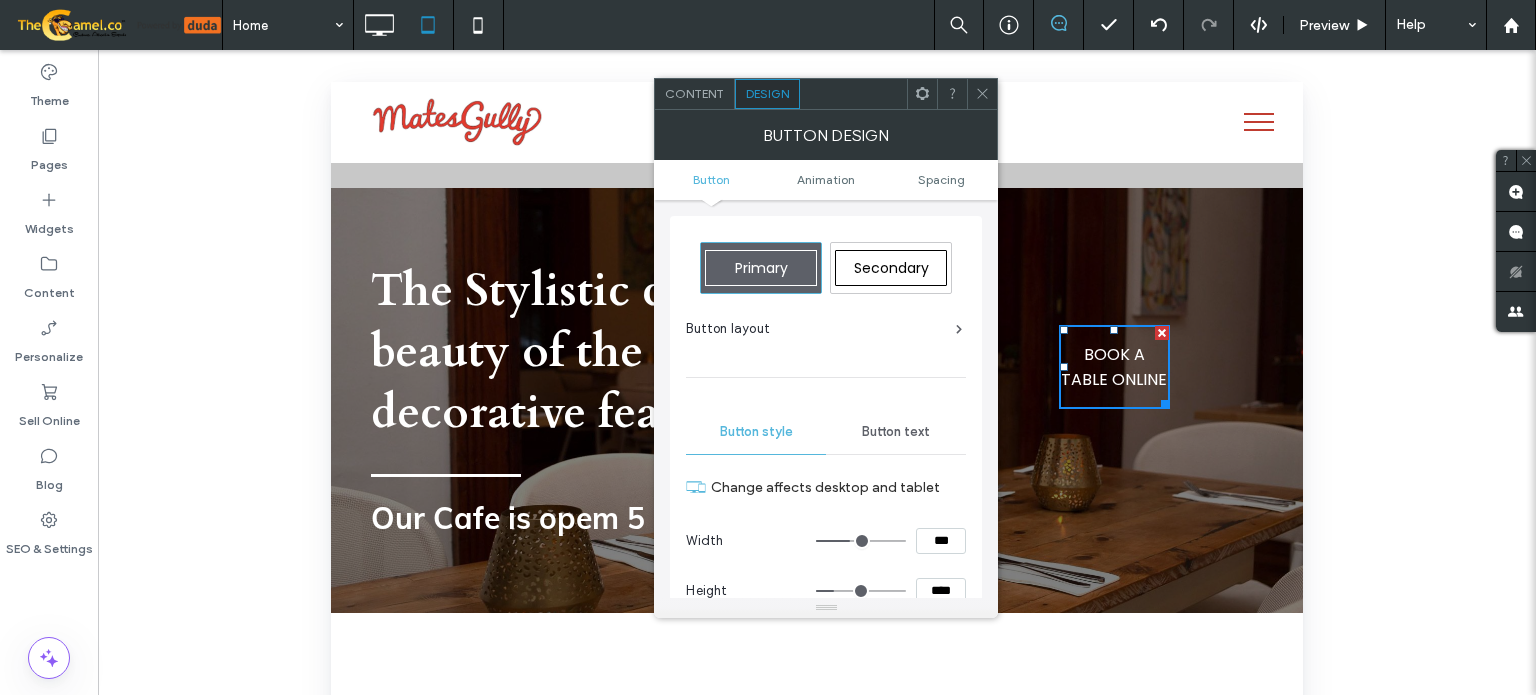 type on "*****" 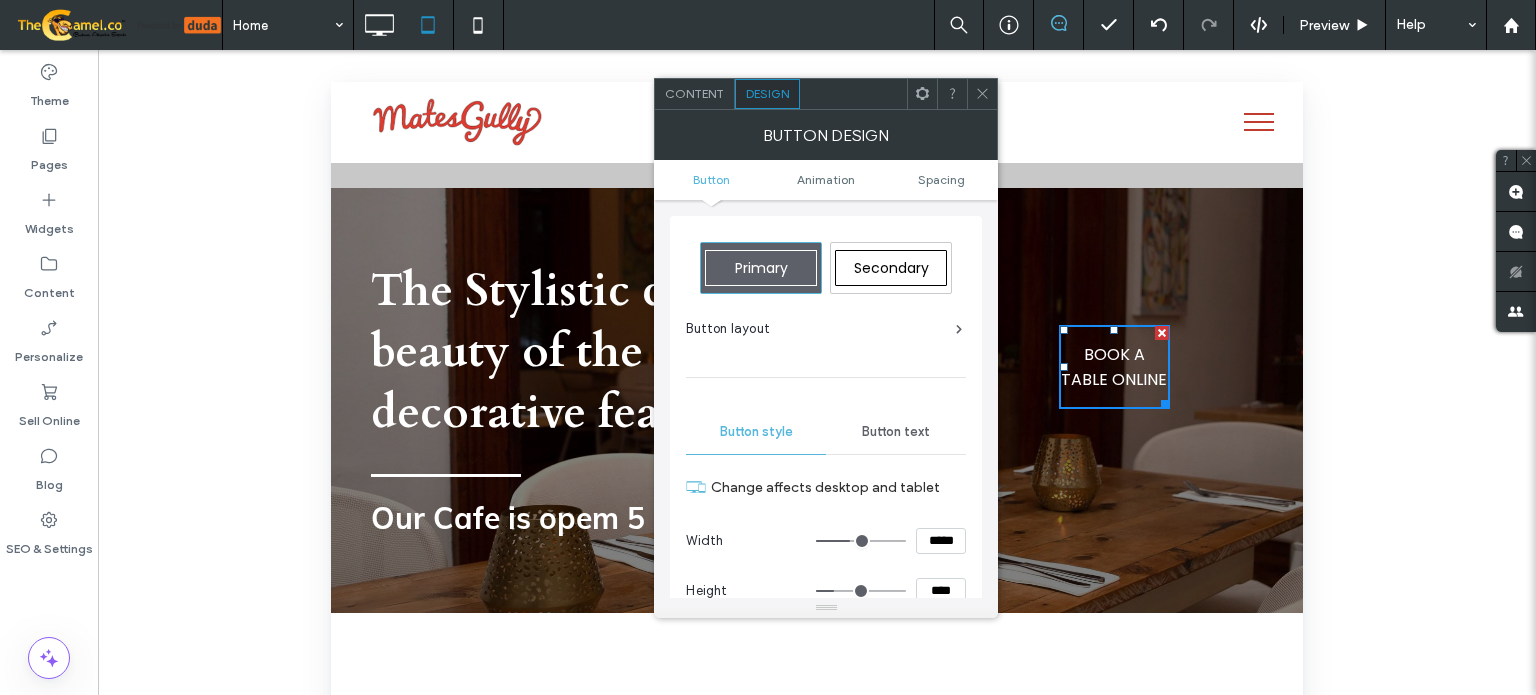 type on "***" 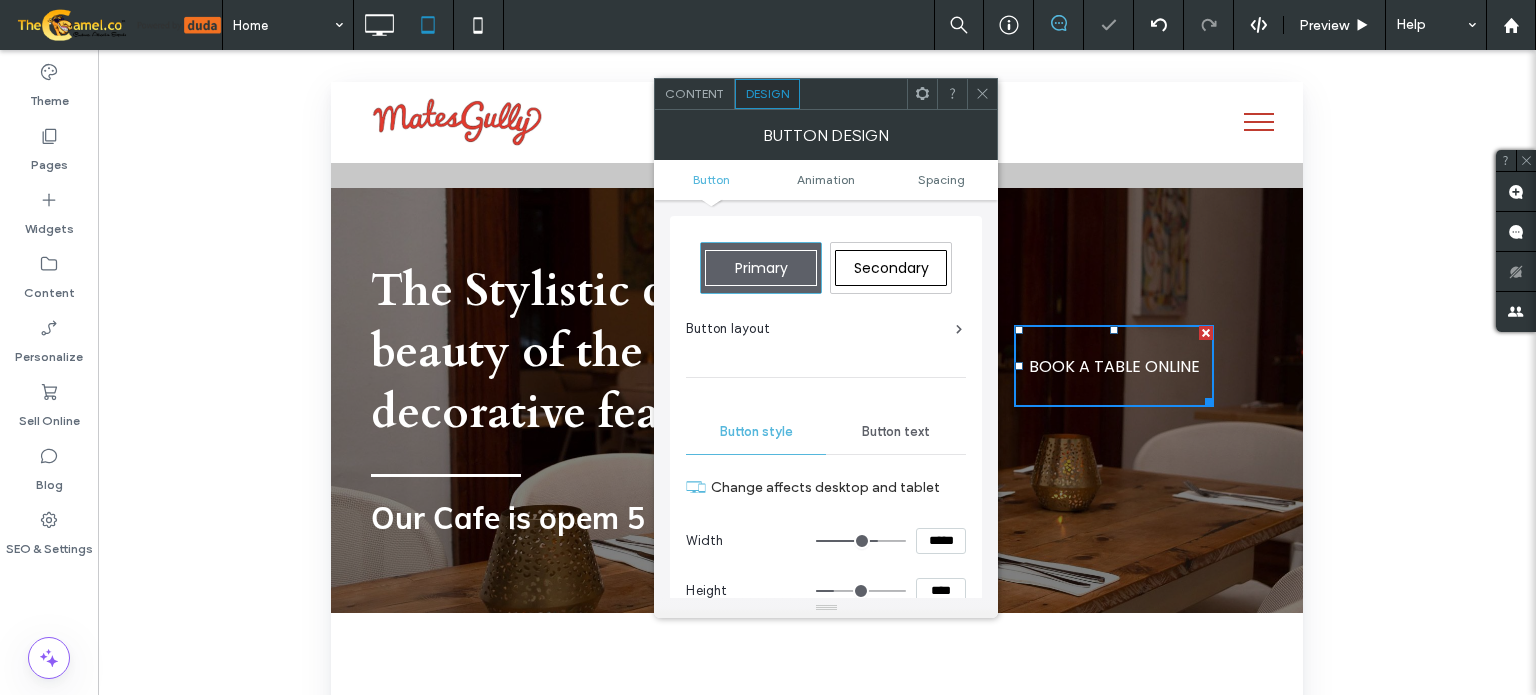 click on "****" at bounding box center [941, 591] 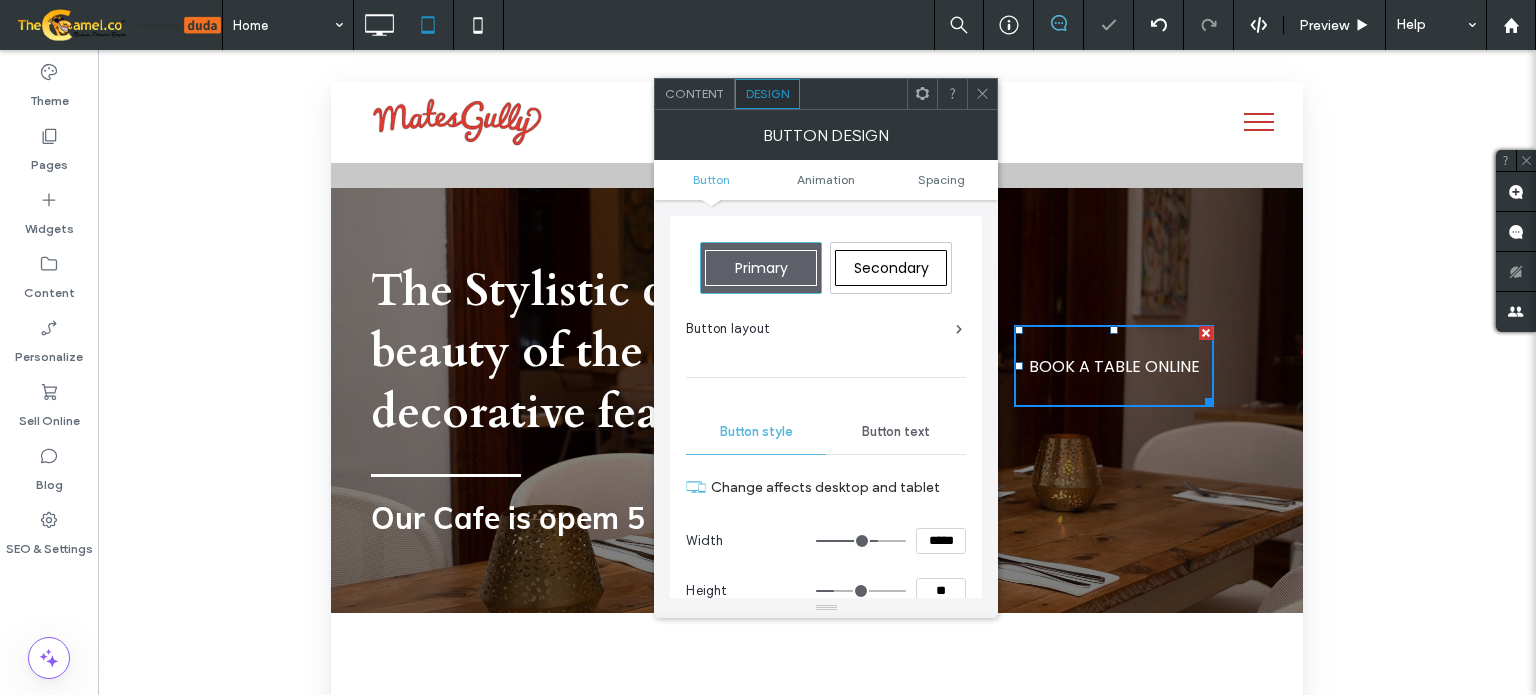 type on "****" 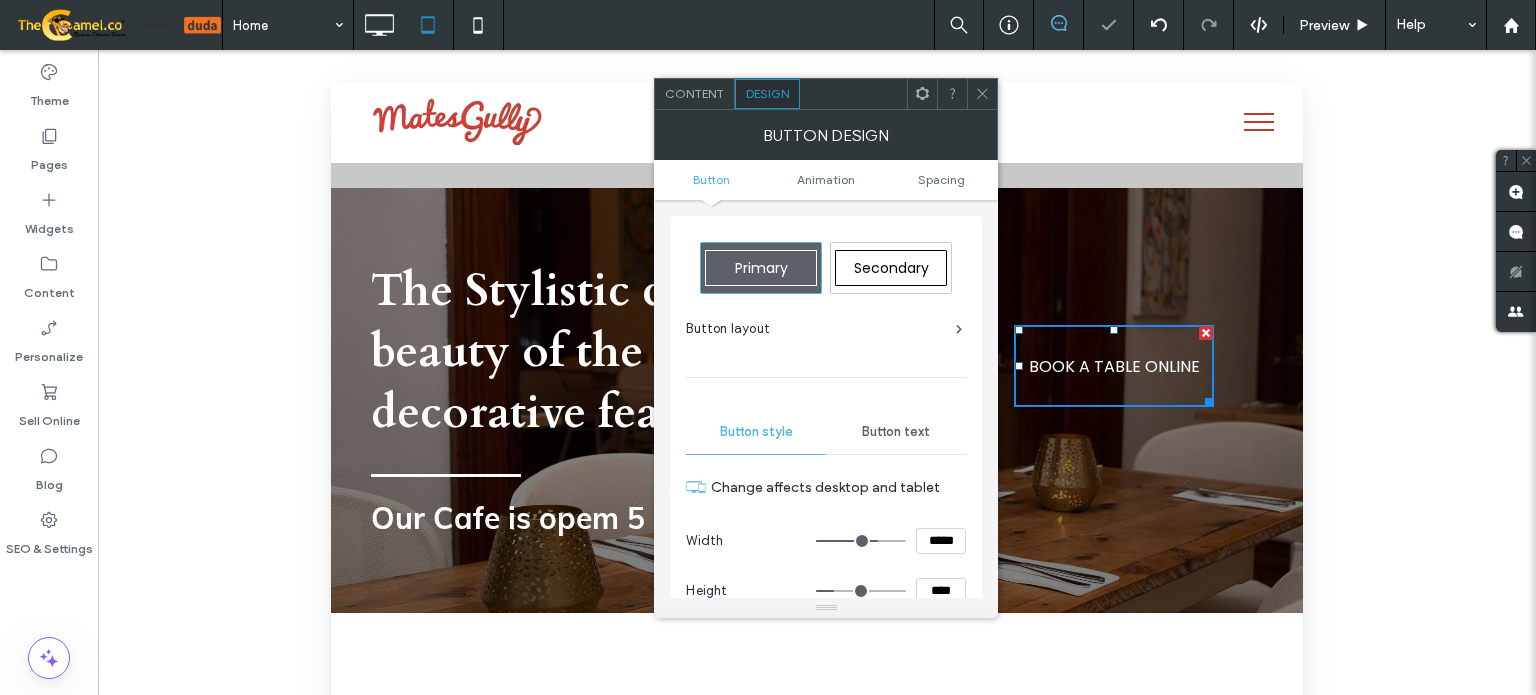 type on "**" 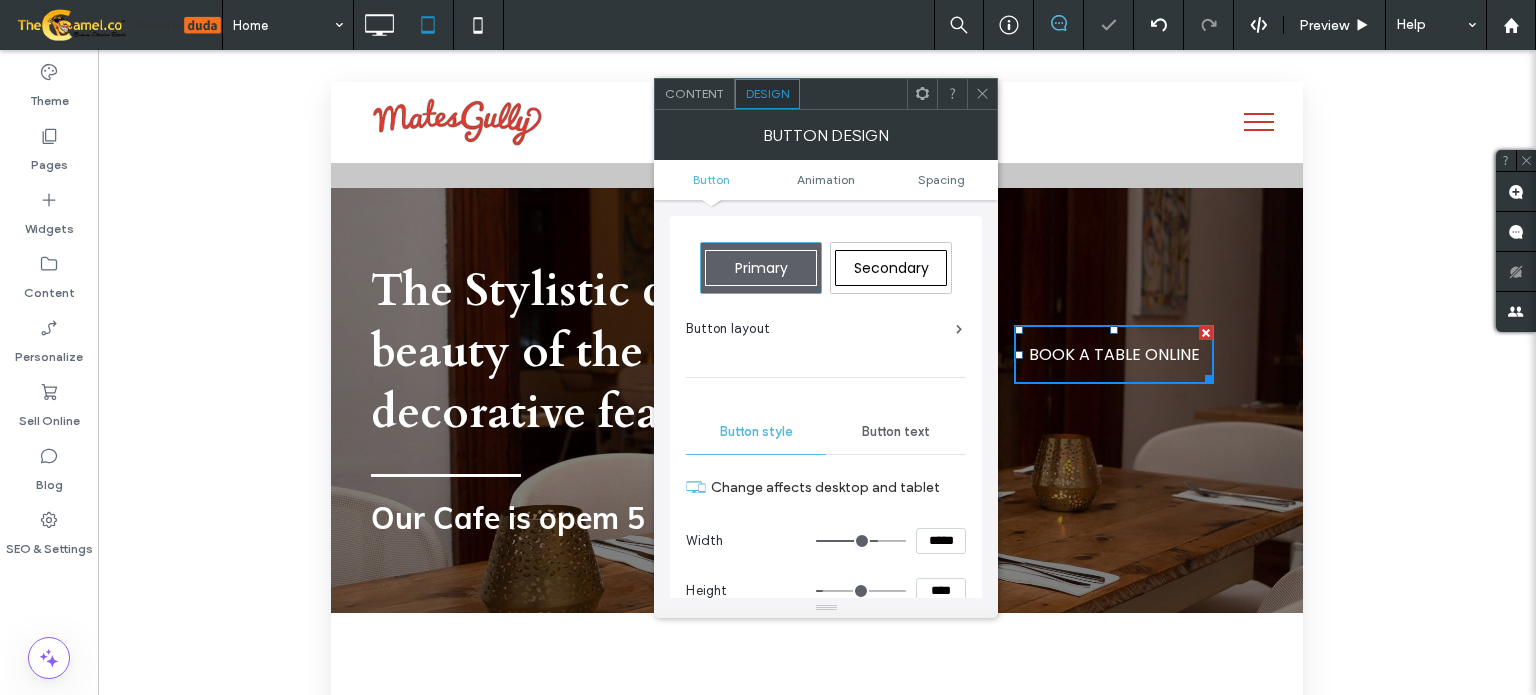 click 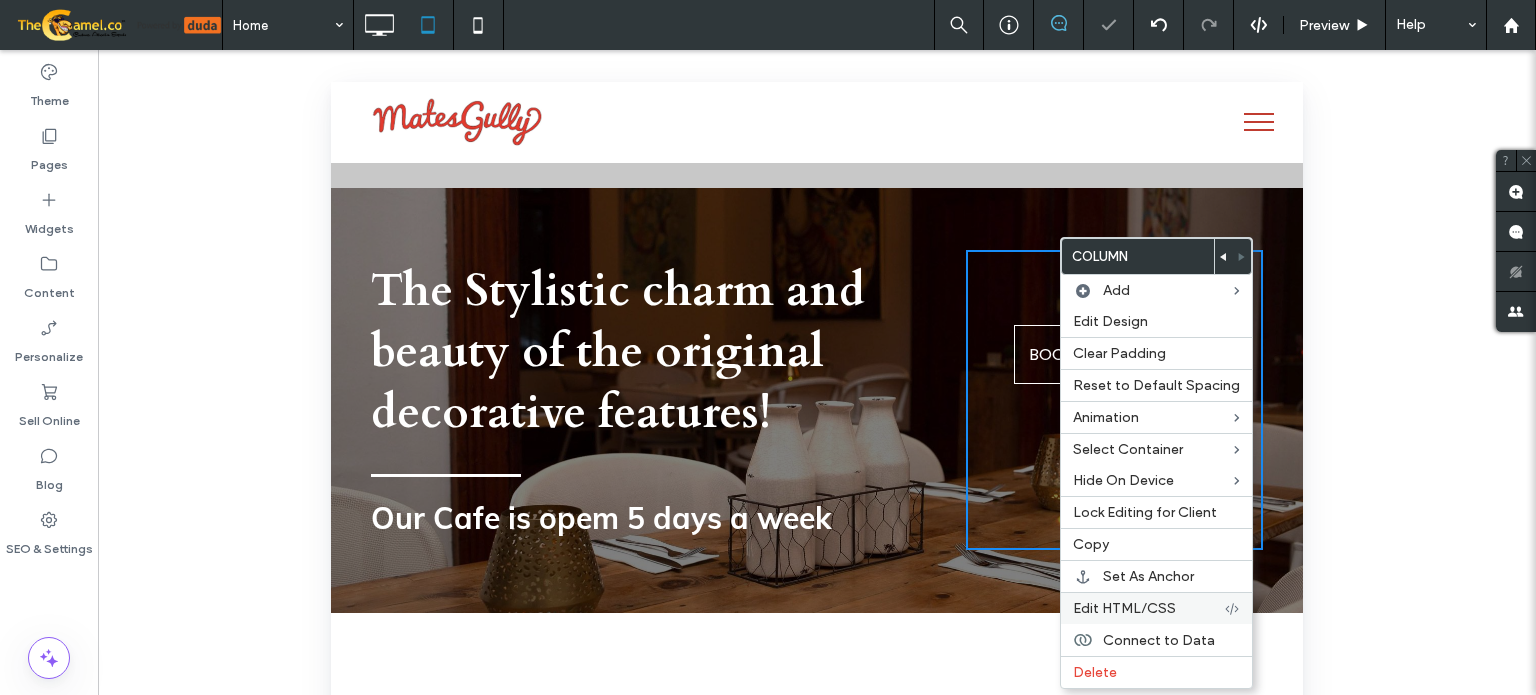 click on "Edit HTML/CSS" at bounding box center (1124, 608) 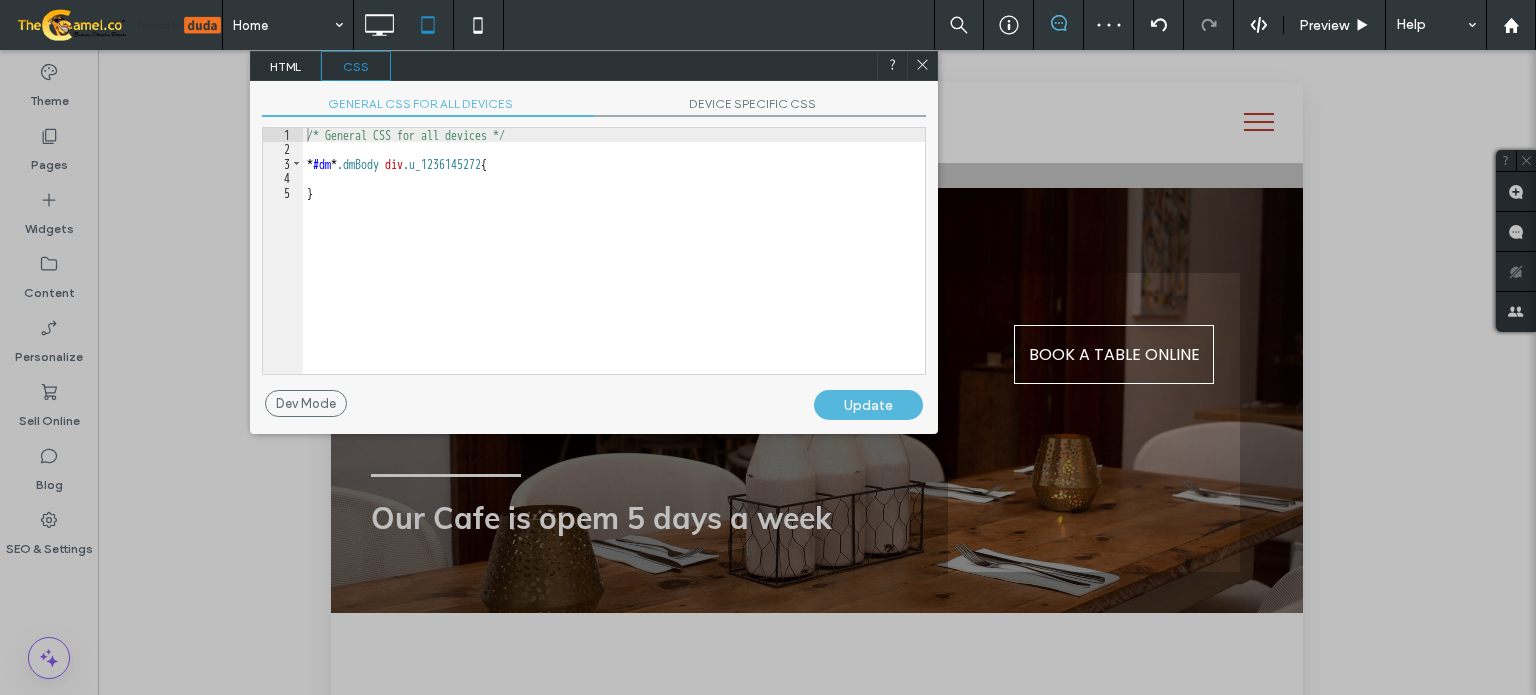 click on "/* General CSS for all devices */ * #dm  * .dmBody   div .u_1236145272 { }" at bounding box center (614, 265) 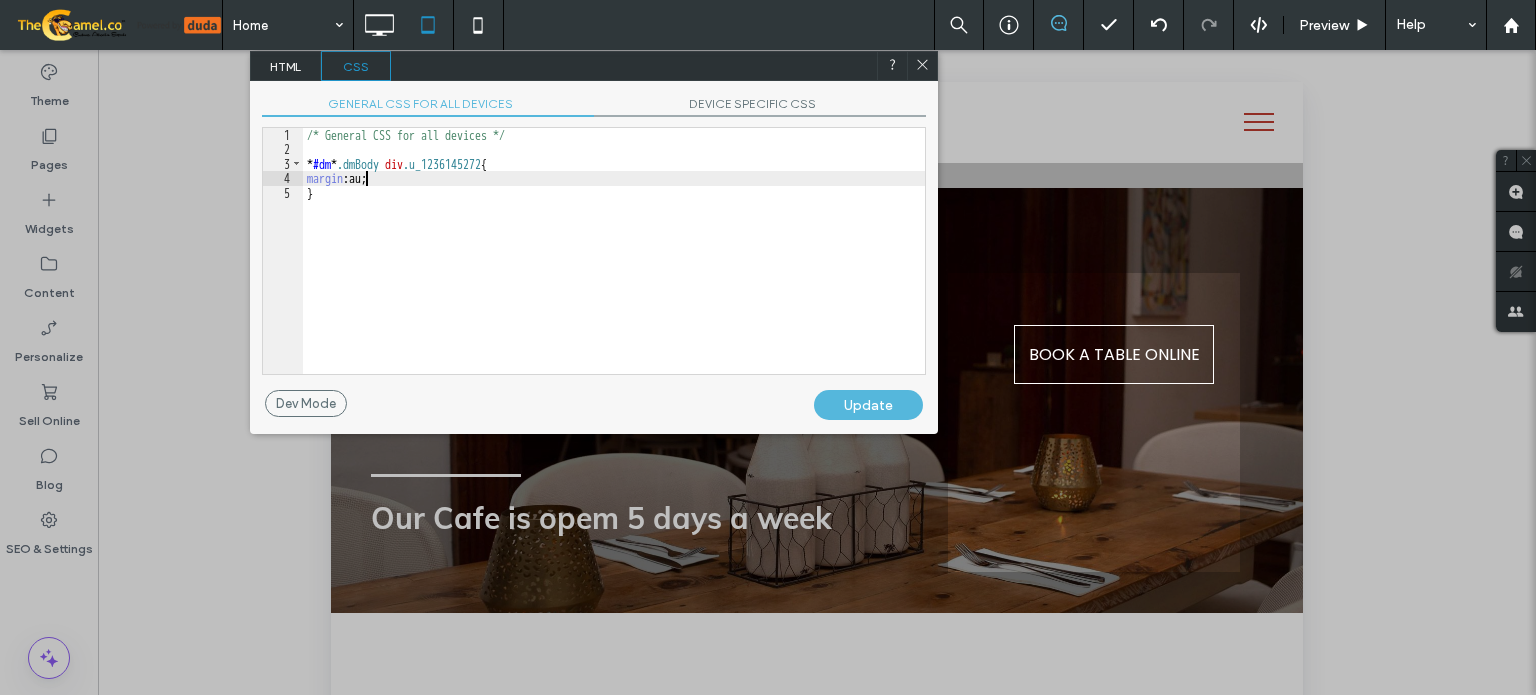 type on "**" 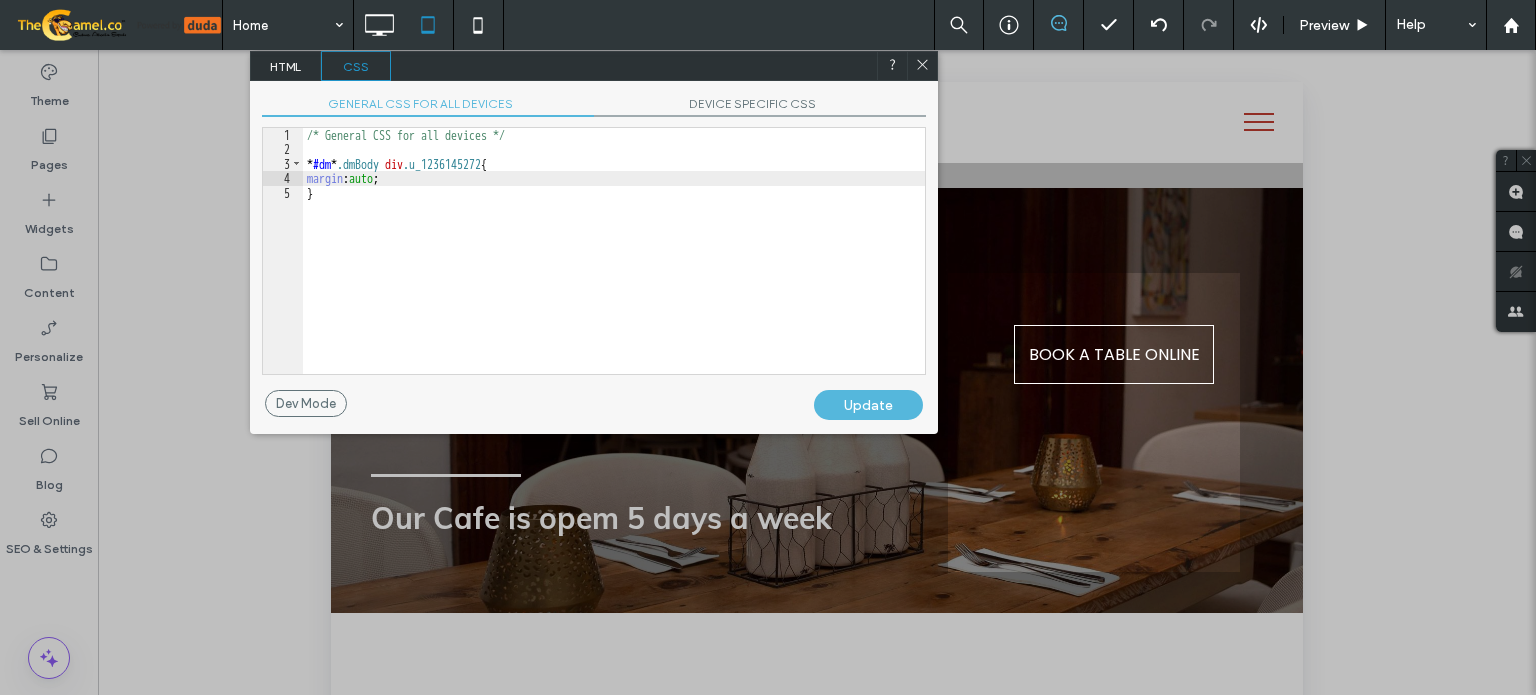 click on "Update" at bounding box center (868, 405) 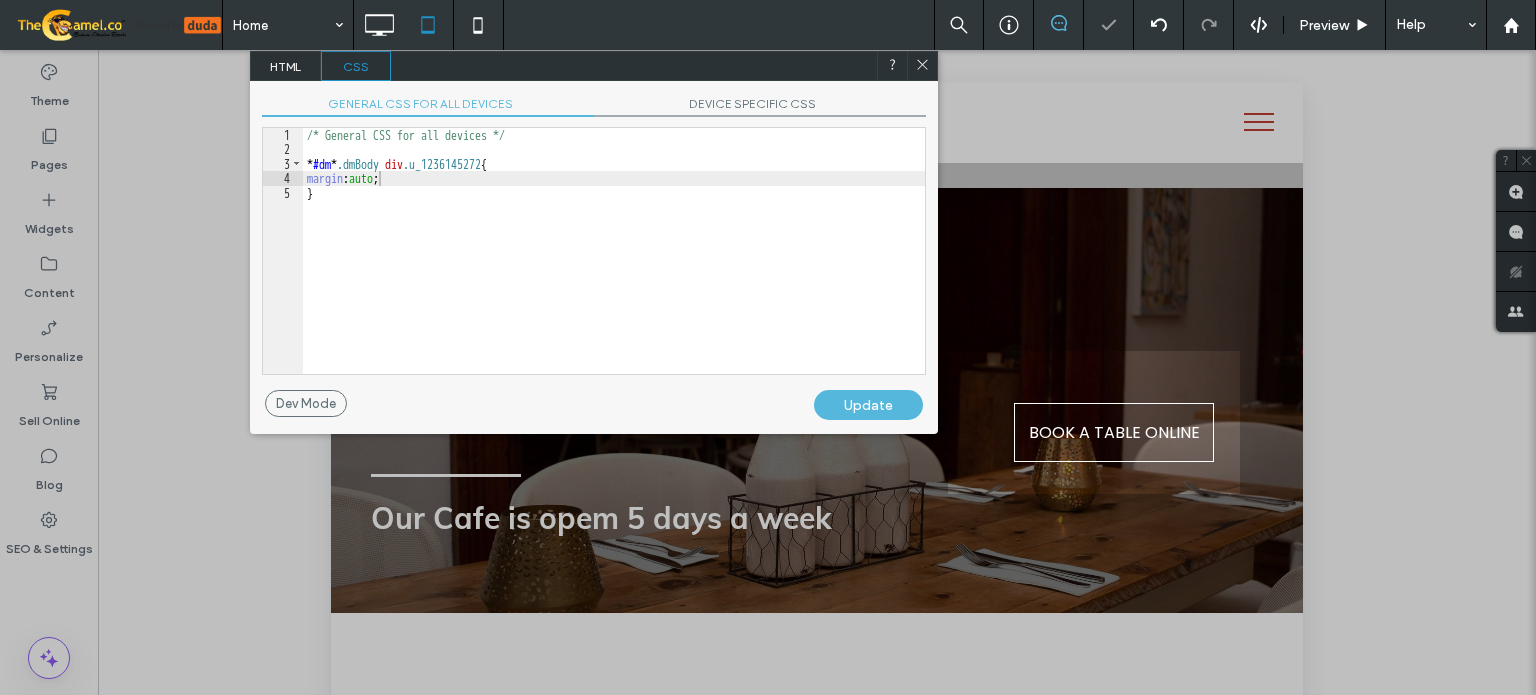 click 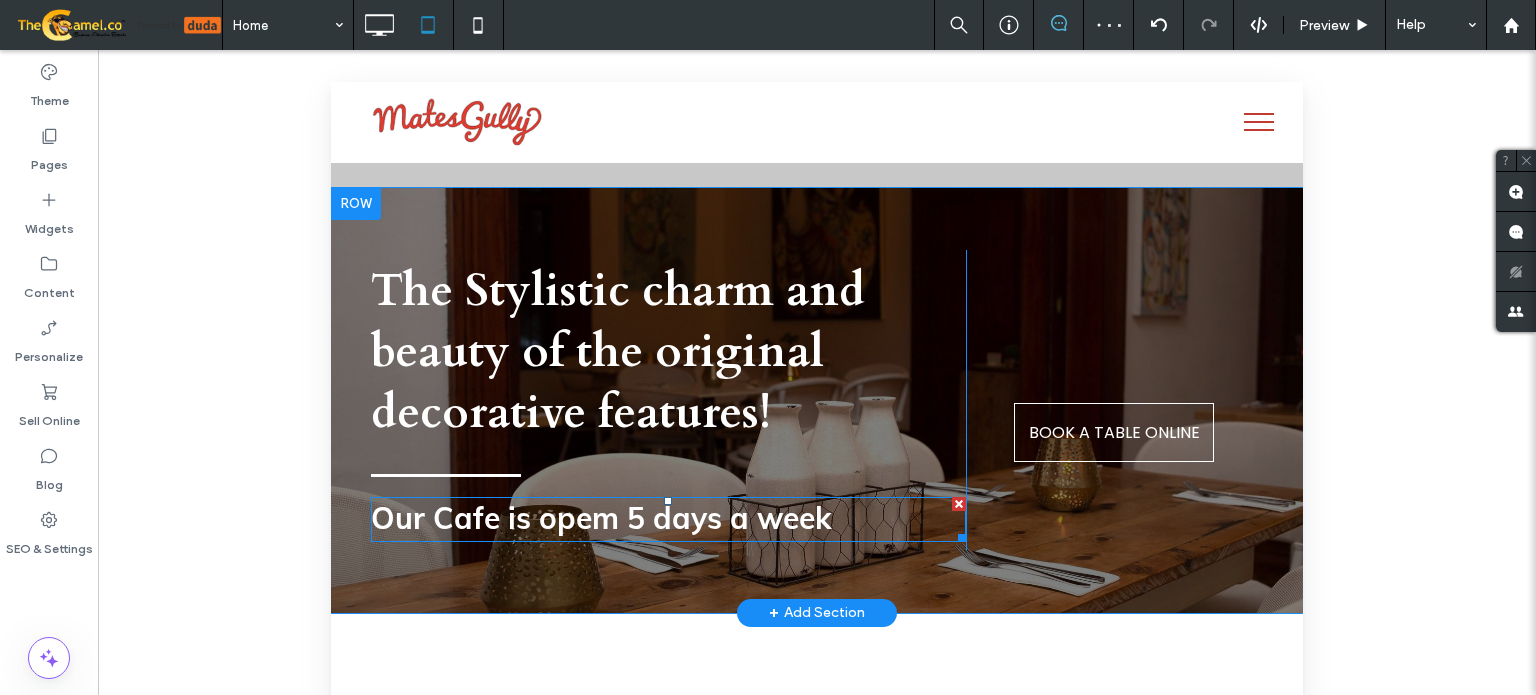 click on "Our Cafe is opem 5 days a week" at bounding box center [668, 519] 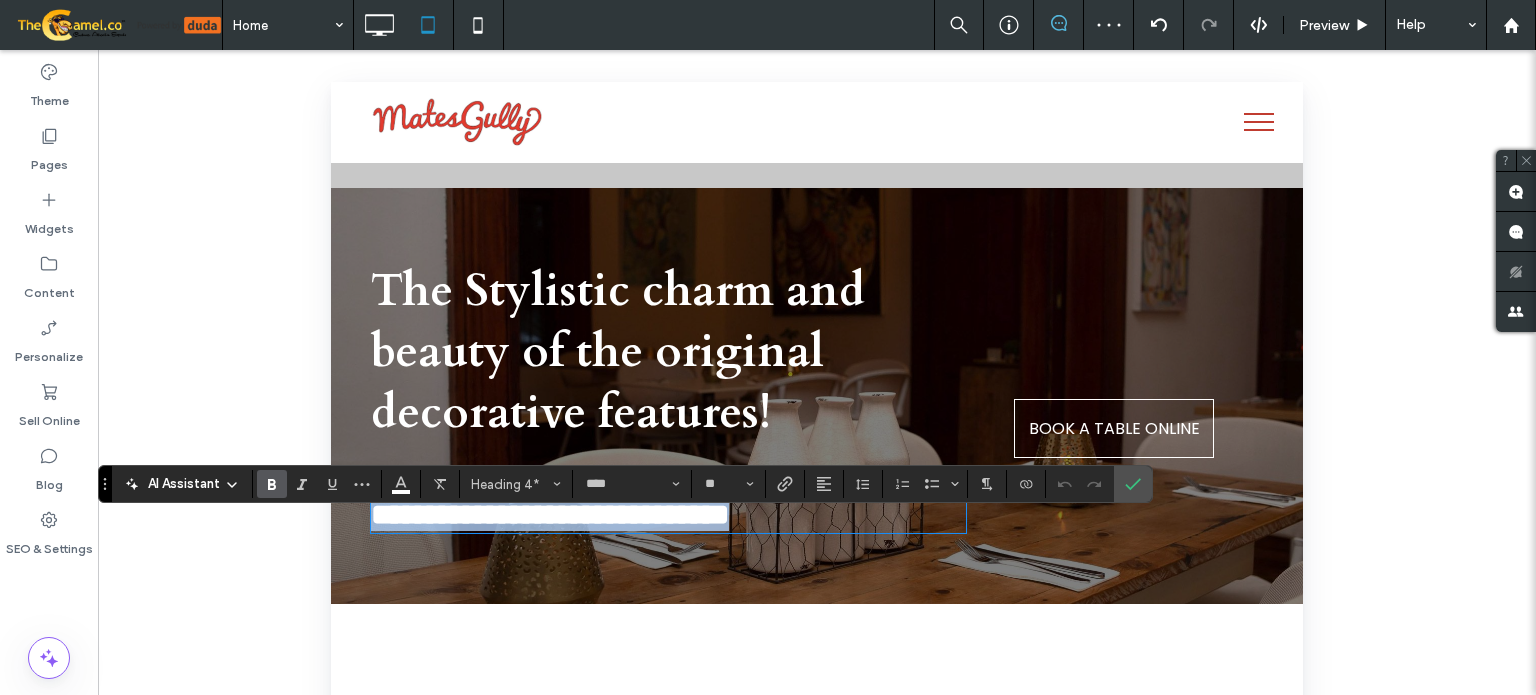 click on "**********" at bounding box center (550, 514) 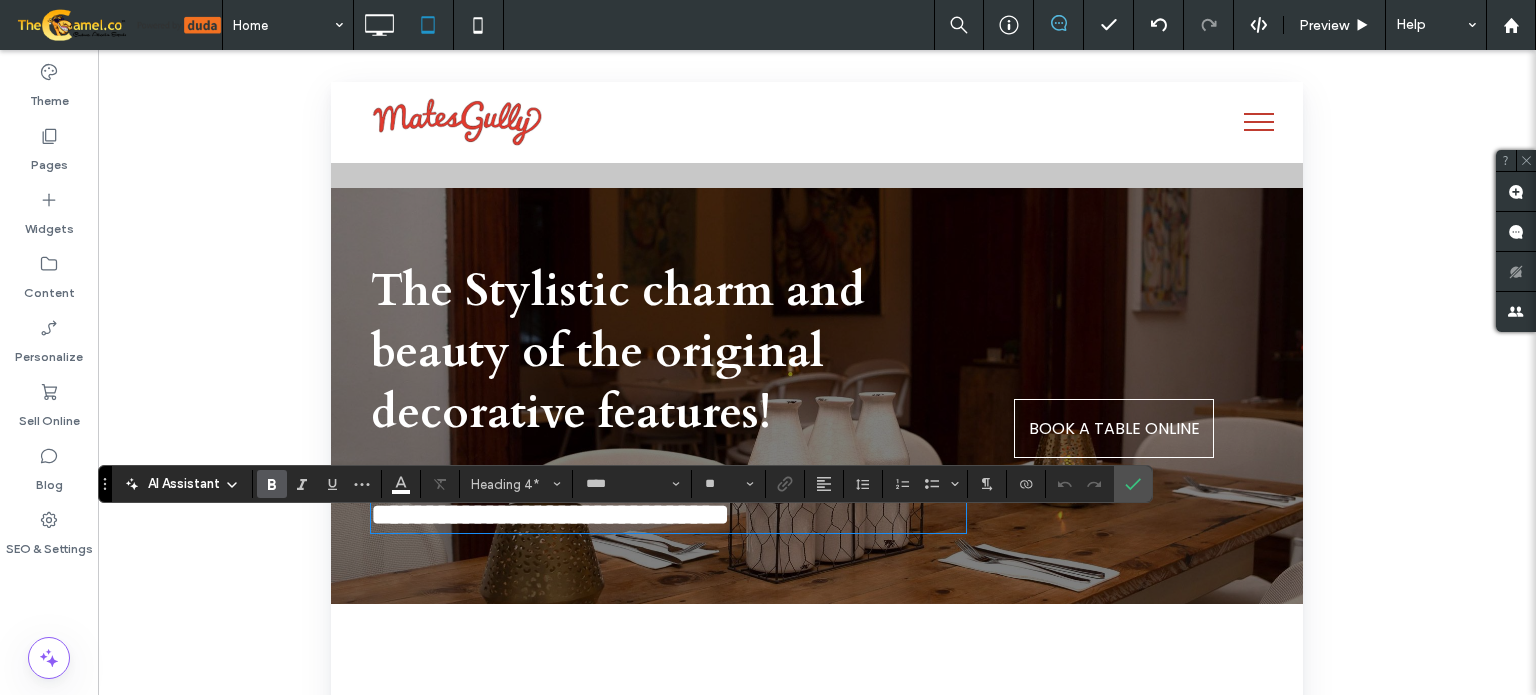 type 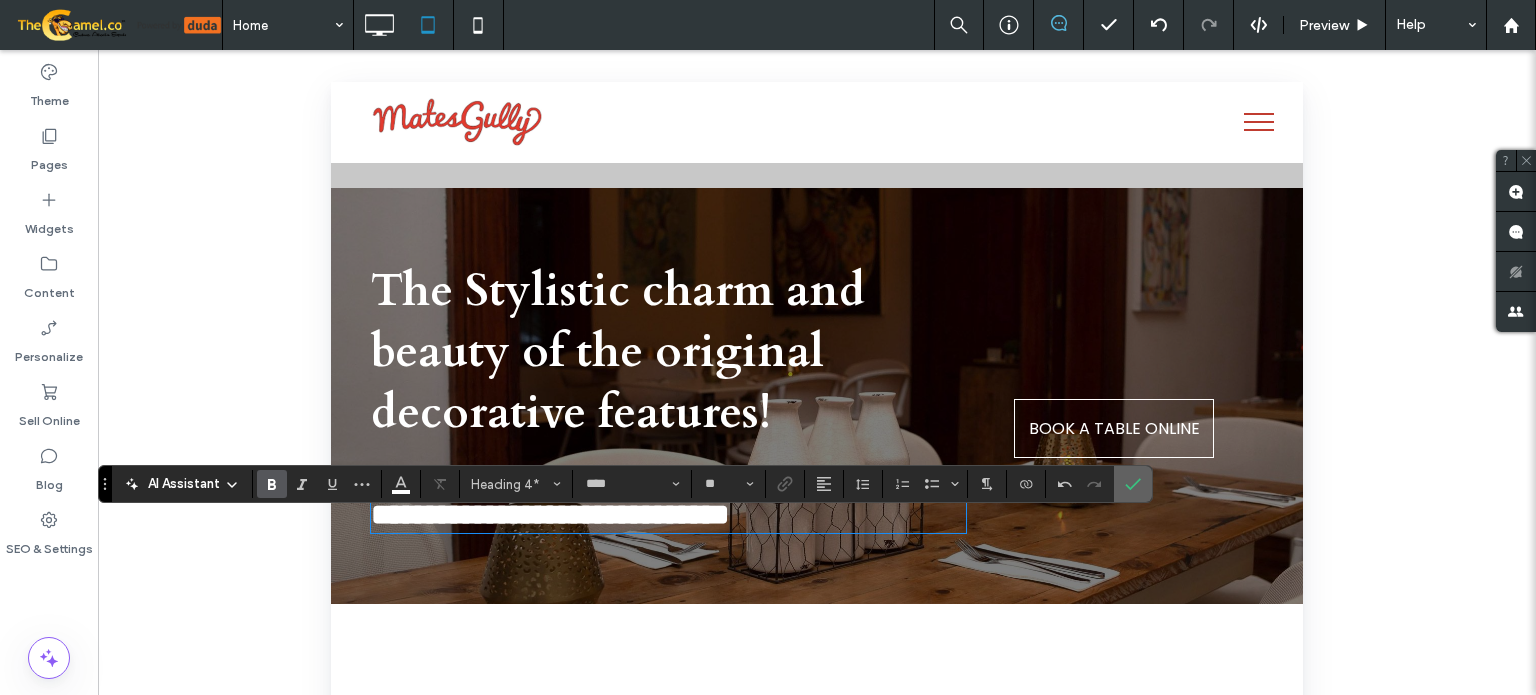 click at bounding box center (1133, 484) 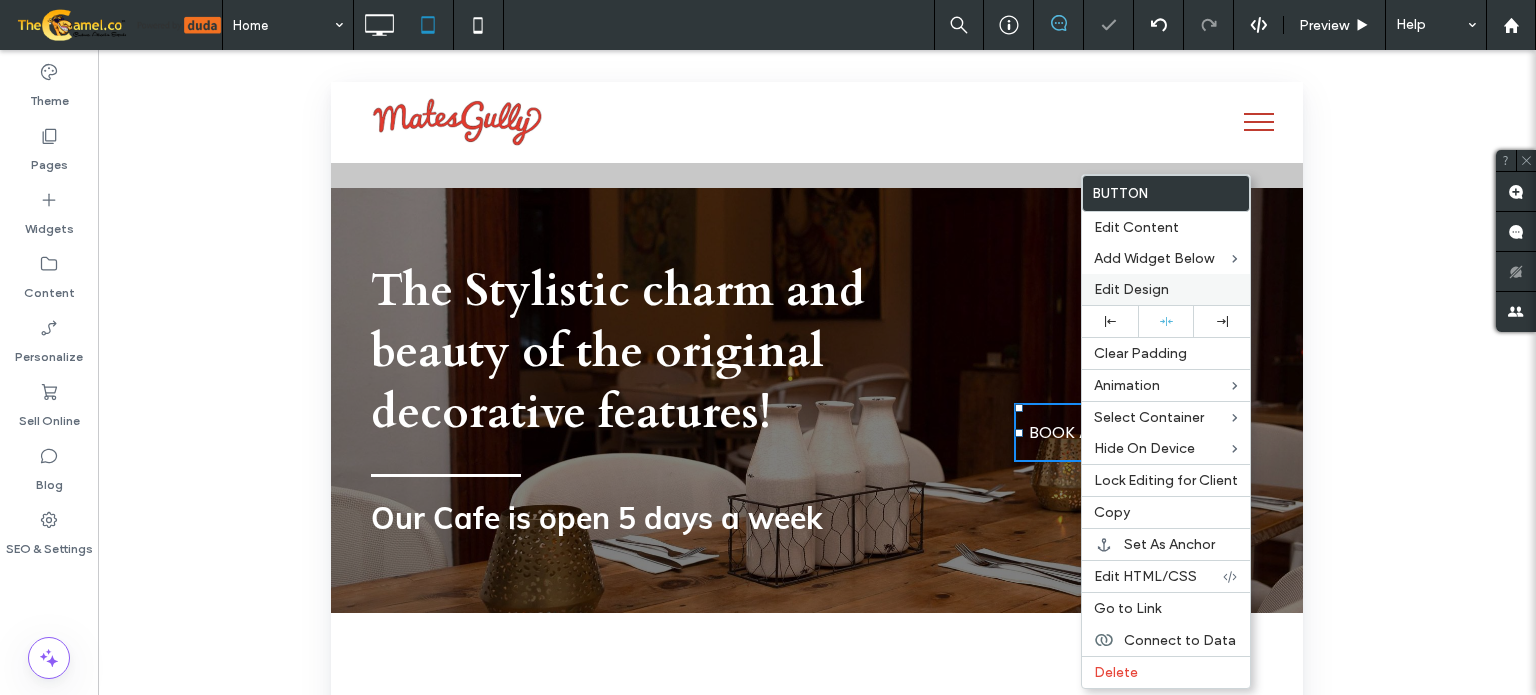click on "Edit Design" at bounding box center (1131, 289) 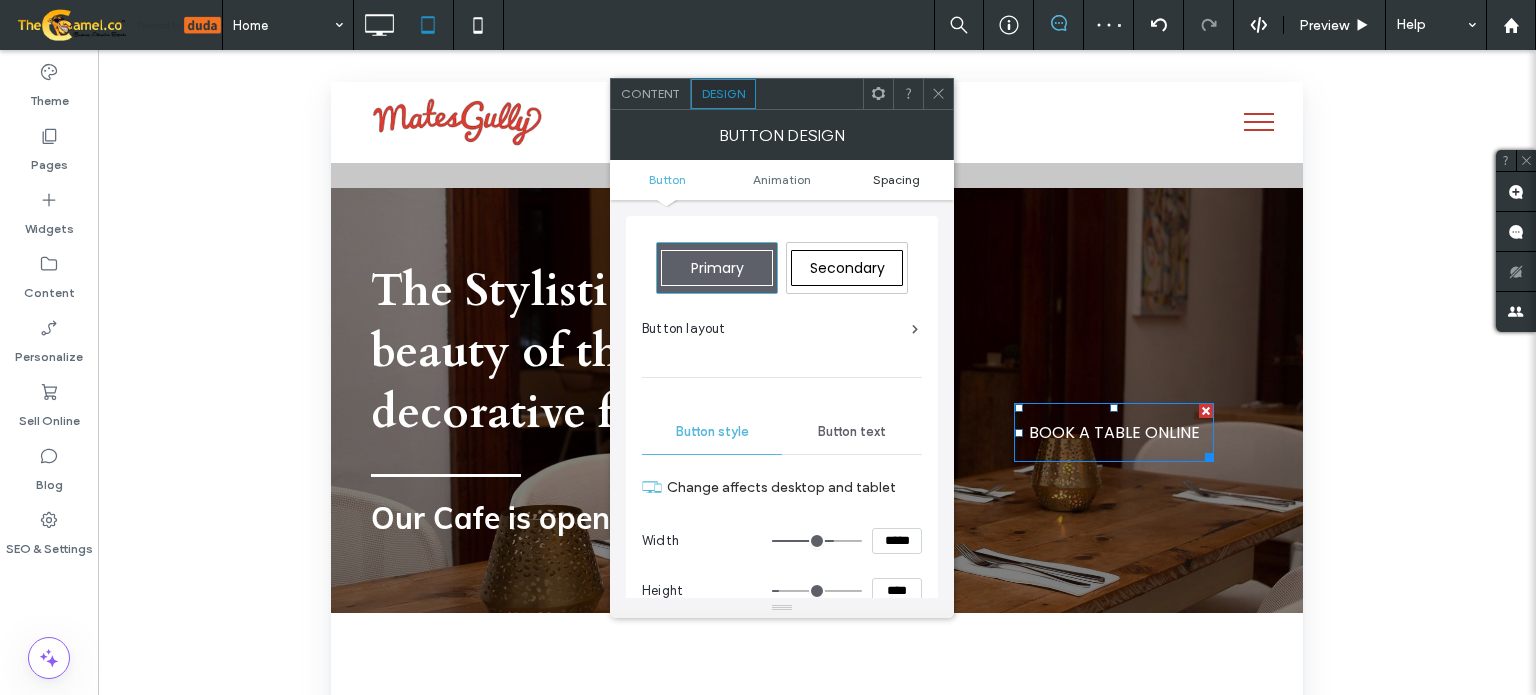 click on "Spacing" at bounding box center [896, 179] 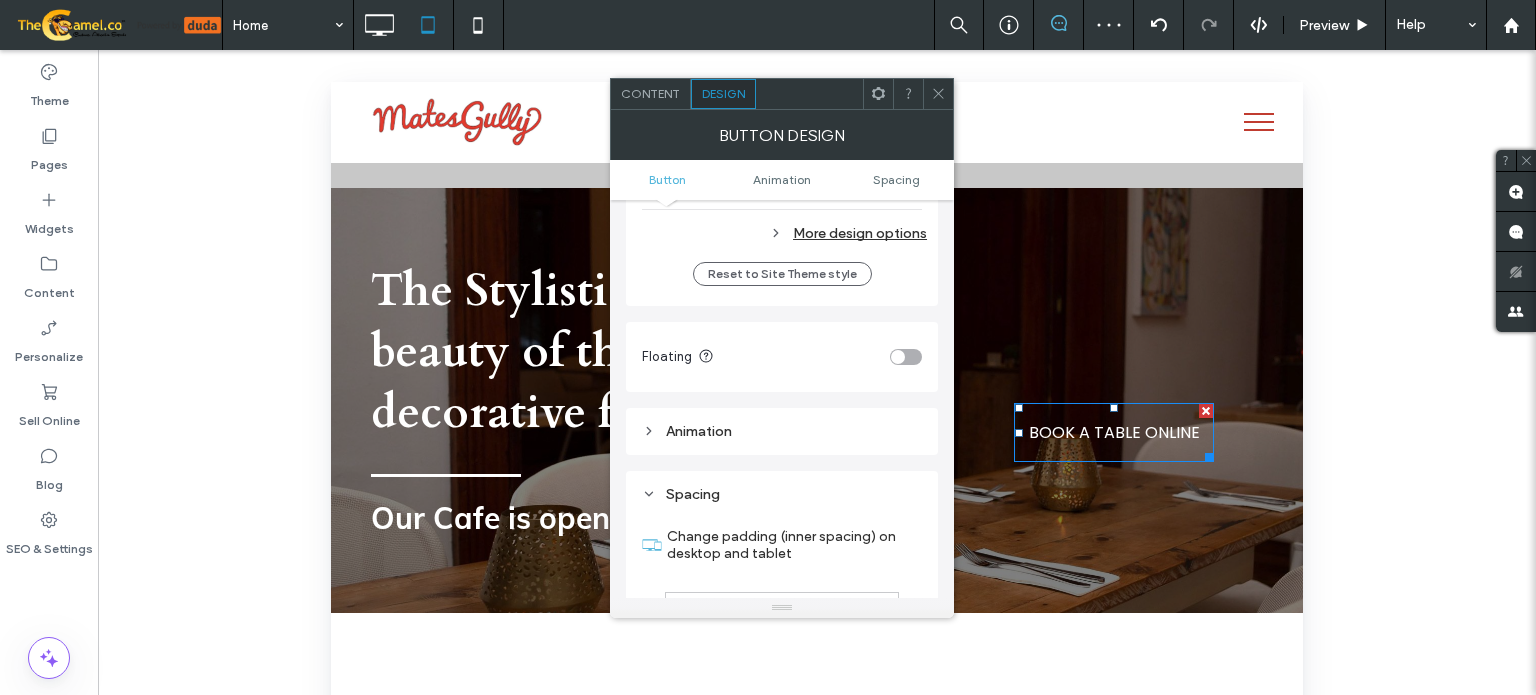 scroll, scrollTop: 936, scrollLeft: 0, axis: vertical 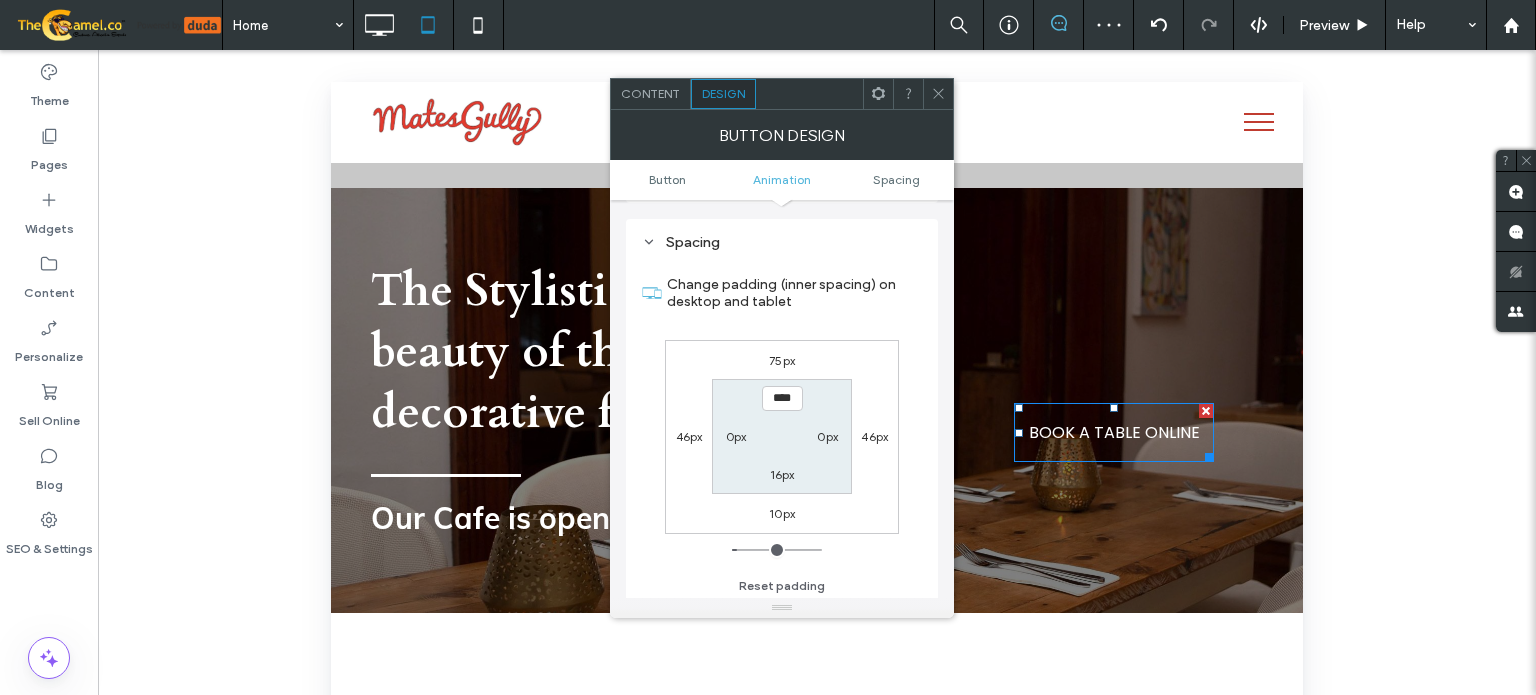 click on "75px" at bounding box center (782, 360) 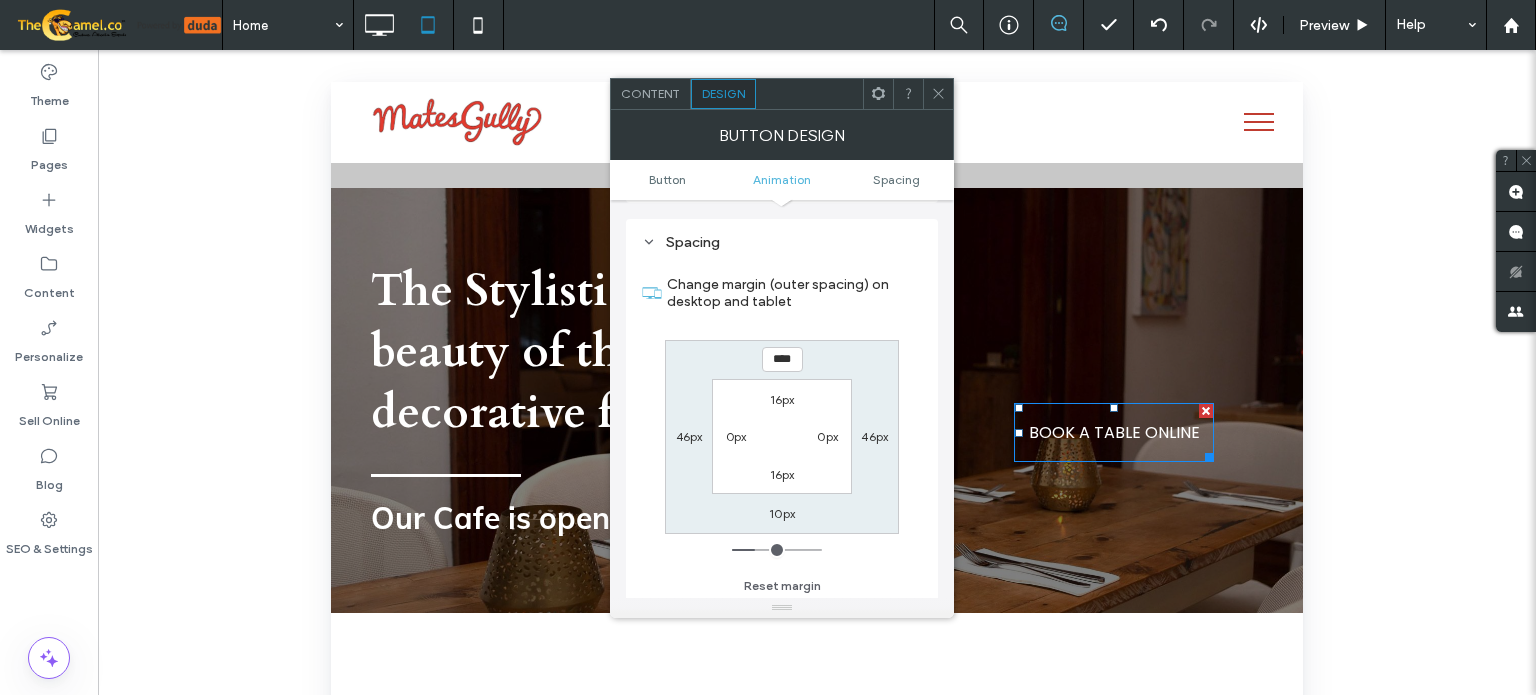 type on "**" 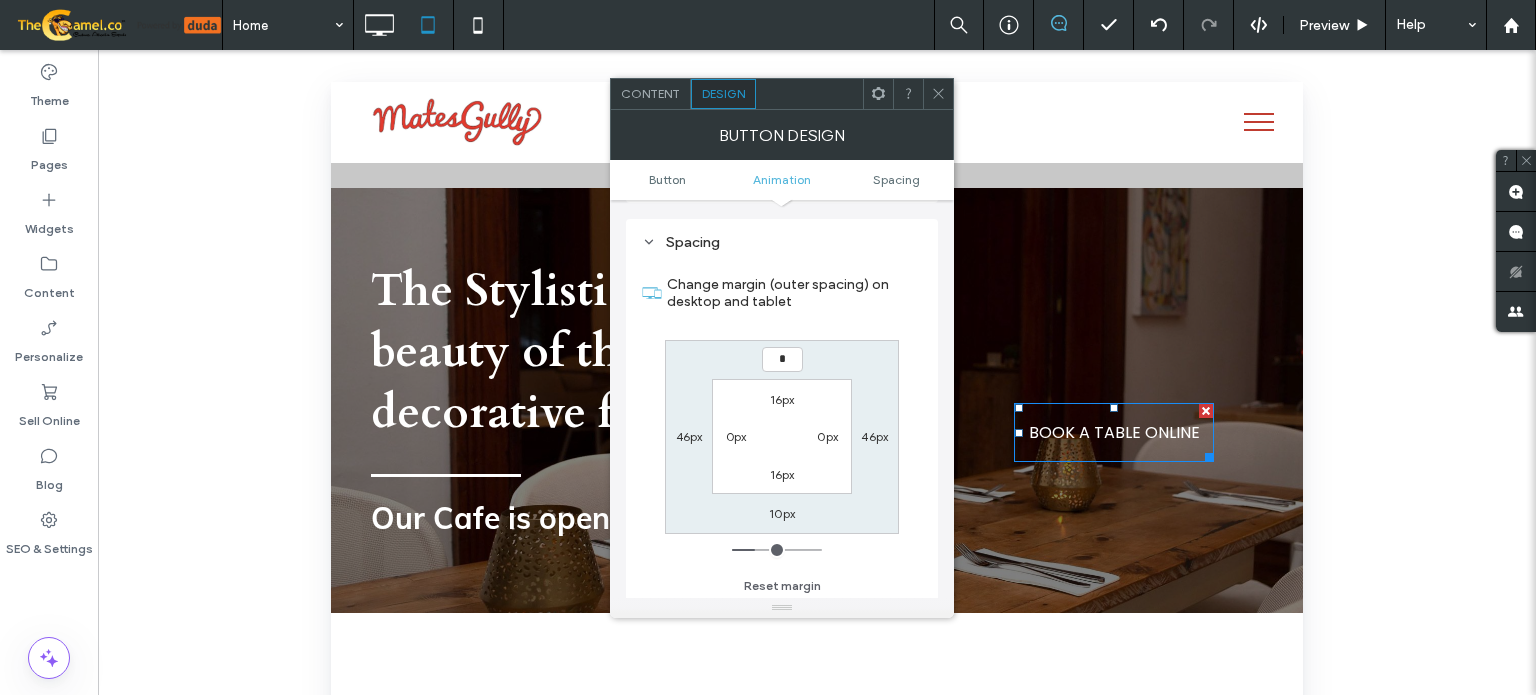 type on "*" 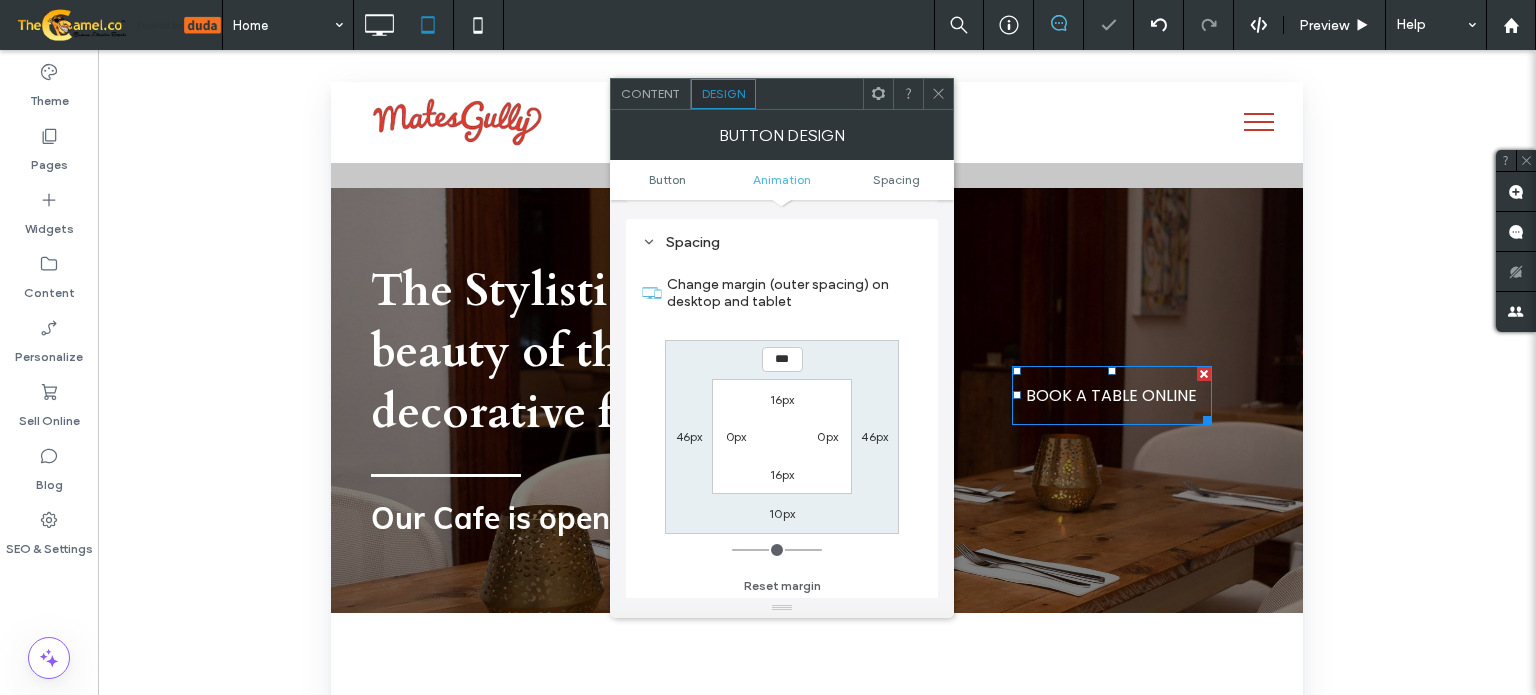 click on "10px" at bounding box center [782, 513] 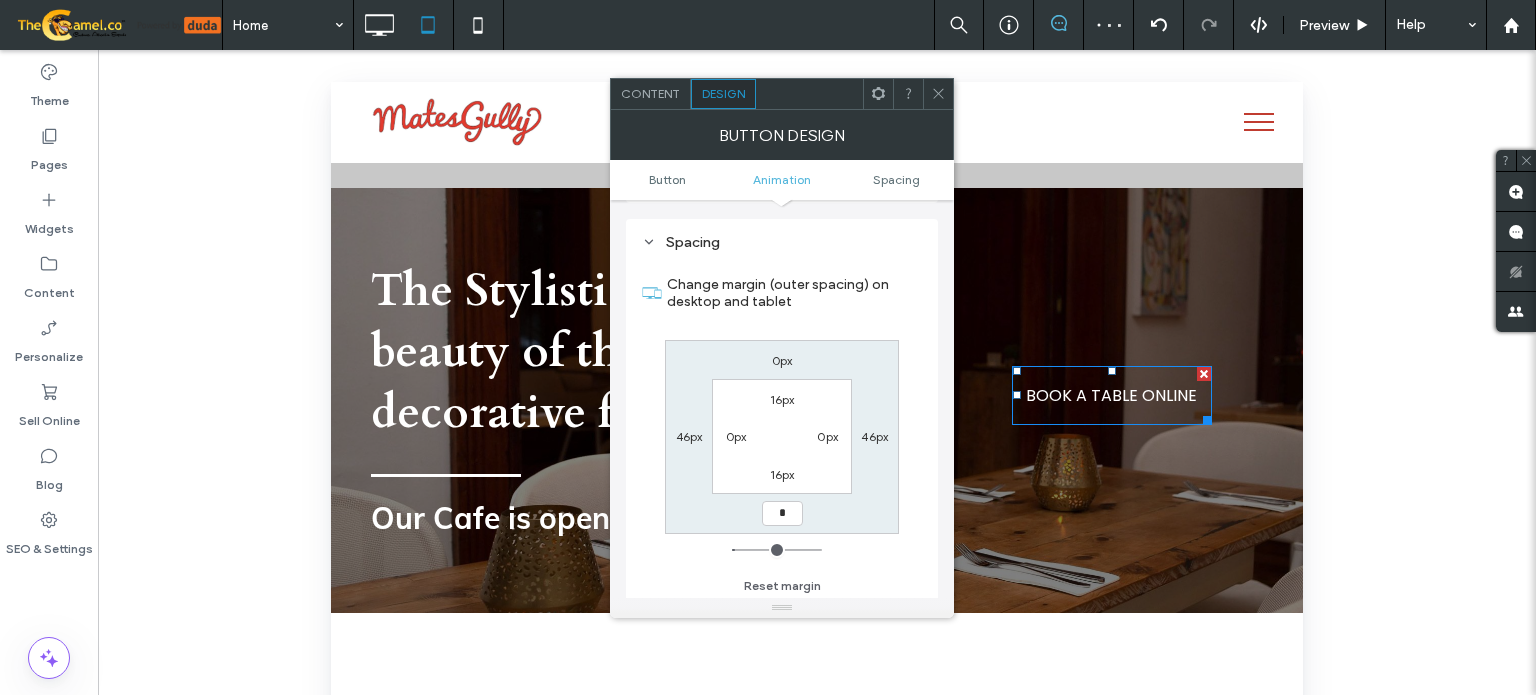 type on "*" 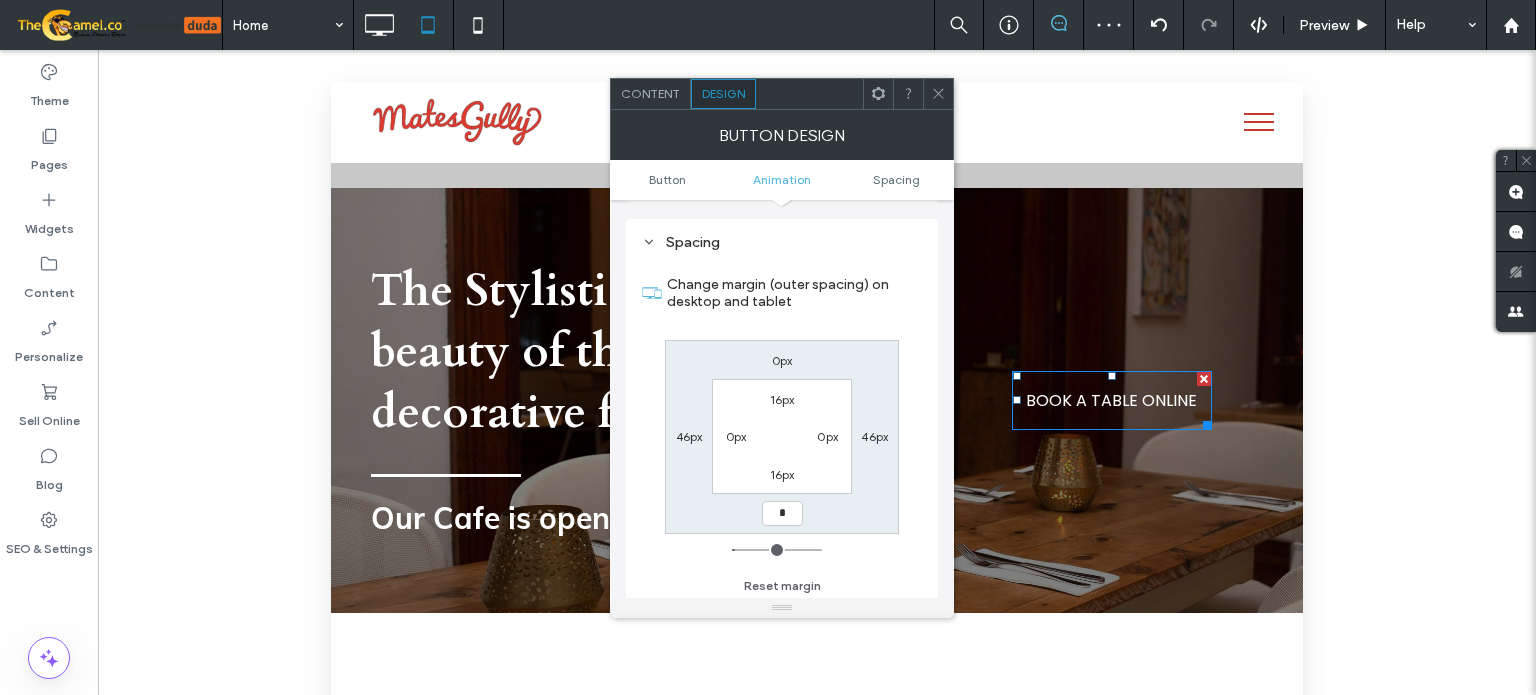 type on "*" 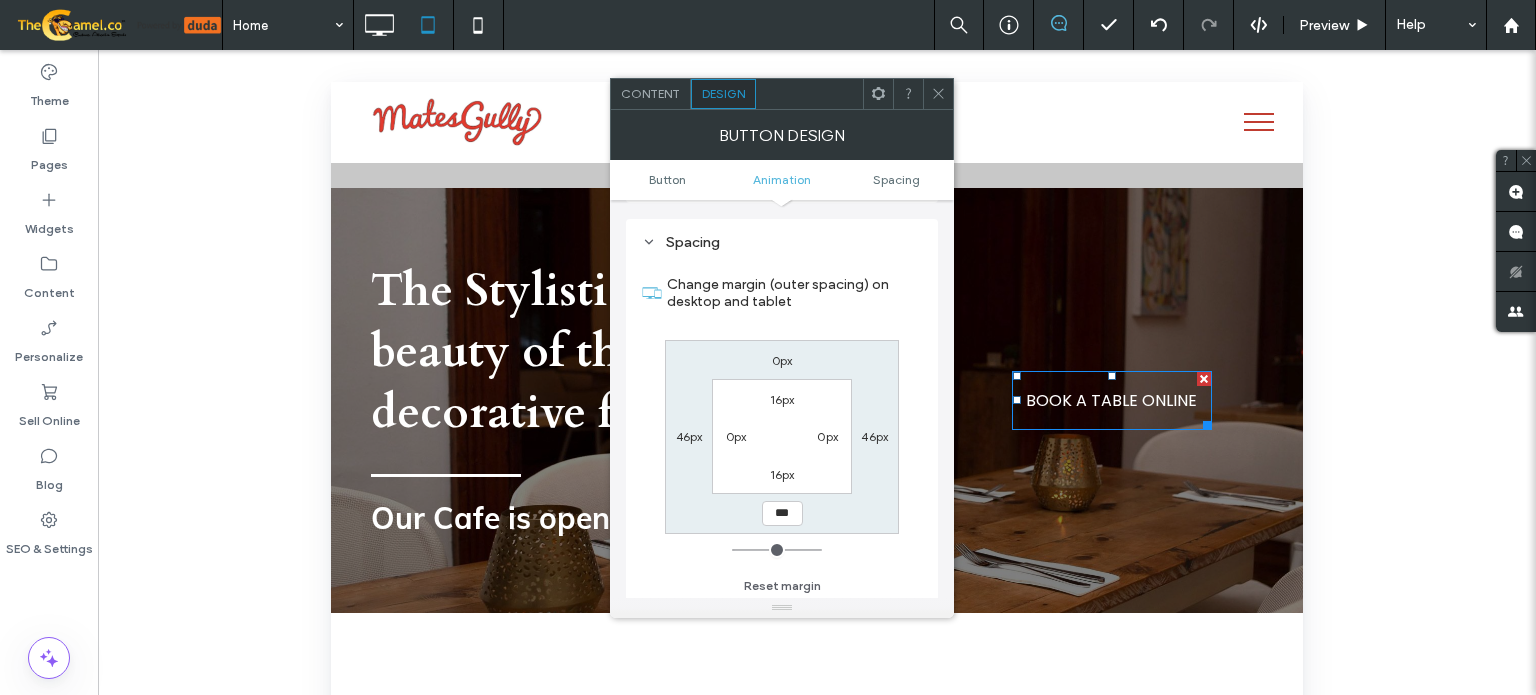 drag, startPoint x: 932, startPoint y: 87, endPoint x: 948, endPoint y: 143, distance: 58.24088 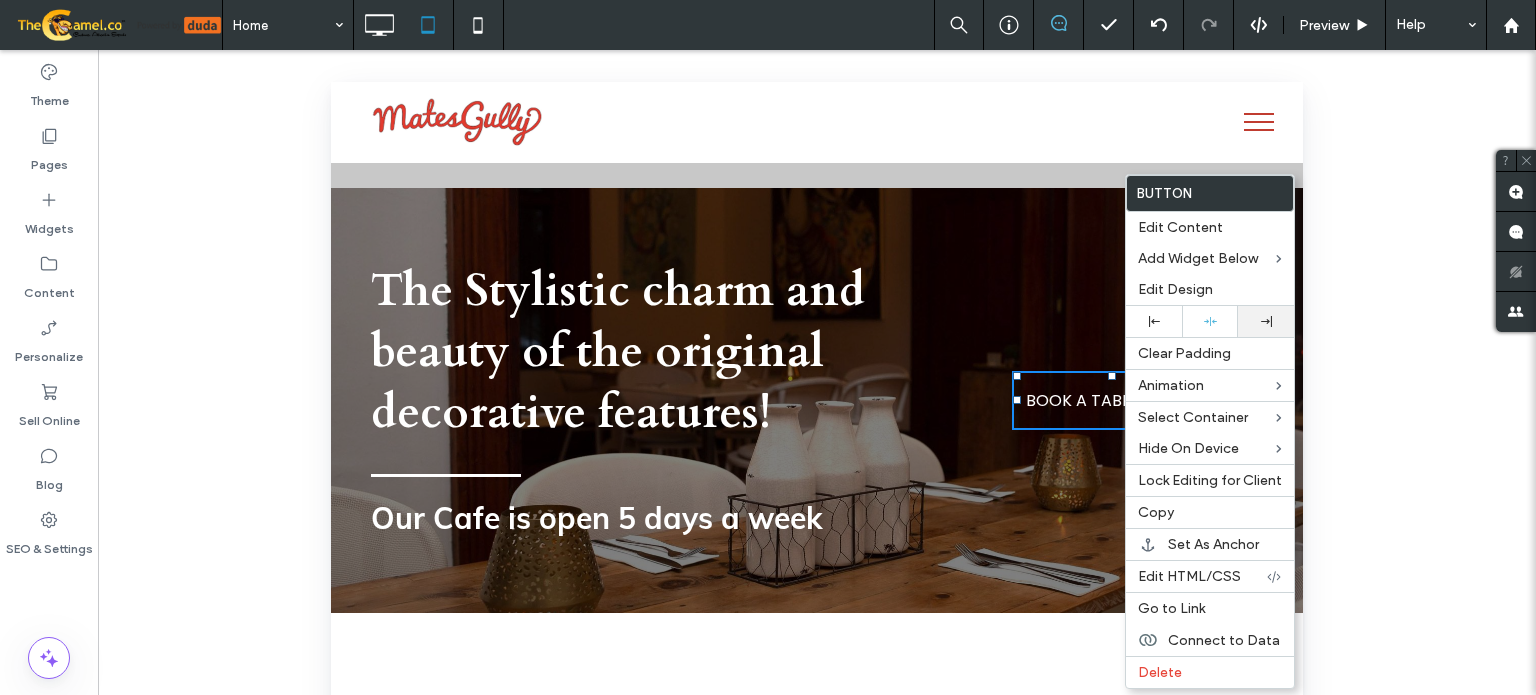 drag, startPoint x: 1272, startPoint y: 318, endPoint x: 1075, endPoint y: 387, distance: 208.73428 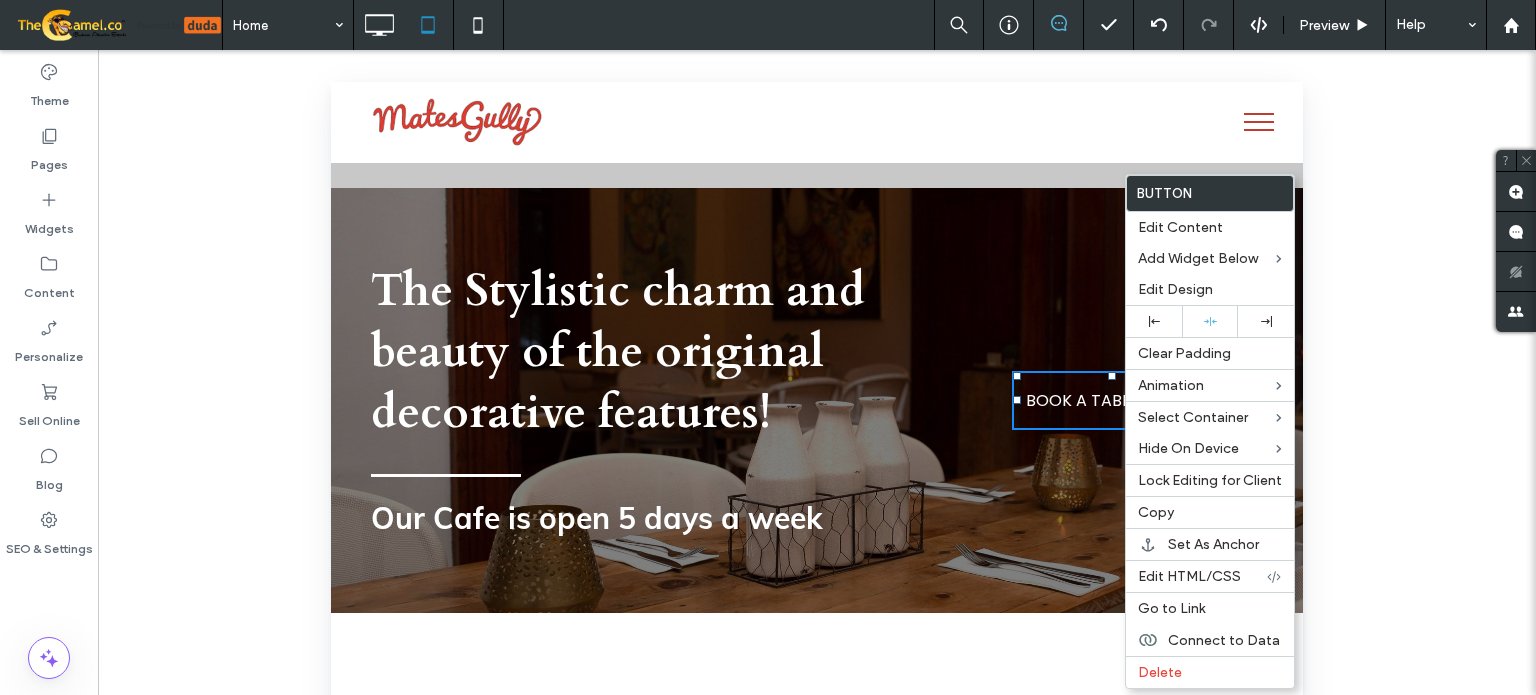 click at bounding box center (1266, 321) 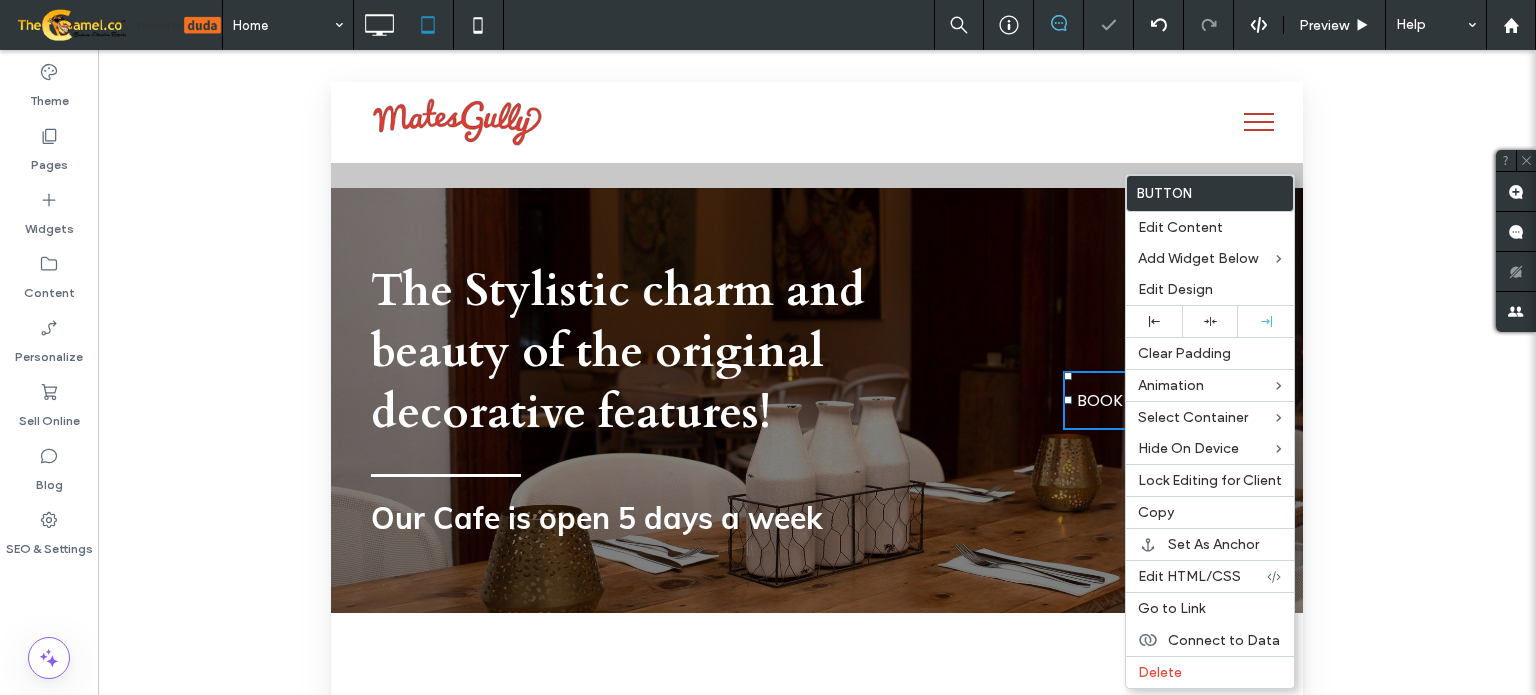 click on "The Stylistic charm and beauty of the original decorative features!
Our Cafe is open 5 days a week
Click To Paste
BOOK A TABLE ONLINE
Click To Paste" at bounding box center (817, 400) 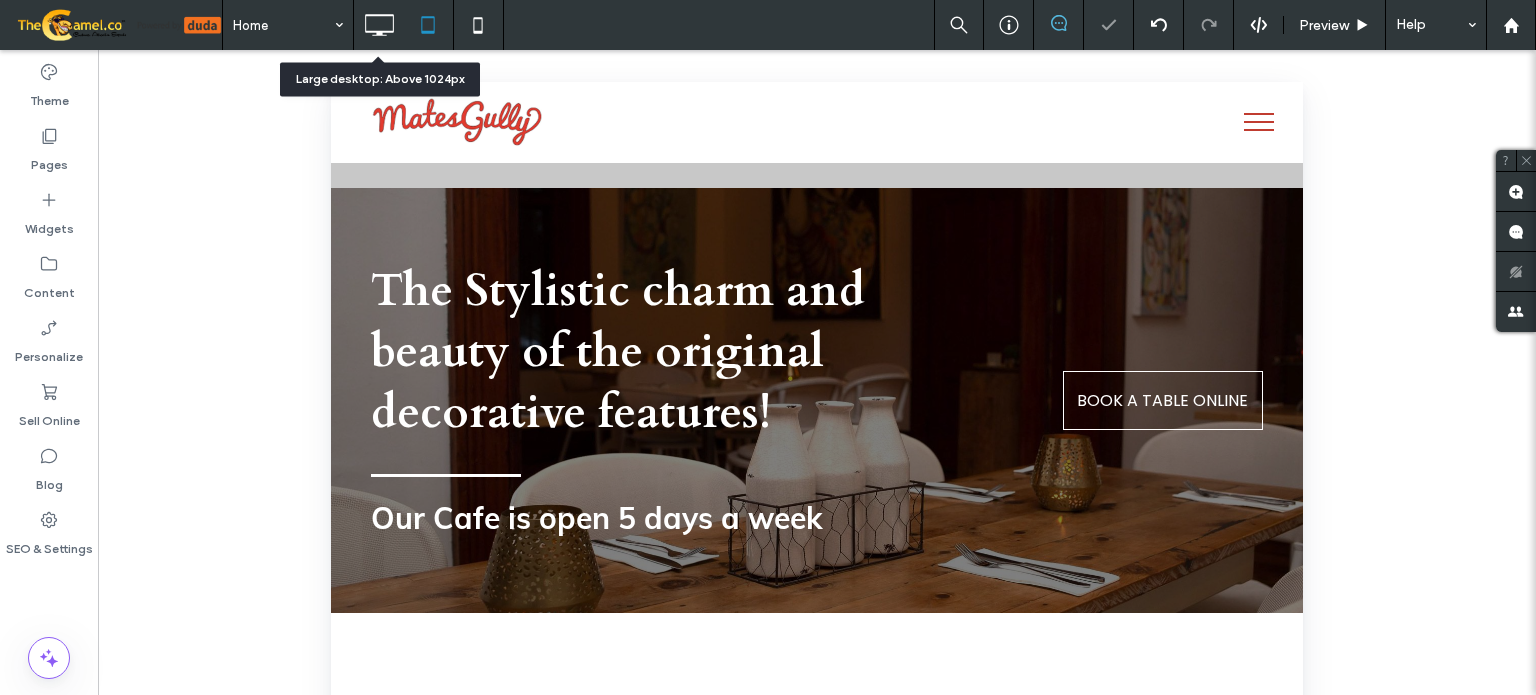 click 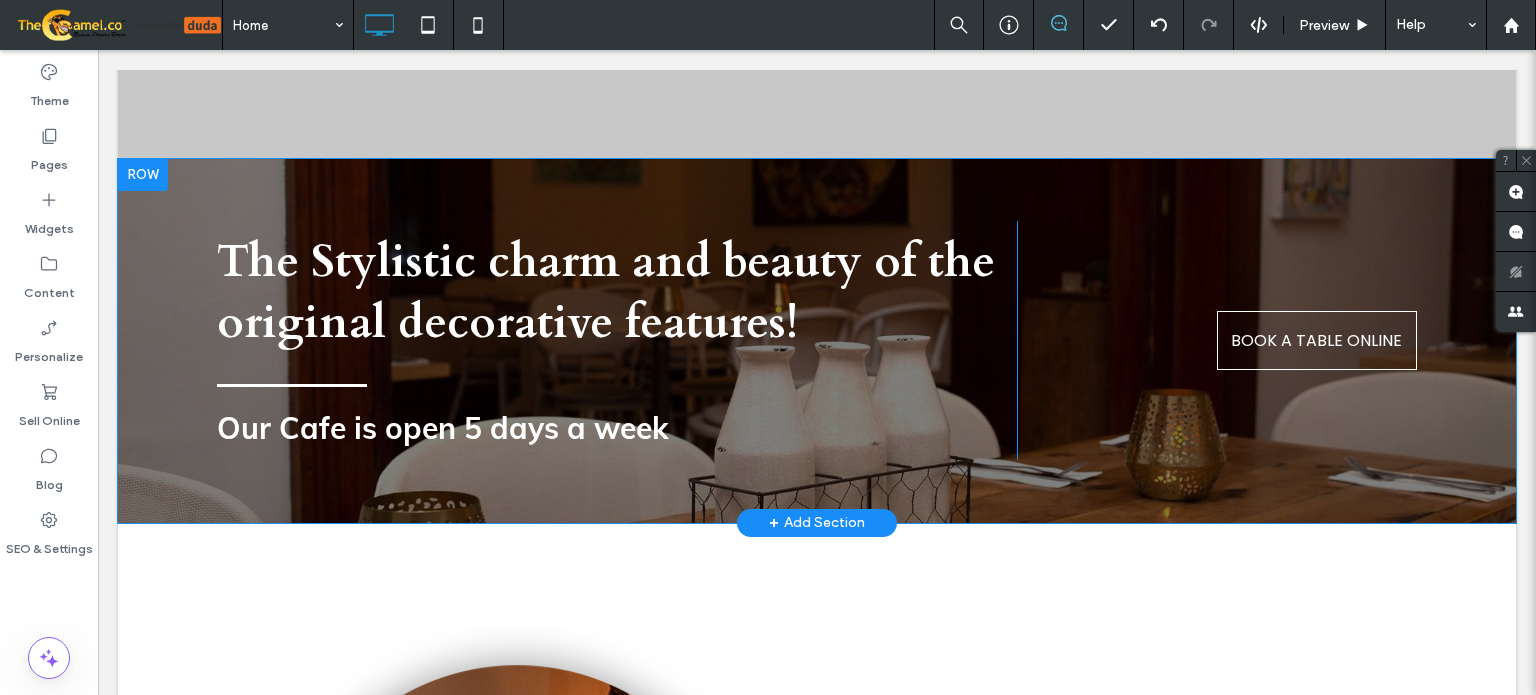 scroll, scrollTop: 2295, scrollLeft: 0, axis: vertical 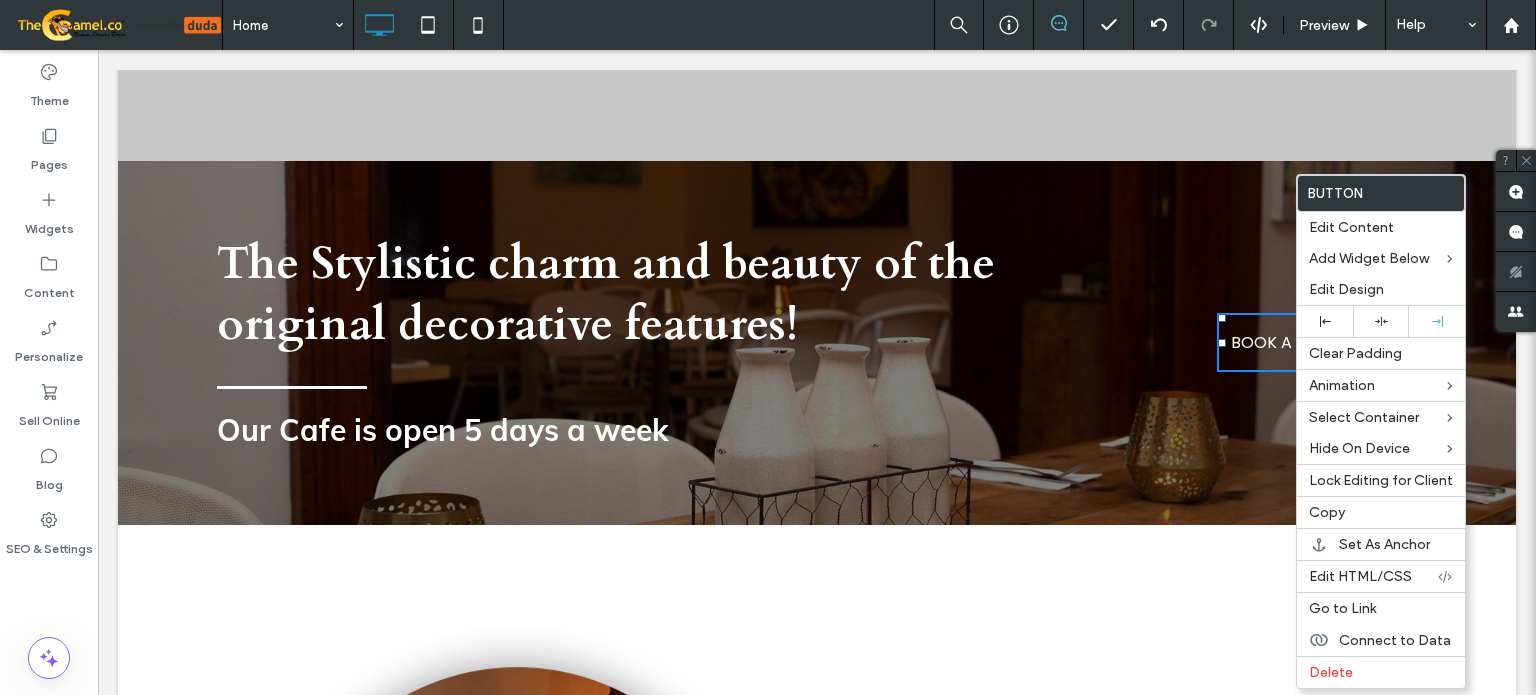 click on "The Stylistic charm and beauty of the original decorative features!
Our Cafe is open 5 days a week
Click To Paste
BOOK A TABLE ONLINE
Click To Paste
Row + Add Section" at bounding box center (817, 343) 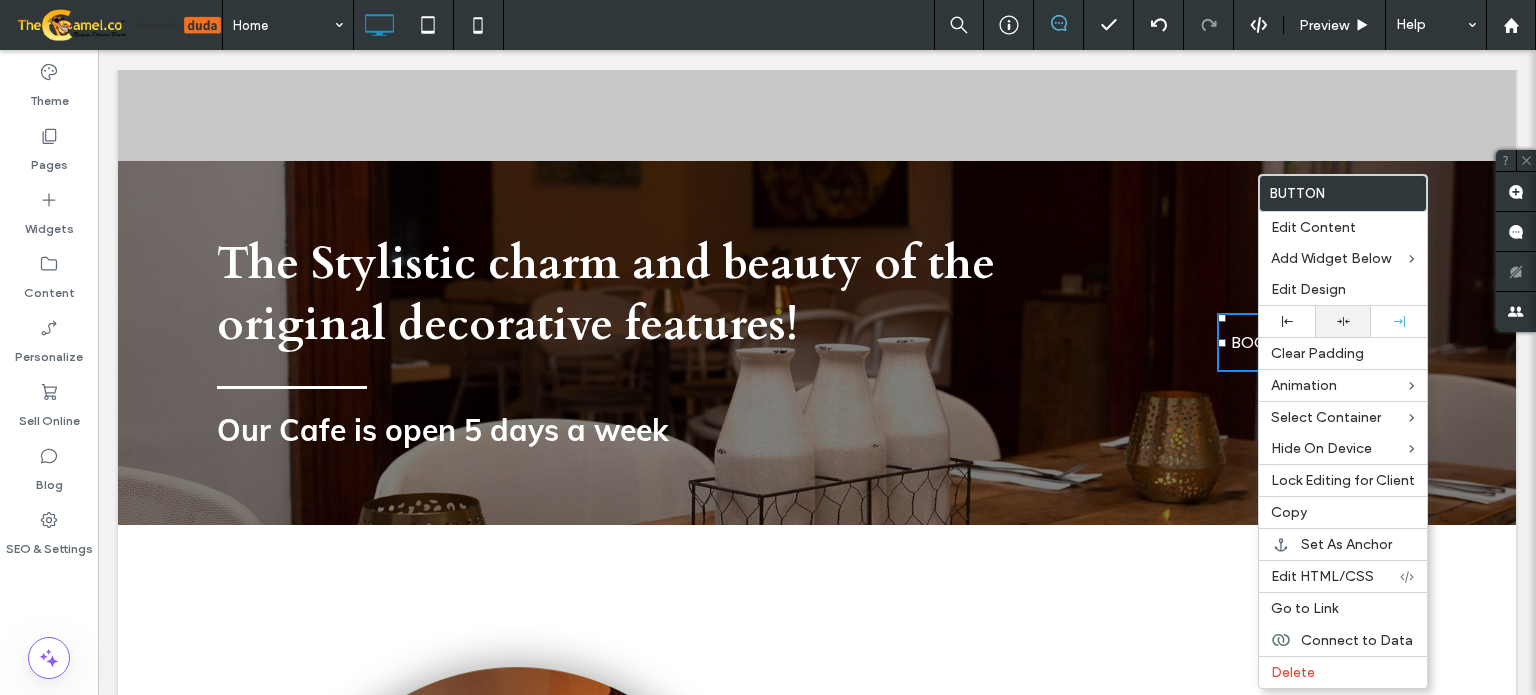 drag, startPoint x: 1354, startPoint y: 321, endPoint x: 1164, endPoint y: 375, distance: 197.52469 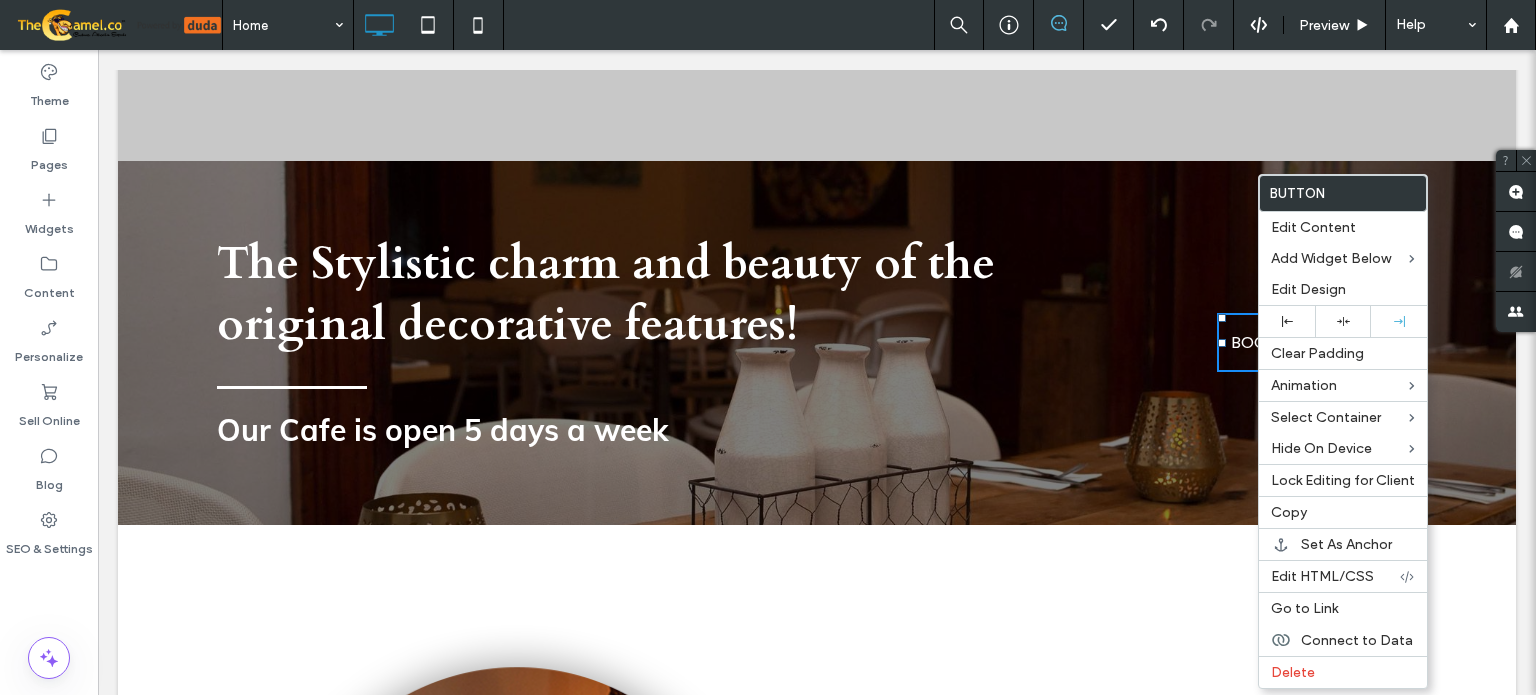 click at bounding box center [1343, 321] 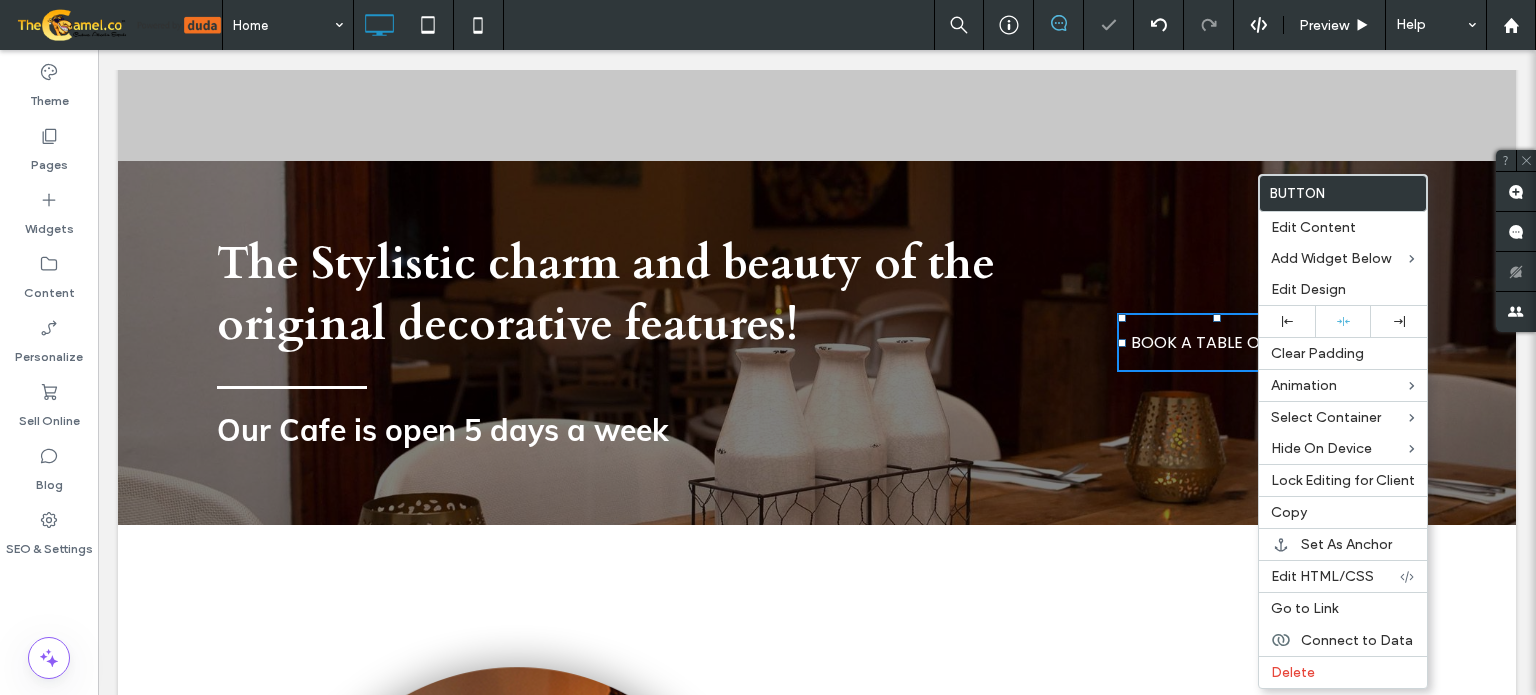 click on "The Stylistic charm and beauty of the original decorative features!
Our Cafe is open 5 days a week
Click To Paste
BOOK A TABLE ONLINE
Click To Paste" at bounding box center [817, 342] 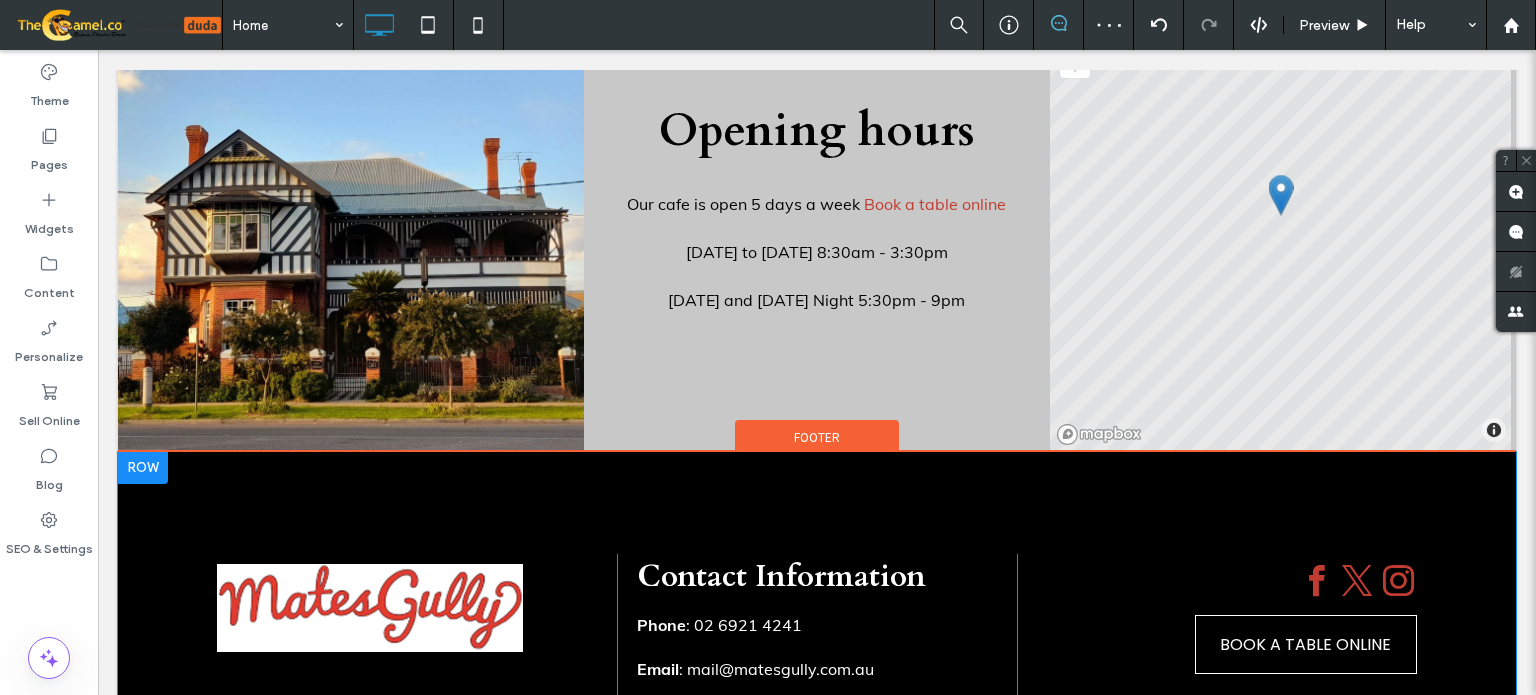 scroll, scrollTop: 3595, scrollLeft: 0, axis: vertical 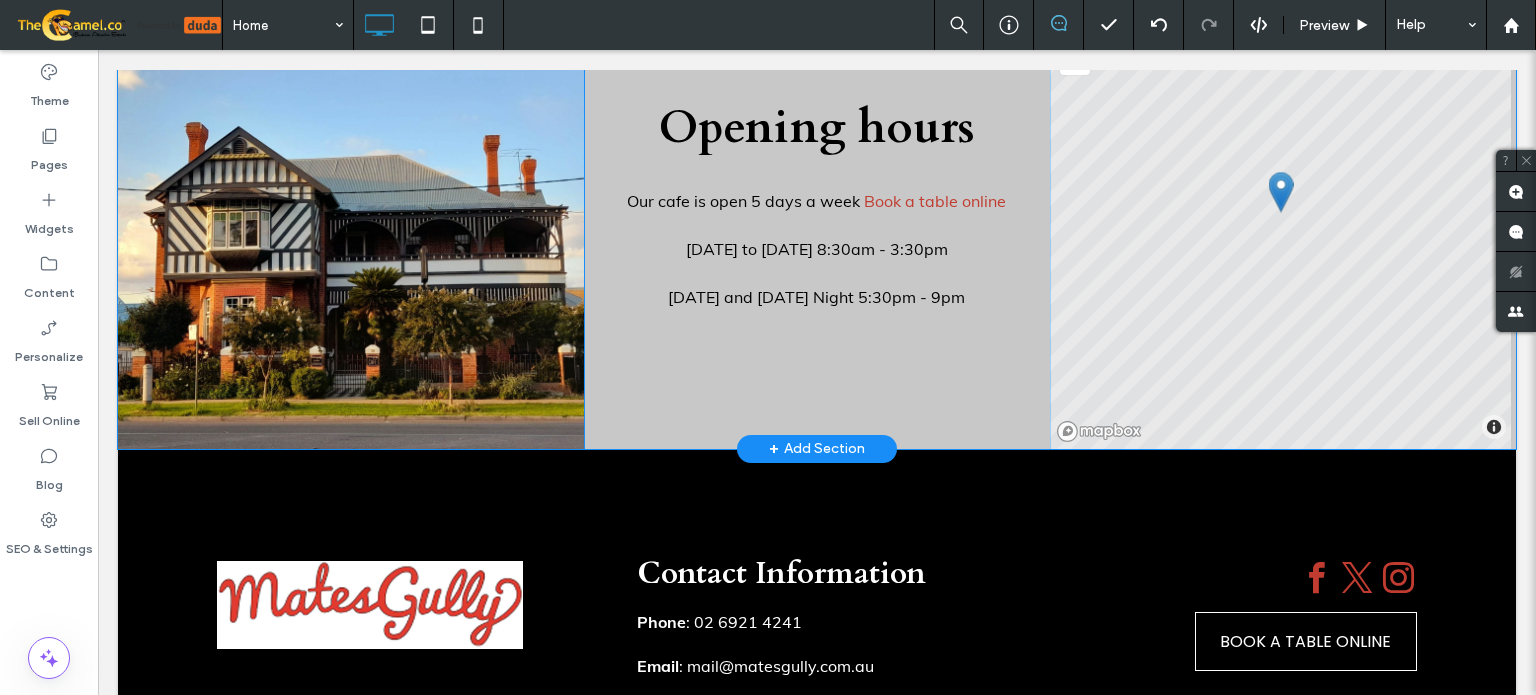 click on "Opening hours
Our cafe is open 5 days a week
Book a table online [DATE] to [DATE] 8:30am - 3:30pm [DATE] and [DATE] Night 5:30pm - 9pm
Click To Paste" at bounding box center [817, 212] 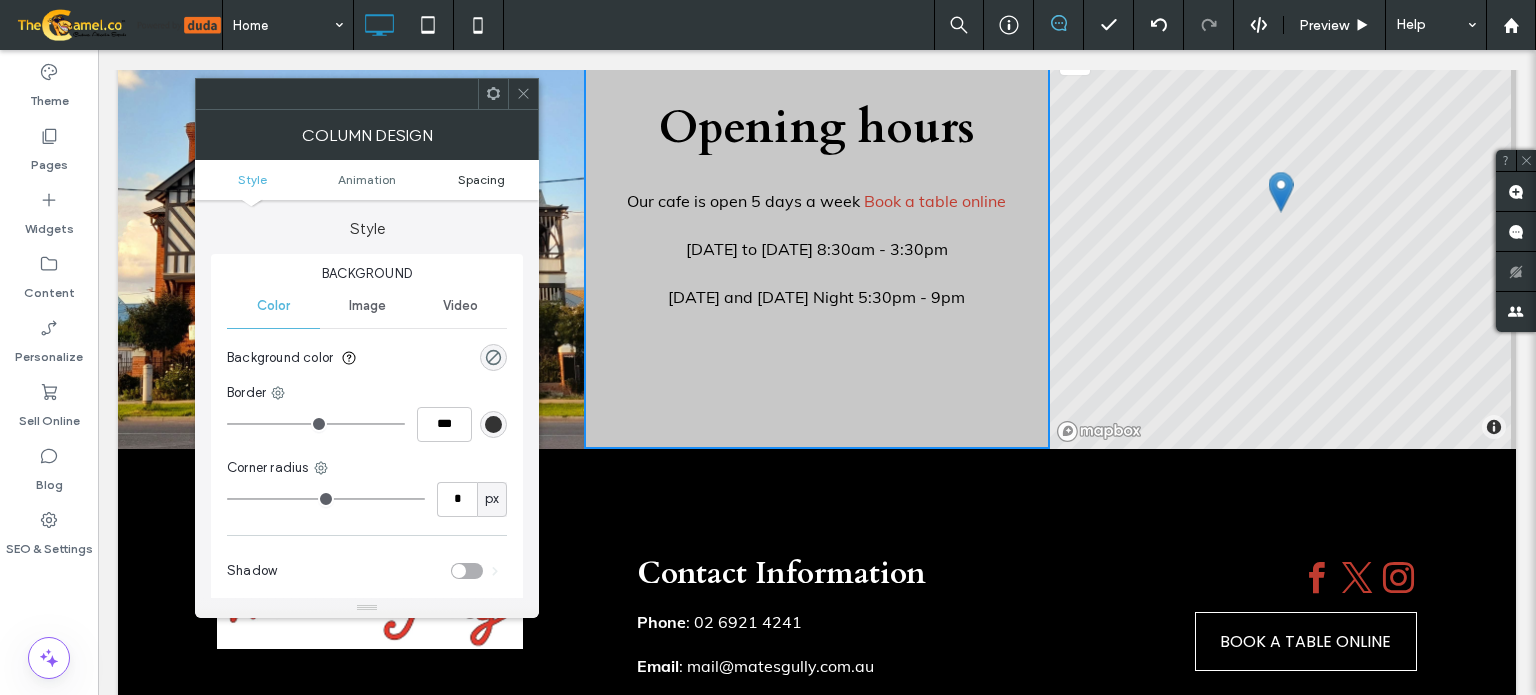 click on "Spacing" at bounding box center [481, 179] 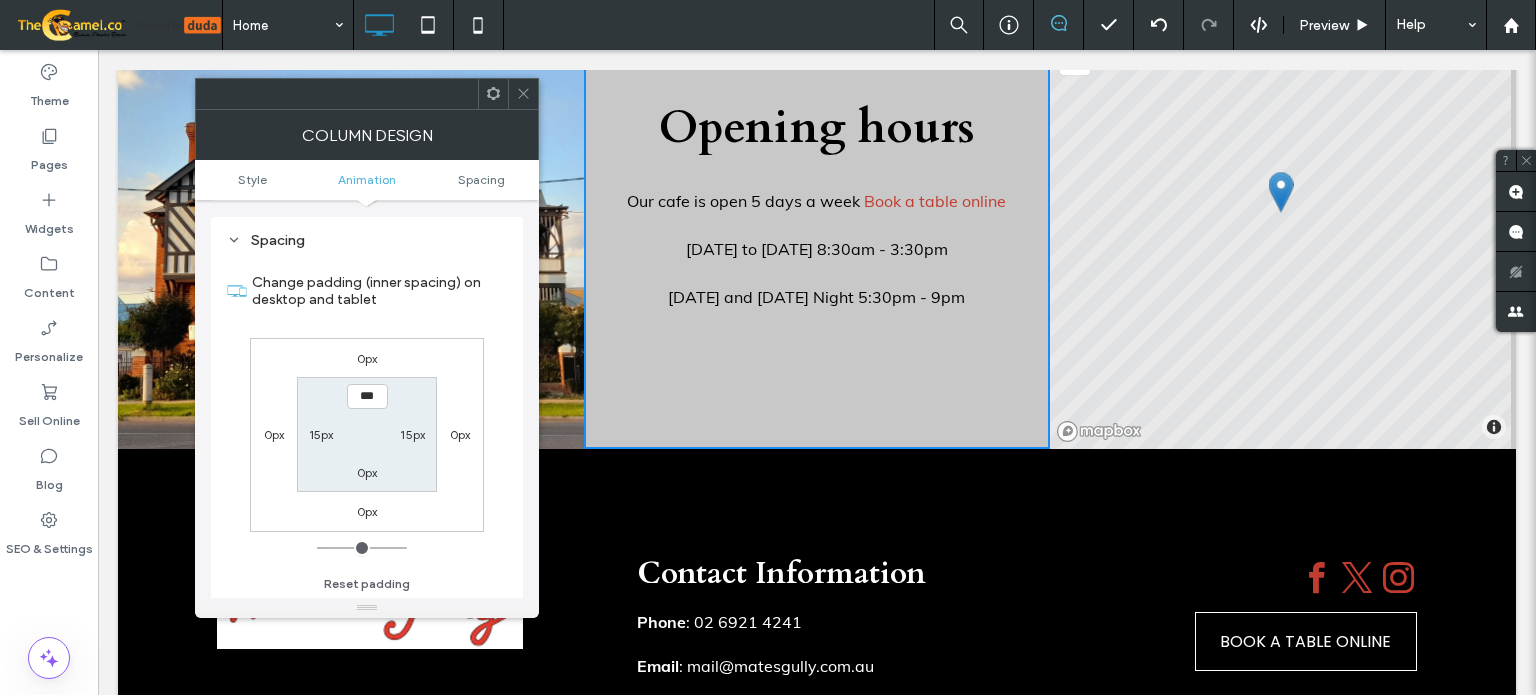 scroll, scrollTop: 468, scrollLeft: 0, axis: vertical 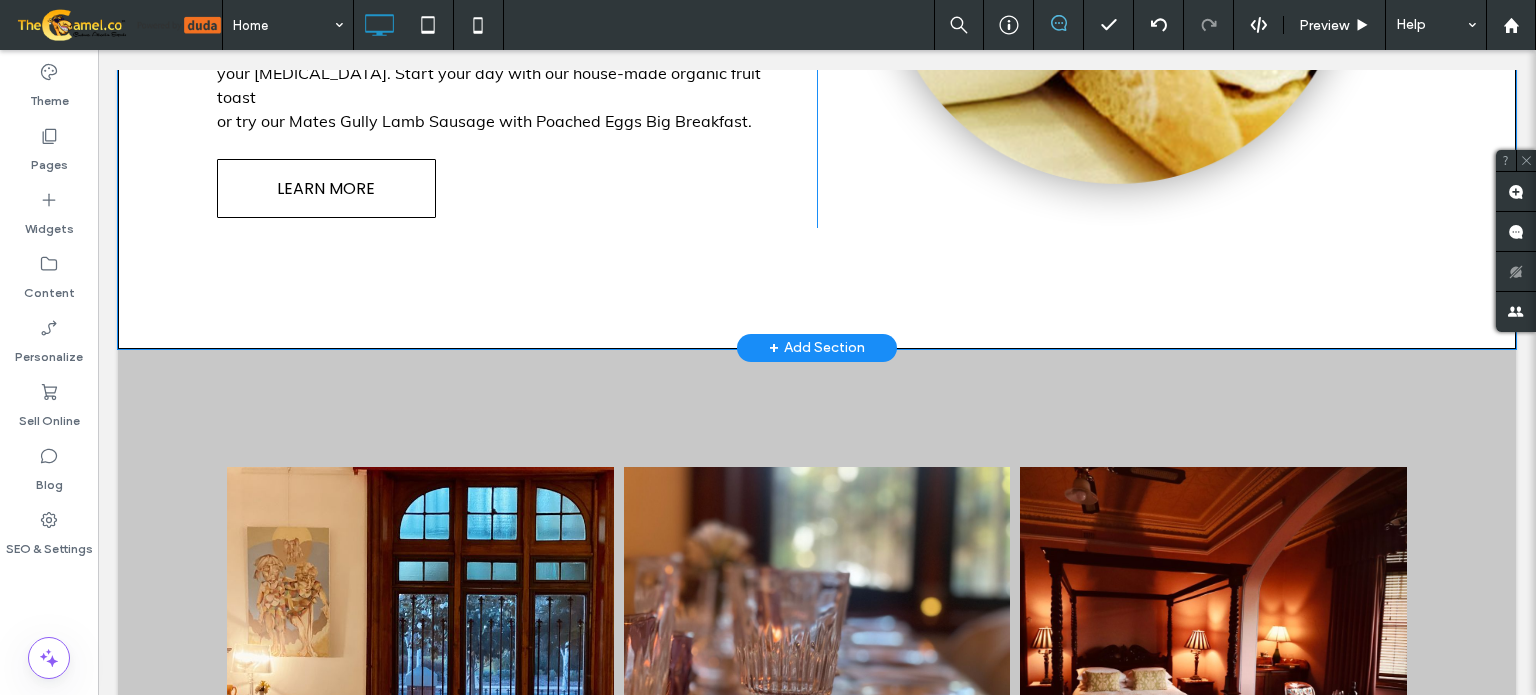 click on "Cafe & Restaurant
[GEOGRAPHIC_DATA] is open for breakfast, lunch and all day snacks five days a week [DATE] to [DATE] 9:00am – 3:30pm. Book a Table Online
Mates Gully Restaurant is open for dining two nights a week. Book a
Table Online  [DATE] 5:30pm – 9pm  [DATE] 5:30pm – 9pm
Our breakfast menu offers a selection of scrumptious dishes to tempt
your [MEDICAL_DATA]. Start your day with our house-made organic fruit toast
or try our Mates Gully Lamb Sausage with Poached Eggs Big Breakfast.
LEARN MORE
Click To Paste
Click To Paste
Row + Add Section" at bounding box center [817, -39] 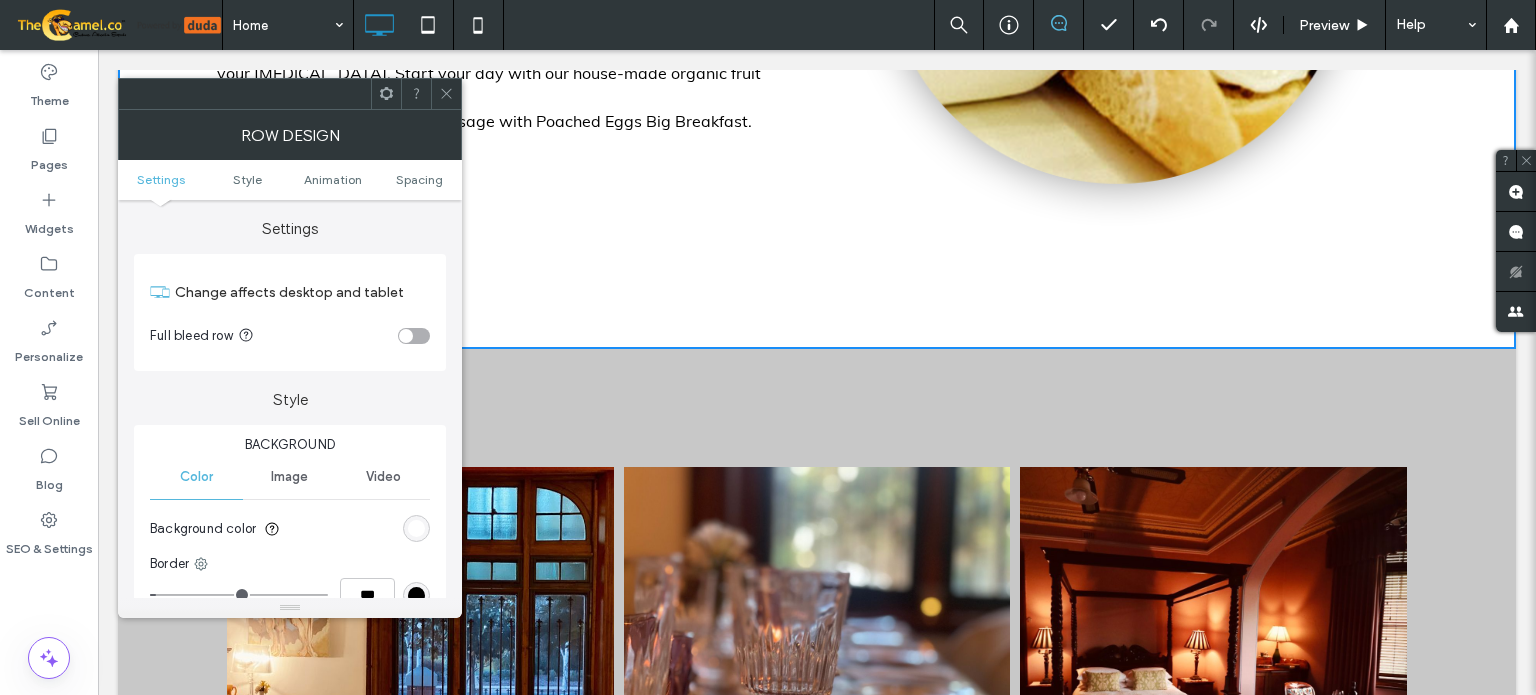 type on "*" 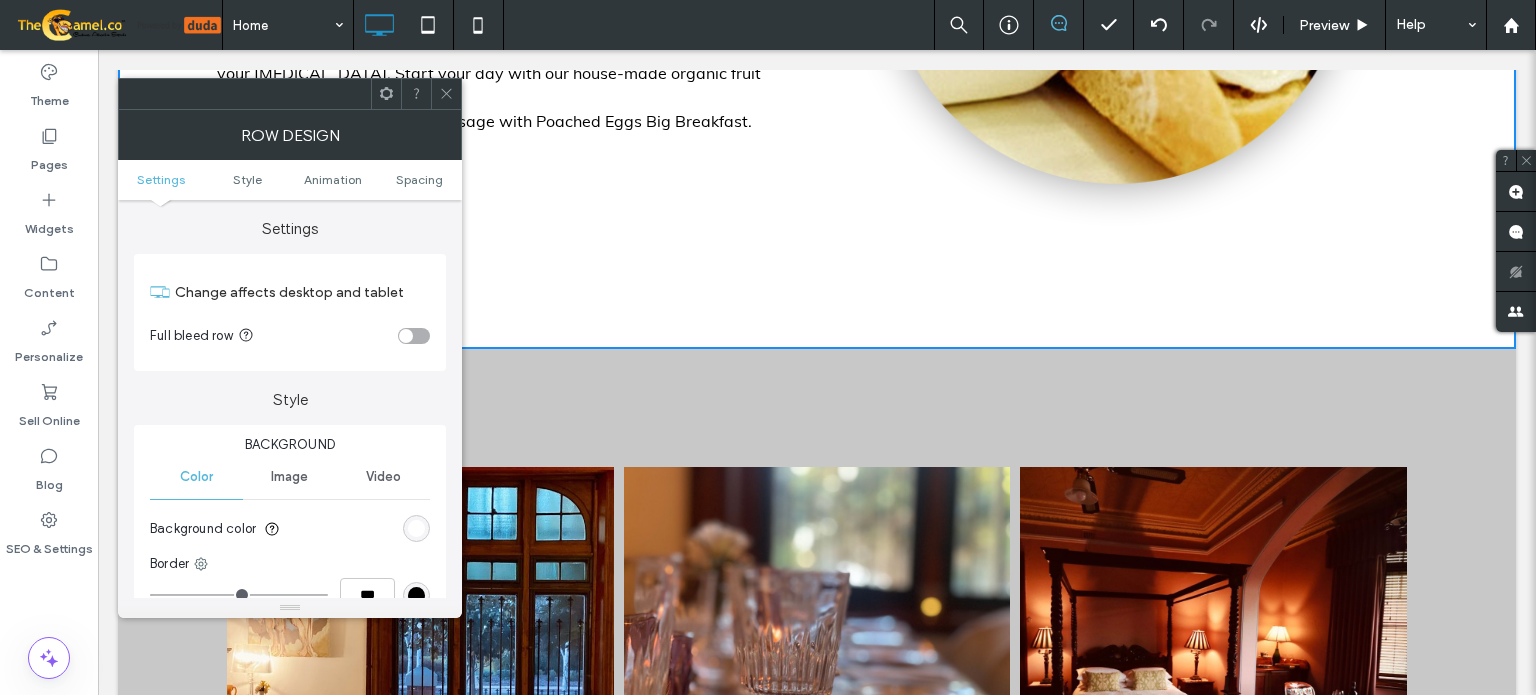 drag, startPoint x: 153, startPoint y: 595, endPoint x: 141, endPoint y: 494, distance: 101.71037 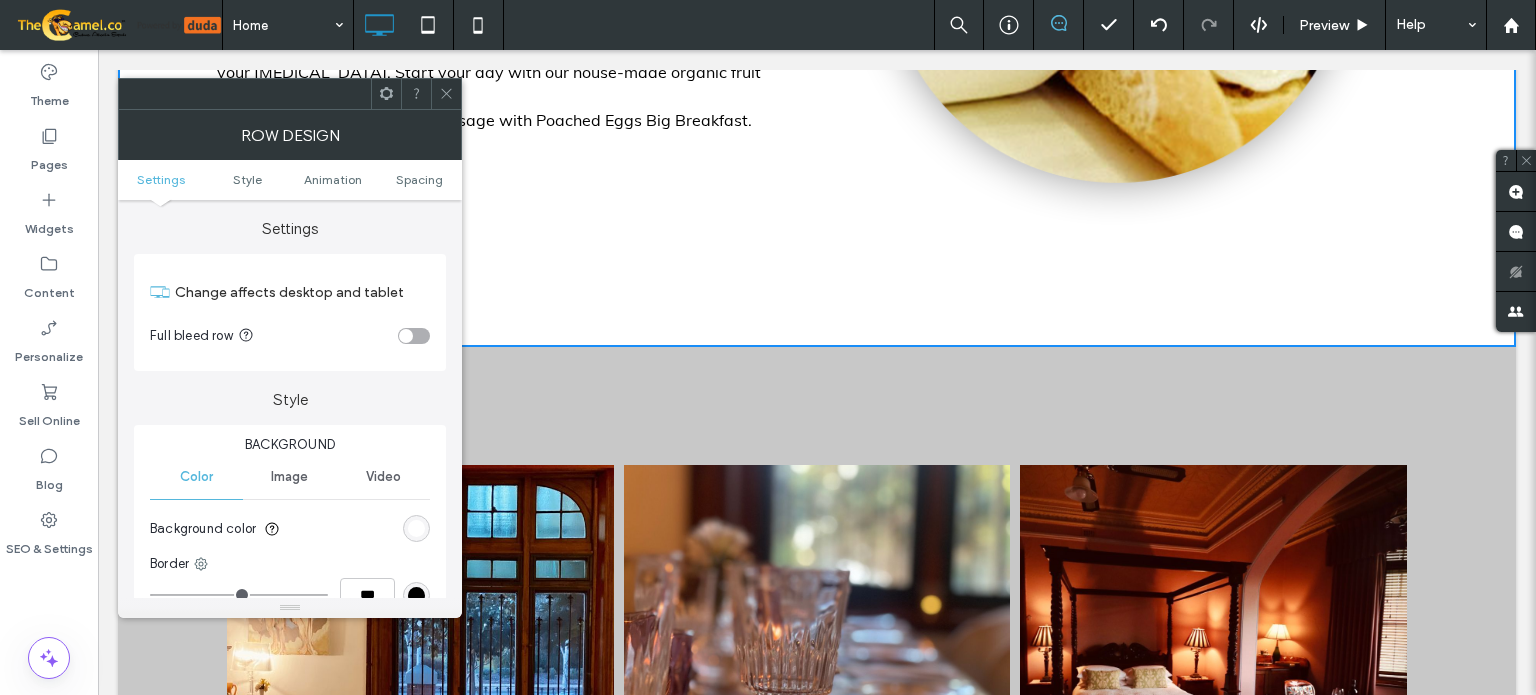 scroll, scrollTop: 1493, scrollLeft: 0, axis: vertical 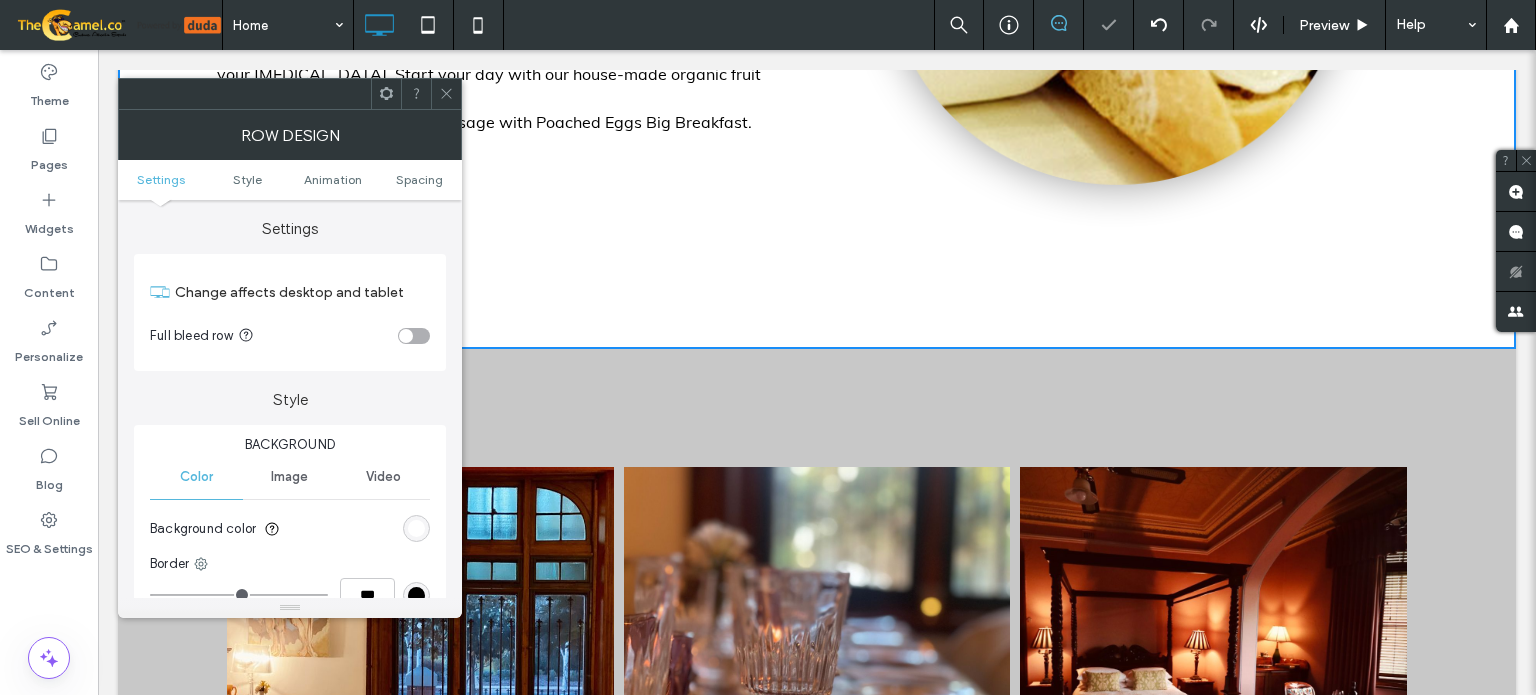 click 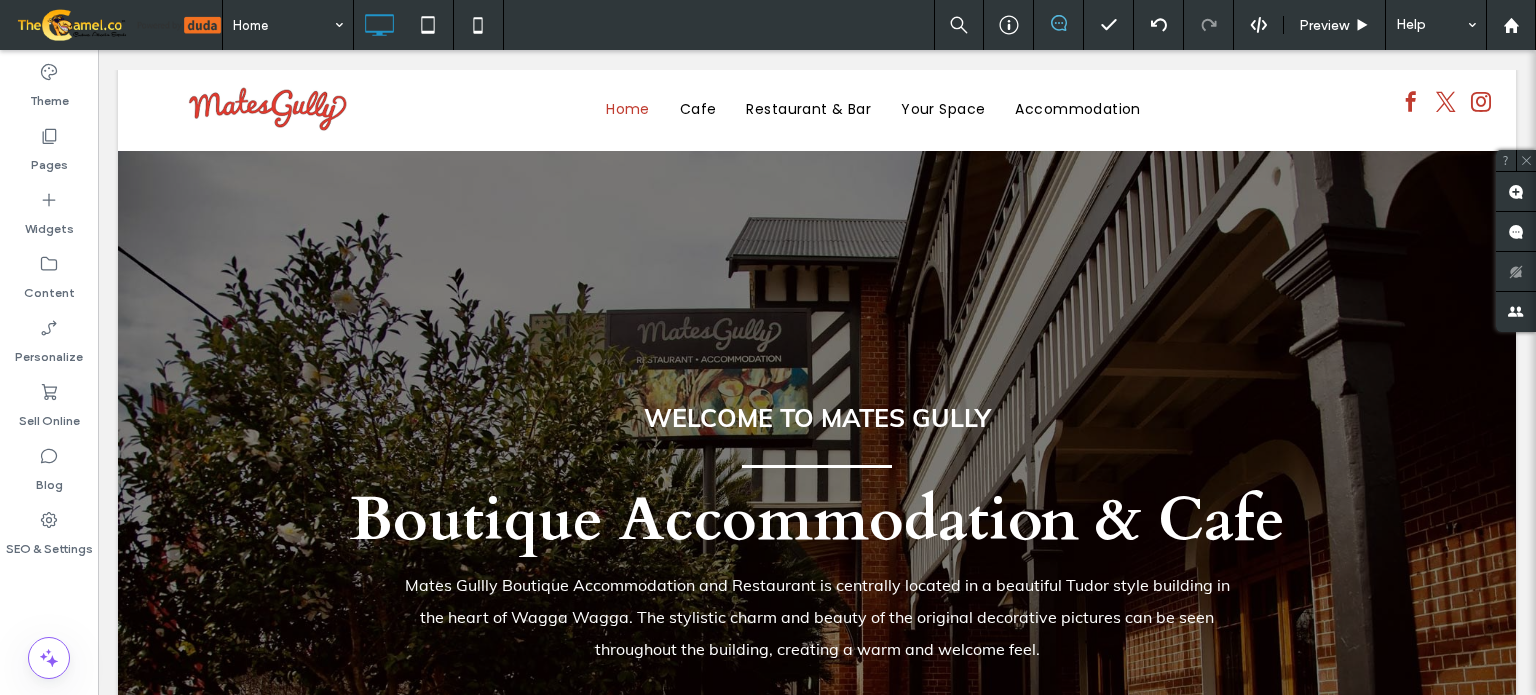 scroll, scrollTop: 0, scrollLeft: 0, axis: both 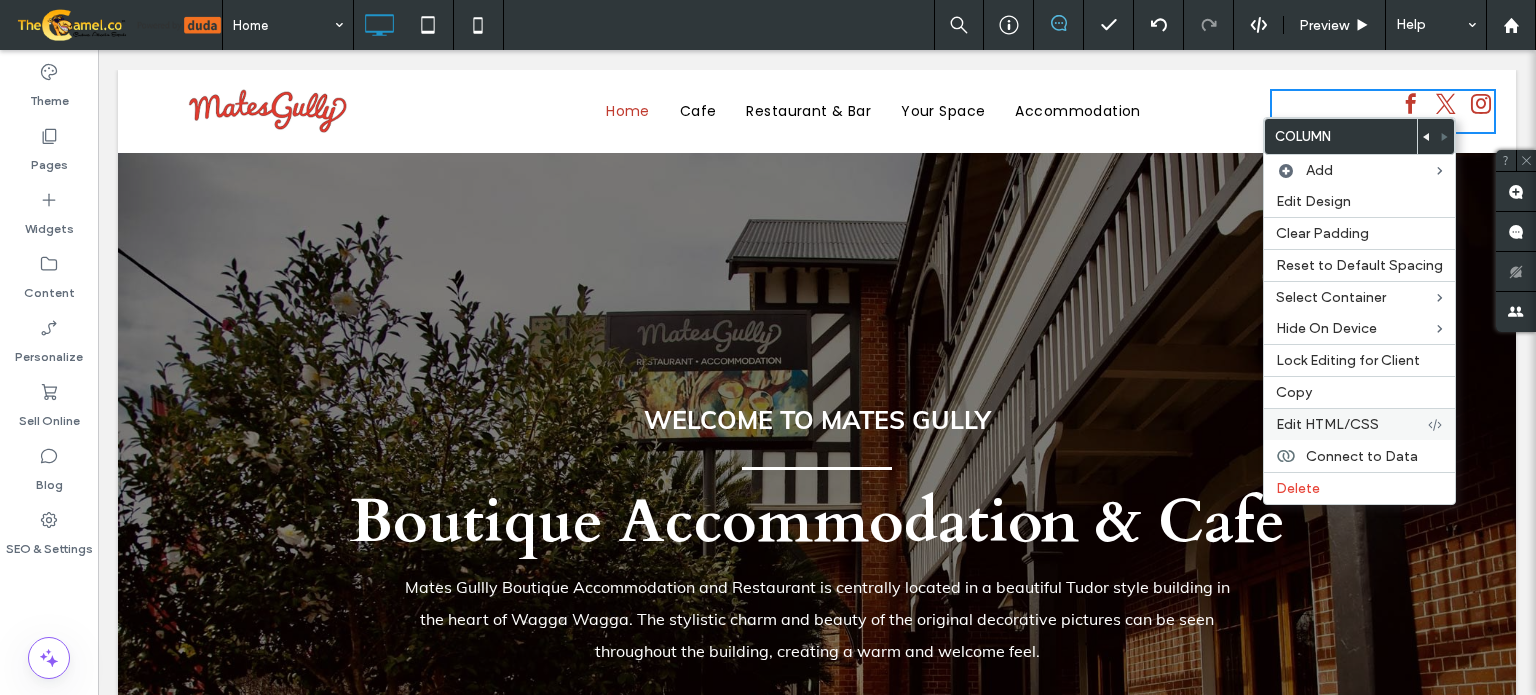 click on "Edit HTML/CSS" at bounding box center (1327, 424) 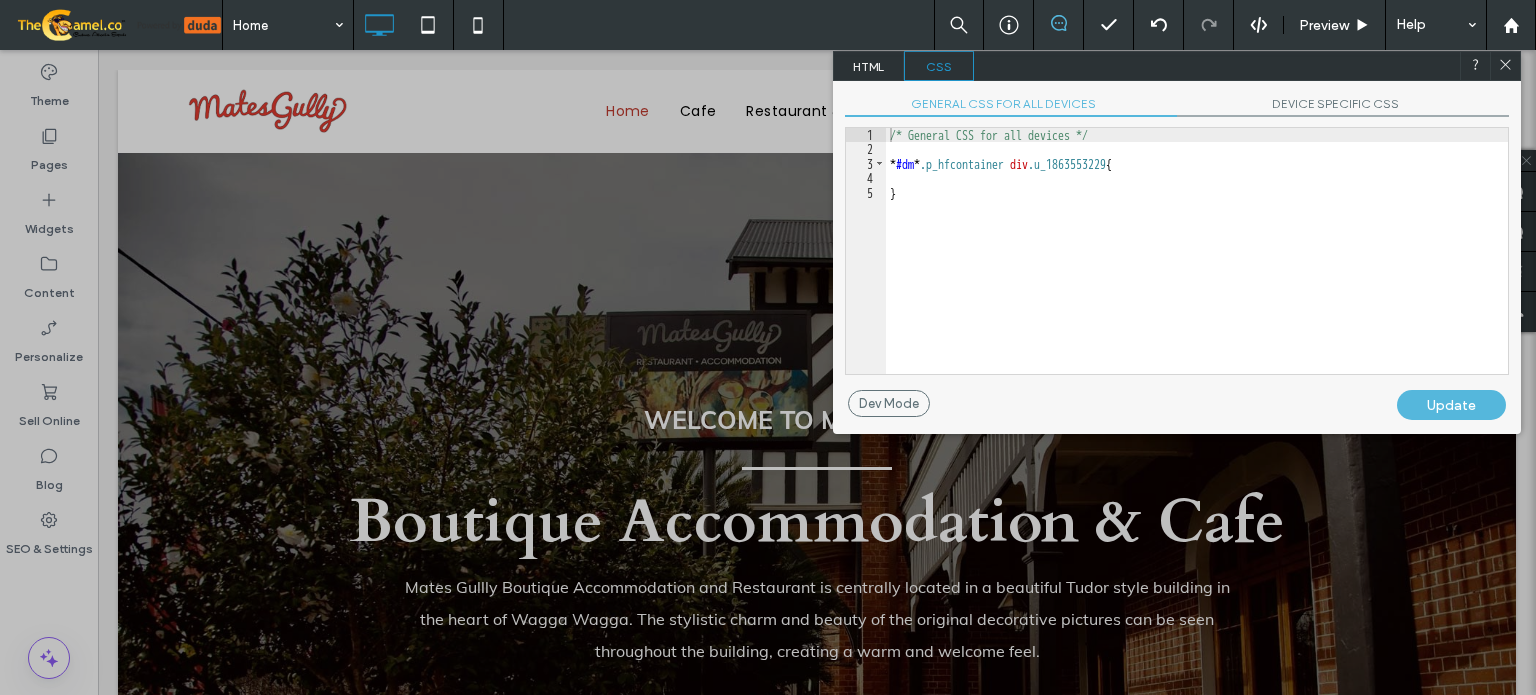 click on "/* General CSS for all devices */ * #dm  * .p_hfcontainer   div .u_1863553229 { }" at bounding box center (1197, 265) 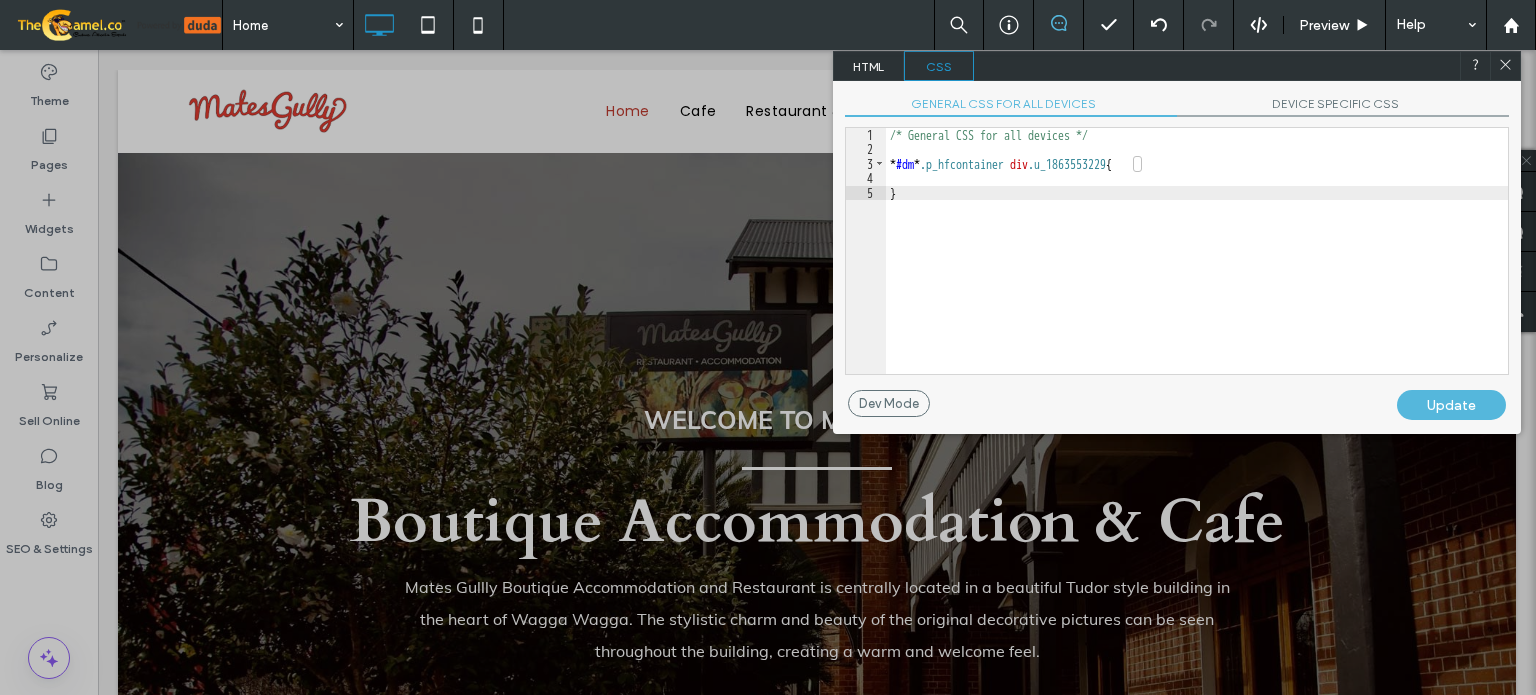 click on "/* General CSS for all devices */ * #dm  * .p_hfcontainer   div .u_1863553229 { }" at bounding box center [1197, 265] 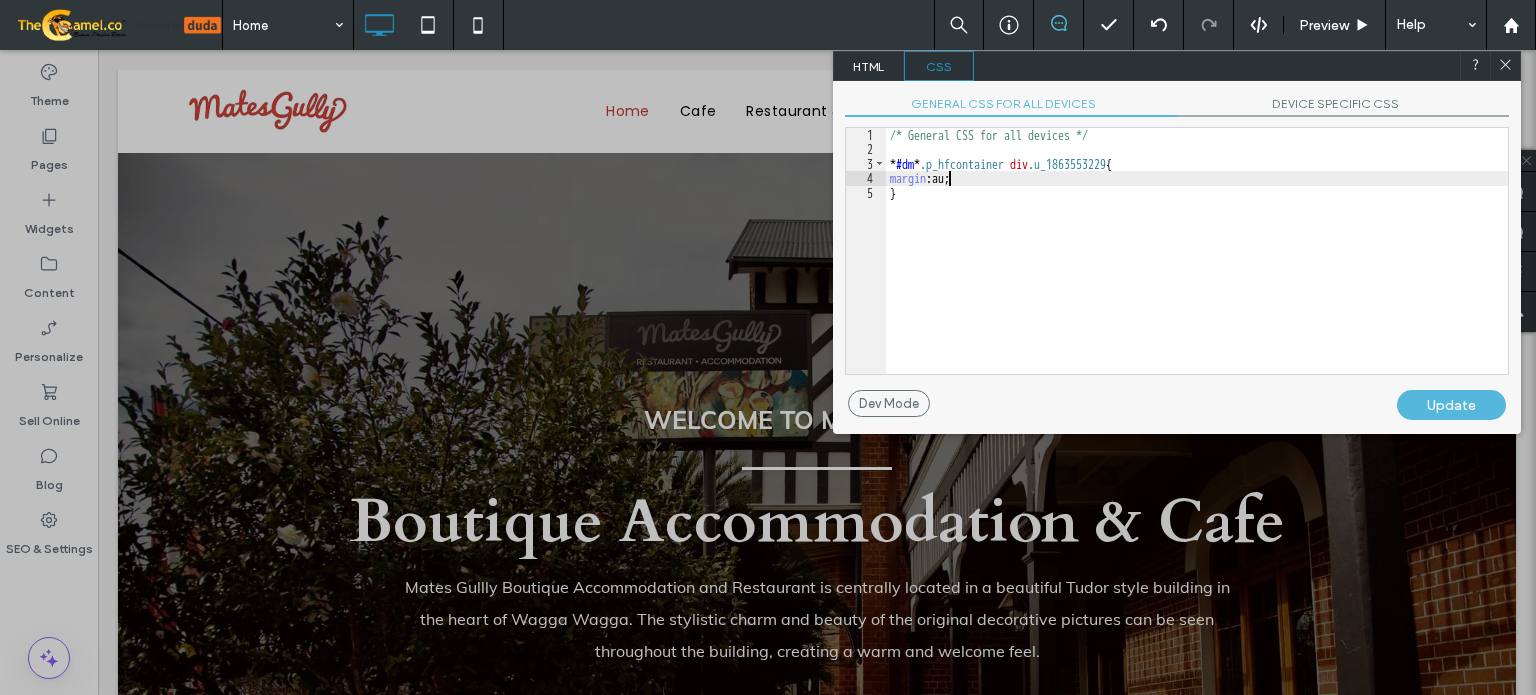 type on "**" 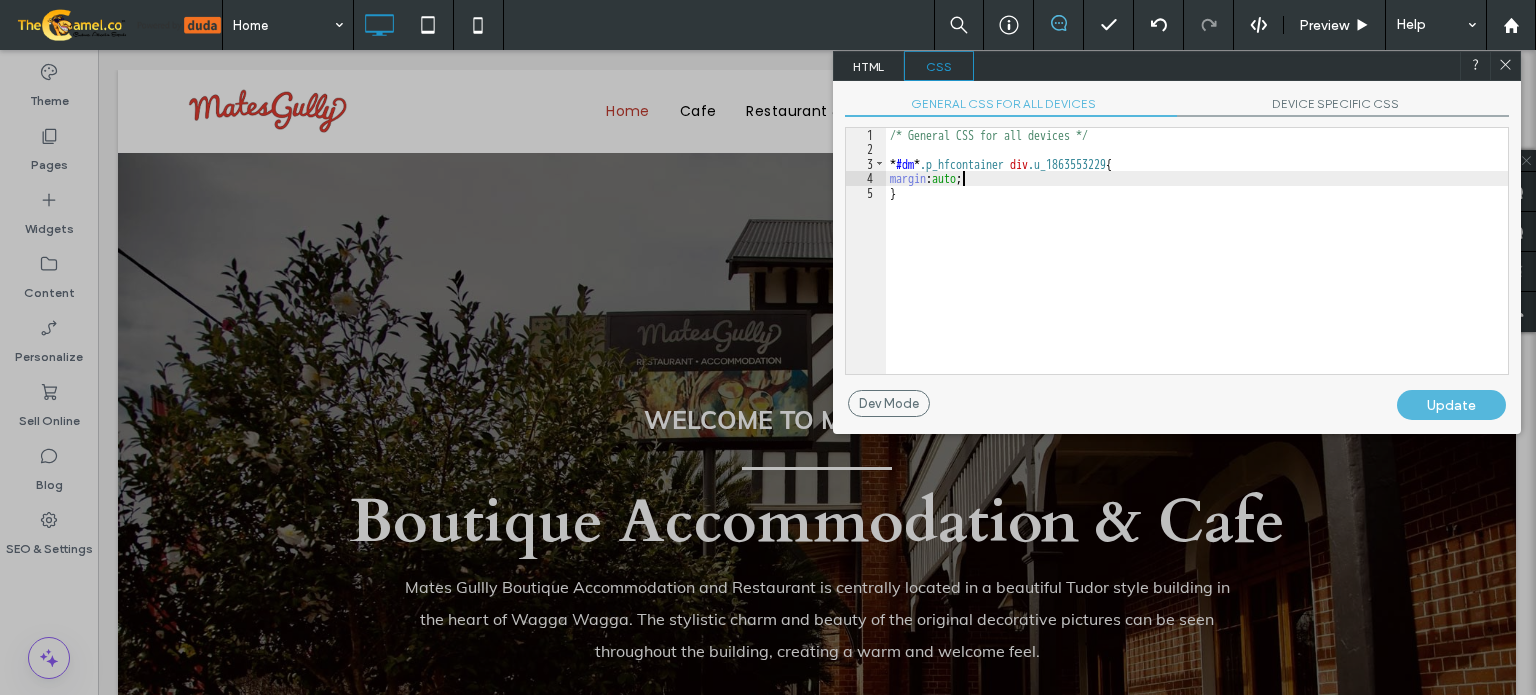 click on "Update" at bounding box center [1451, 405] 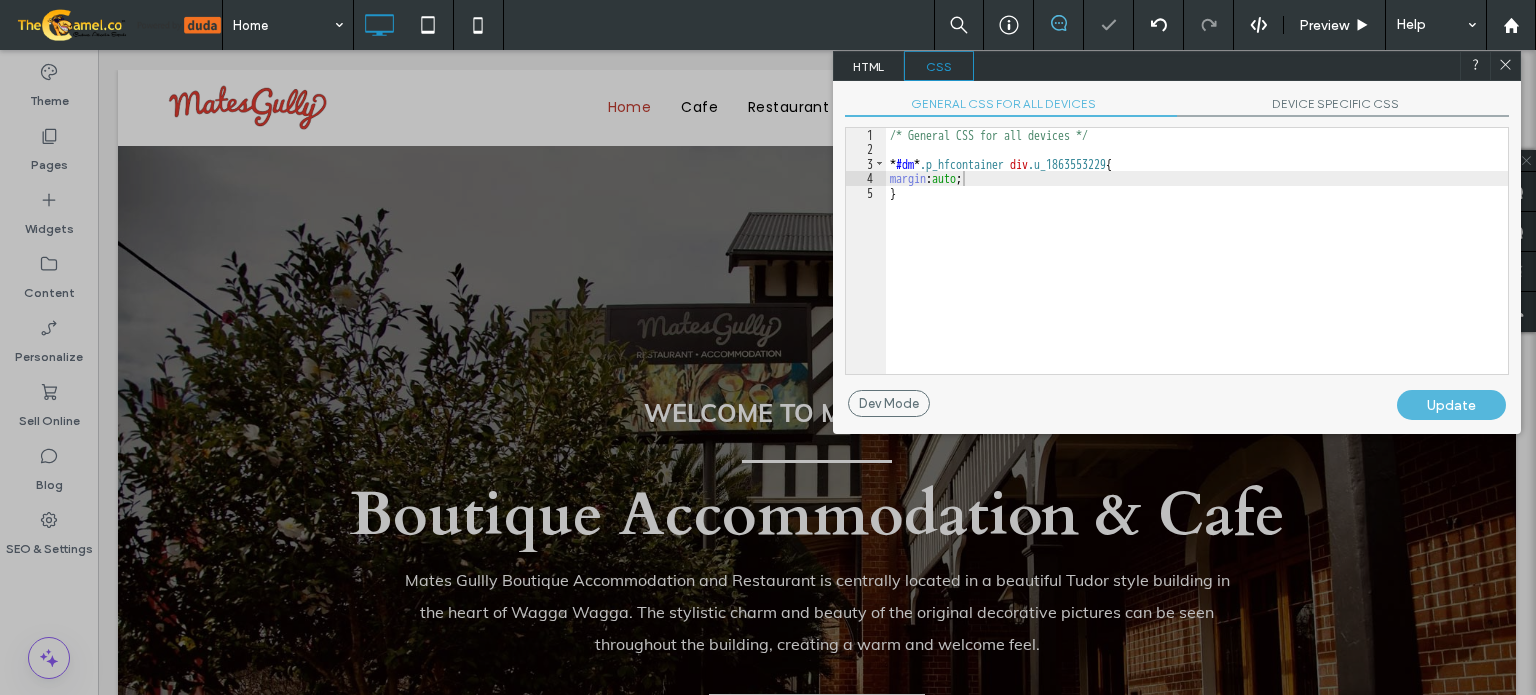 click 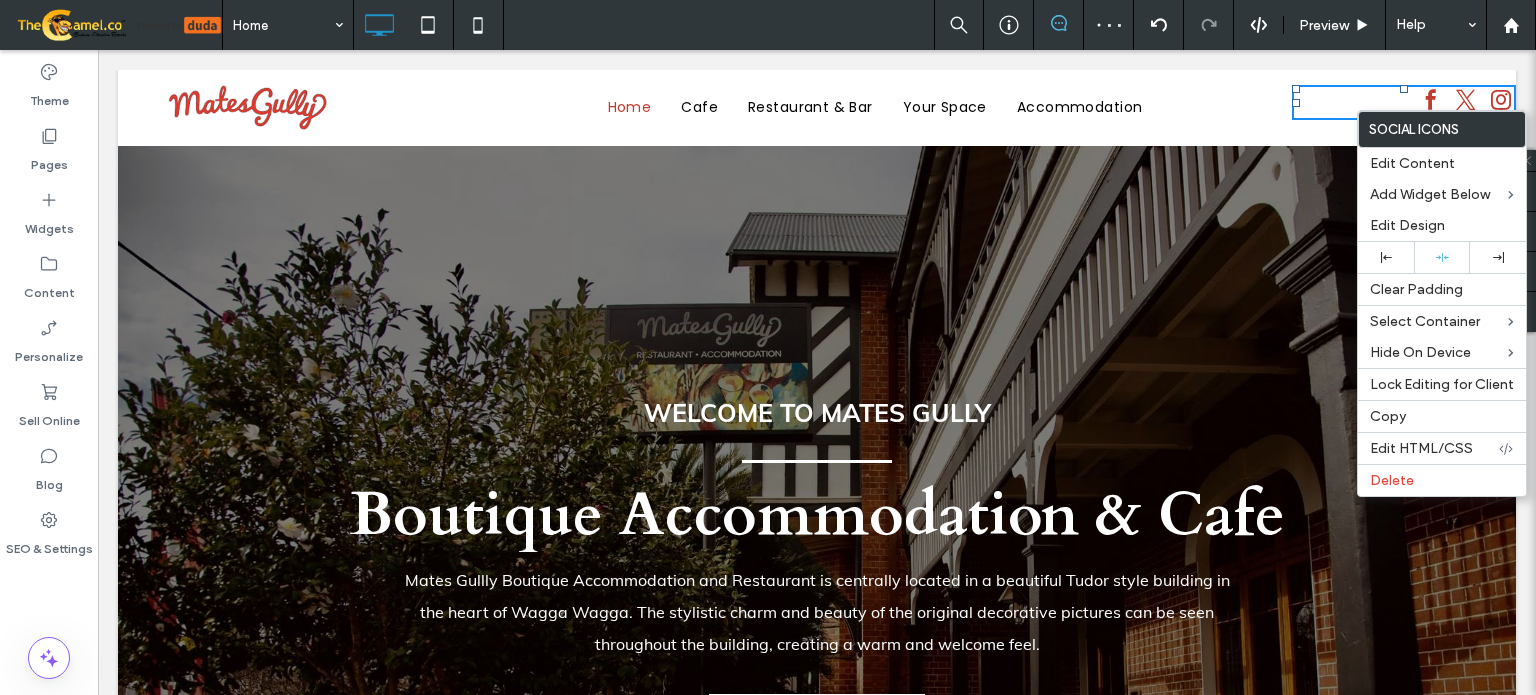 click on "Click To Paste" at bounding box center (293, 108) 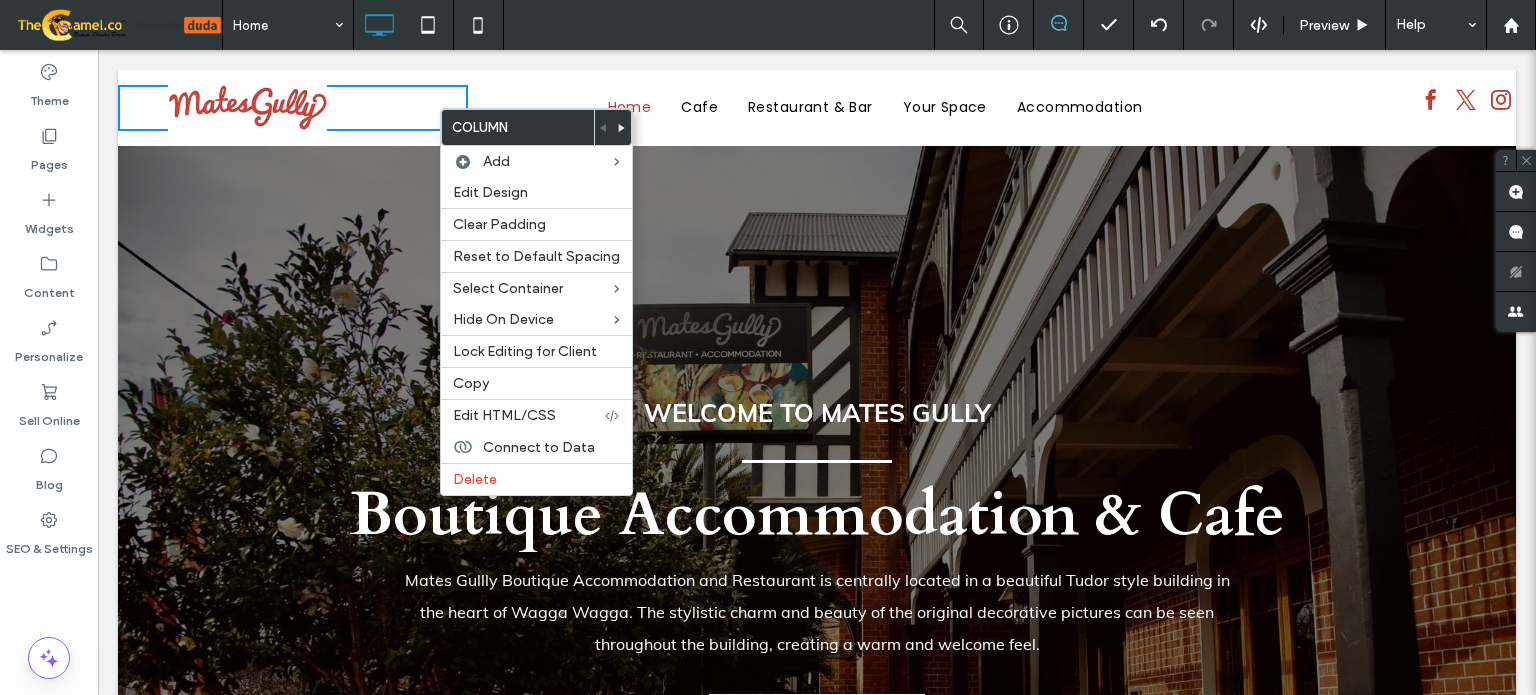 click on "Home
Cafe
Restaurant & Bar
Your Space
Accommodation" at bounding box center (875, 107) 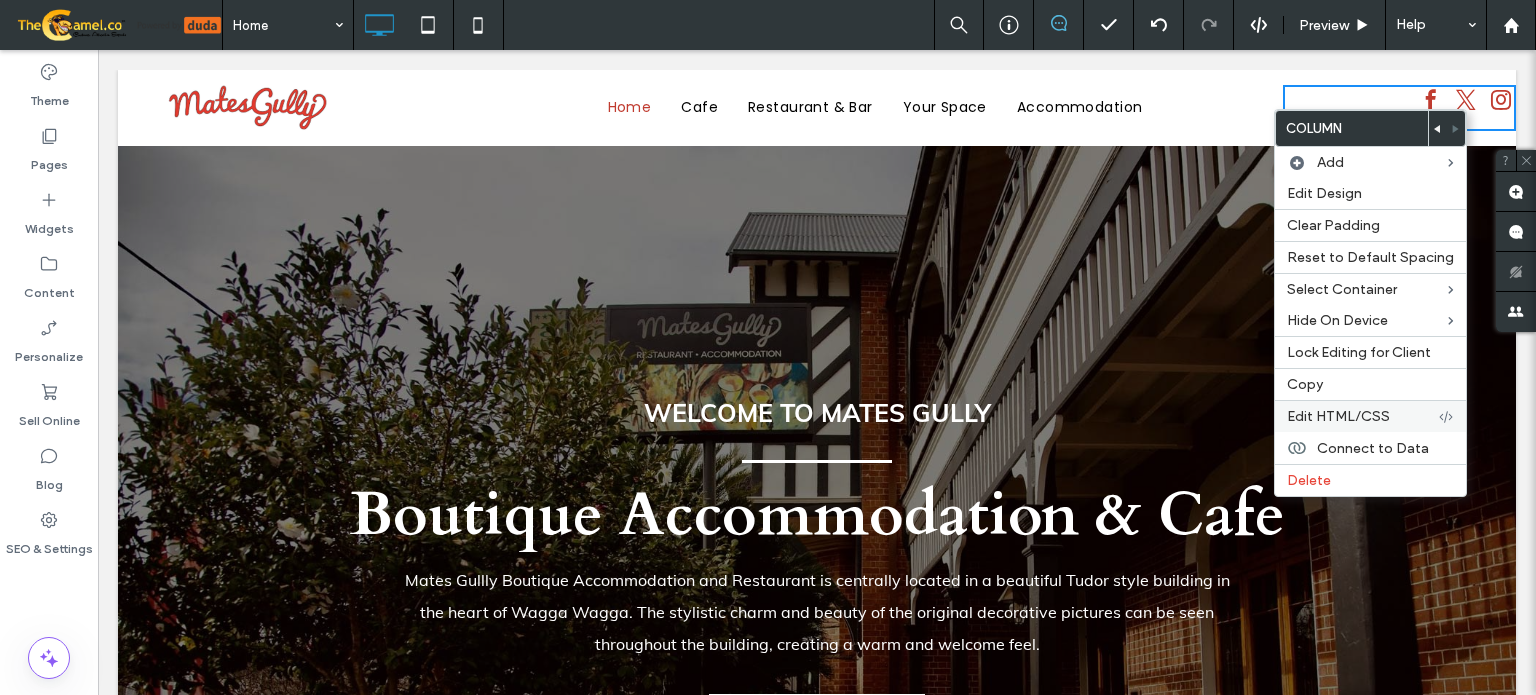 drag, startPoint x: 1329, startPoint y: 414, endPoint x: 1127, endPoint y: 351, distance: 211.59631 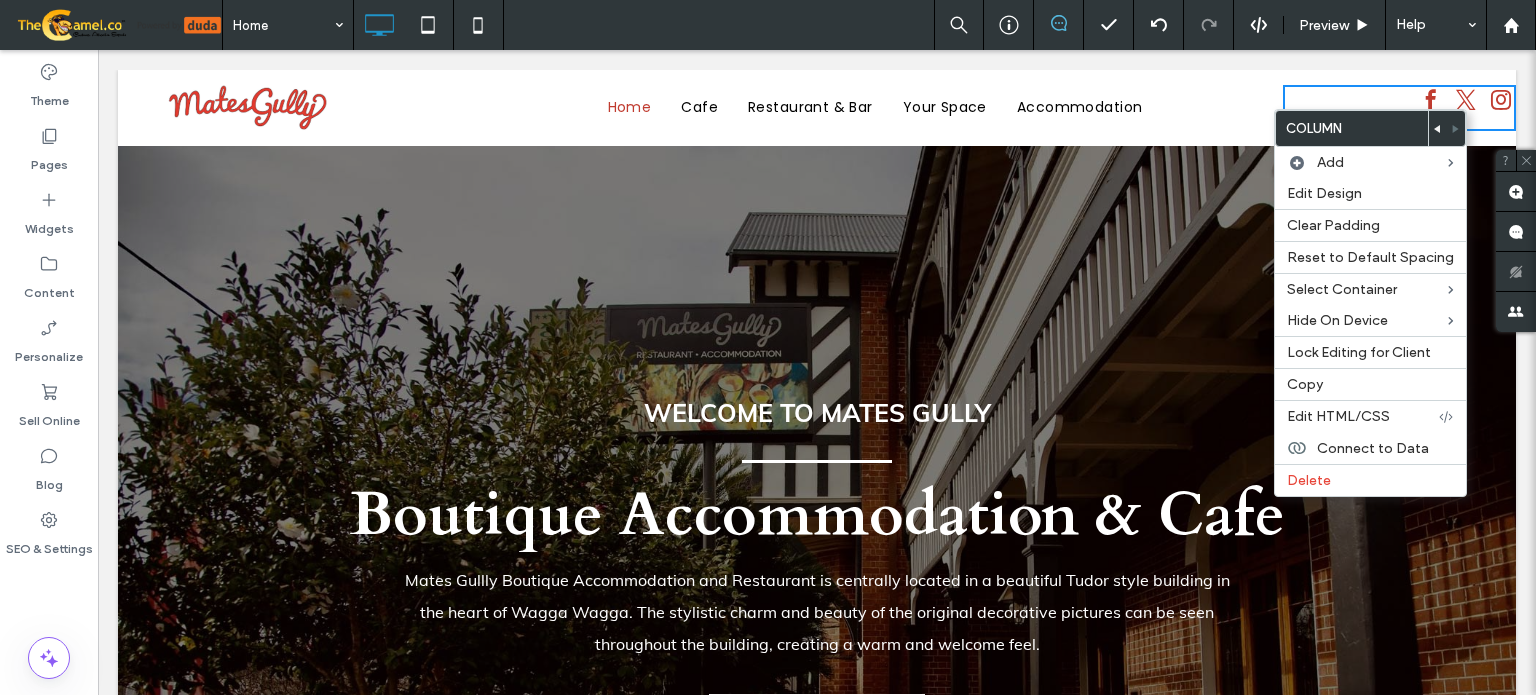 click on "Edit HTML/CSS" at bounding box center (1338, 416) 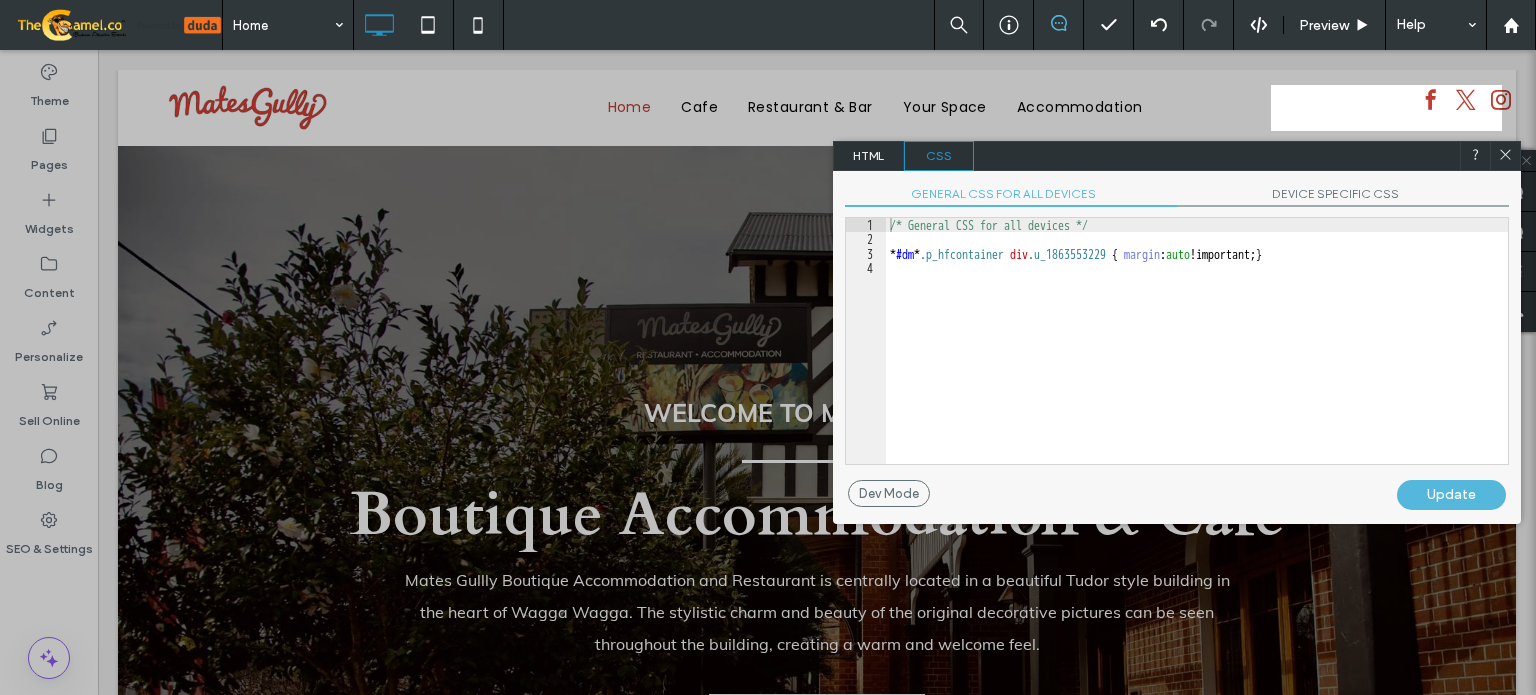click on "DEVICE SPECIFIC CSS" at bounding box center (1343, 196) 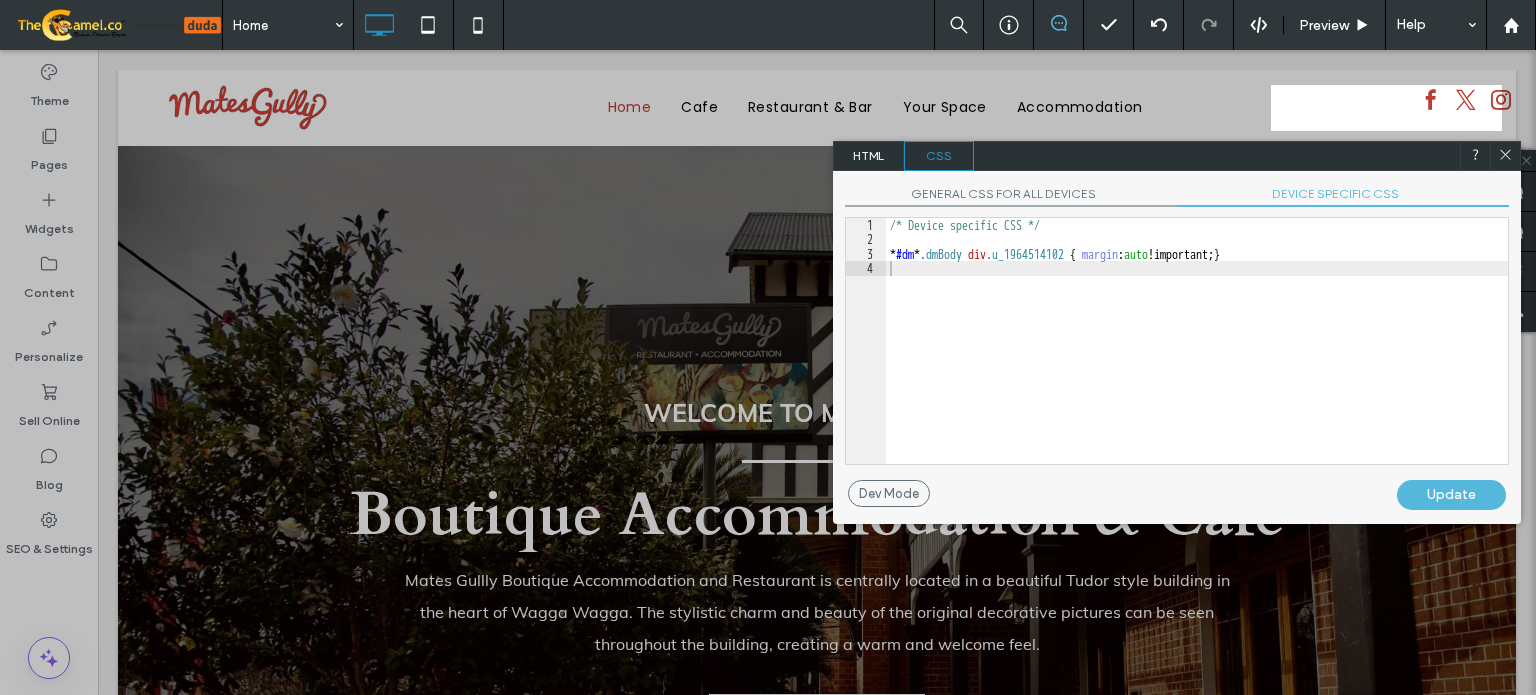 click on "/* Device specific CSS */ * #dm  * .dmBody   div .u_1964514102   {   margin : auto  !important;  }" at bounding box center [1197, 355] 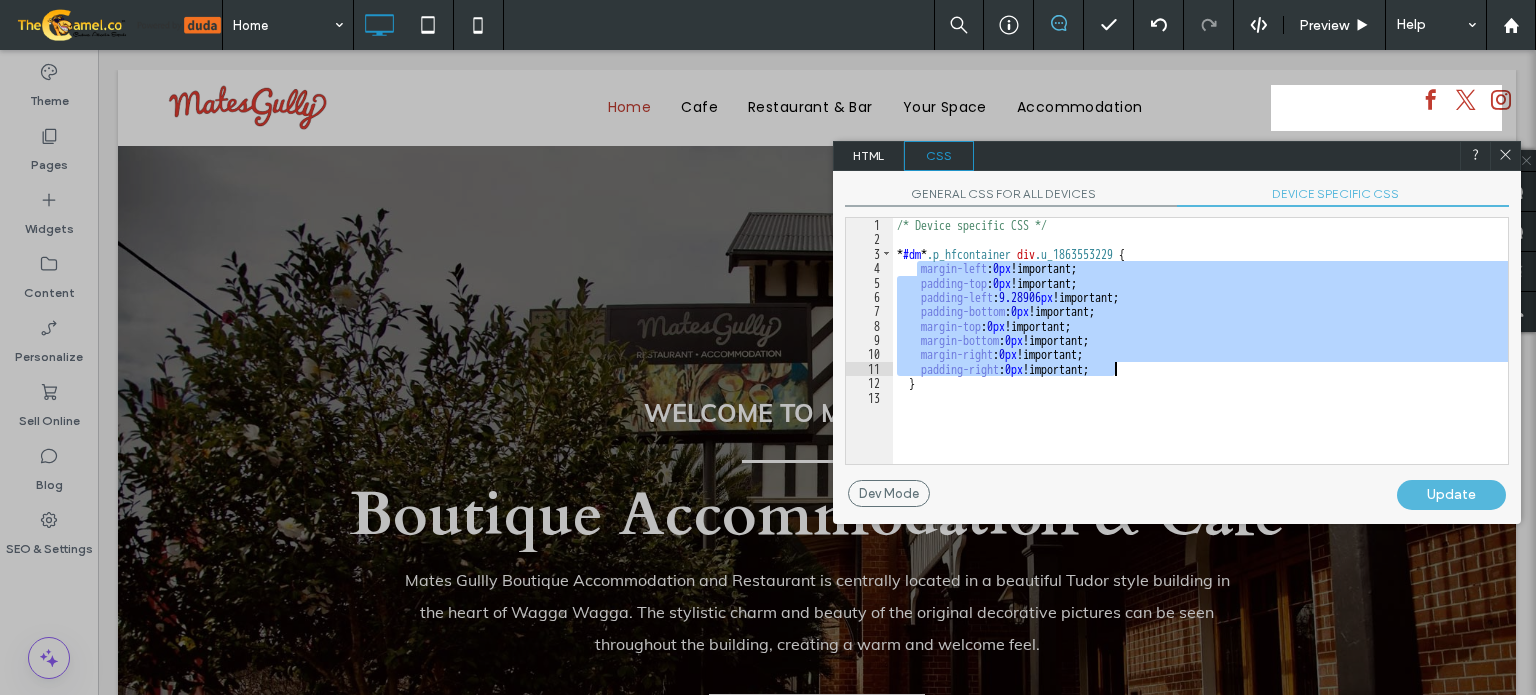 drag, startPoint x: 917, startPoint y: 267, endPoint x: 1137, endPoint y: 362, distance: 239.63513 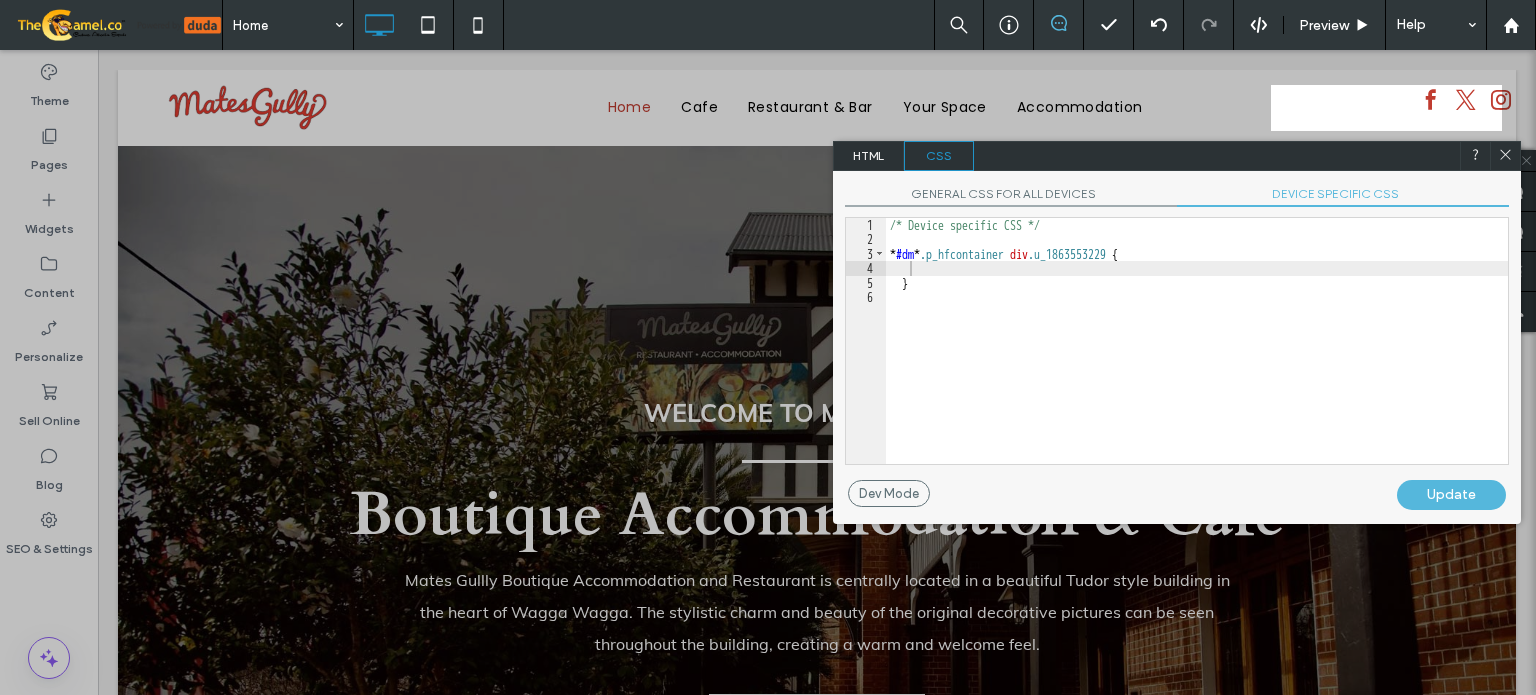 click on "Update" at bounding box center (1451, 495) 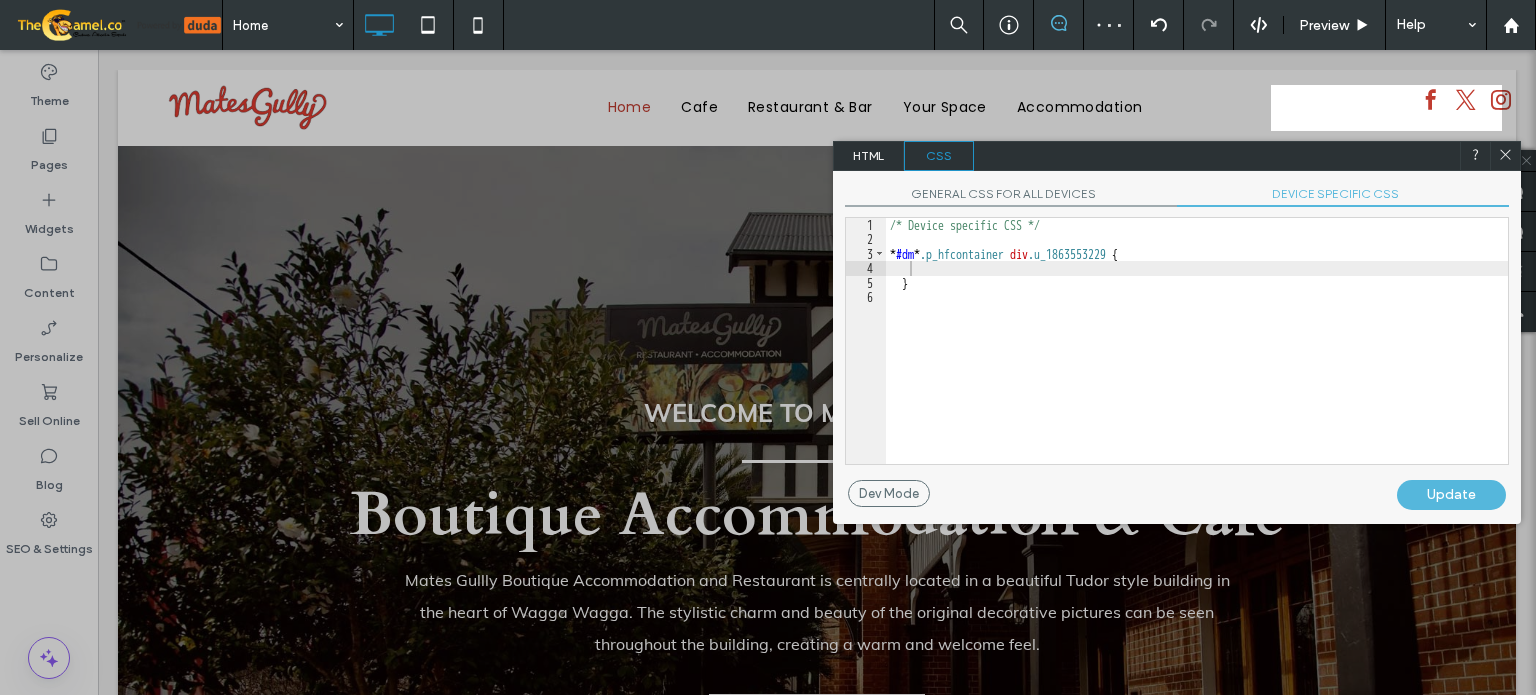 click 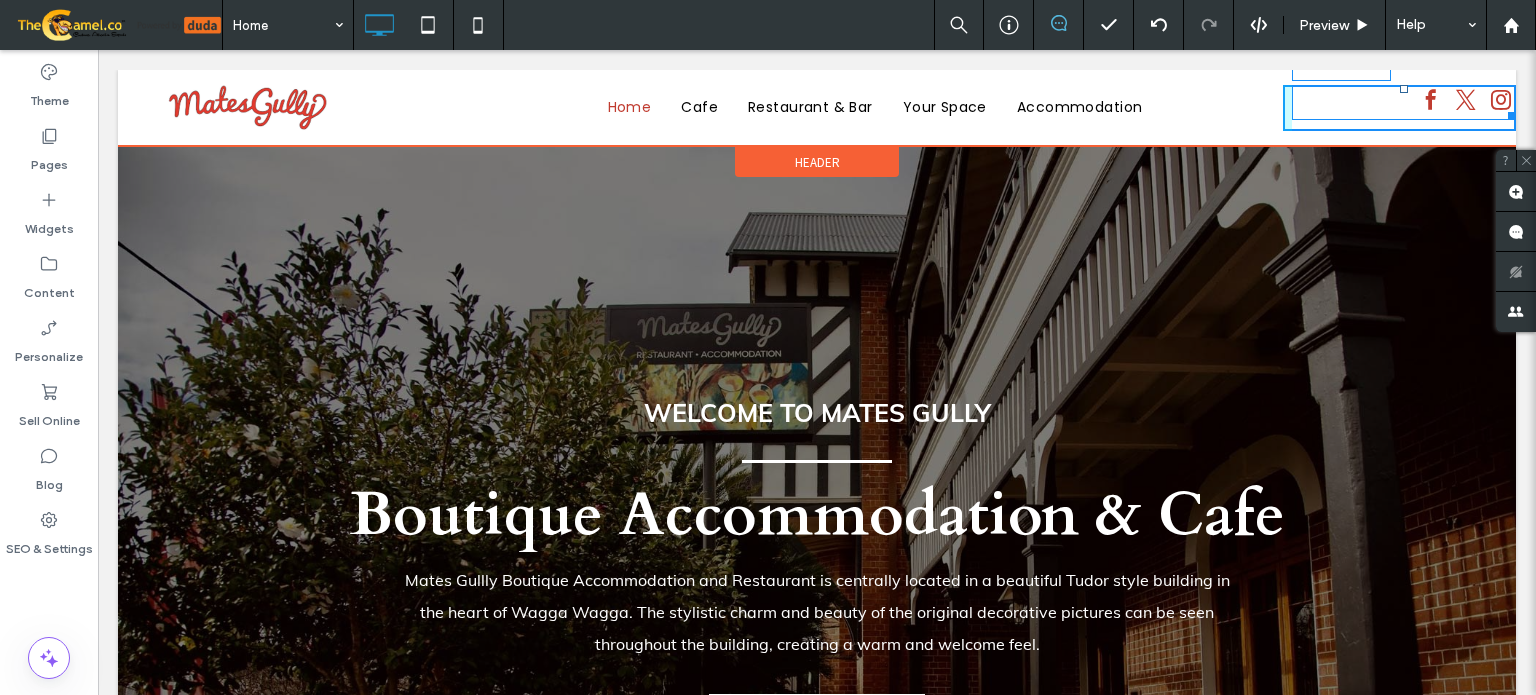 drag, startPoint x: 1489, startPoint y: 115, endPoint x: 1488, endPoint y: 103, distance: 12.0415945 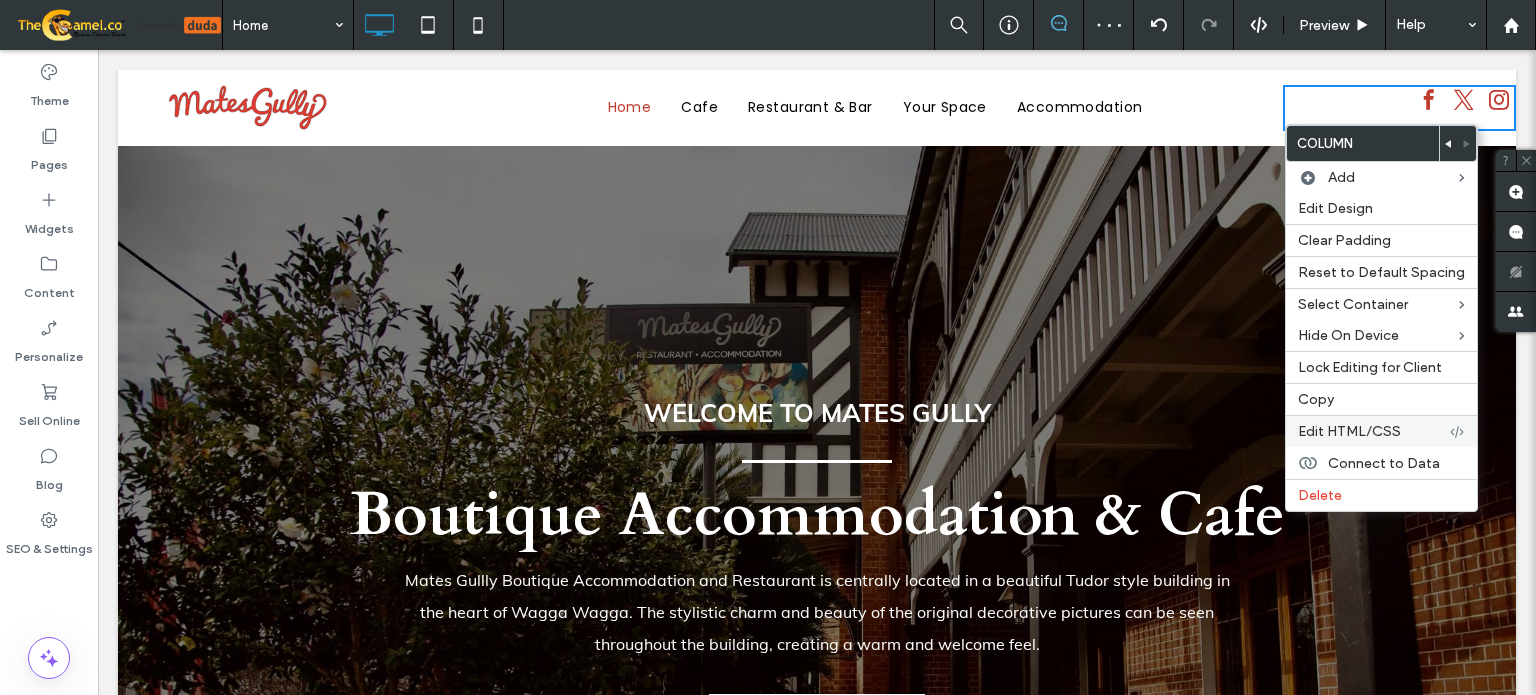 click on "Edit HTML/CSS" at bounding box center (1349, 431) 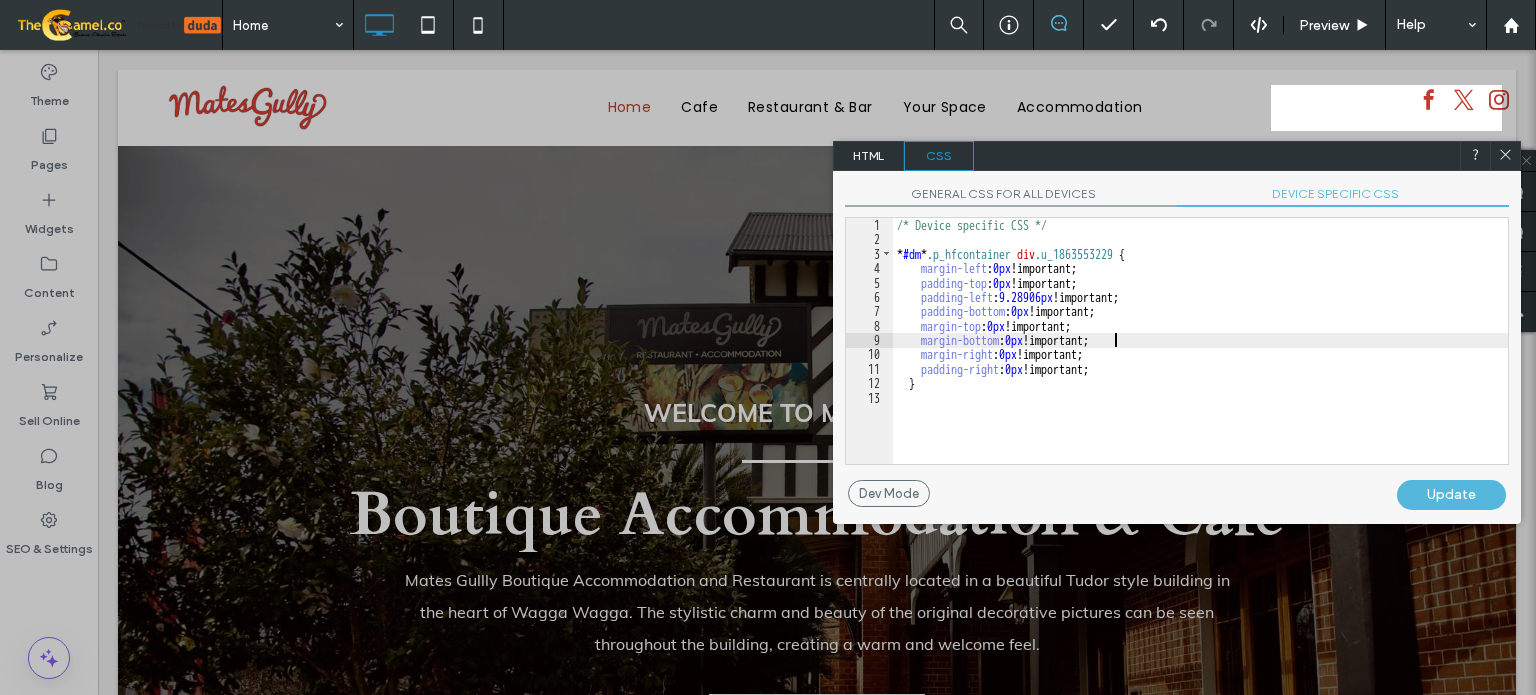 click on "/* Device specific CSS */ * #dm  * .p_hfcontainer   div .u_1863553229   {      margin-left : 0 px  !important;      padding-top : 0 px  !important;      padding-left : 9.28906 px  !important;      padding-bottom : 0 px  !important;      margin-top : 0 px  !important;      margin-bottom : 0 px  !important;      margin-right : 0 px  !important;      padding-right : 0 px  !important;    }" at bounding box center [1200, 355] 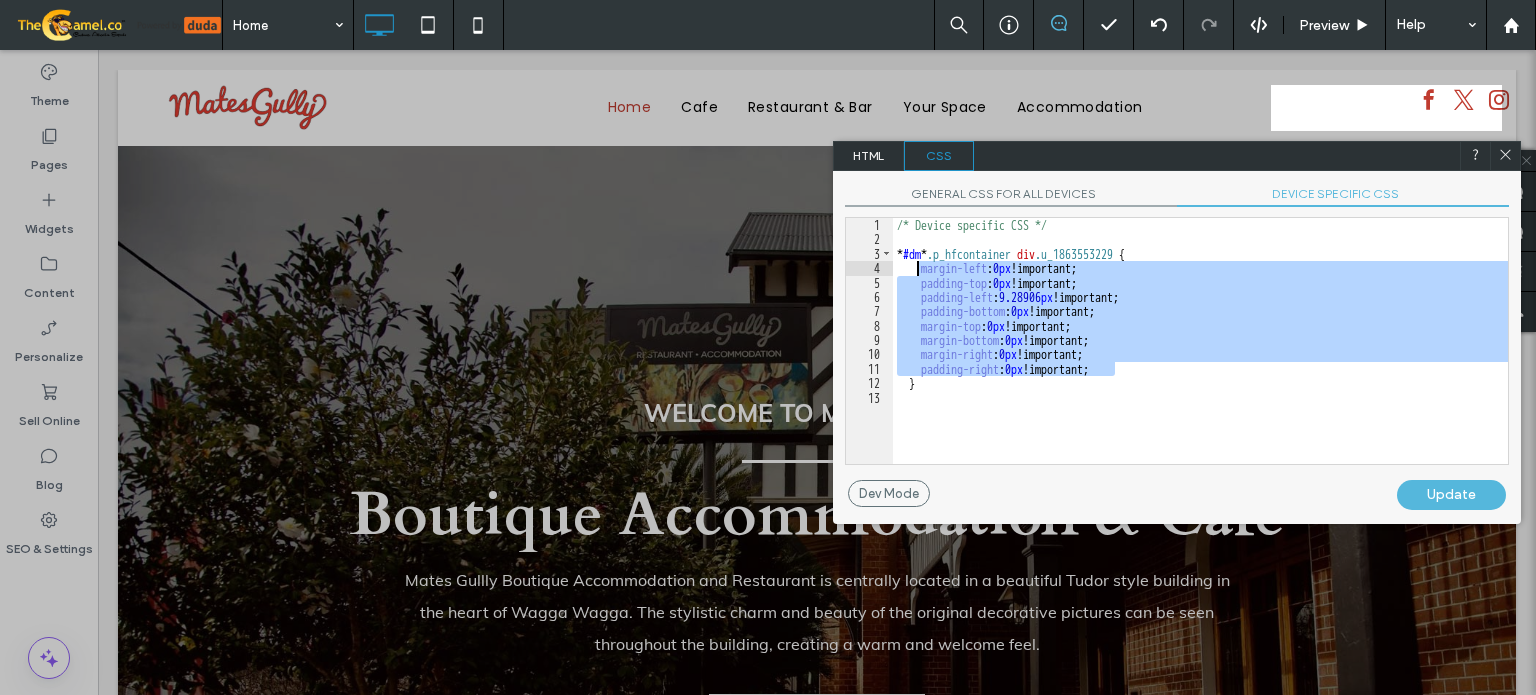 drag, startPoint x: 1088, startPoint y: 356, endPoint x: 914, endPoint y: 269, distance: 194.53792 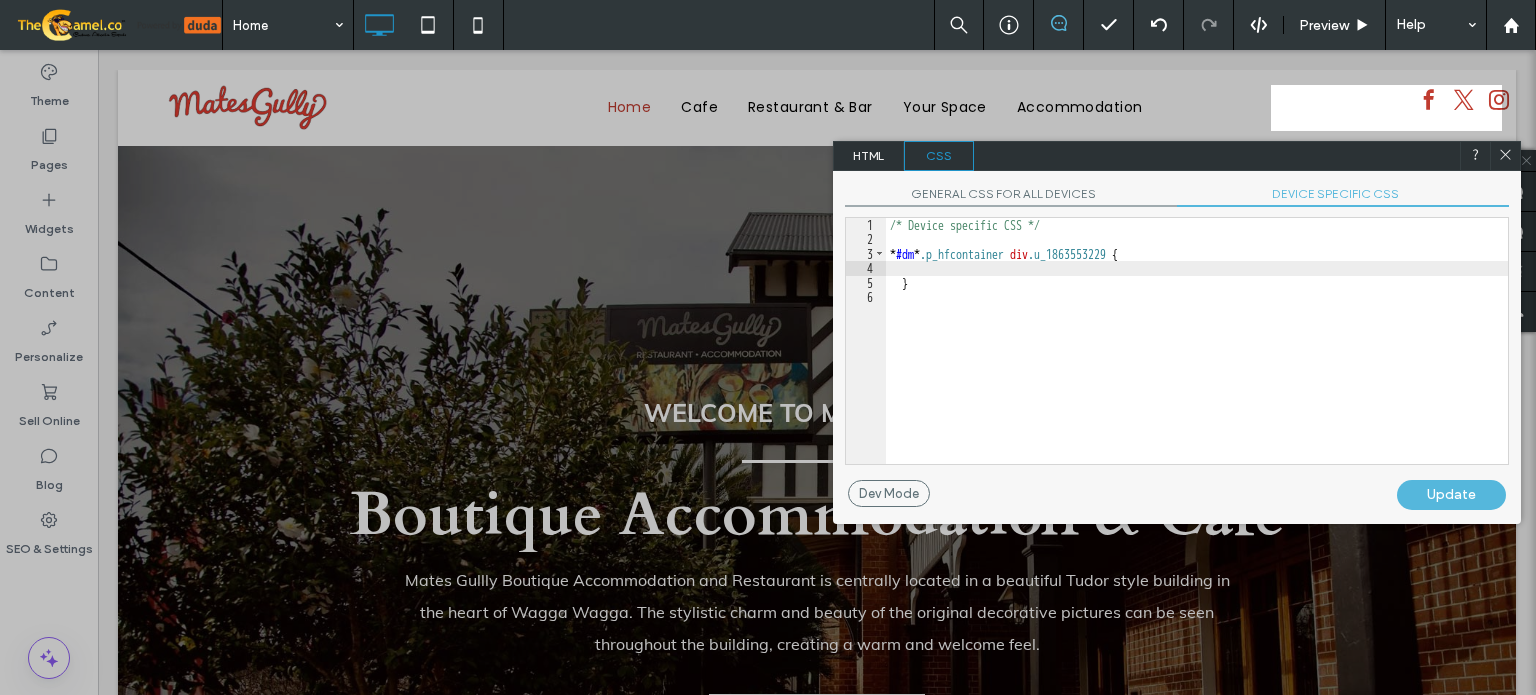 click on "GENERAL CSS FOR ALL DEVICES" at bounding box center (1011, 196) 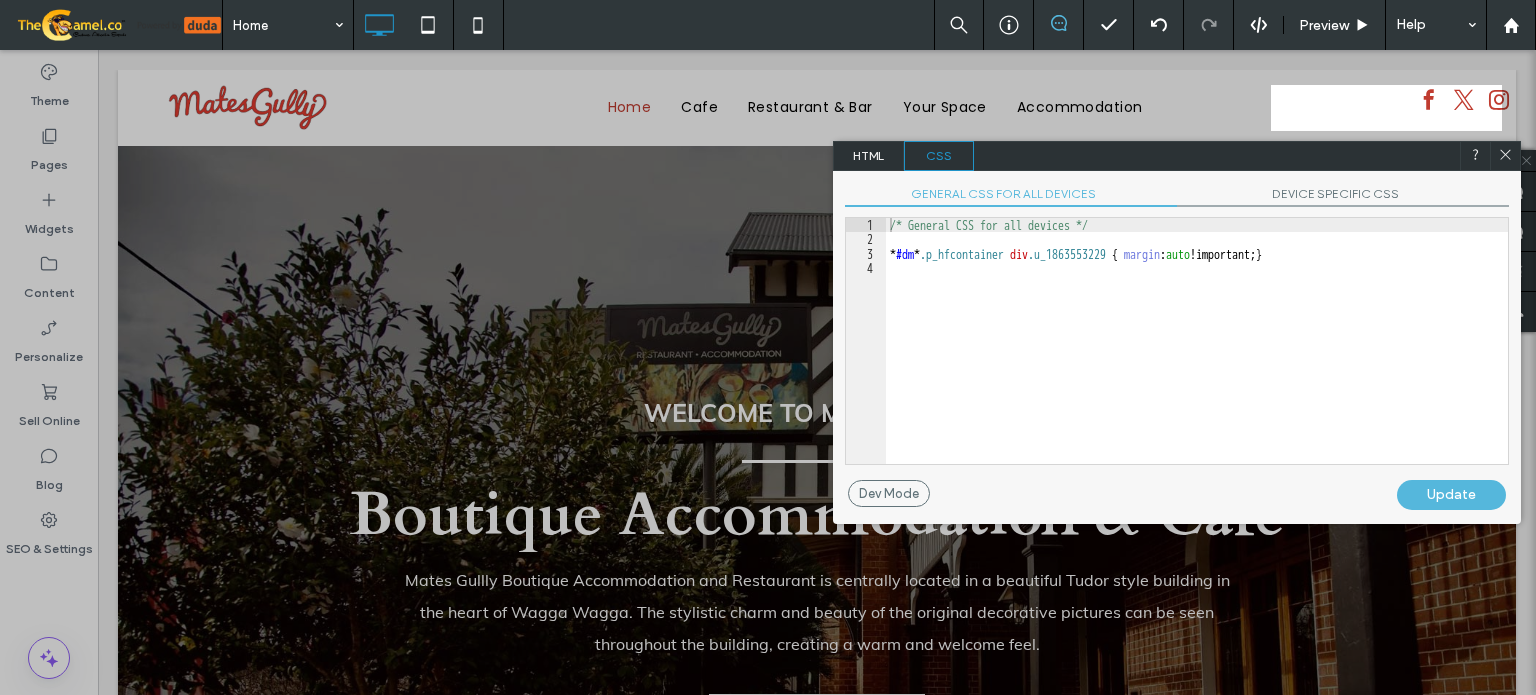 click on "/* General CSS for all devices */ * #dm  * .p_hfcontainer   div .u_1863553229   {   margin : auto  !important;  }" at bounding box center (1197, 355) 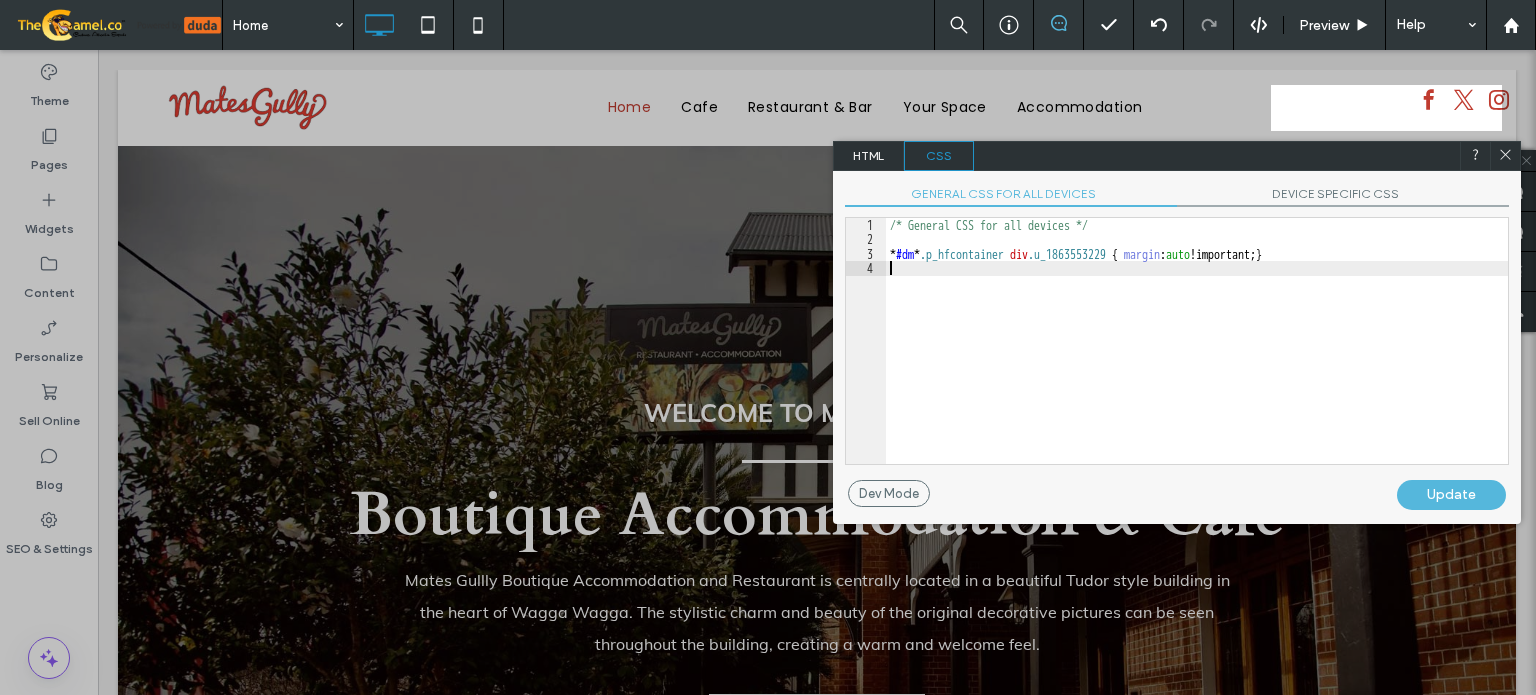 click on "Update" at bounding box center [1451, 495] 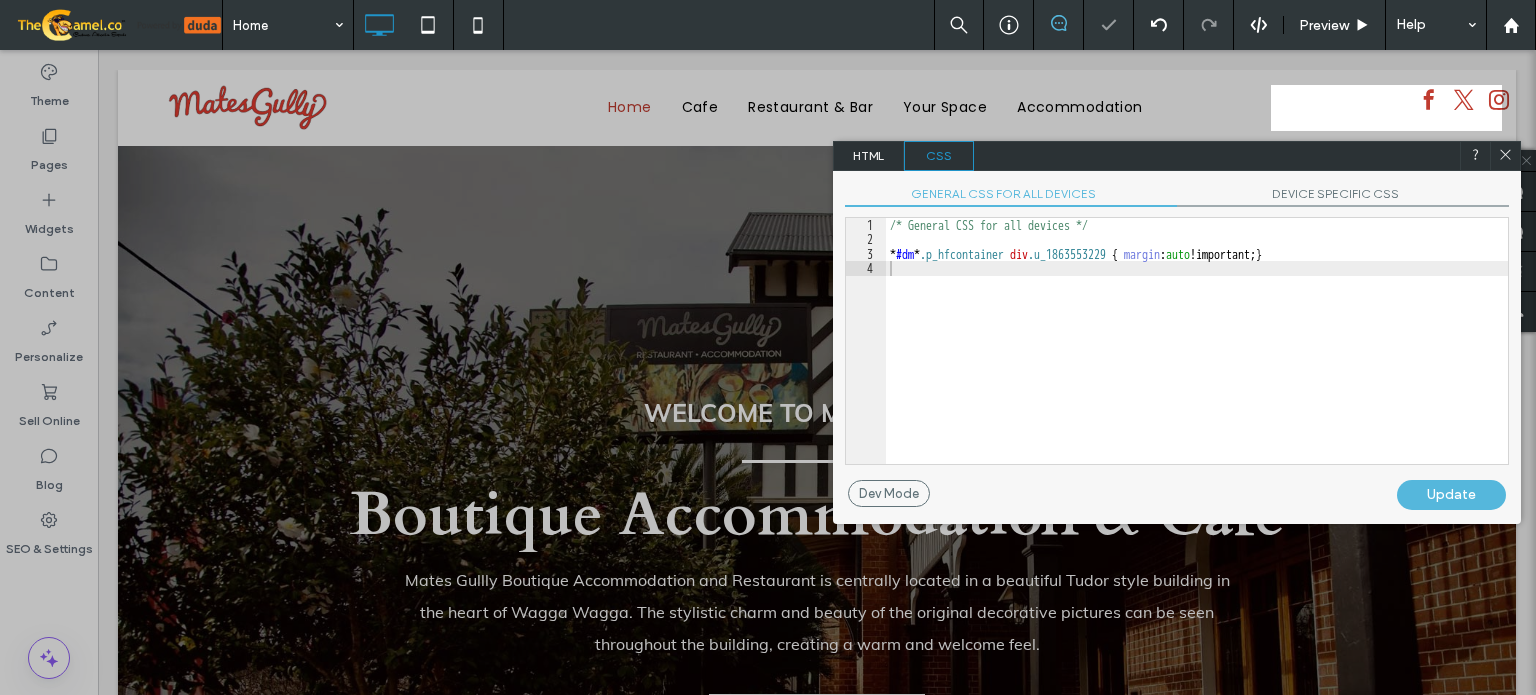 drag, startPoint x: 1331, startPoint y: 156, endPoint x: 1152, endPoint y: 160, distance: 179.0447 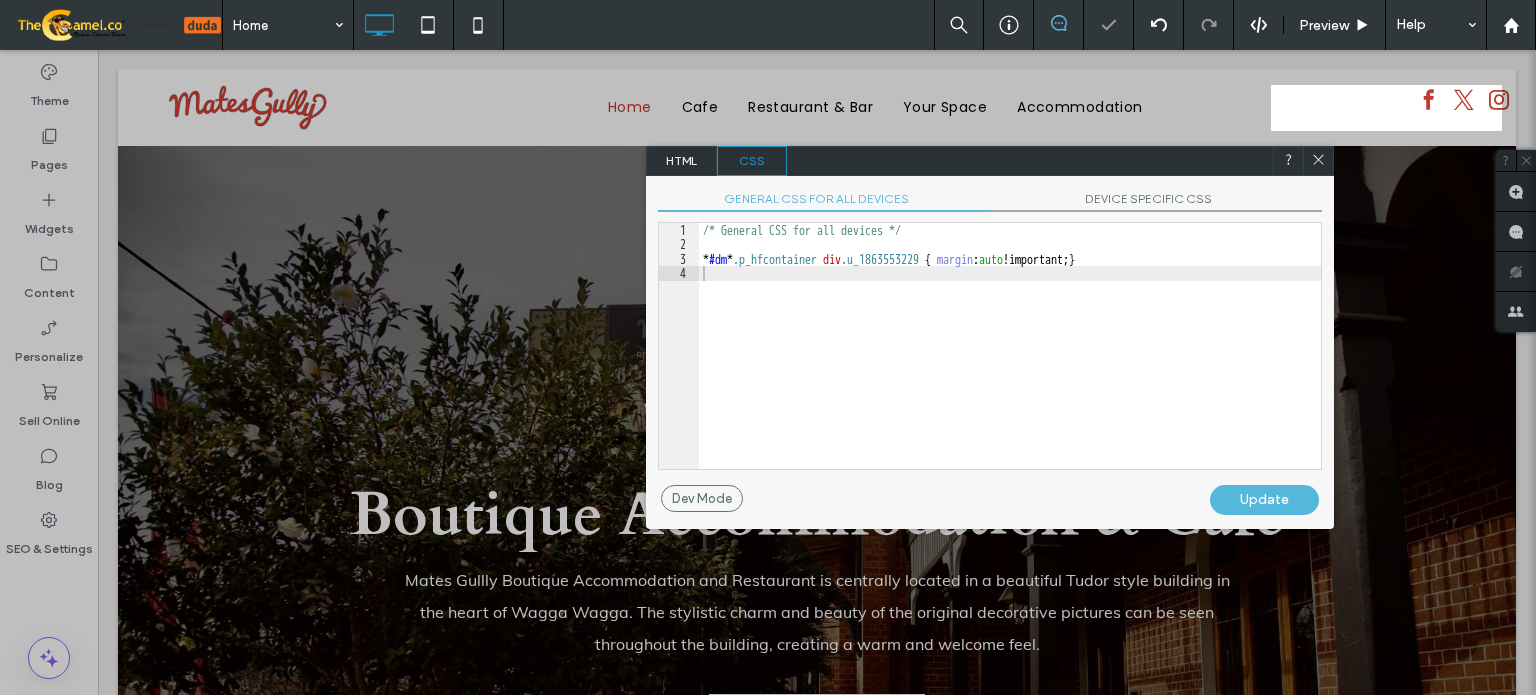 click on "DEVICE SPECIFIC CSS" at bounding box center (1156, 201) 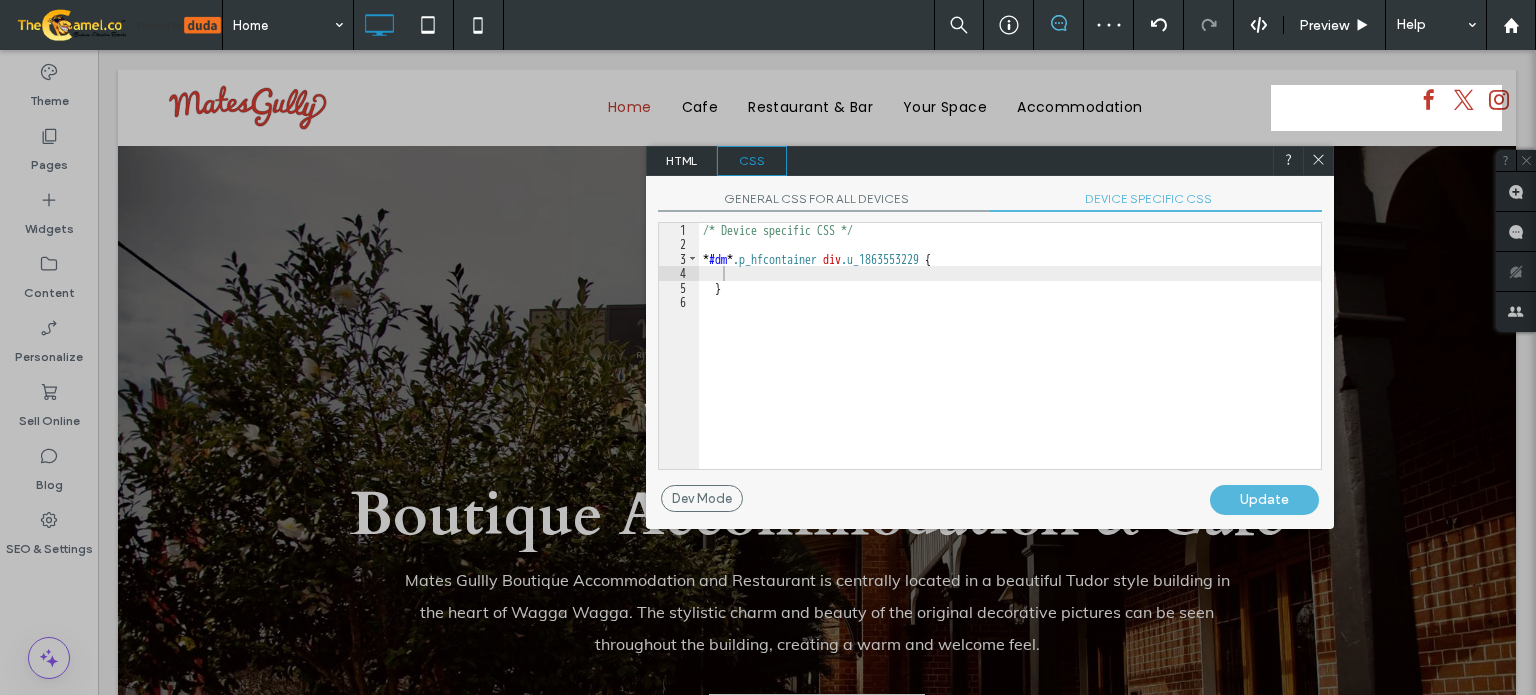 click on "/* Device specific CSS */ * #dm  * .p_hfcontainer   div .u_1863553229   {        }" at bounding box center (1010, 360) 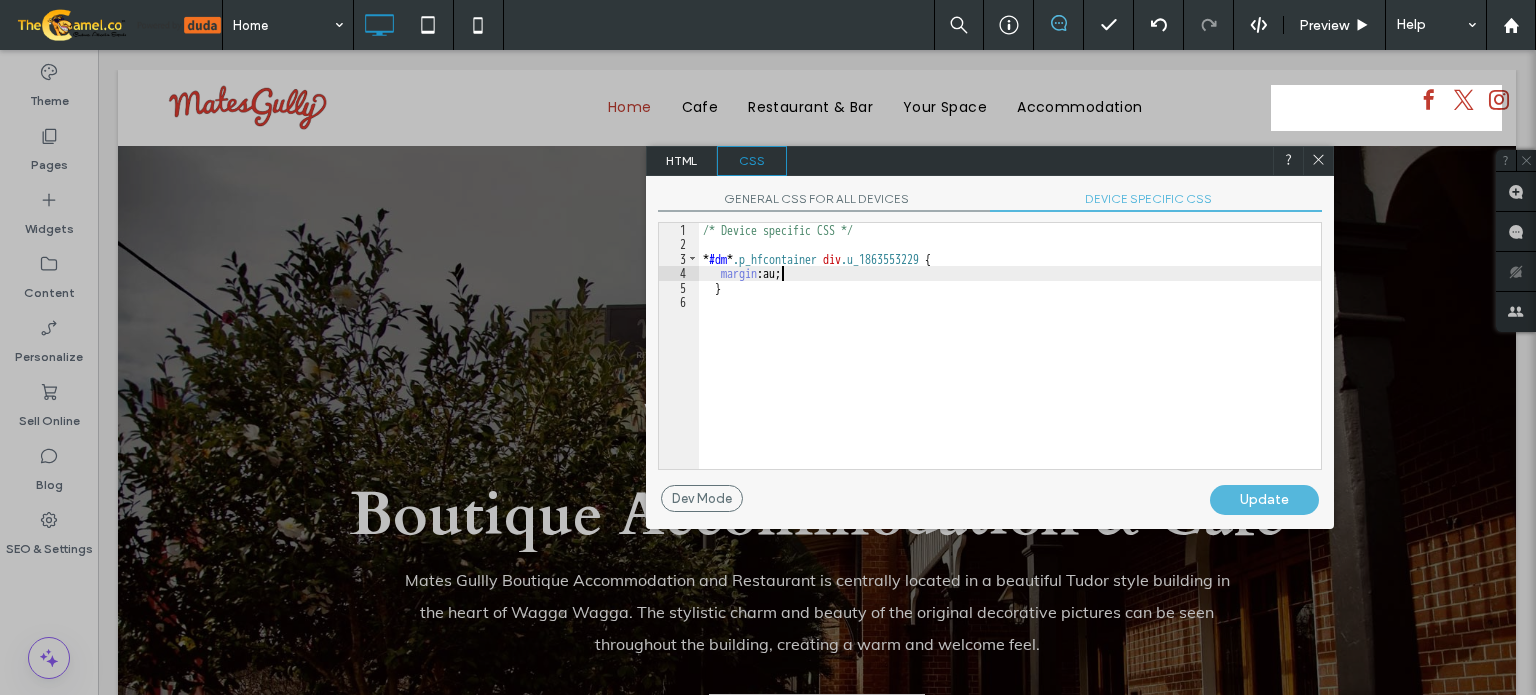 type on "**" 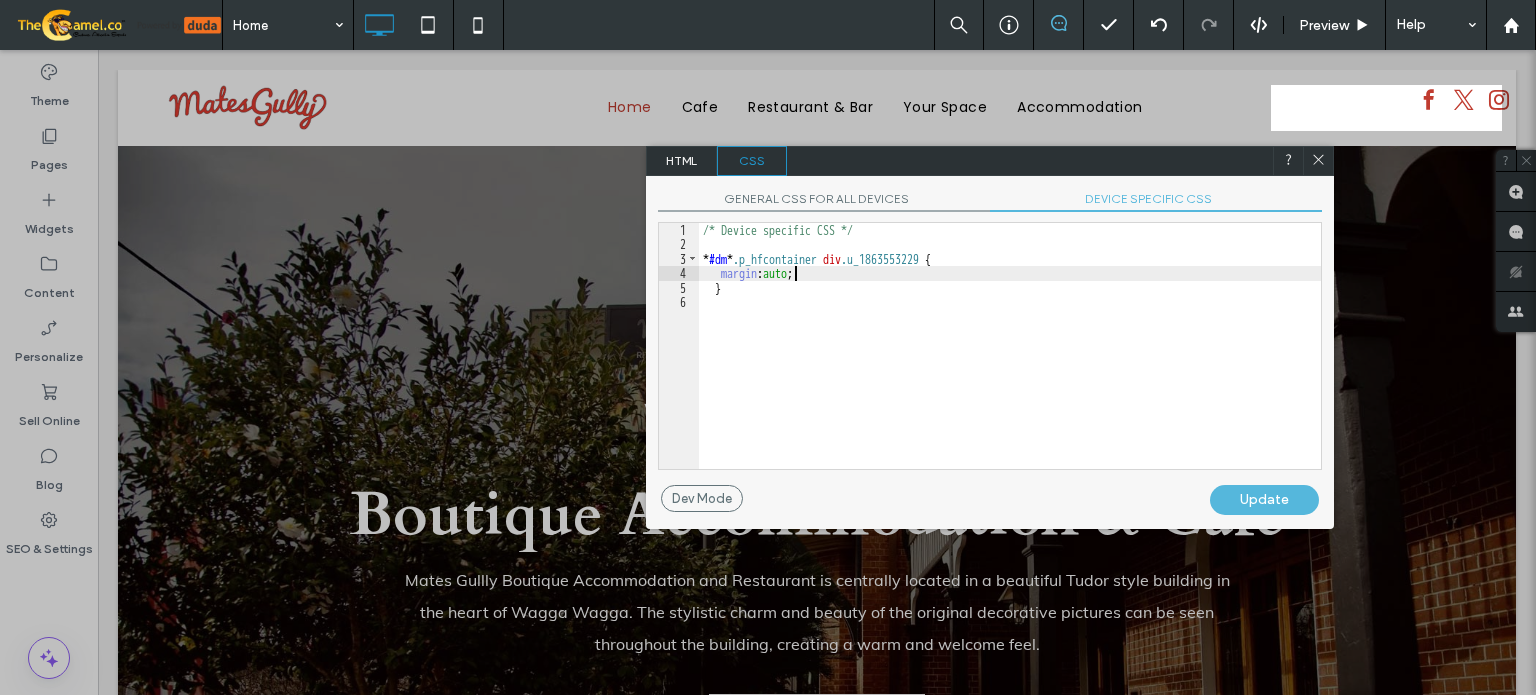 click on "Update" at bounding box center [1264, 500] 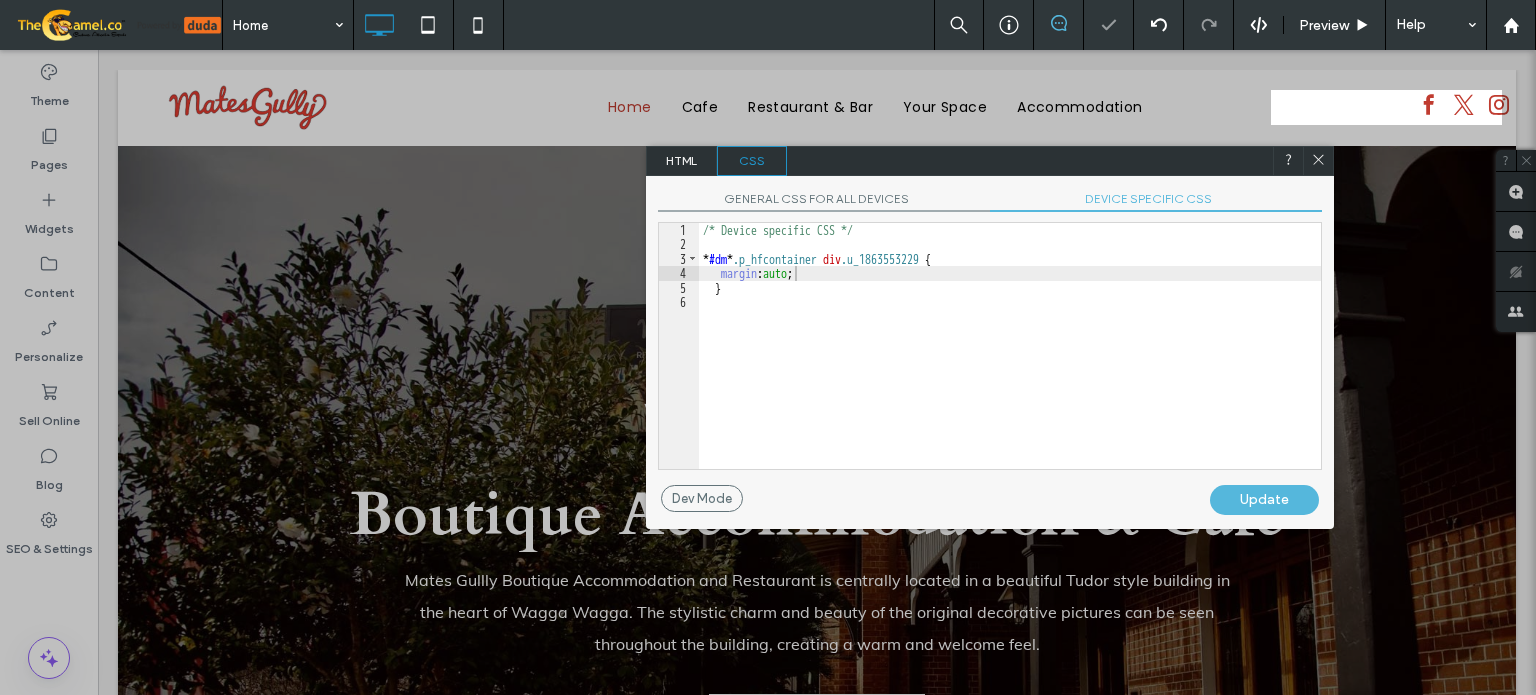 click at bounding box center [1318, 161] 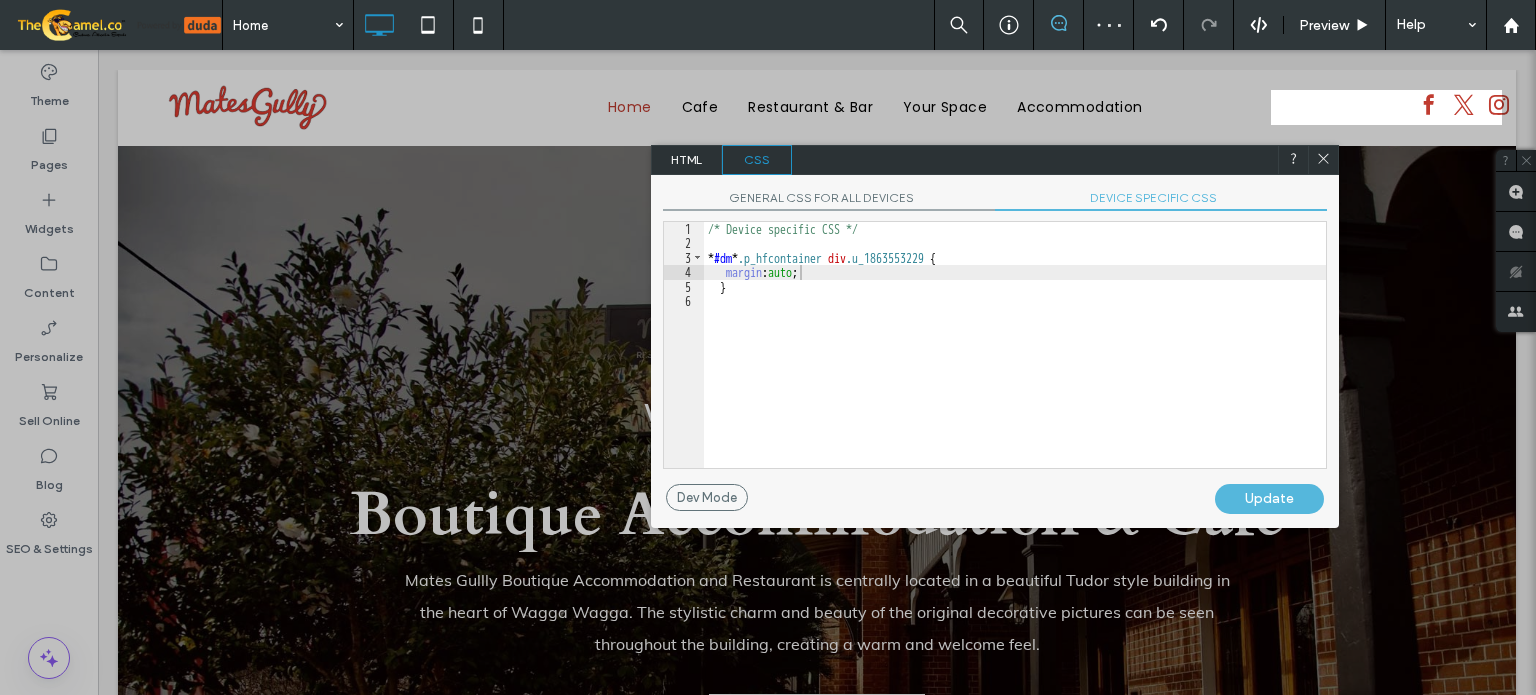 click 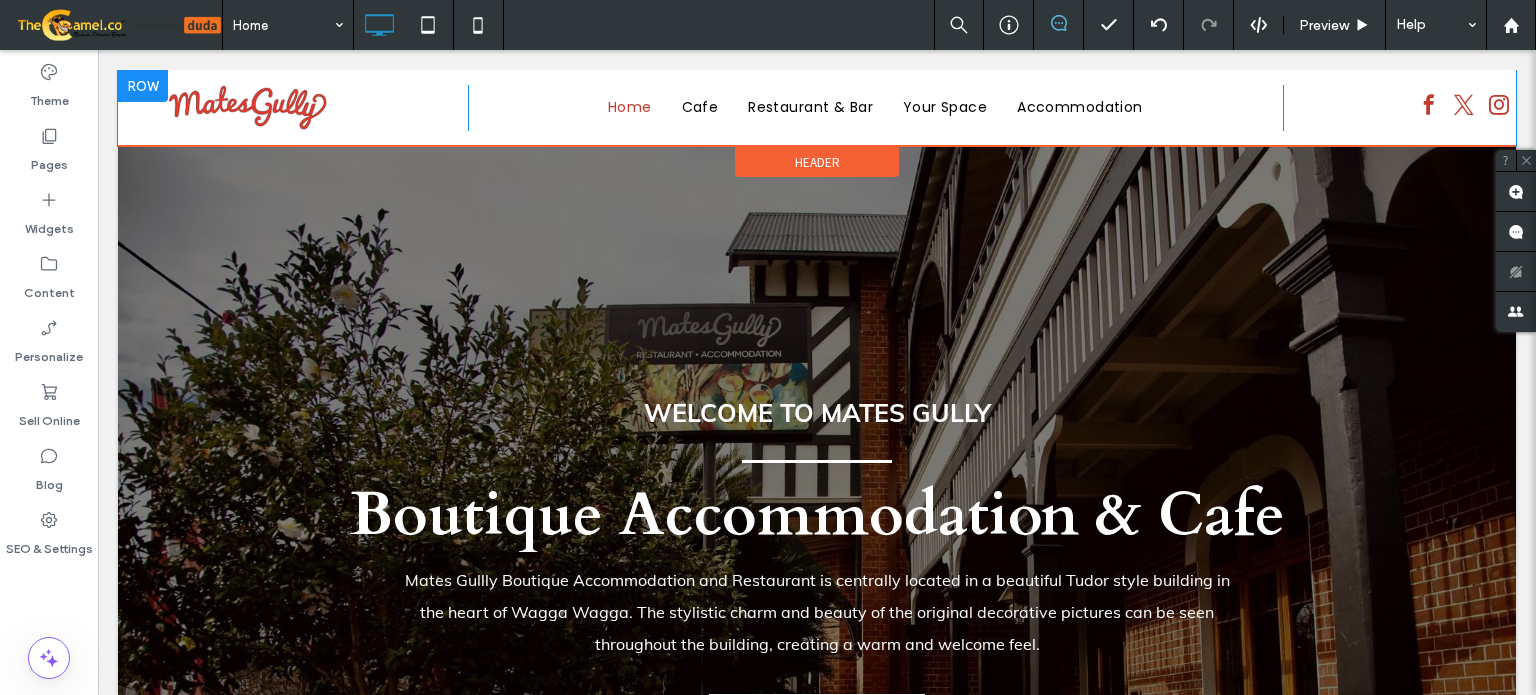 click at bounding box center (143, 86) 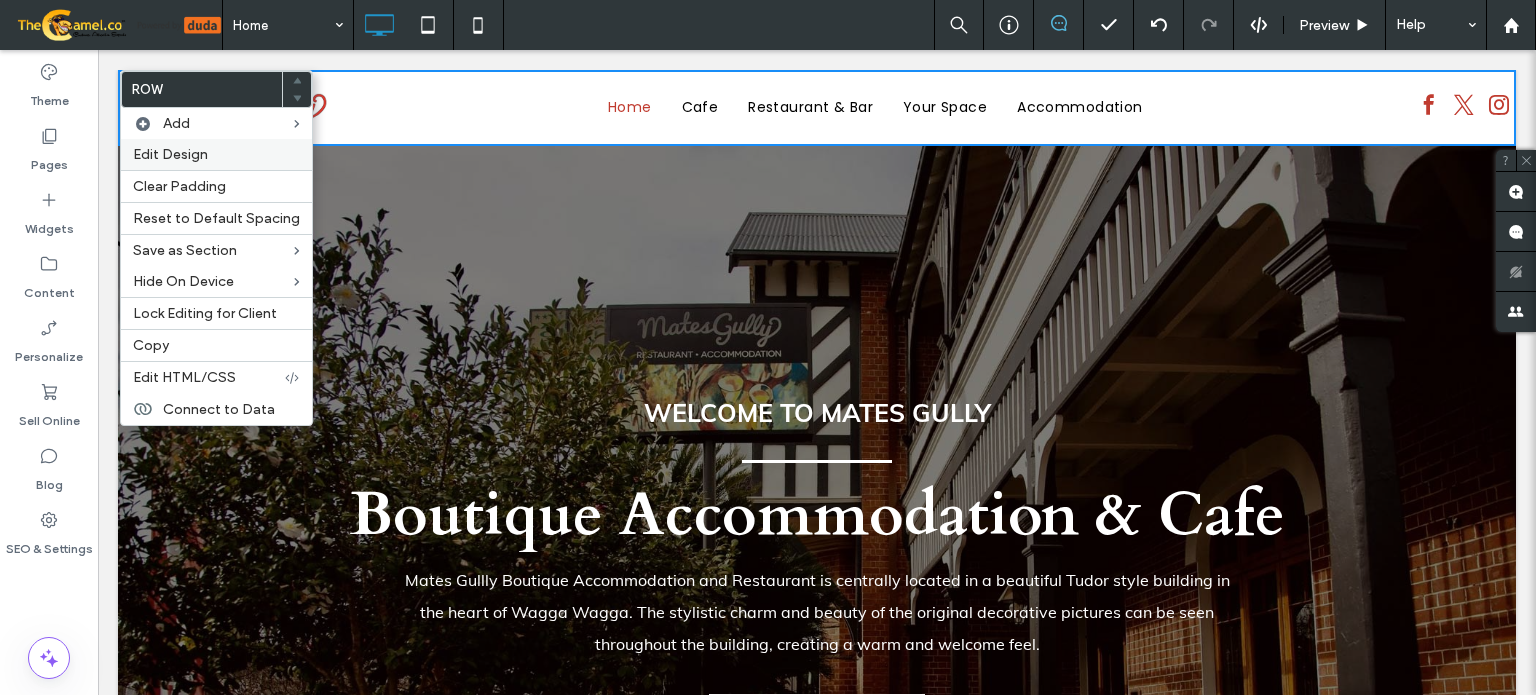 click on "Edit Design" at bounding box center (216, 154) 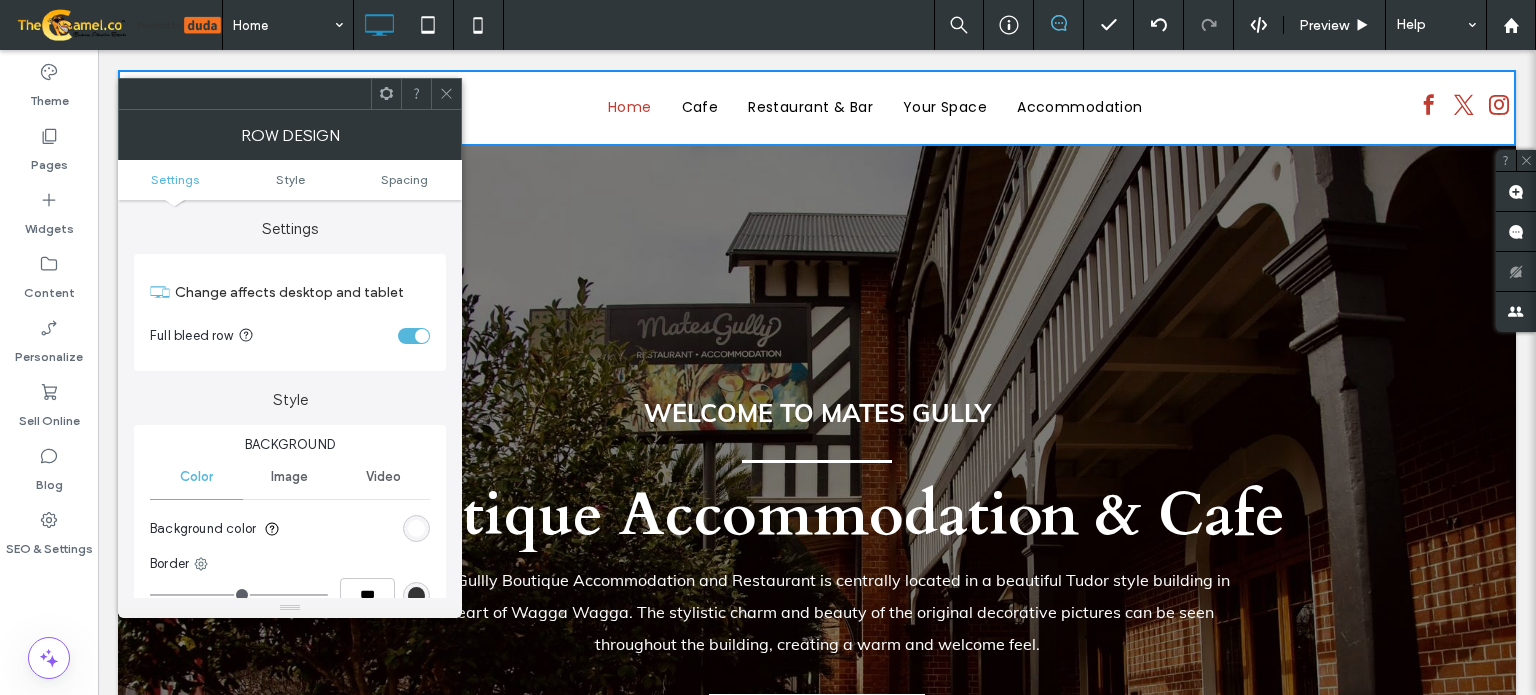 click on "Settings Style Spacing" at bounding box center (290, 180) 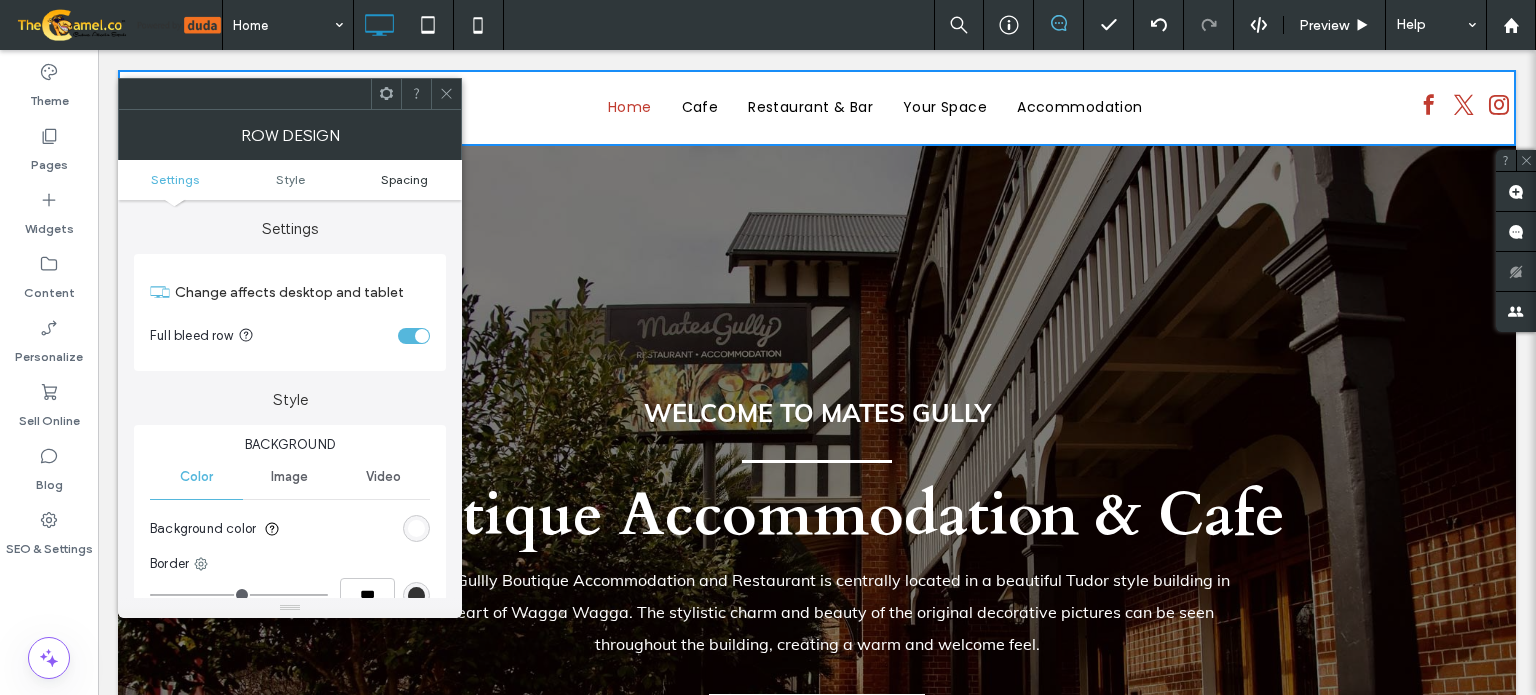 click on "Settings Style Spacing" at bounding box center [290, 180] 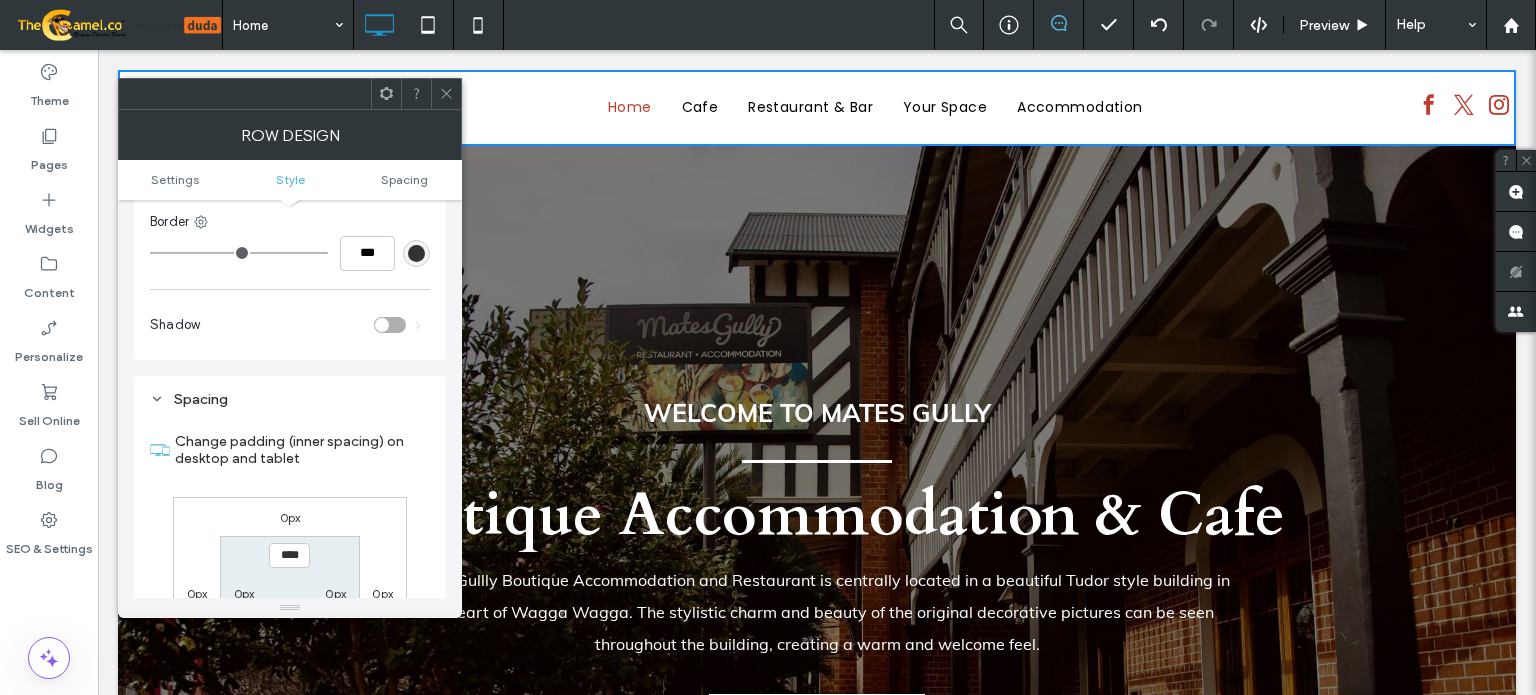 scroll, scrollTop: 502, scrollLeft: 0, axis: vertical 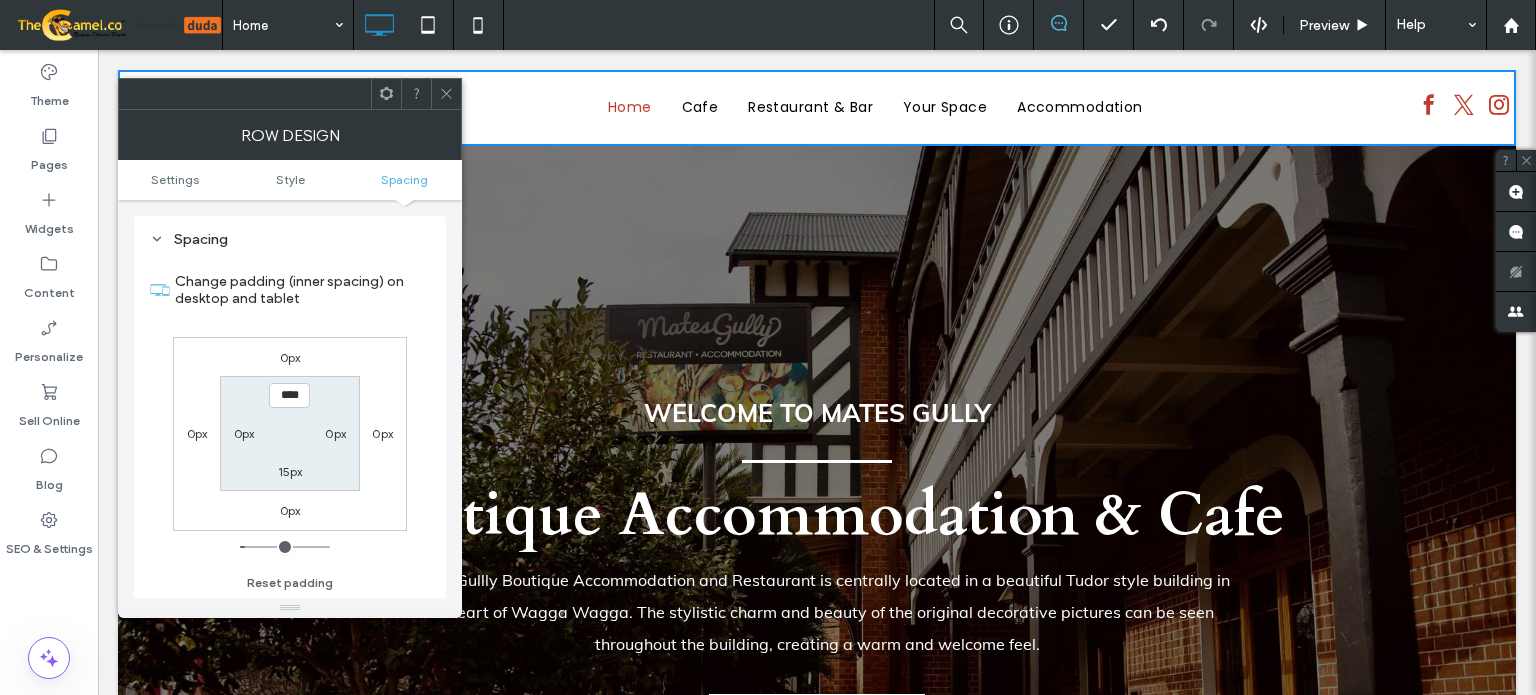click on "0px" at bounding box center (335, 433) 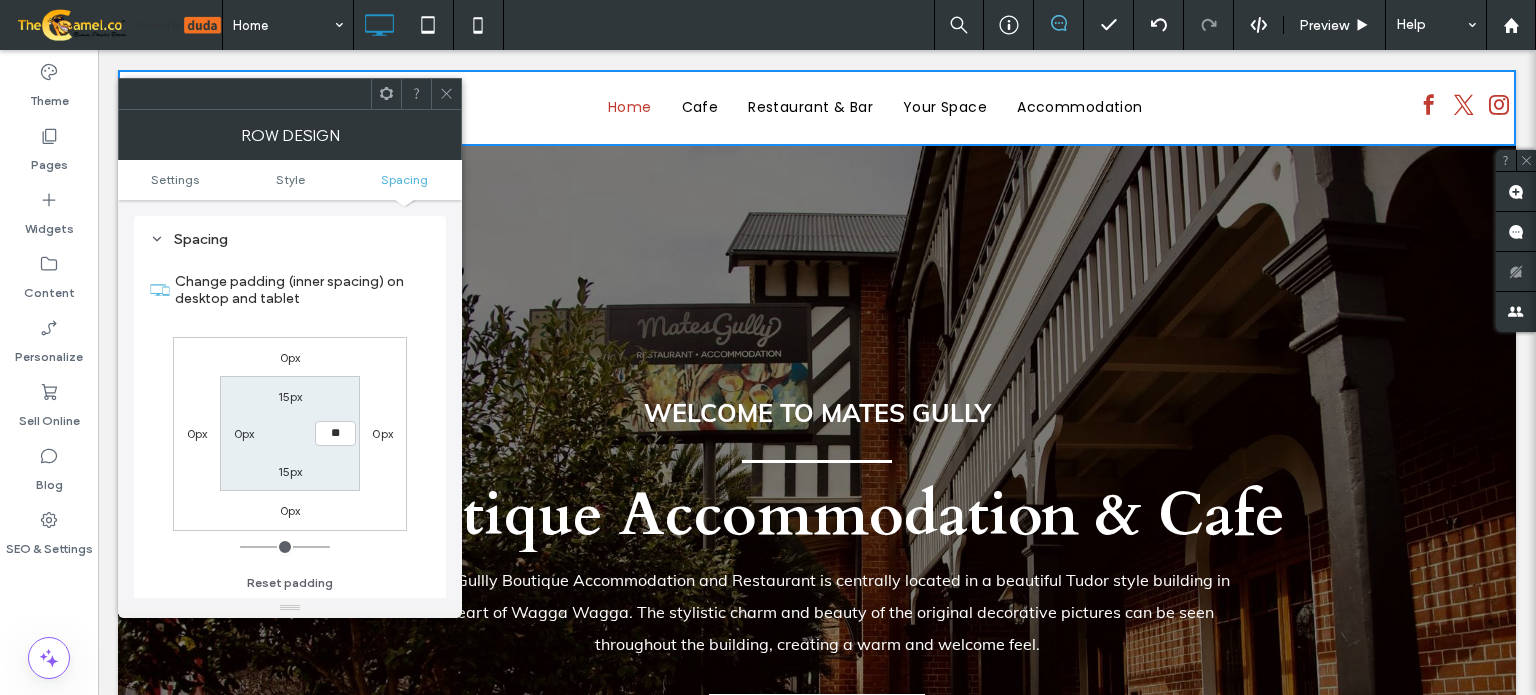 type on "**" 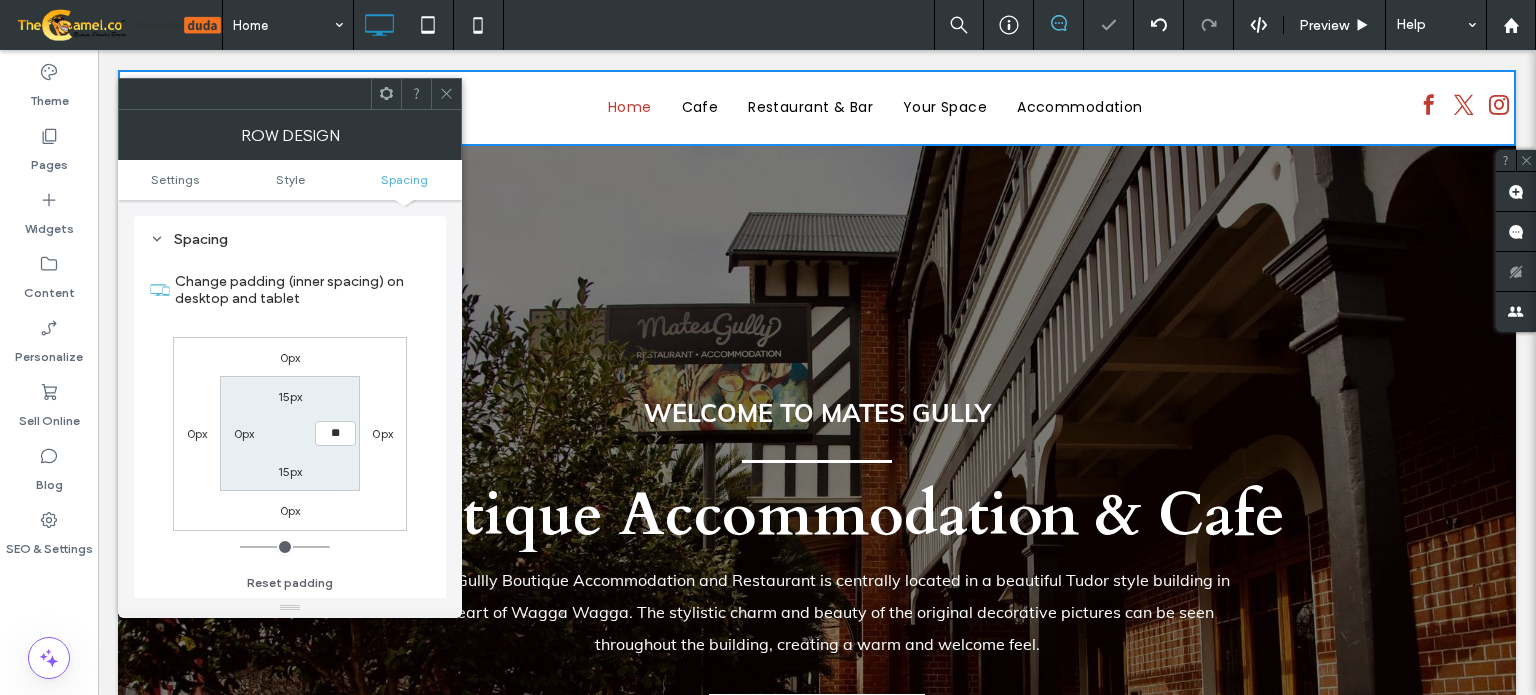 type on "**" 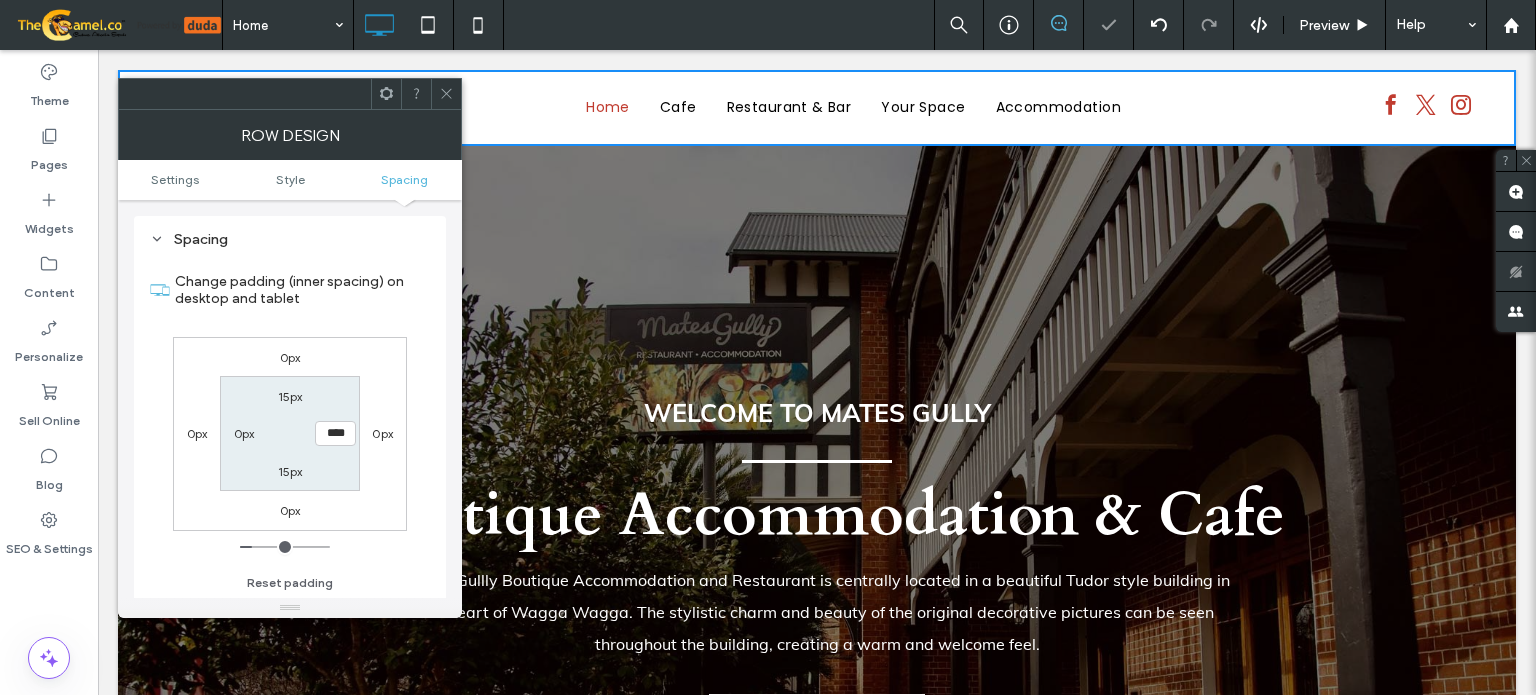 click on "0px" at bounding box center [244, 433] 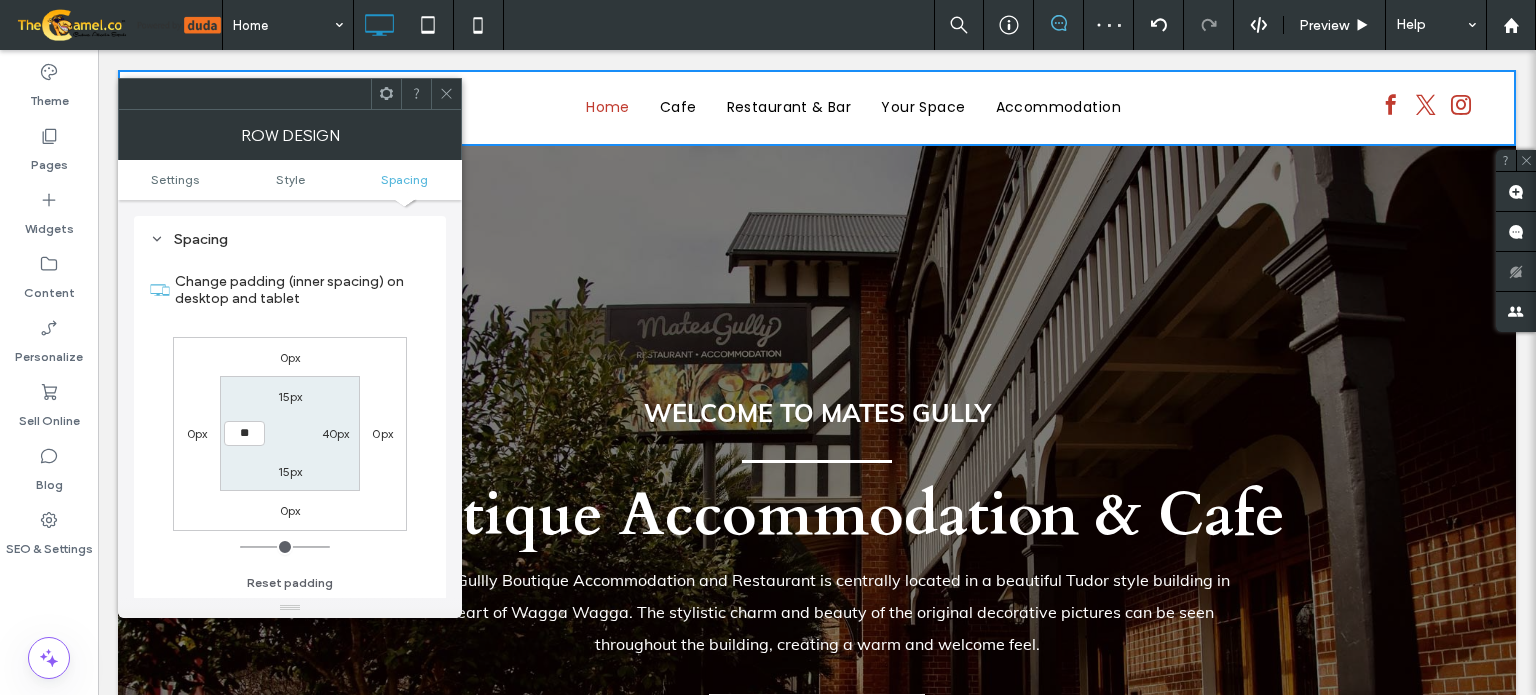 type on "**" 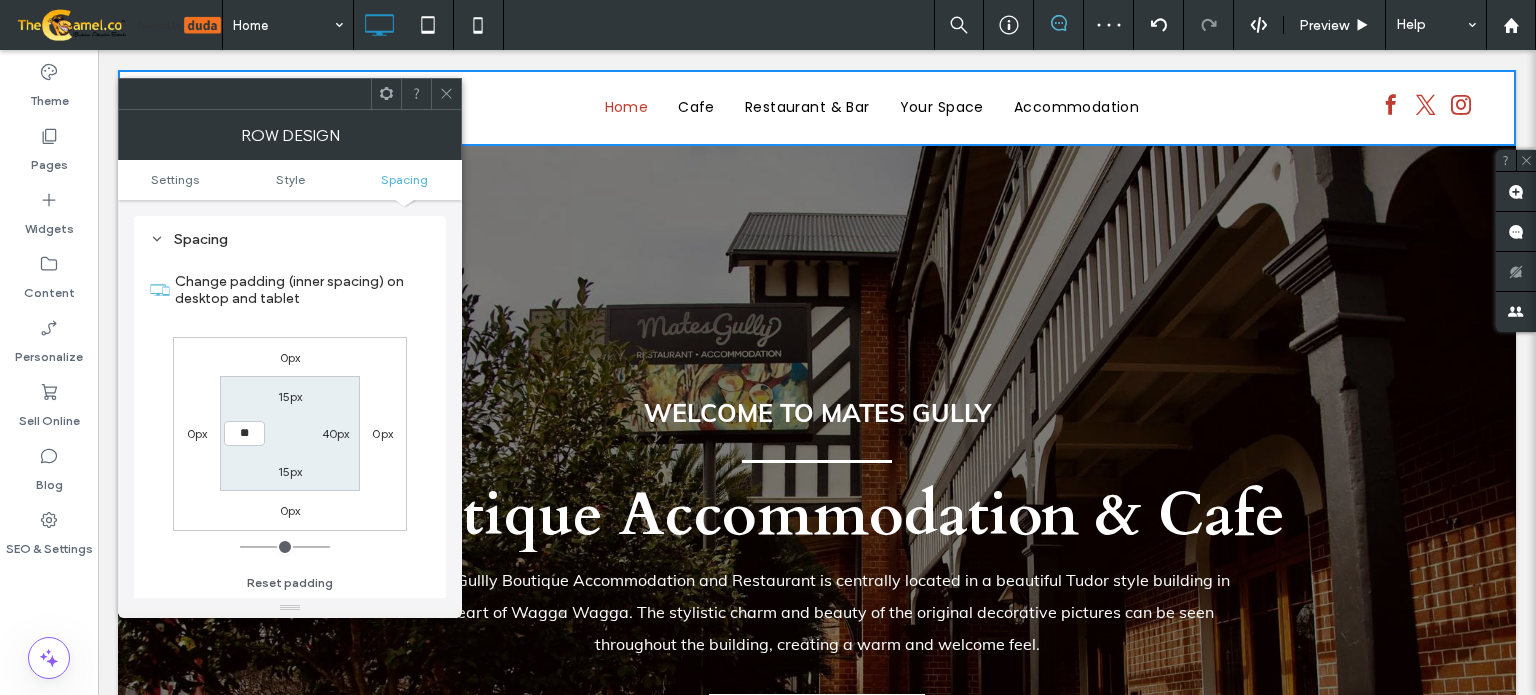 type on "**" 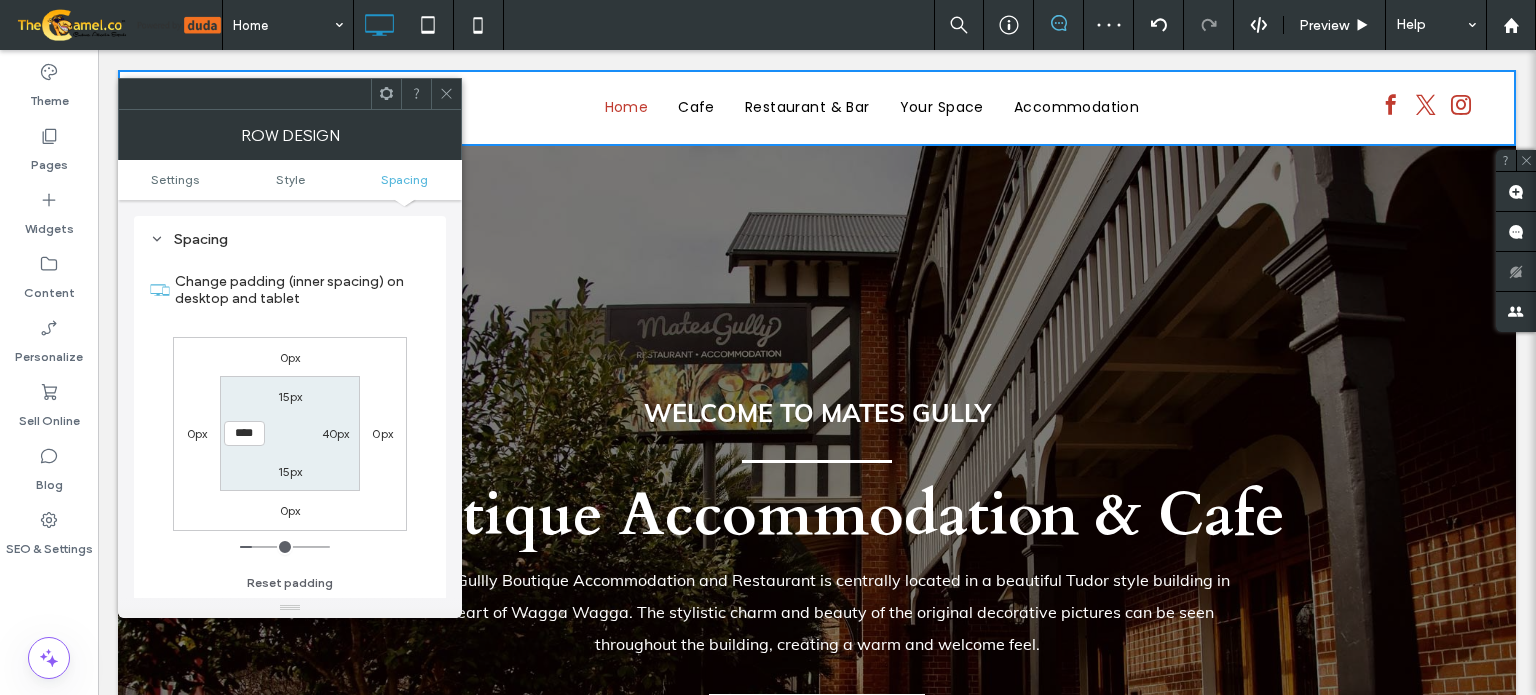 click 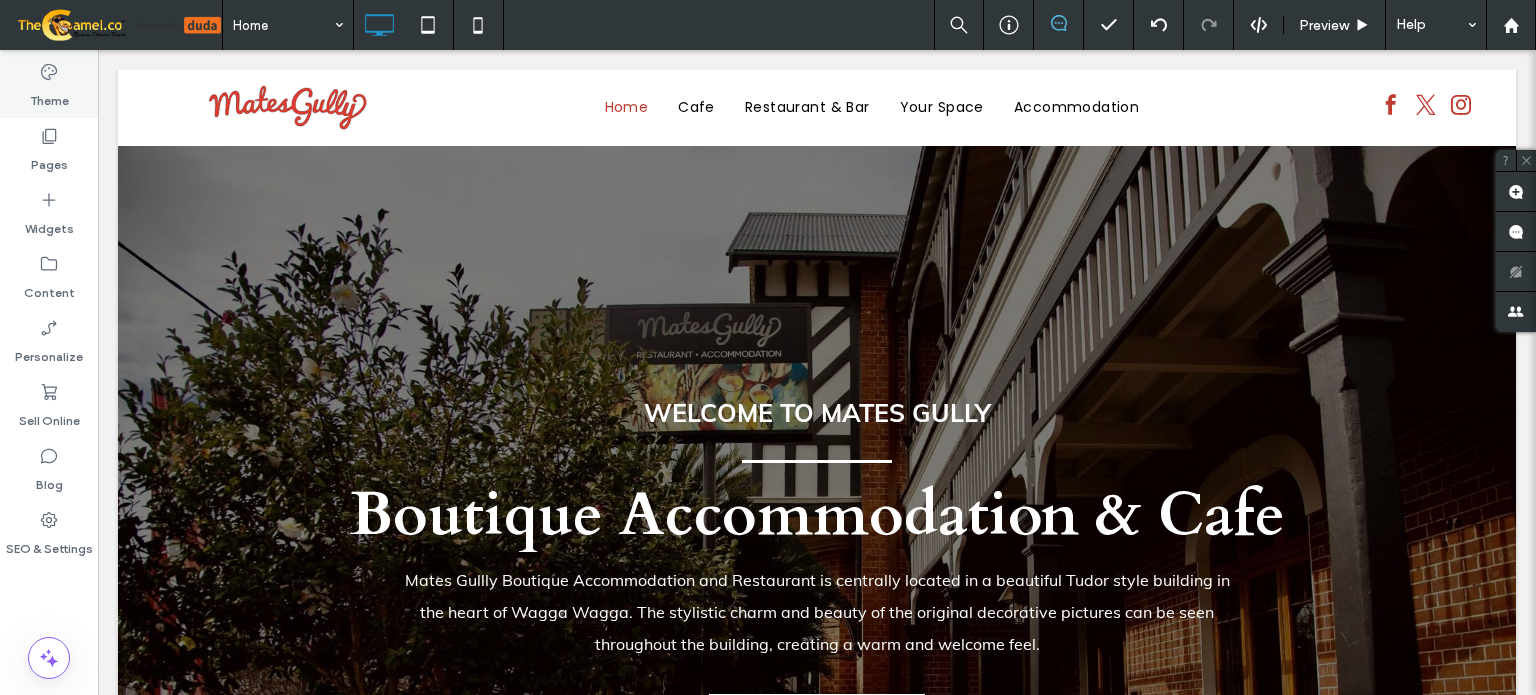 click on "Theme" at bounding box center (49, 86) 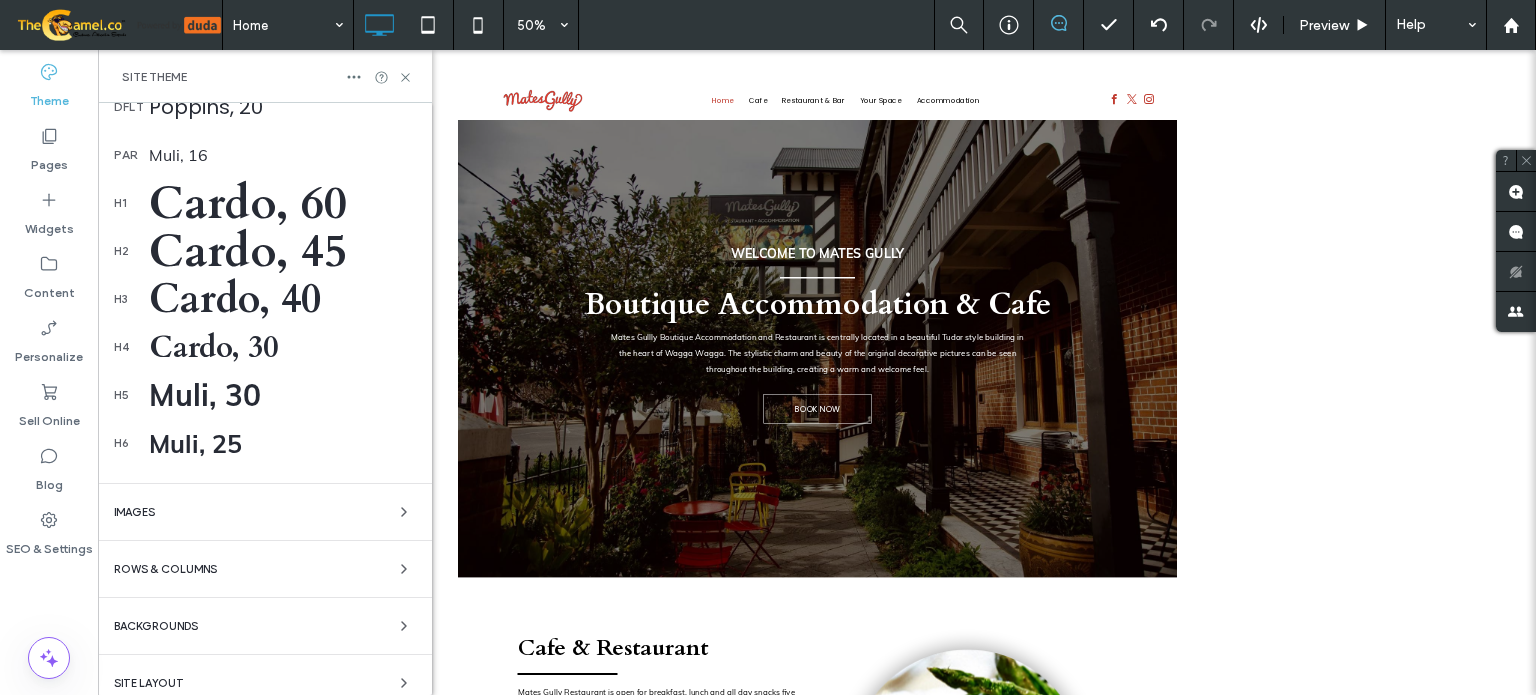 scroll, scrollTop: 352, scrollLeft: 0, axis: vertical 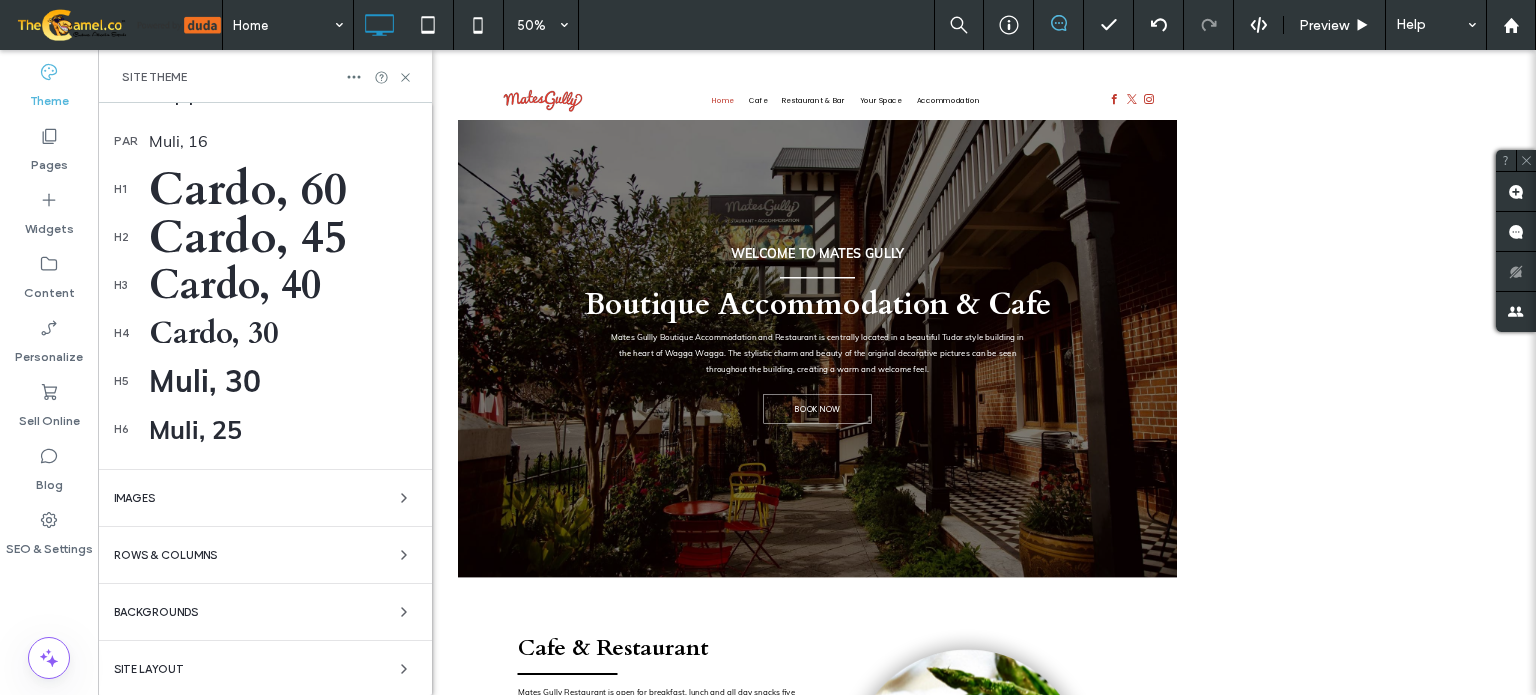click on "Site Layout" at bounding box center (265, 669) 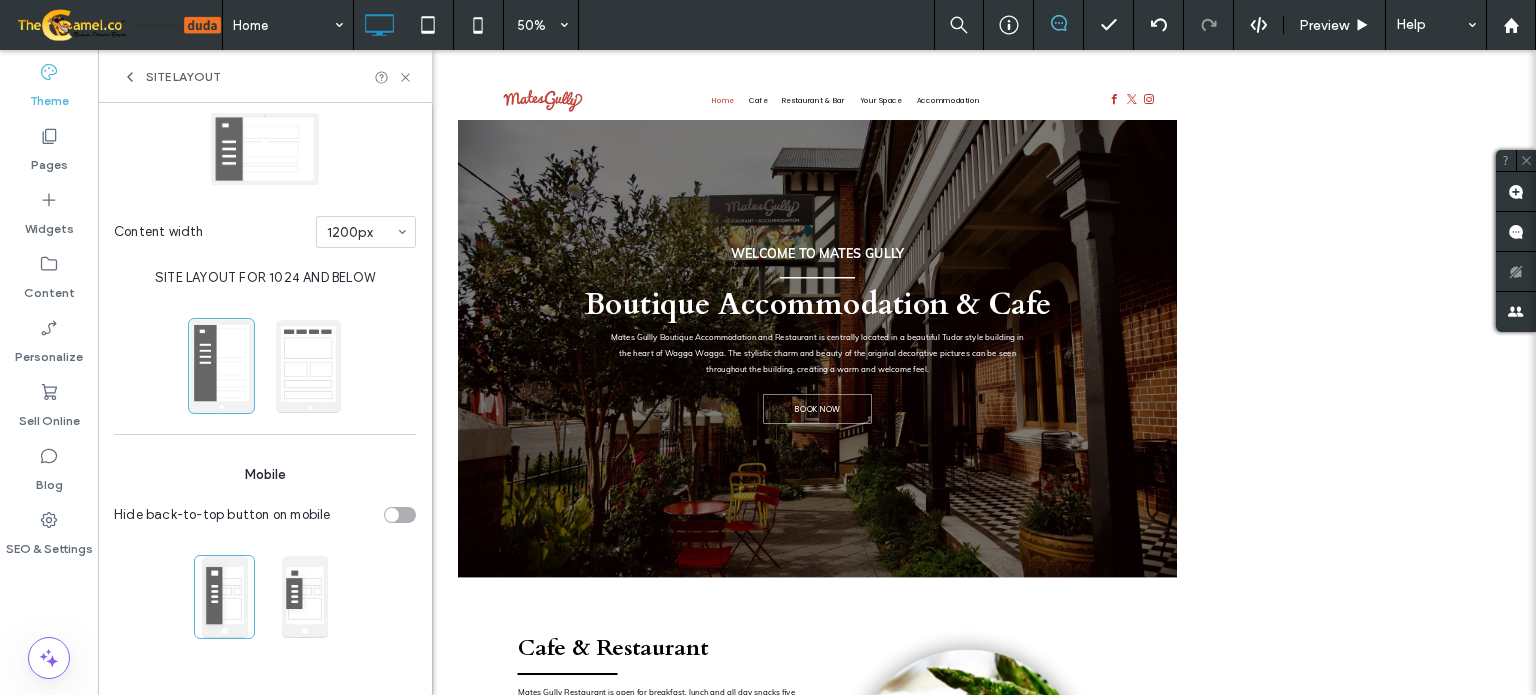 scroll, scrollTop: 274, scrollLeft: 0, axis: vertical 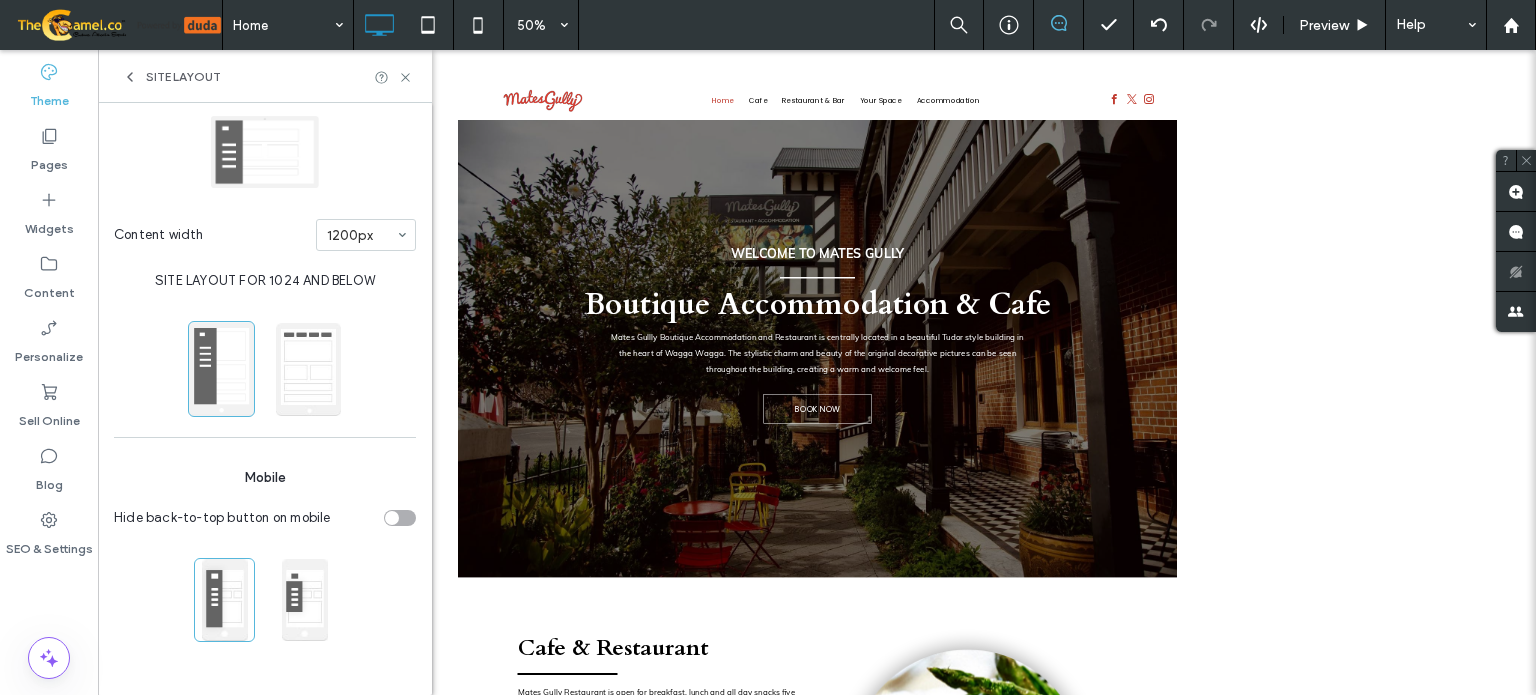 click 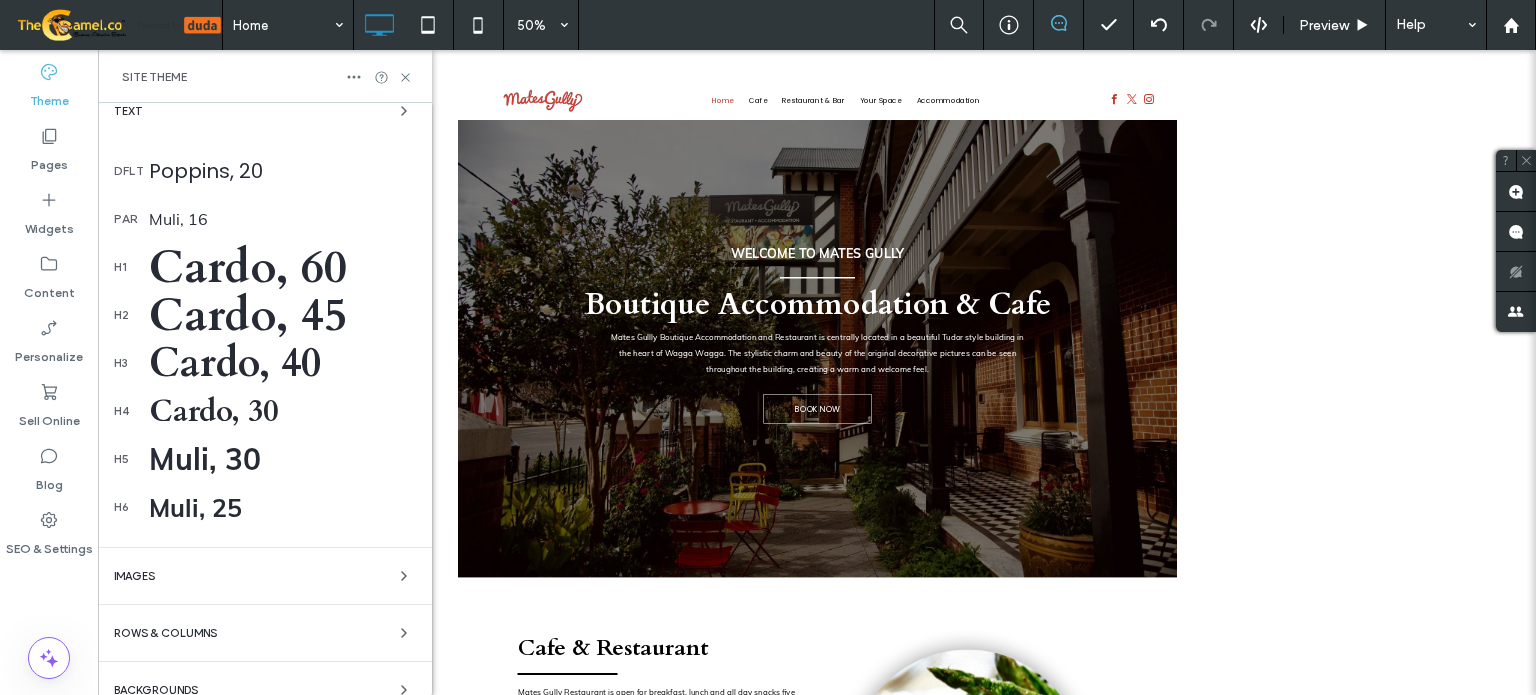 click on "Rows & Columns" at bounding box center (265, 633) 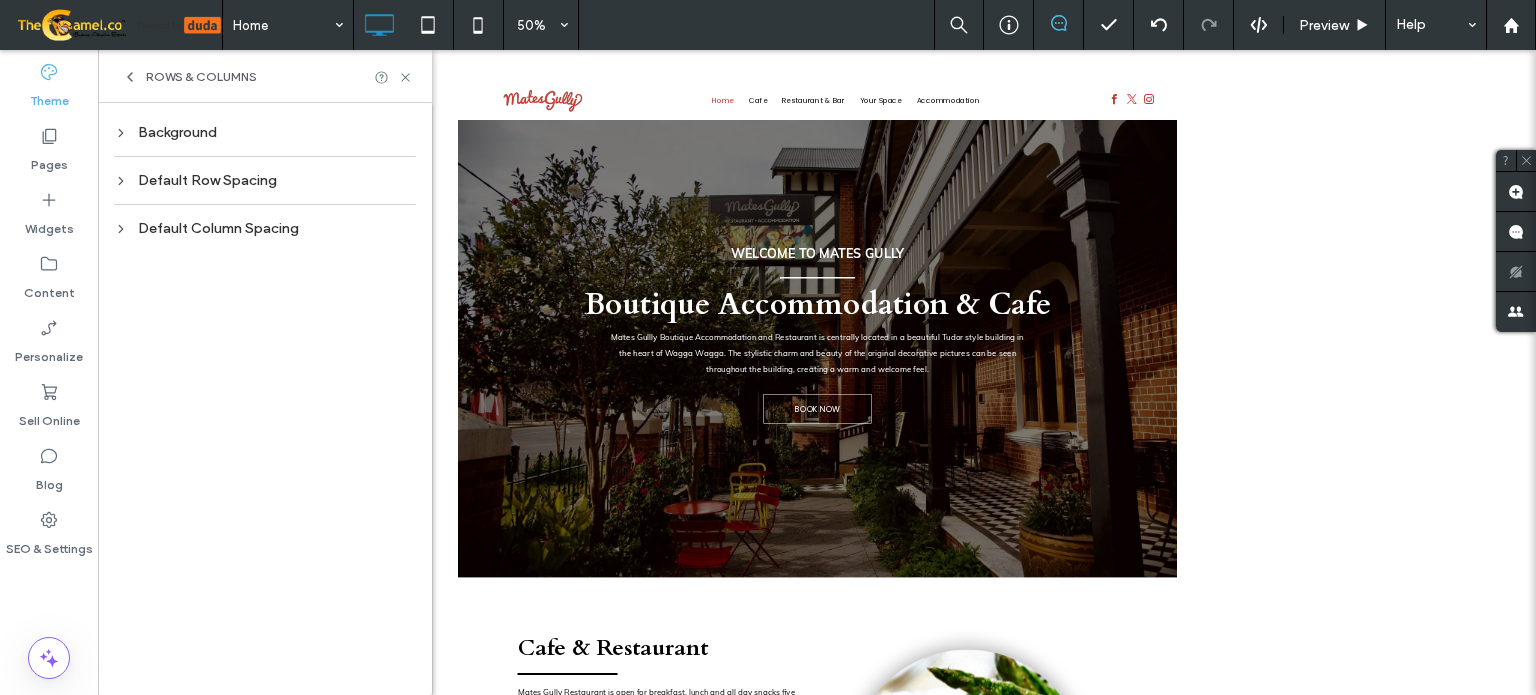 scroll, scrollTop: 0, scrollLeft: 0, axis: both 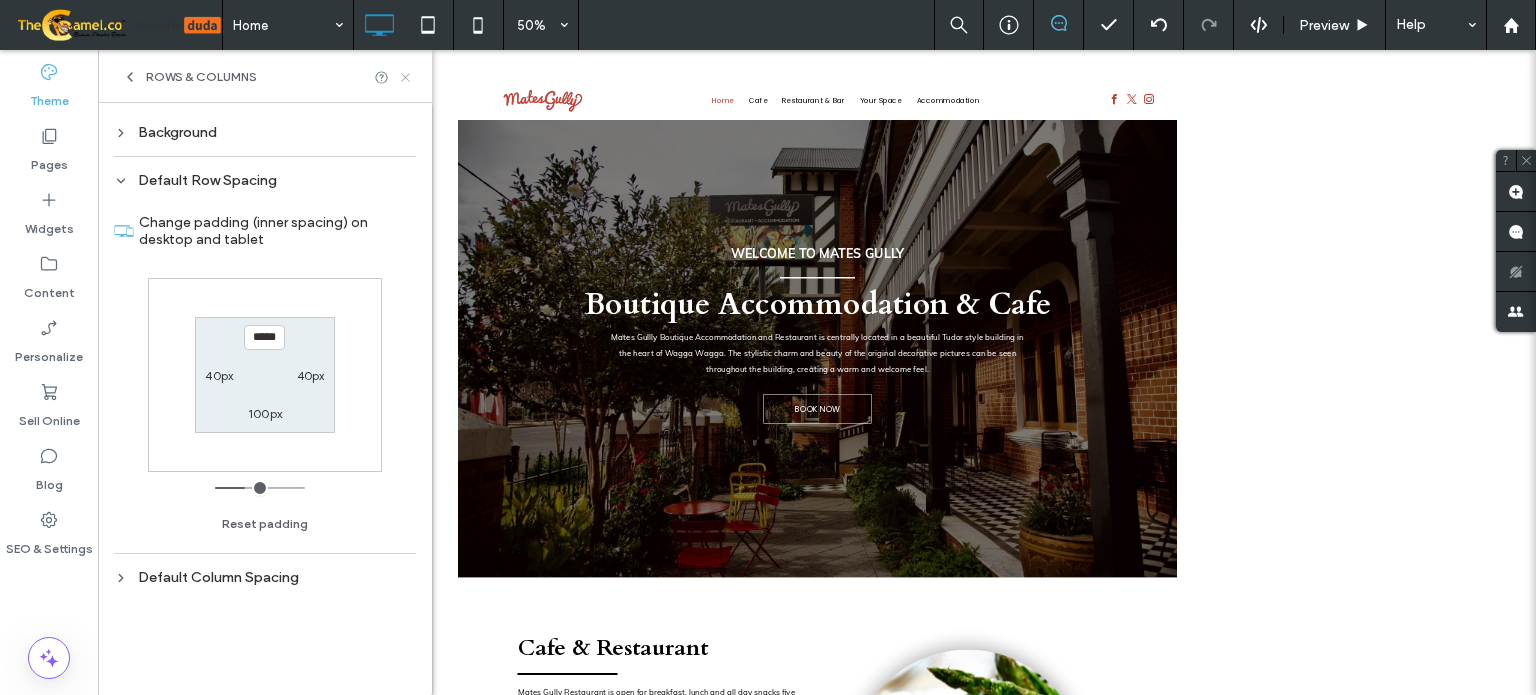 click 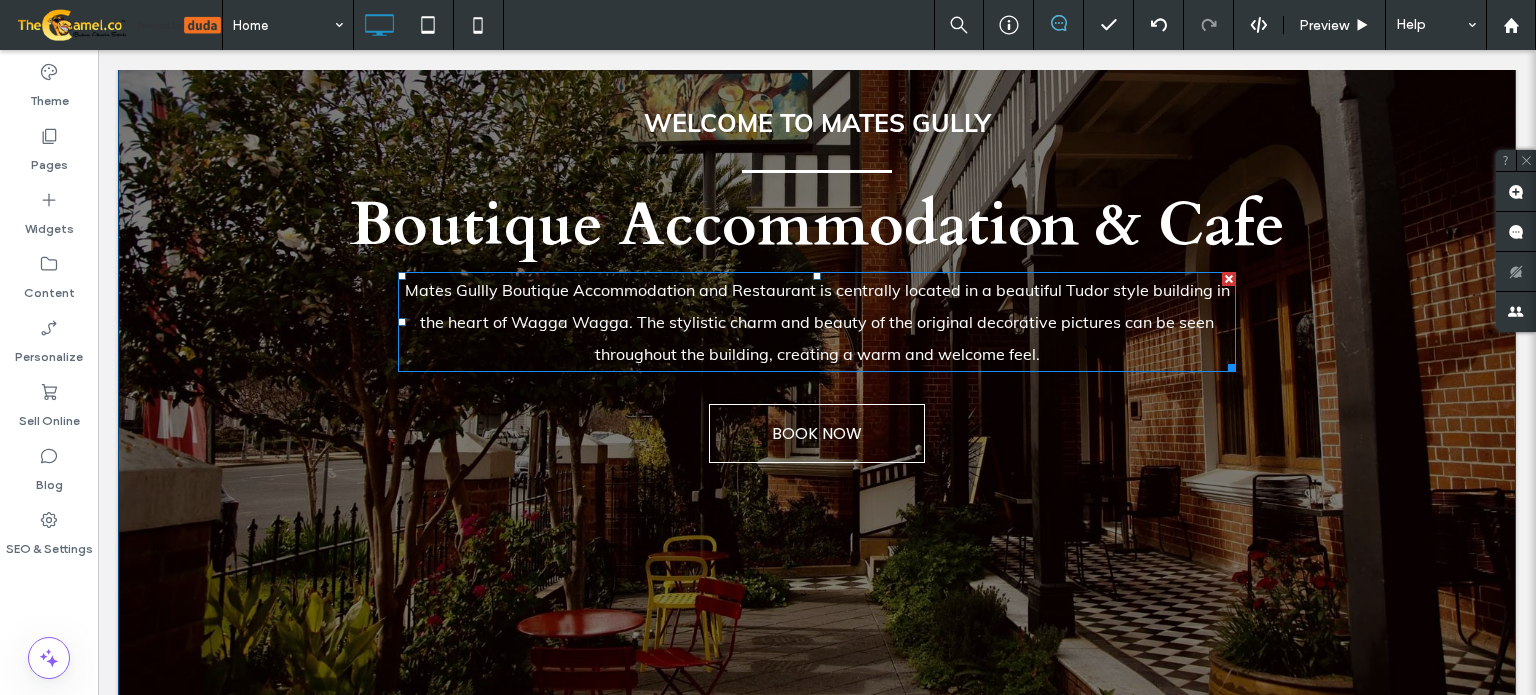 scroll, scrollTop: 300, scrollLeft: 0, axis: vertical 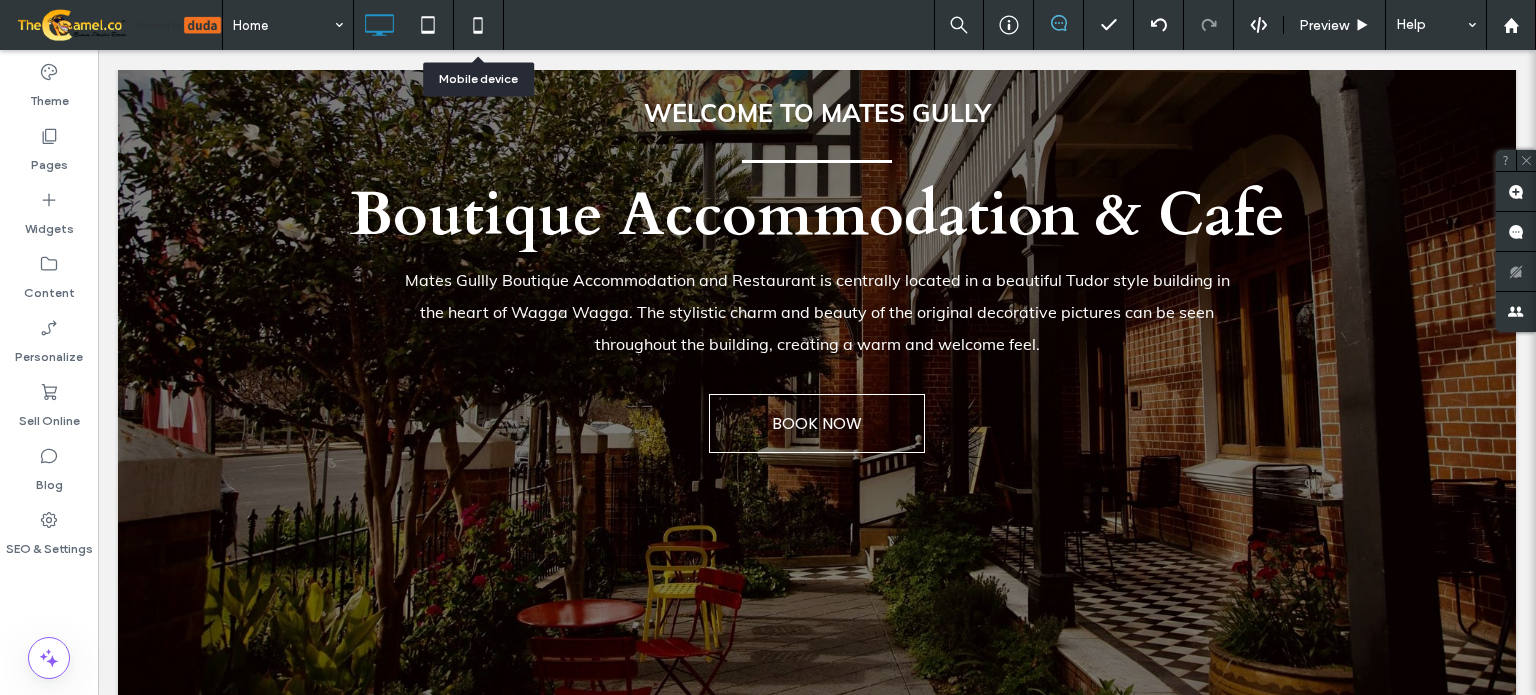 click 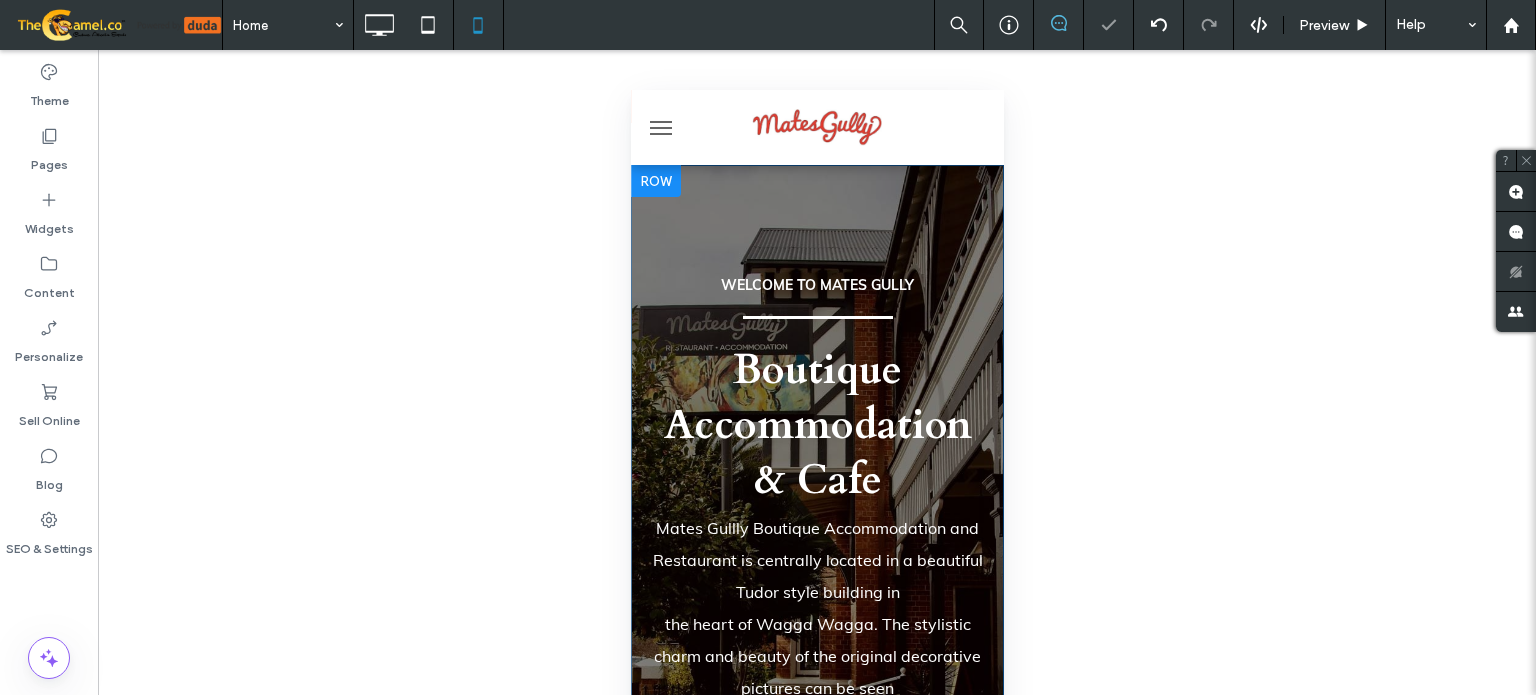 scroll, scrollTop: 0, scrollLeft: 0, axis: both 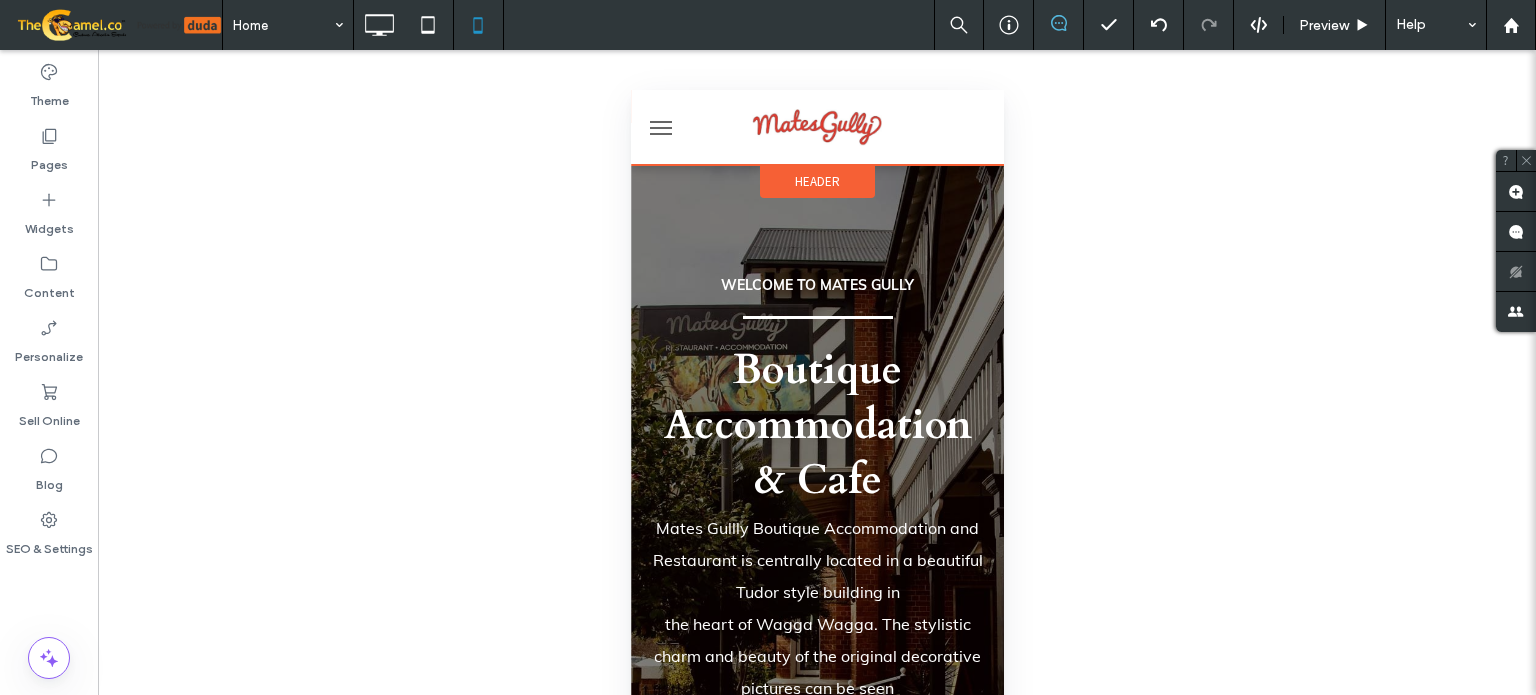 click on "Header" at bounding box center (816, 181) 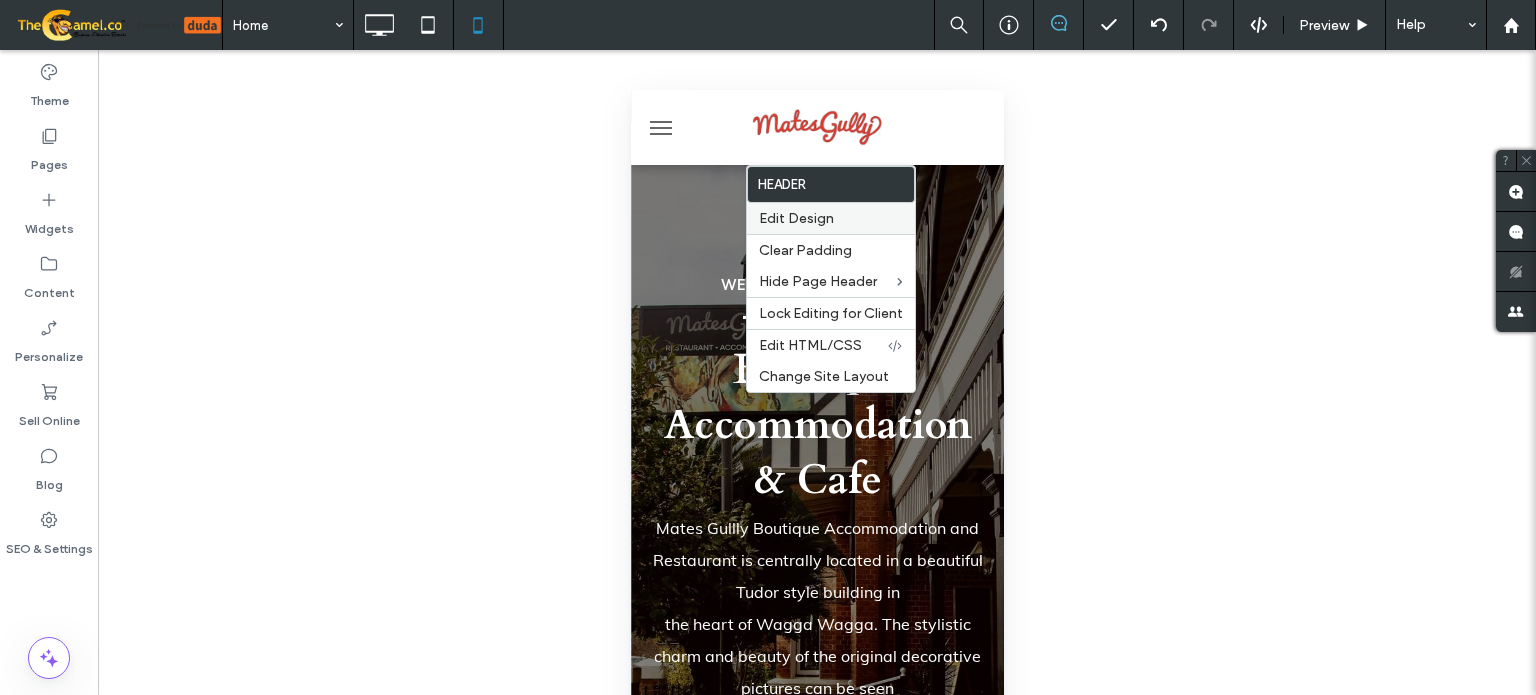 click on "Edit Design" at bounding box center (796, 218) 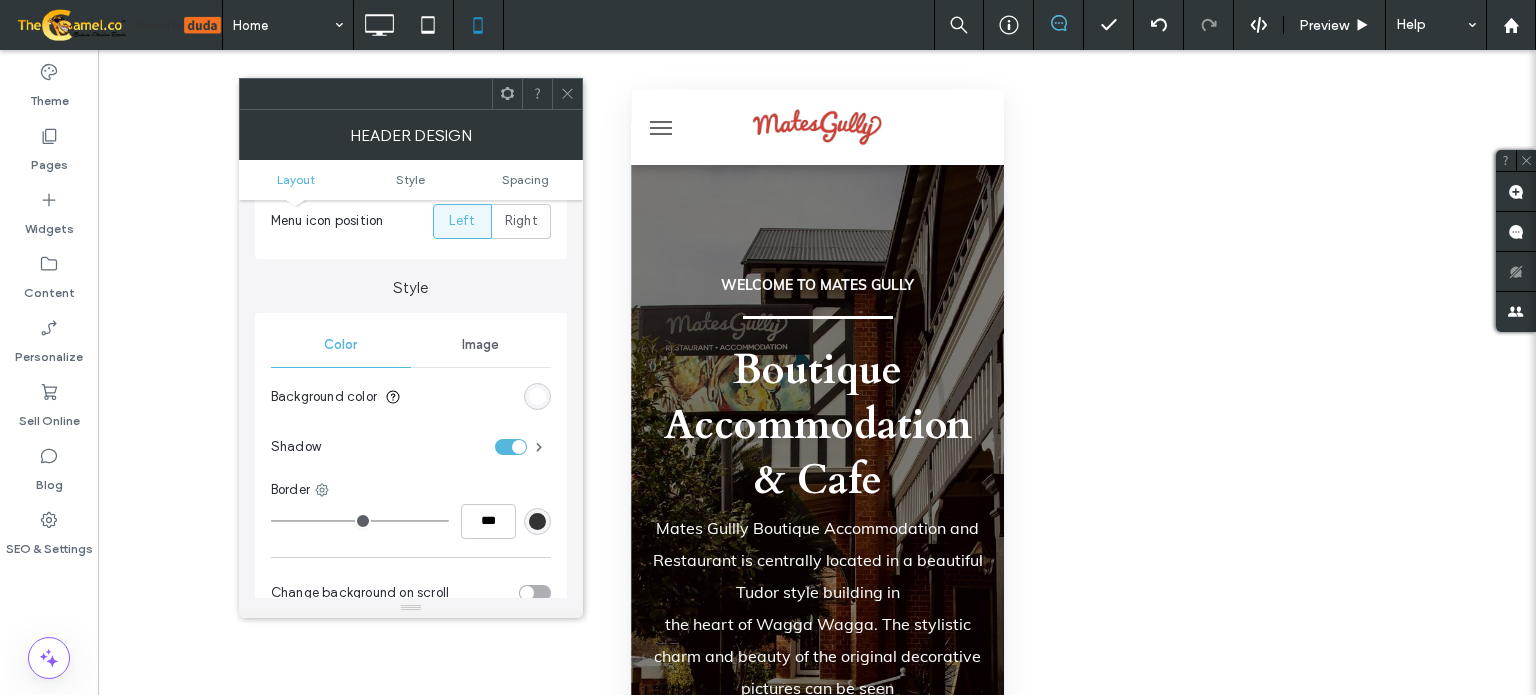 scroll, scrollTop: 300, scrollLeft: 0, axis: vertical 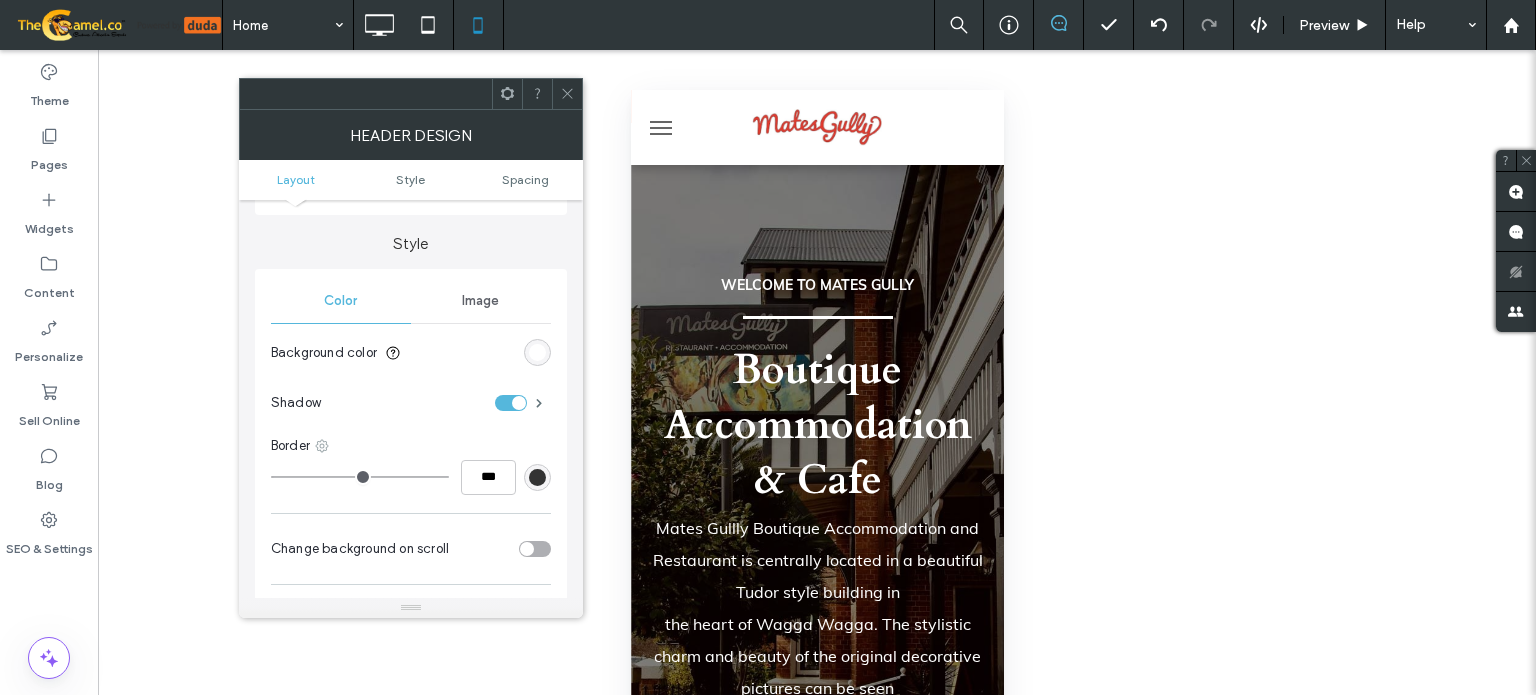 click 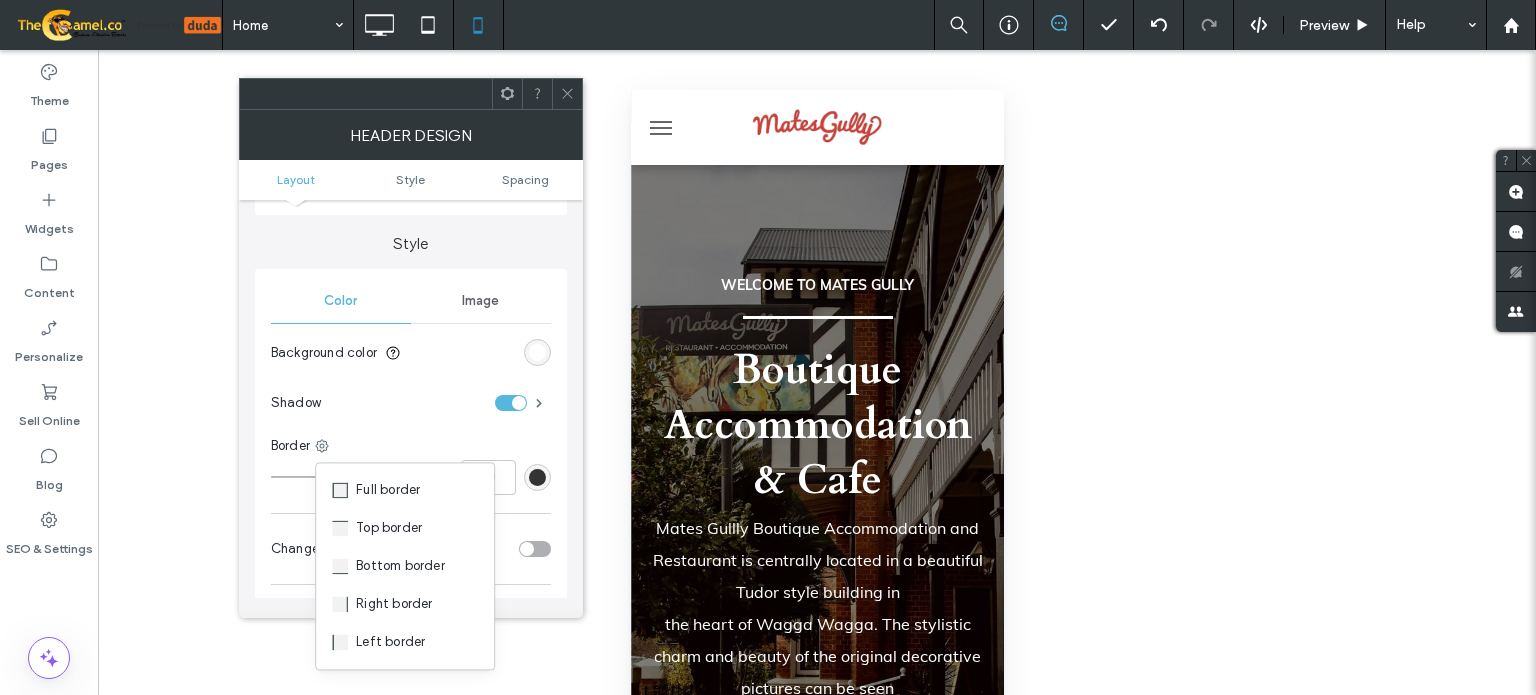 click on "Full border" at bounding box center (388, 490) 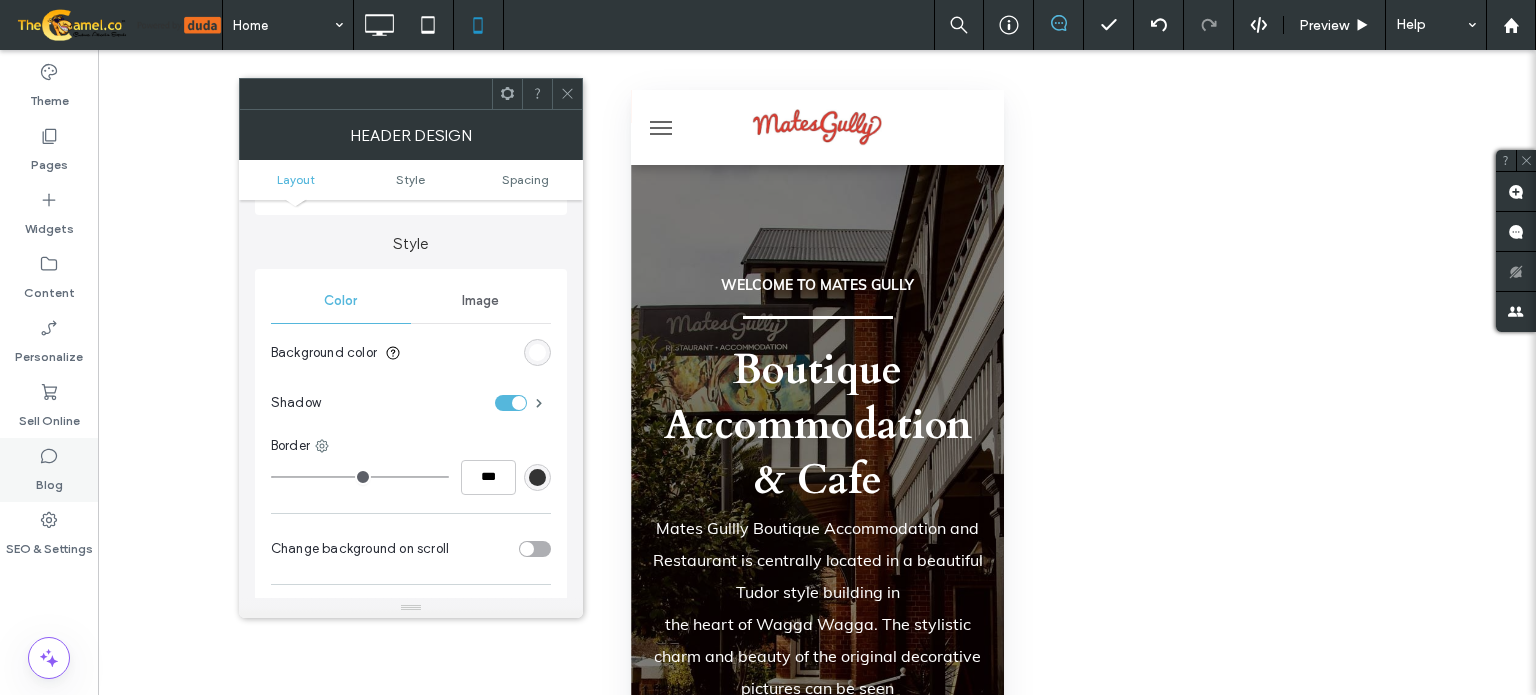 drag, startPoint x: 278, startPoint y: 473, endPoint x: 52, endPoint y: 437, distance: 228.84929 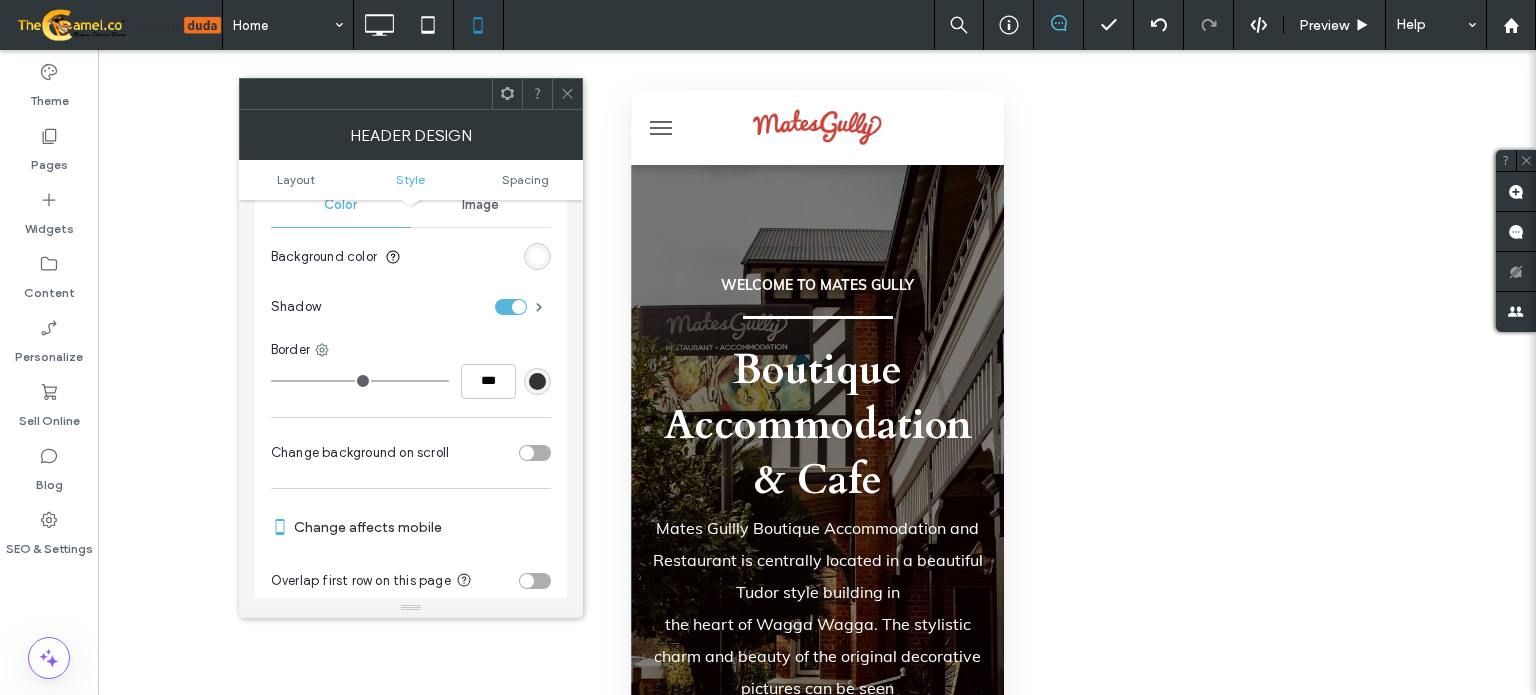 scroll, scrollTop: 600, scrollLeft: 0, axis: vertical 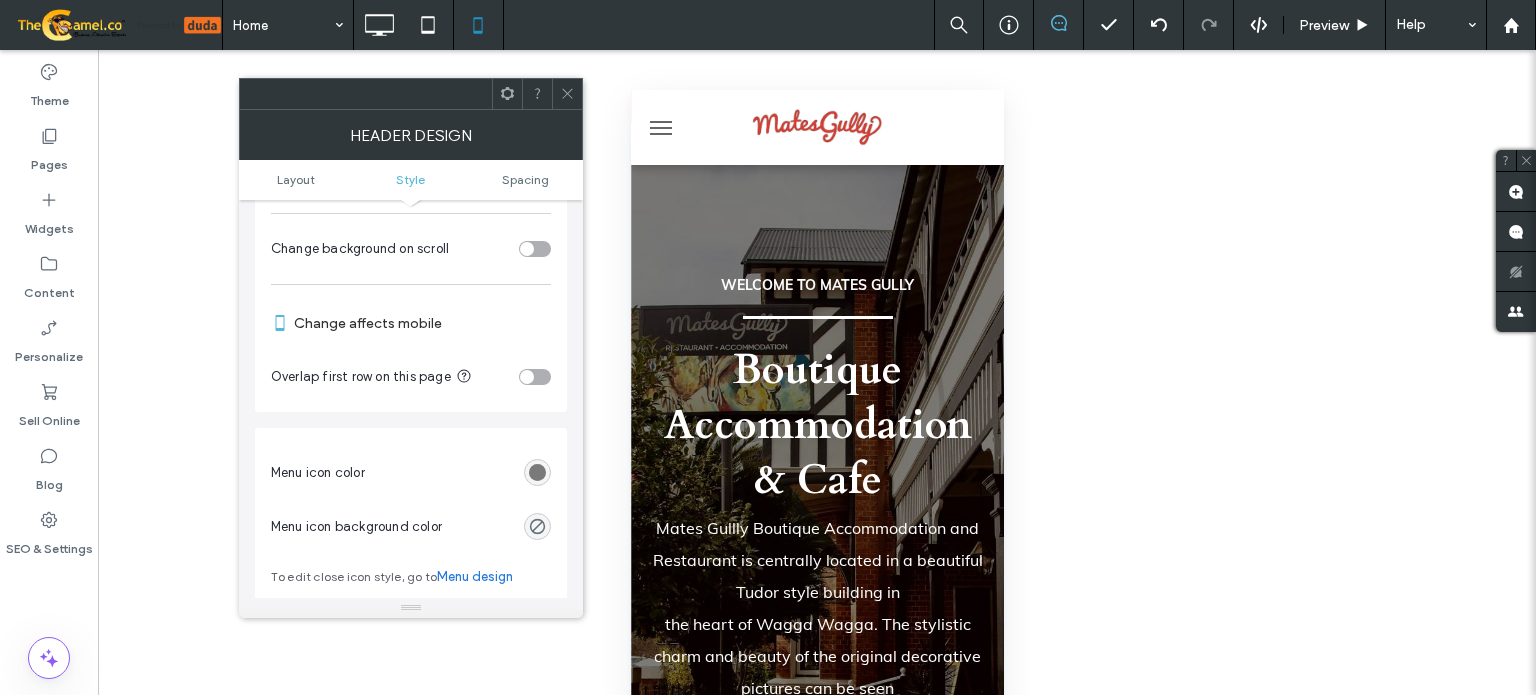 click at bounding box center (537, 472) 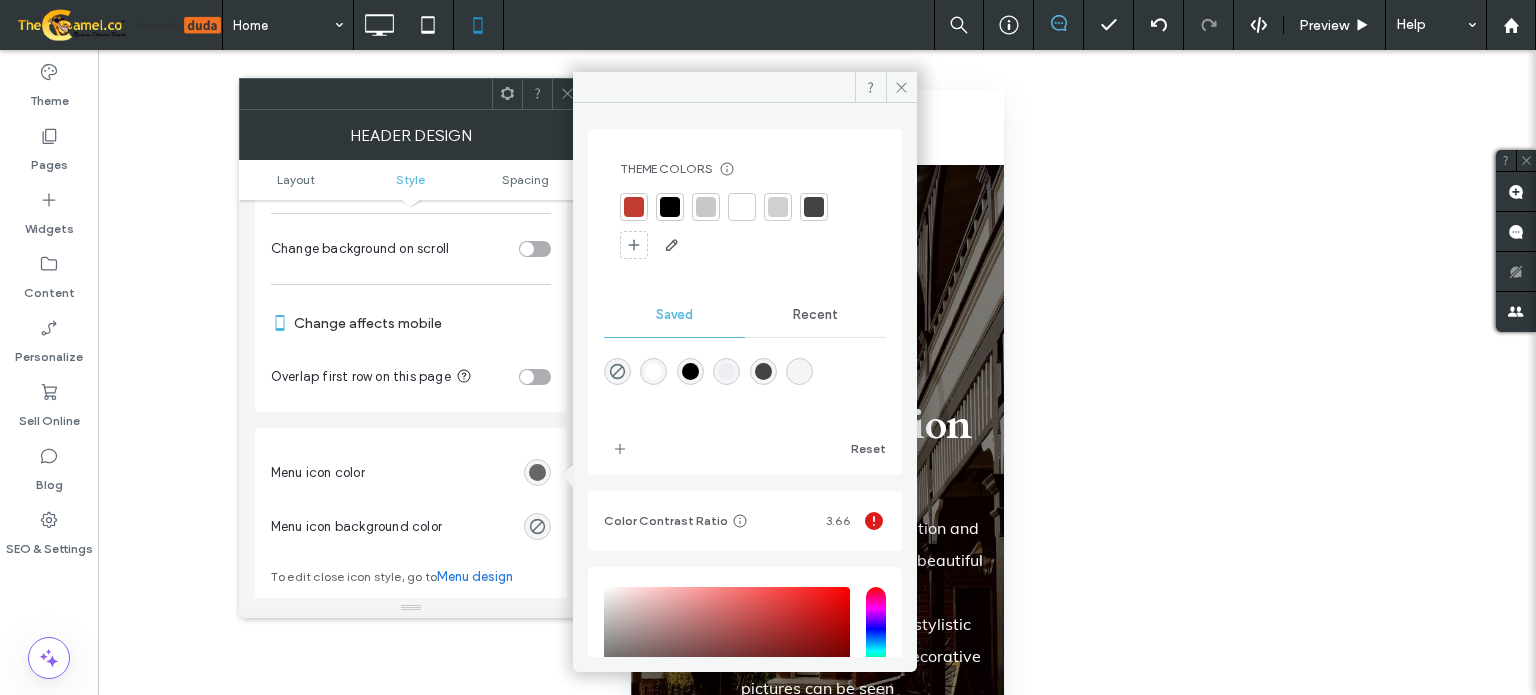 click at bounding box center (634, 207) 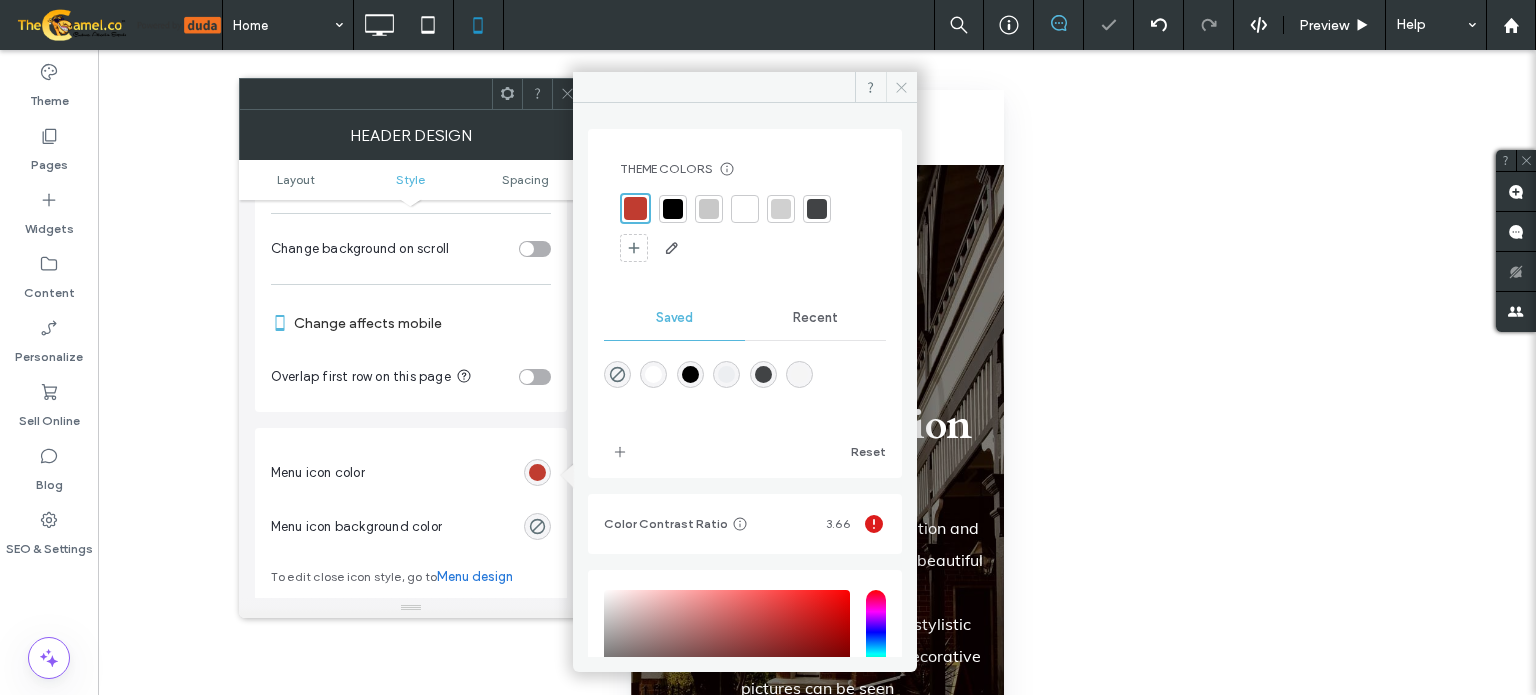 click 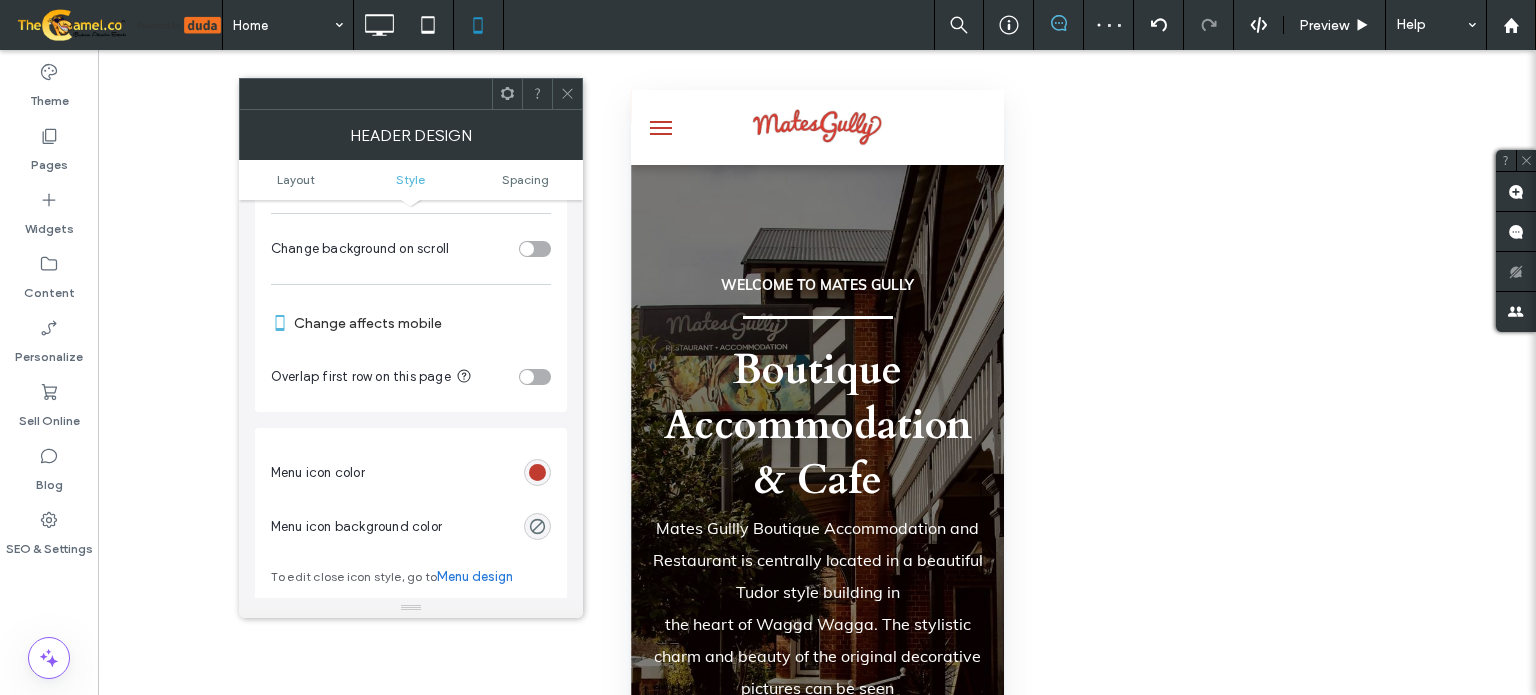 click 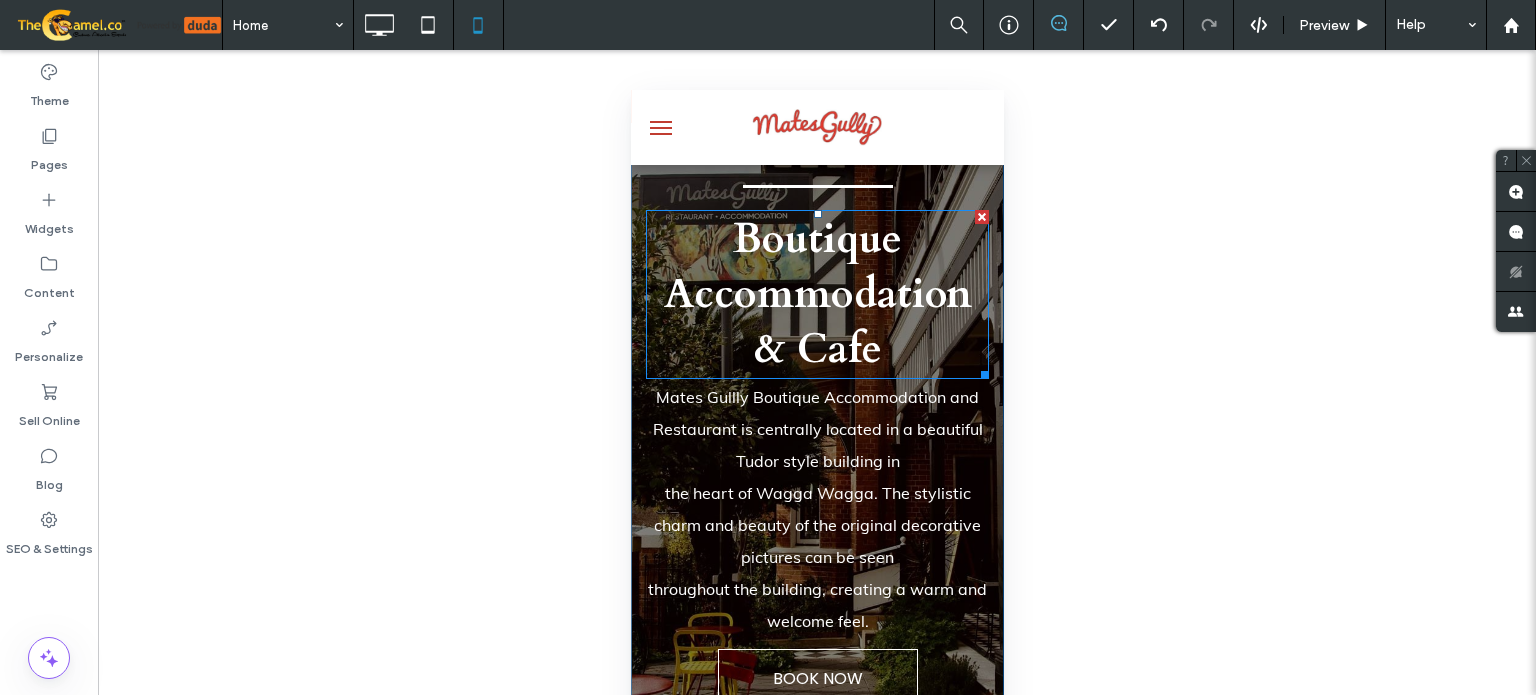 scroll, scrollTop: 100, scrollLeft: 0, axis: vertical 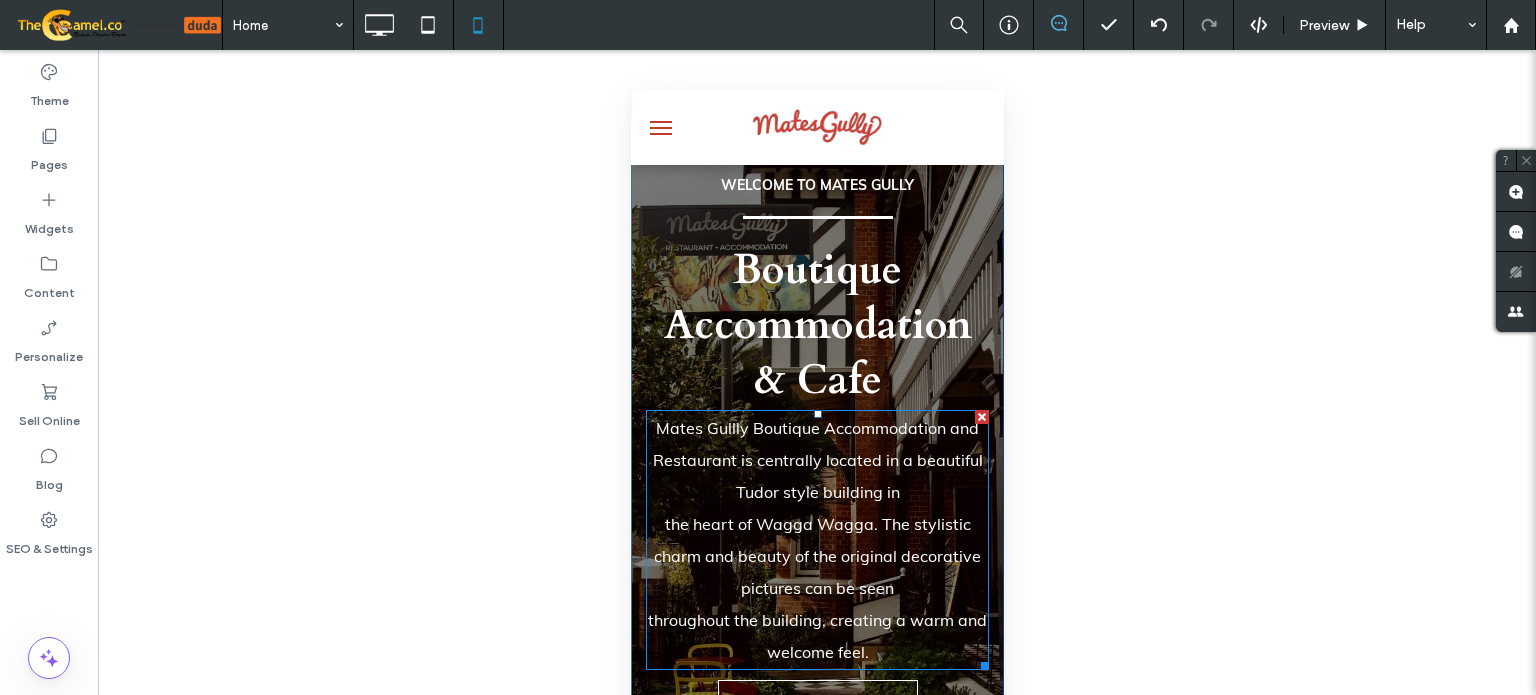 click on "the heart of Wagga Wagga. The stylistic charm and beauty of the original decorative pictures can be seen" at bounding box center (816, 556) 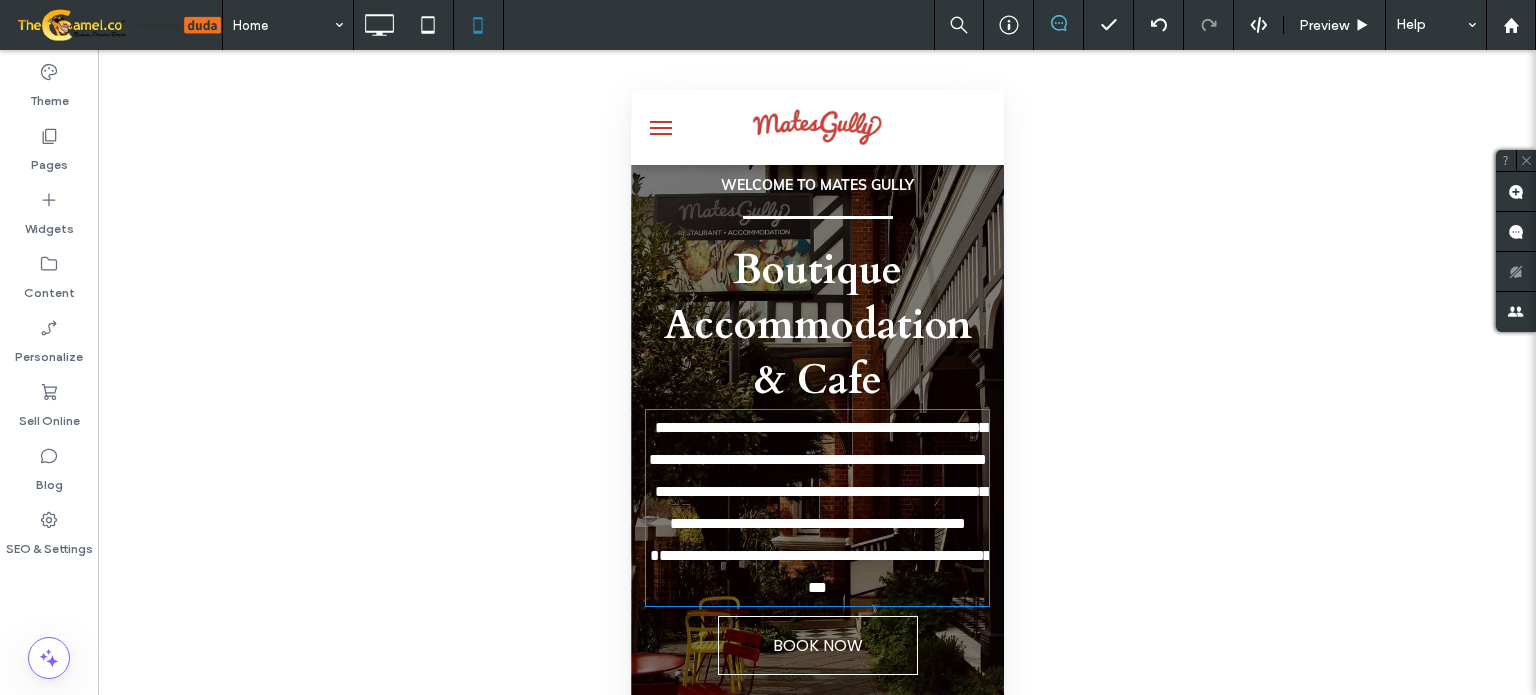type on "****" 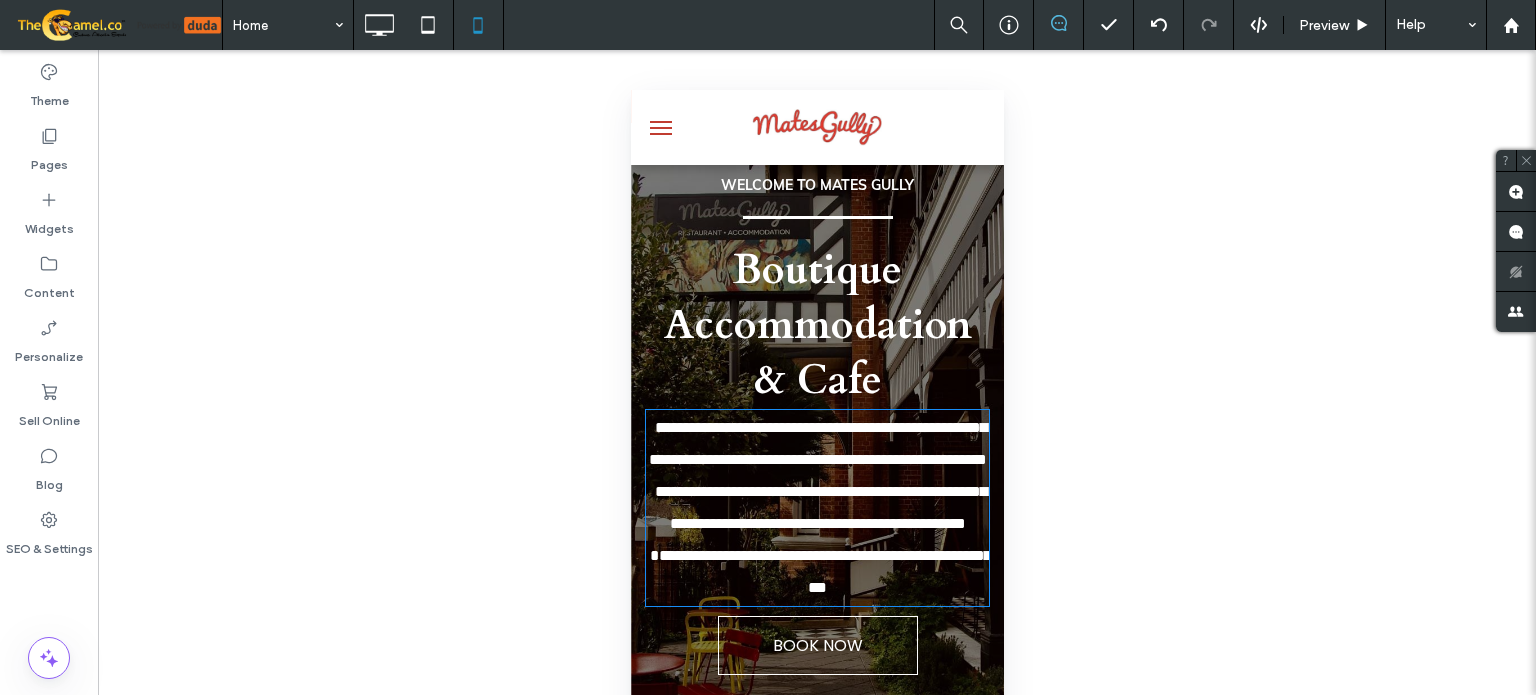 type on "**" 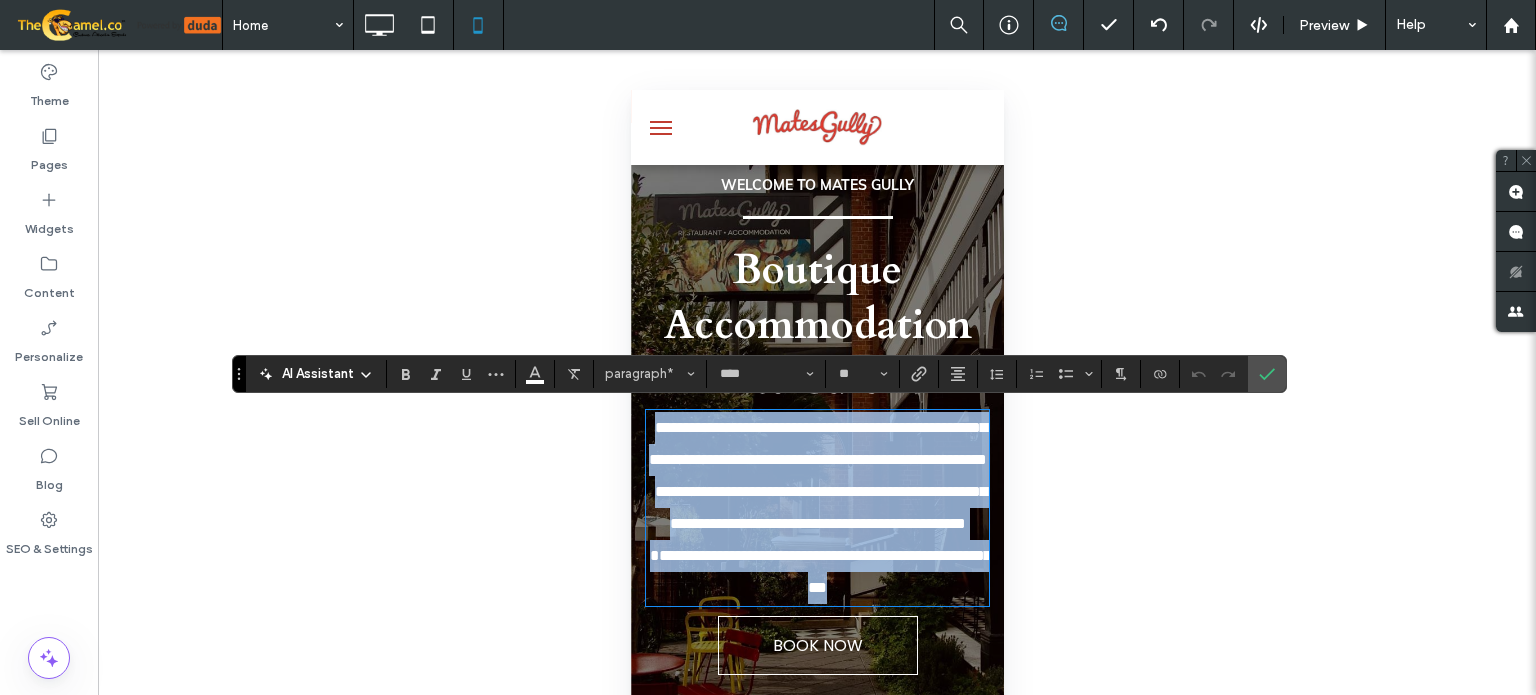 click on "**********" at bounding box center [816, 508] 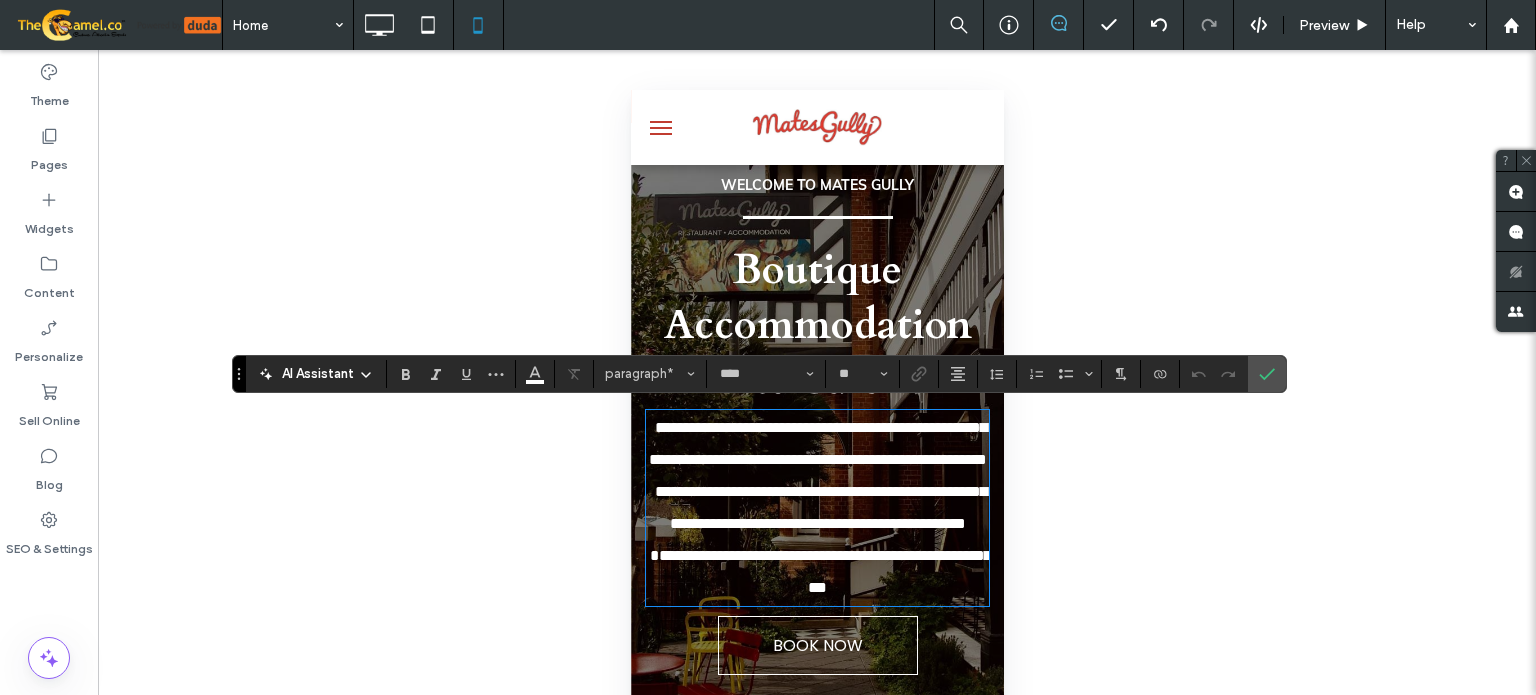 drag, startPoint x: 1259, startPoint y: 377, endPoint x: 1180, endPoint y: 359, distance: 81.02469 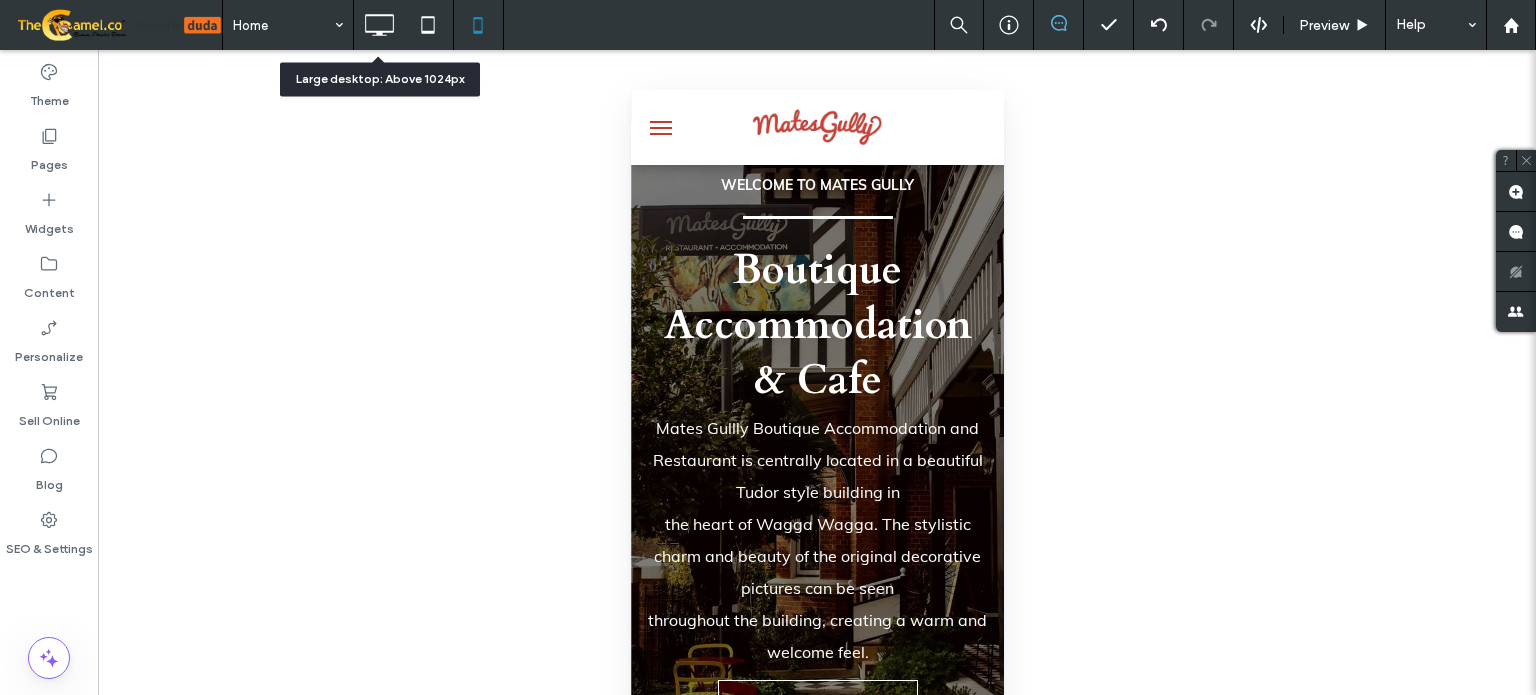 click 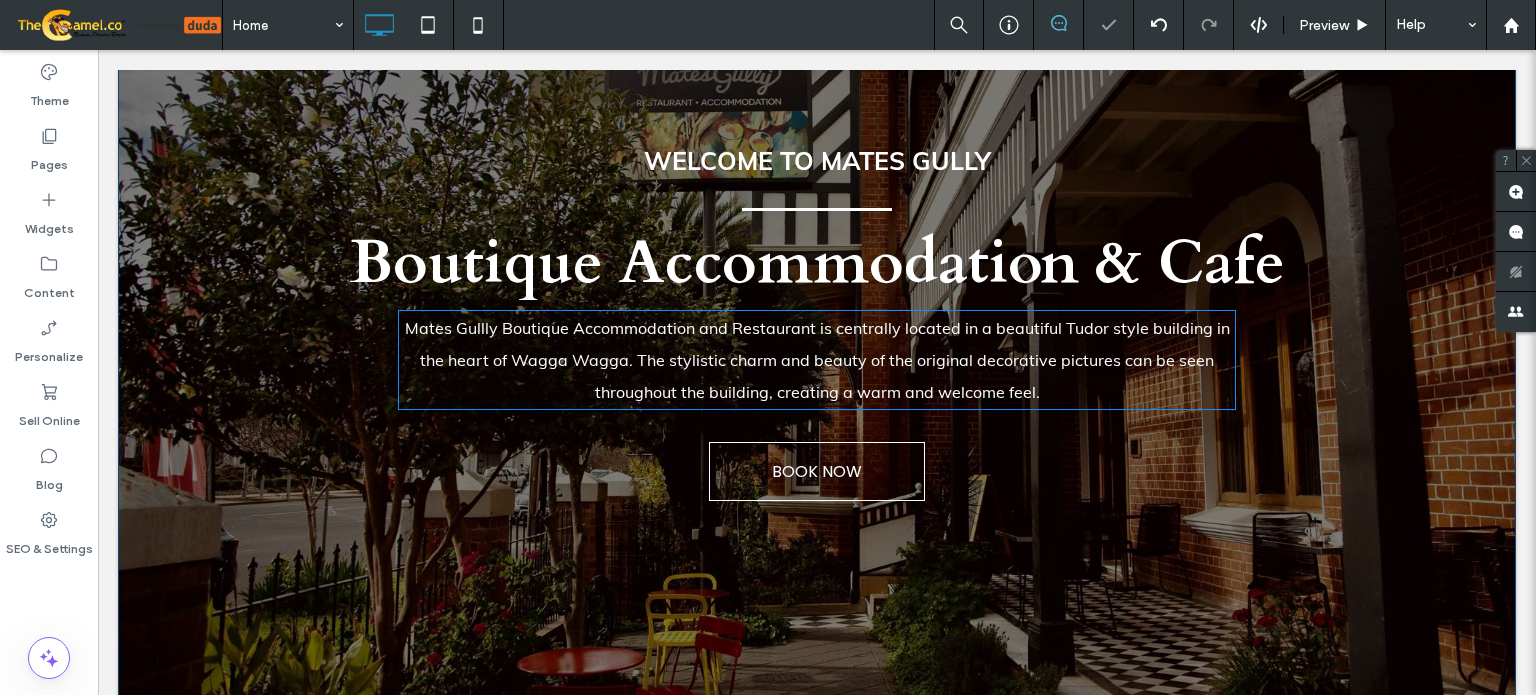 scroll, scrollTop: 300, scrollLeft: 0, axis: vertical 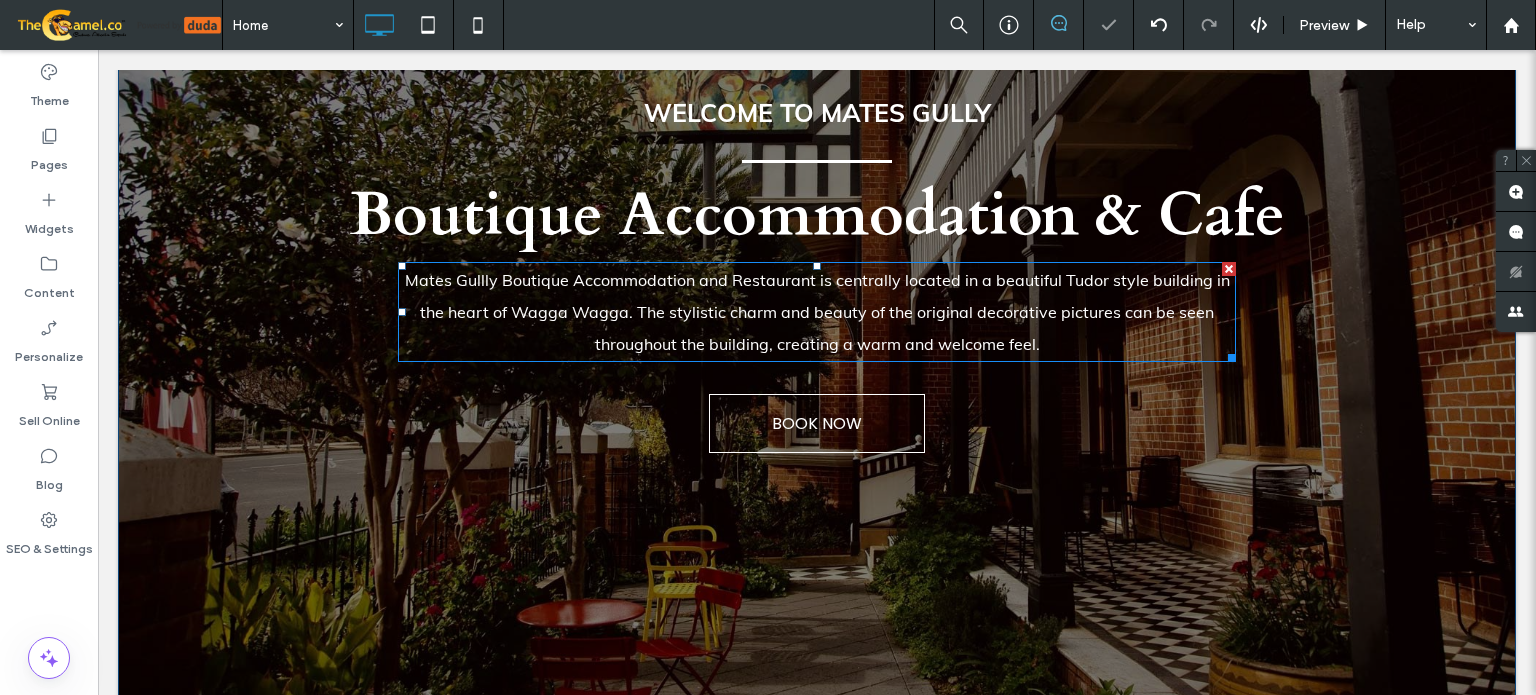 click on "the heart of Wagga Wagga. The stylistic charm and beauty of the original decorative pictures can be seen" at bounding box center [817, 312] 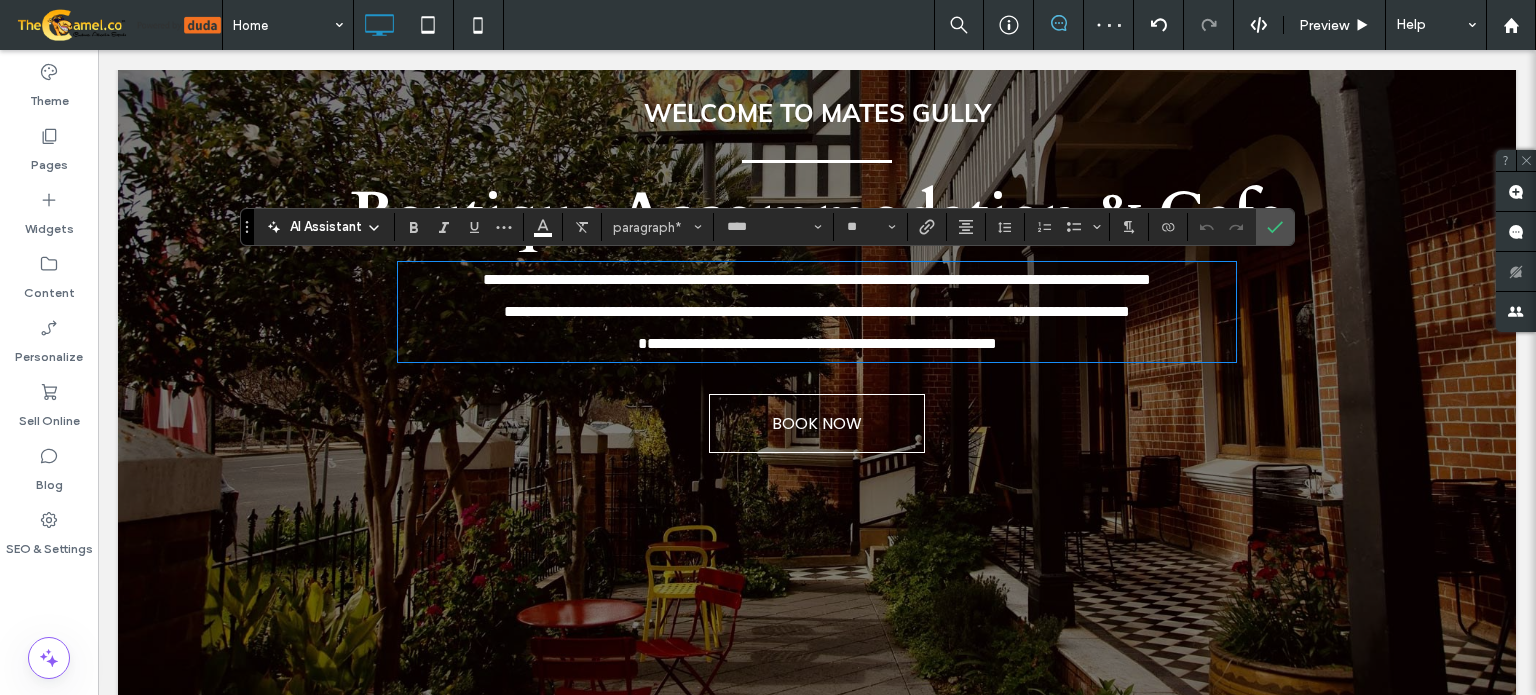 click on "**********" at bounding box center (817, 279) 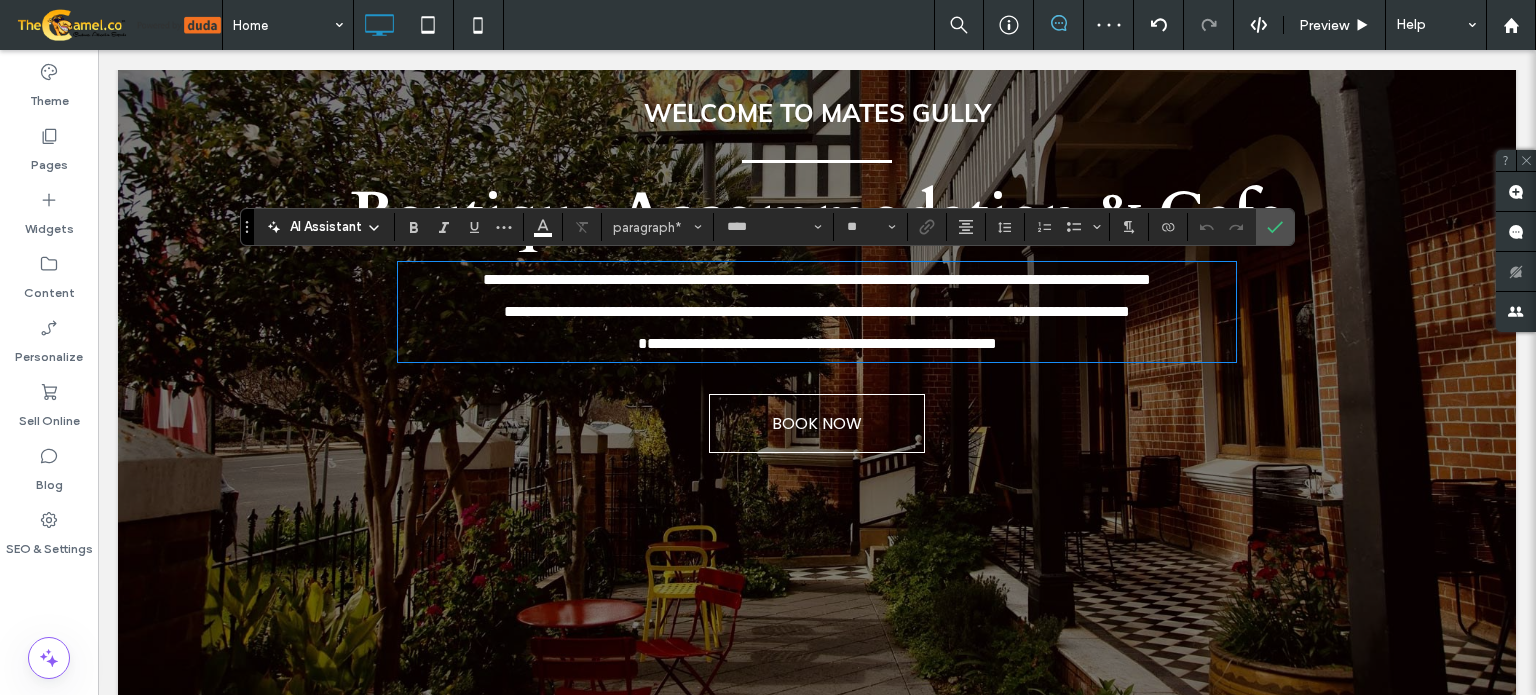 type 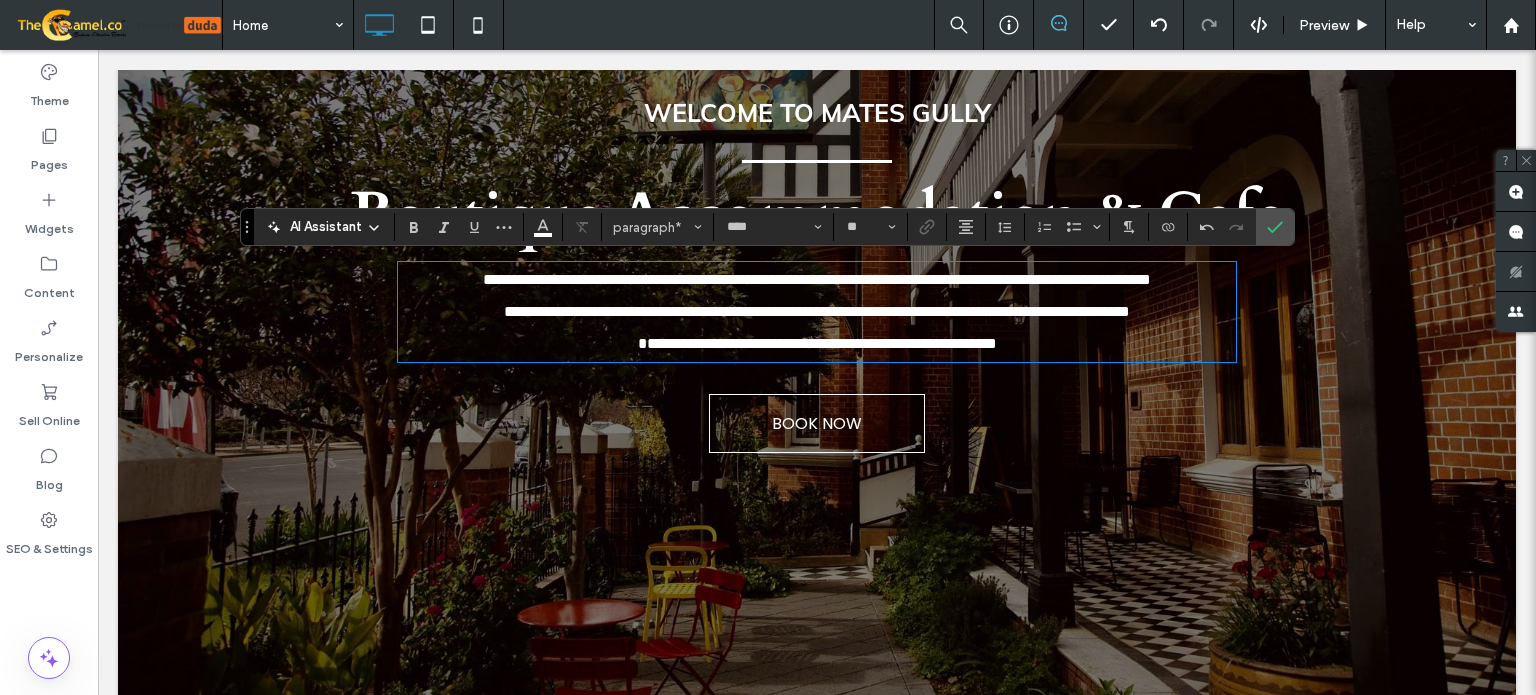click on "**********" at bounding box center [817, 312] 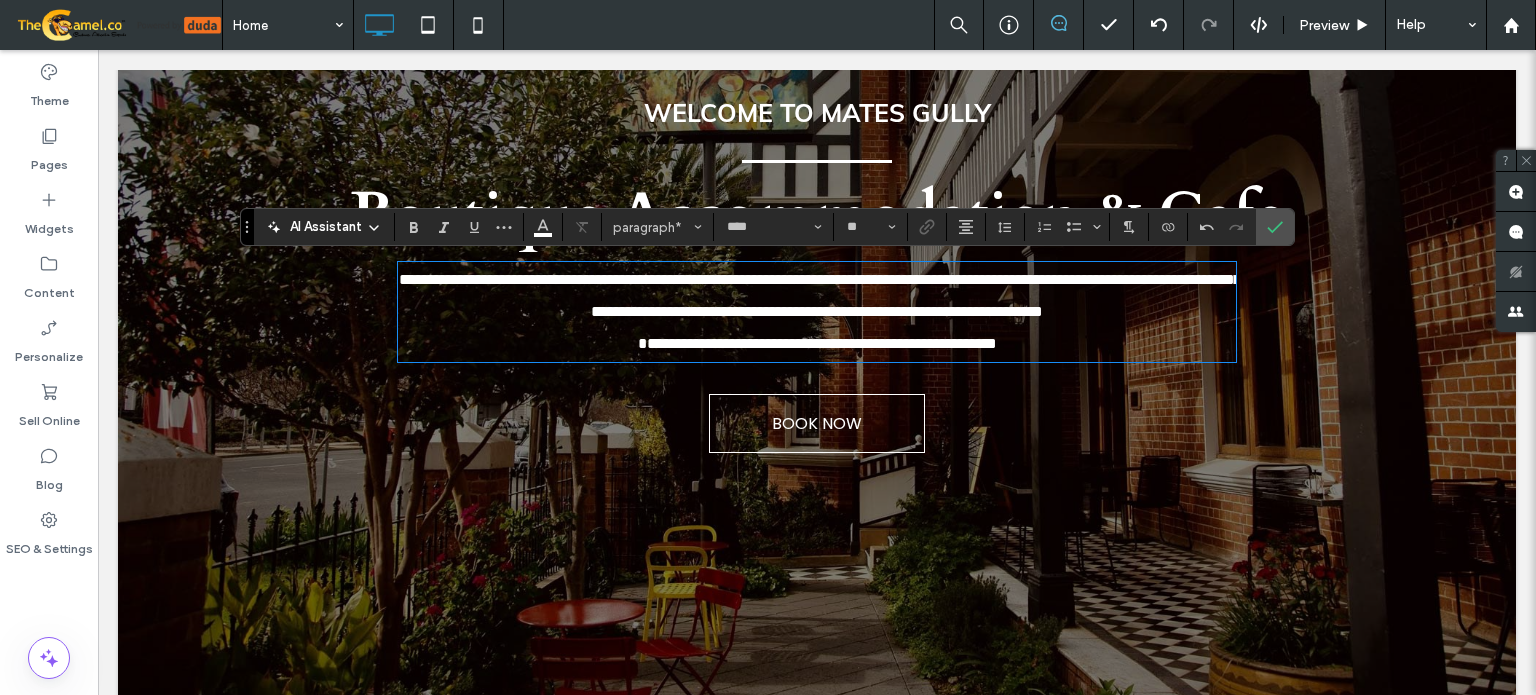 click on "**********" at bounding box center [817, 343] 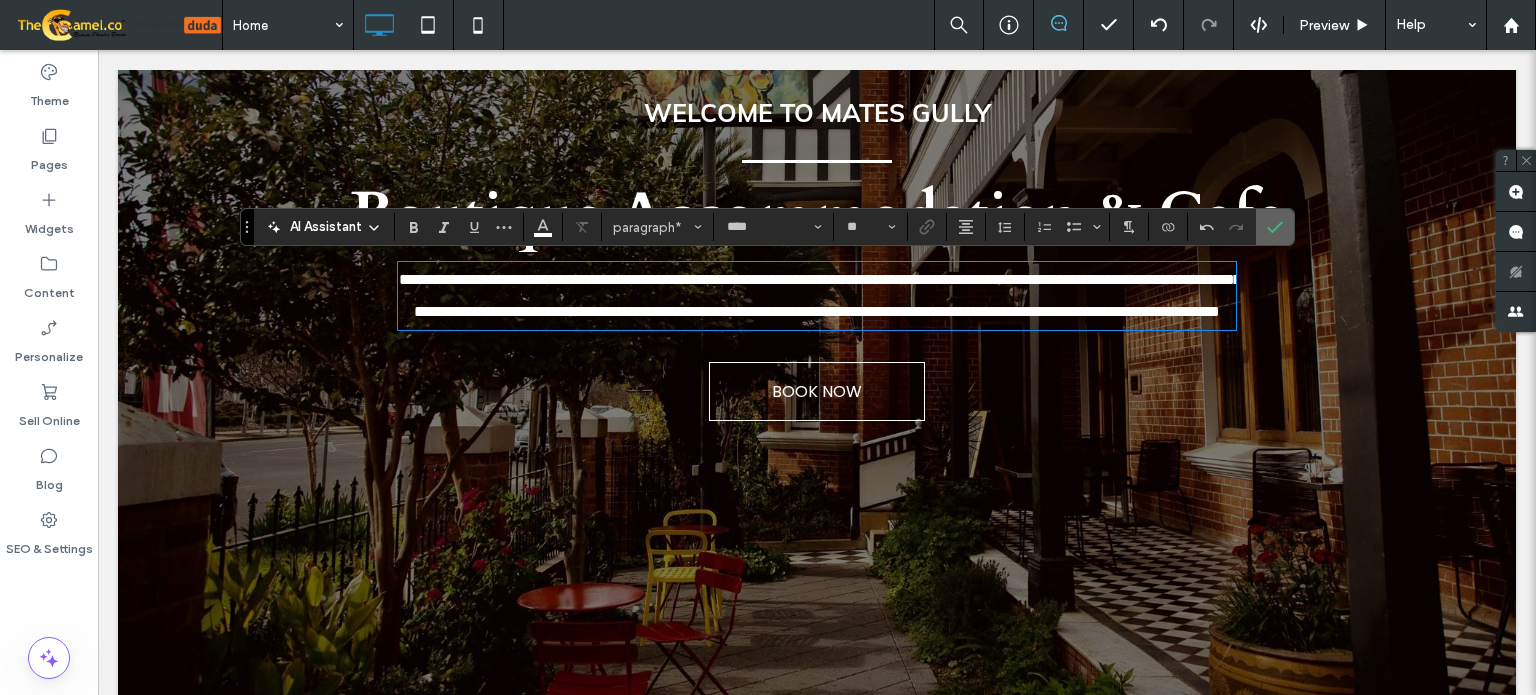 click 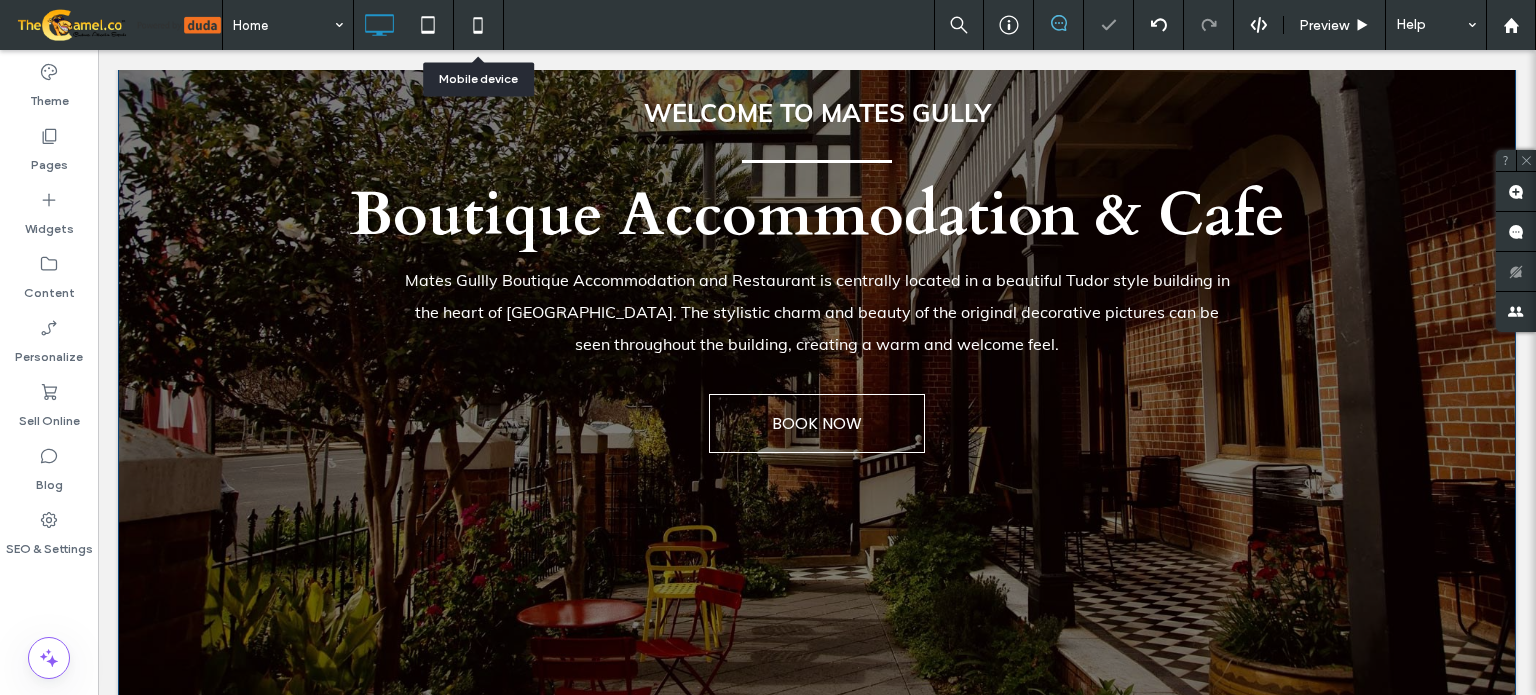 click 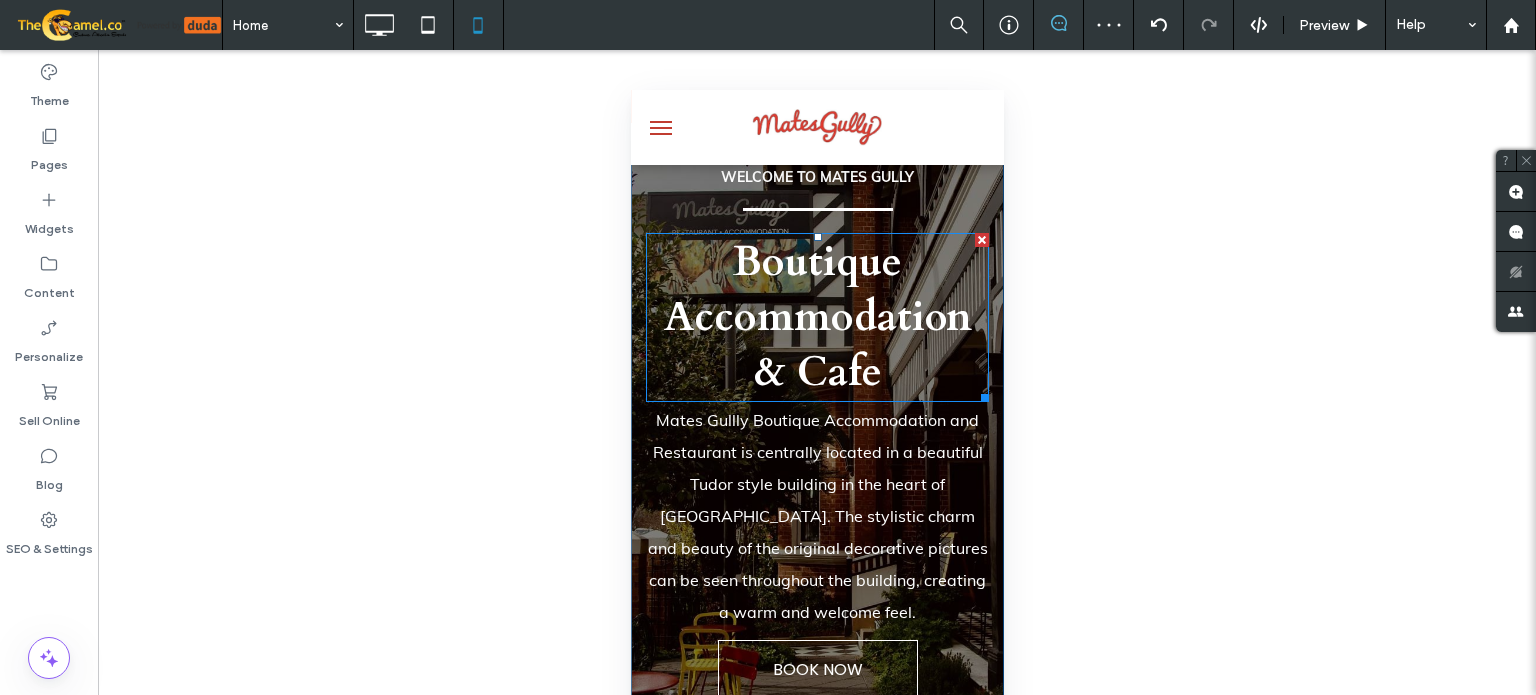 scroll, scrollTop: 100, scrollLeft: 0, axis: vertical 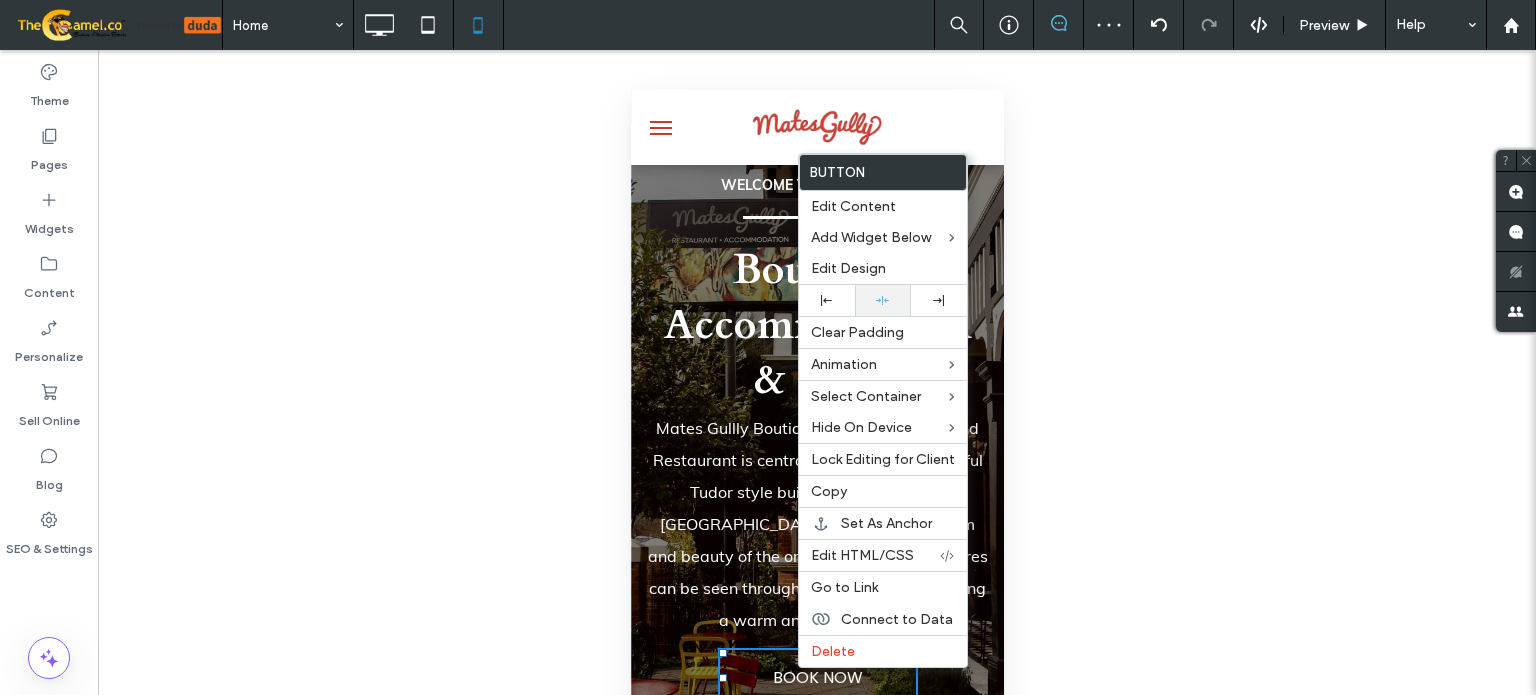 click at bounding box center [883, 300] 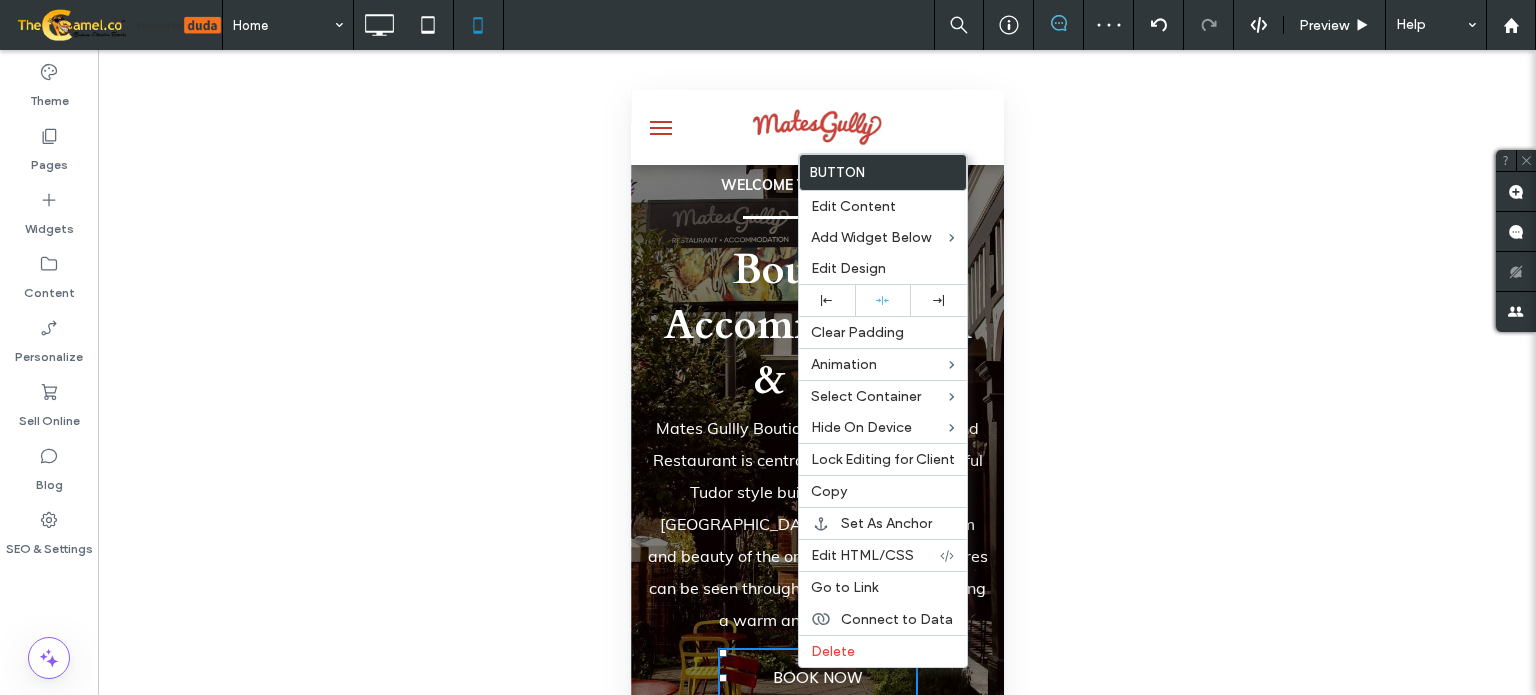 click on "Boutique Accommodation & Cafe" at bounding box center (816, 325) 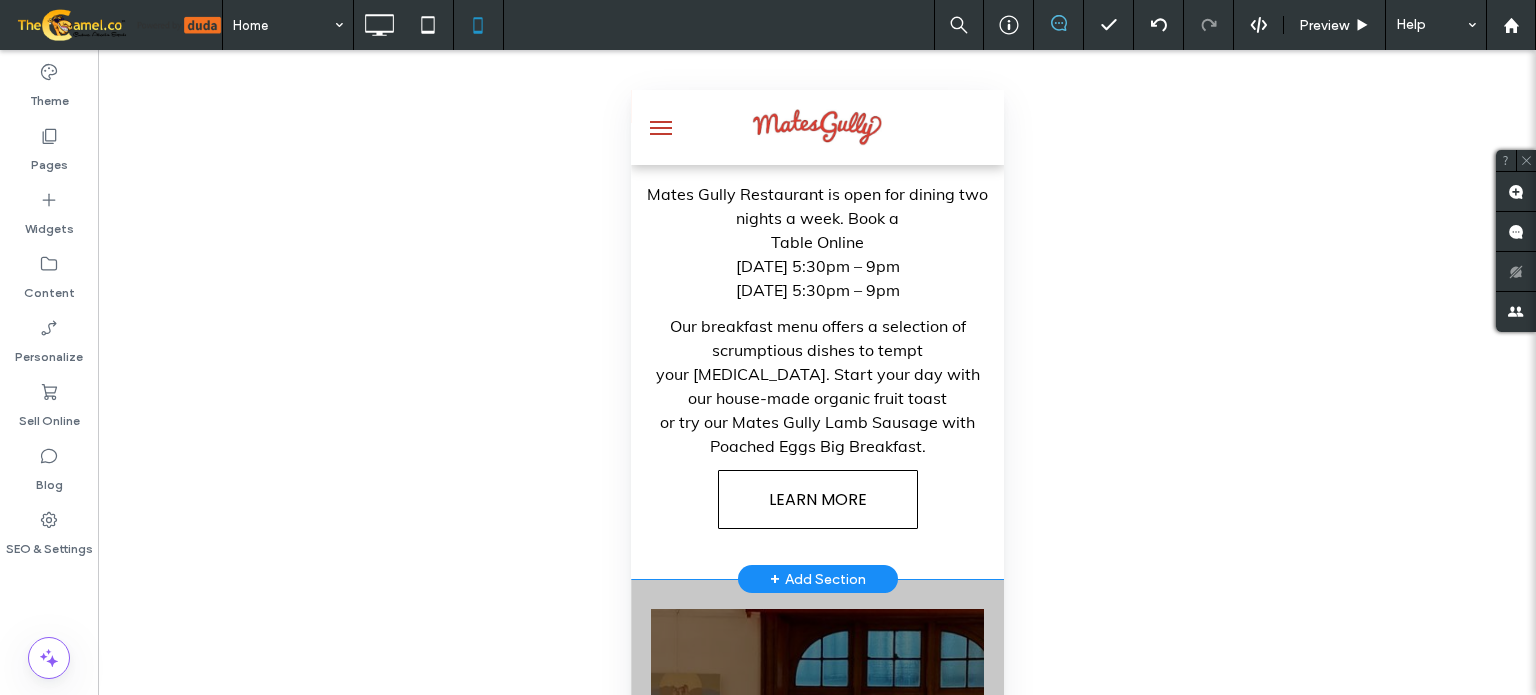 scroll, scrollTop: 1200, scrollLeft: 0, axis: vertical 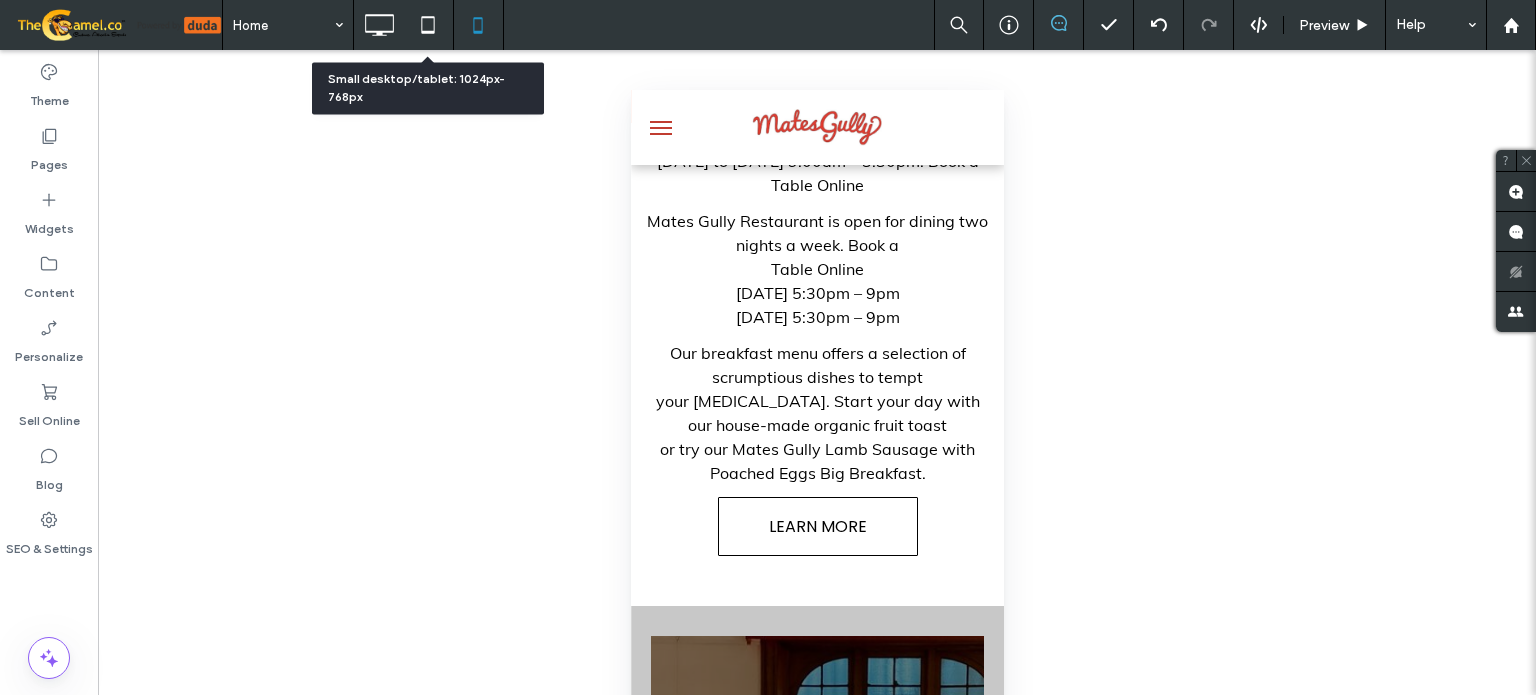 click 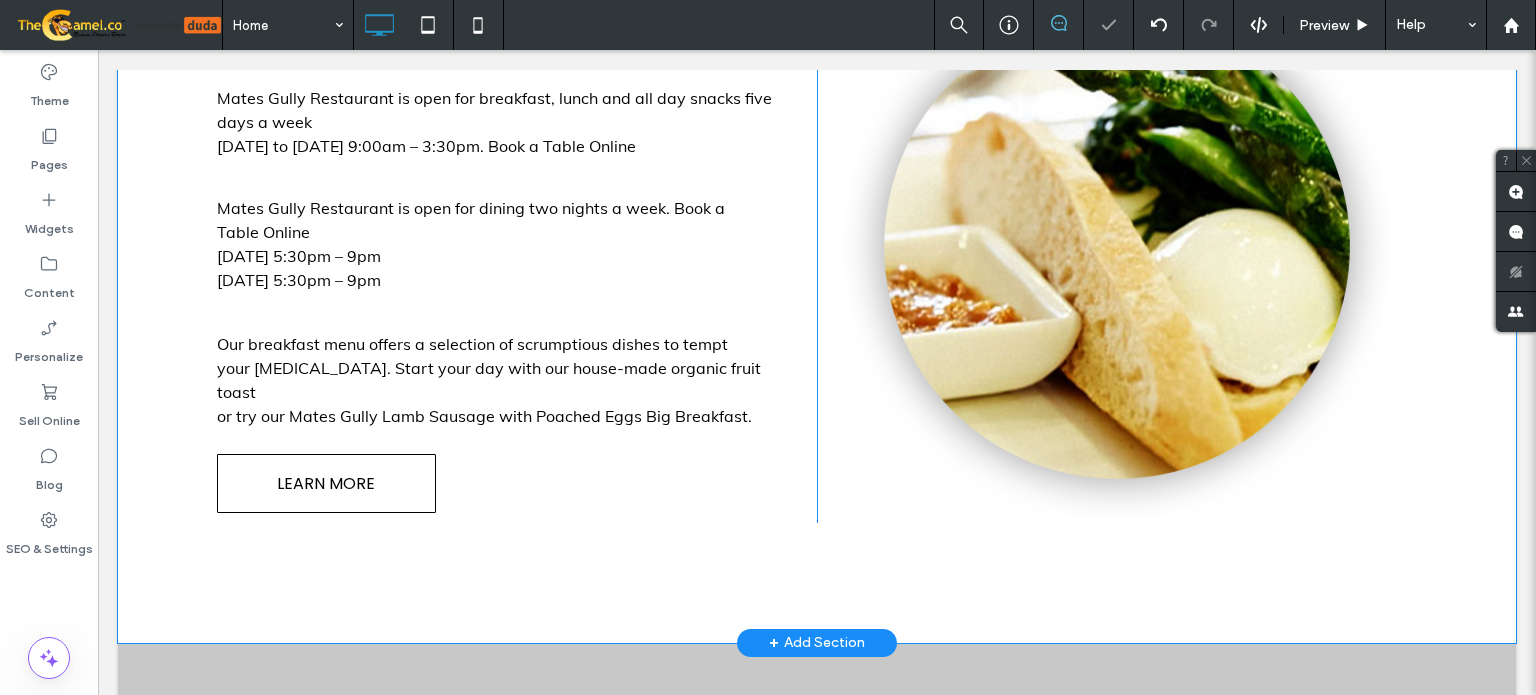 scroll, scrollTop: 1200, scrollLeft: 0, axis: vertical 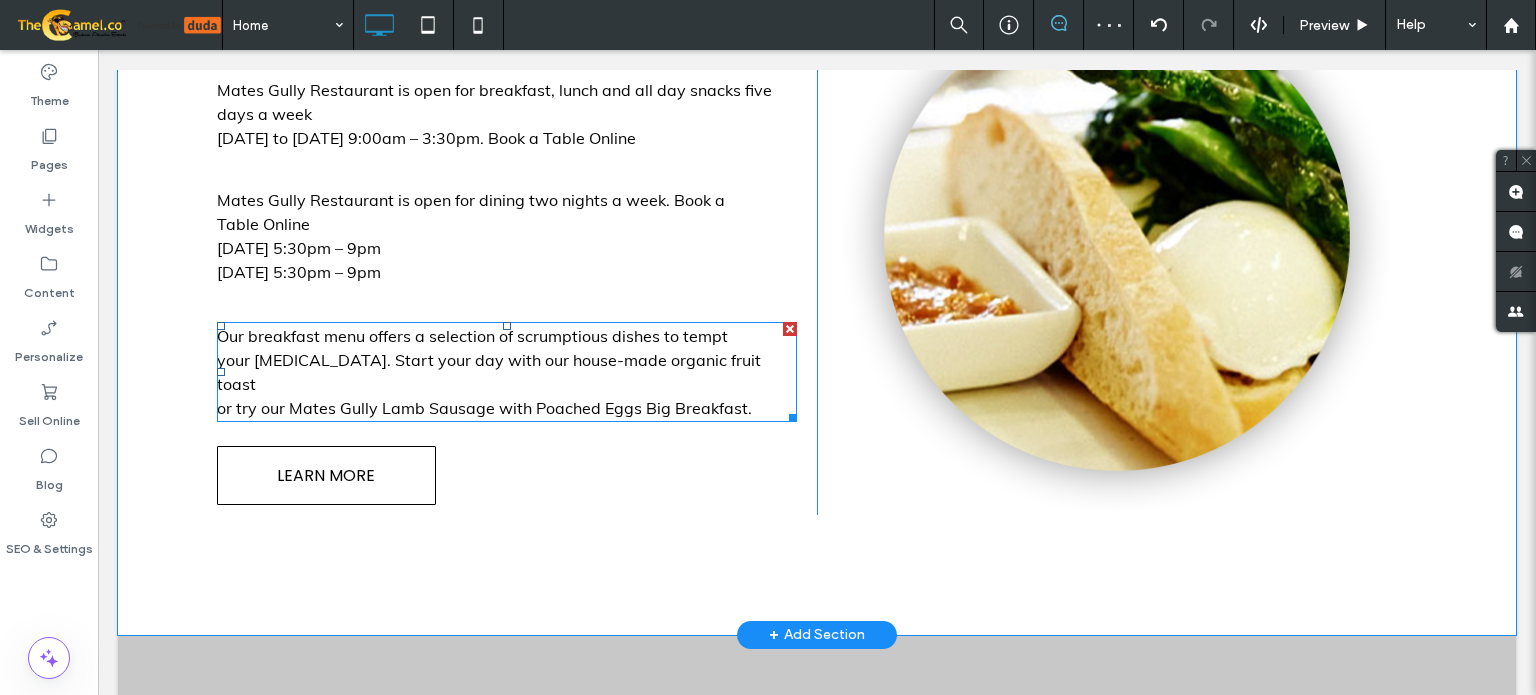 click on "your [MEDICAL_DATA]. Start your day with our house-made organic fruit toast" at bounding box center [507, 372] 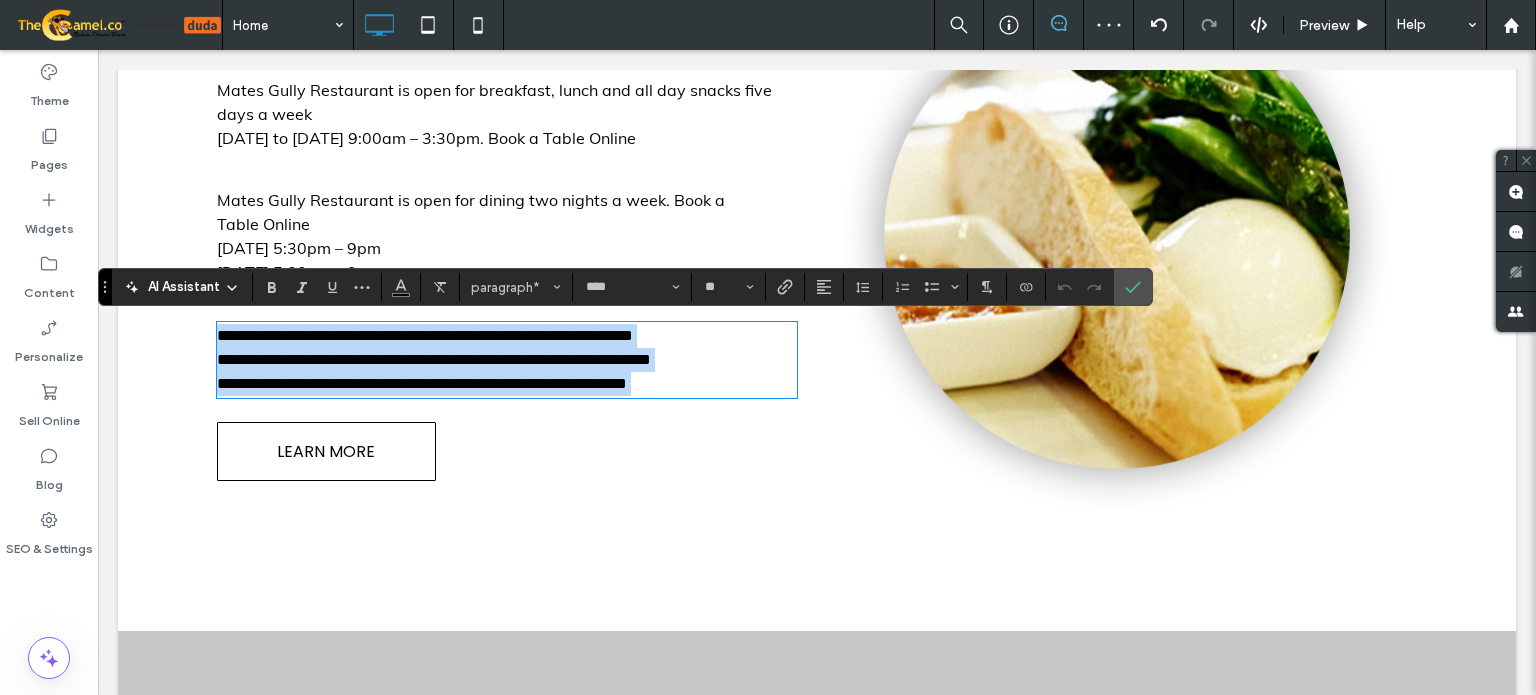 click on "**********" at bounding box center [434, 359] 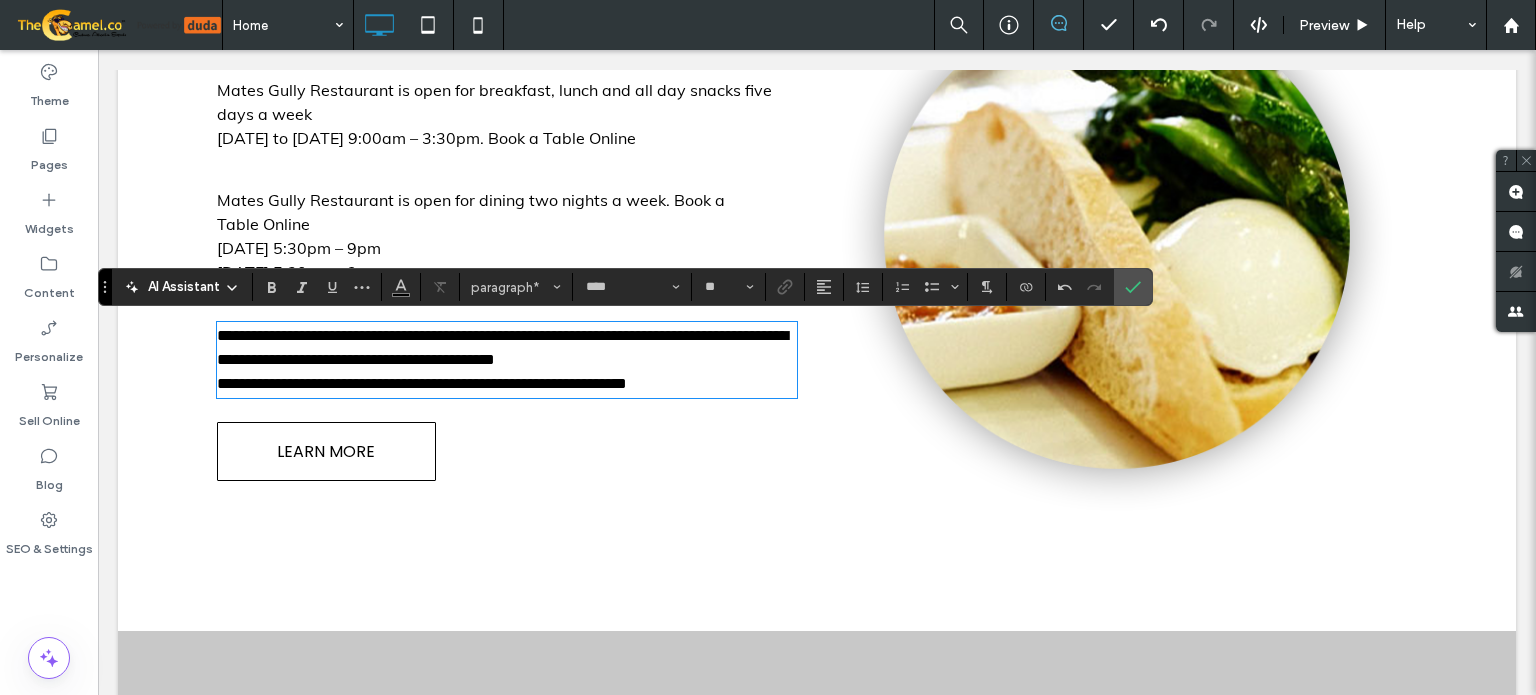 click on "**********" at bounding box center [422, 383] 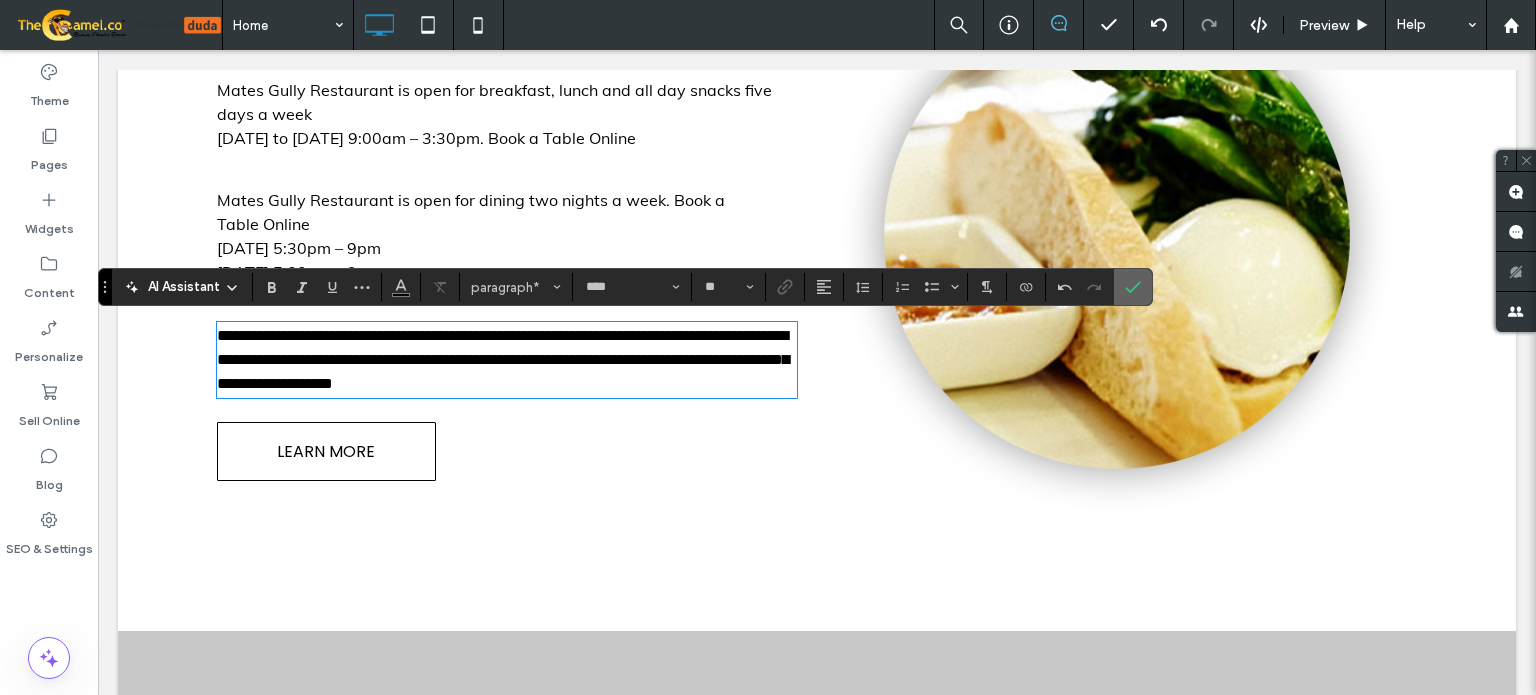 click 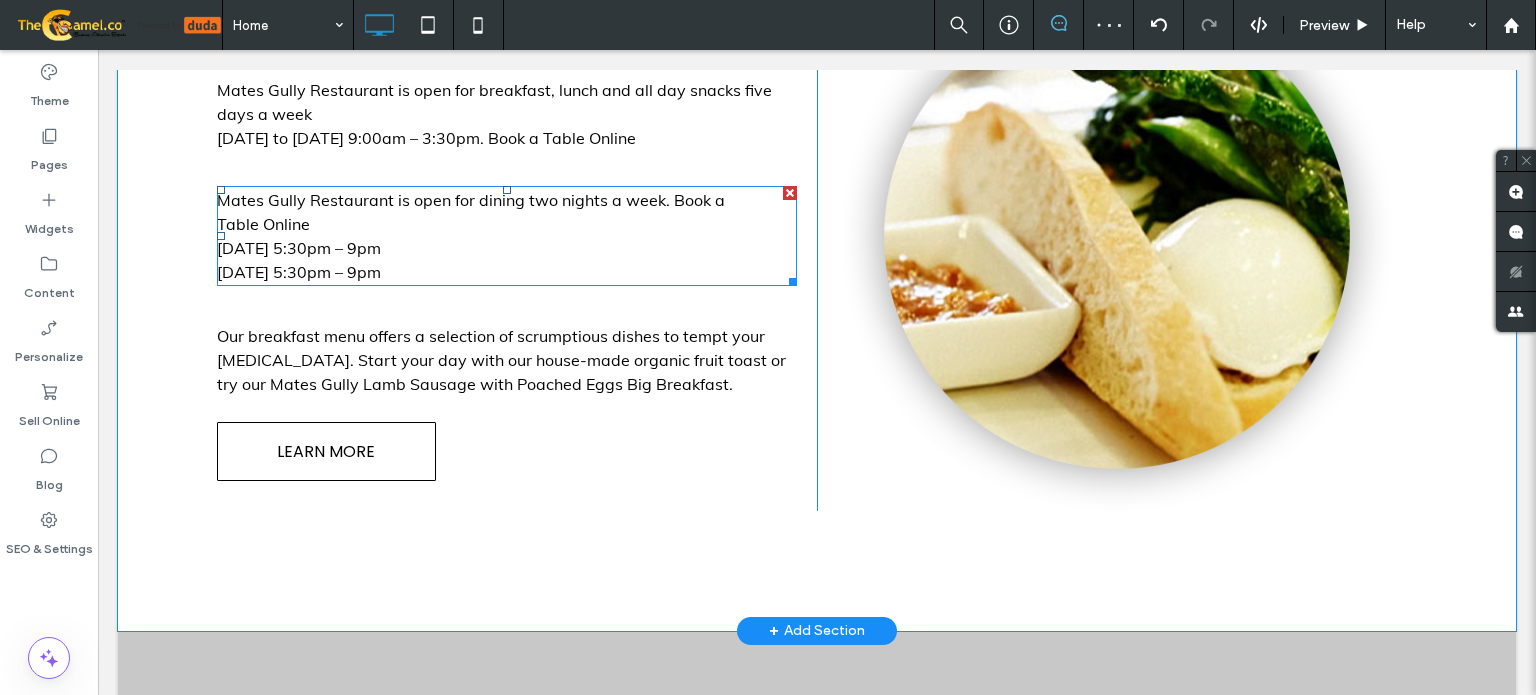 click on "Table Online" at bounding box center [507, 224] 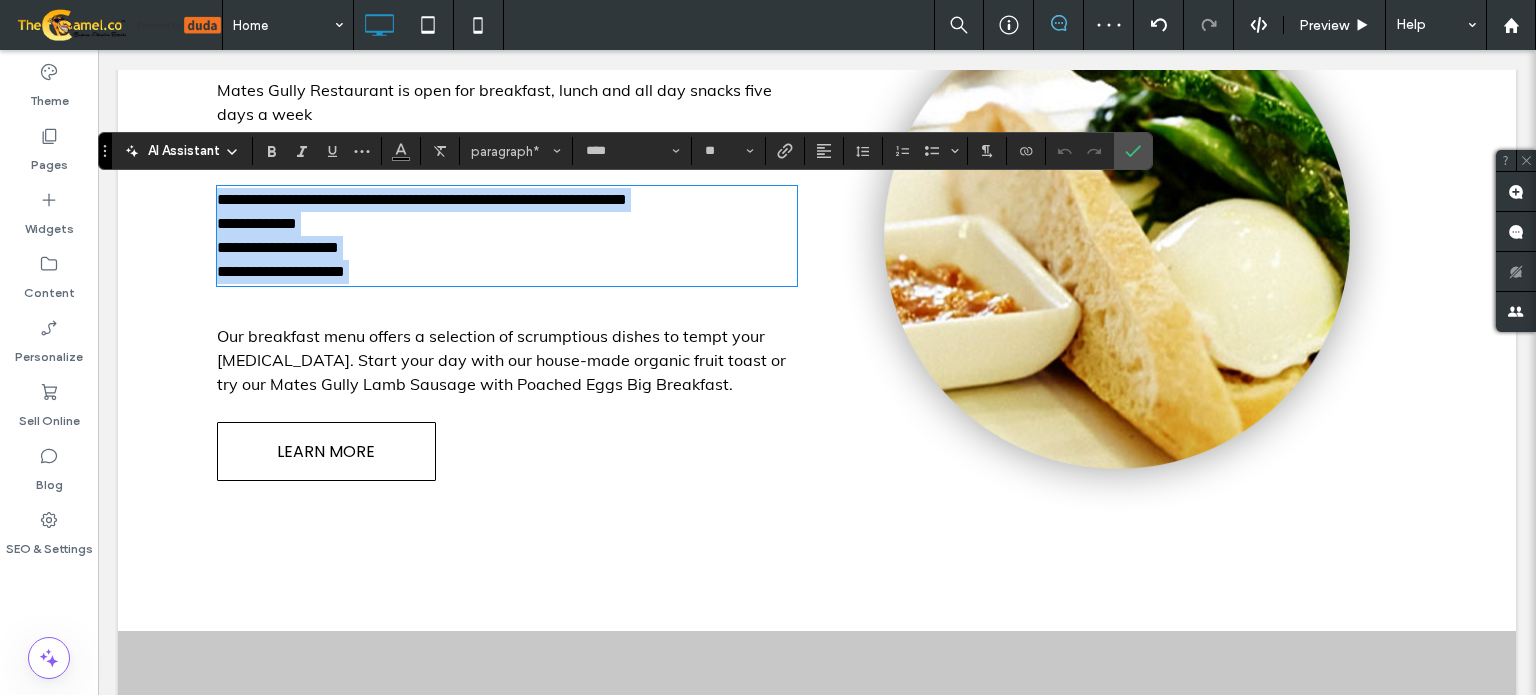 click on "**********" at bounding box center (507, 224) 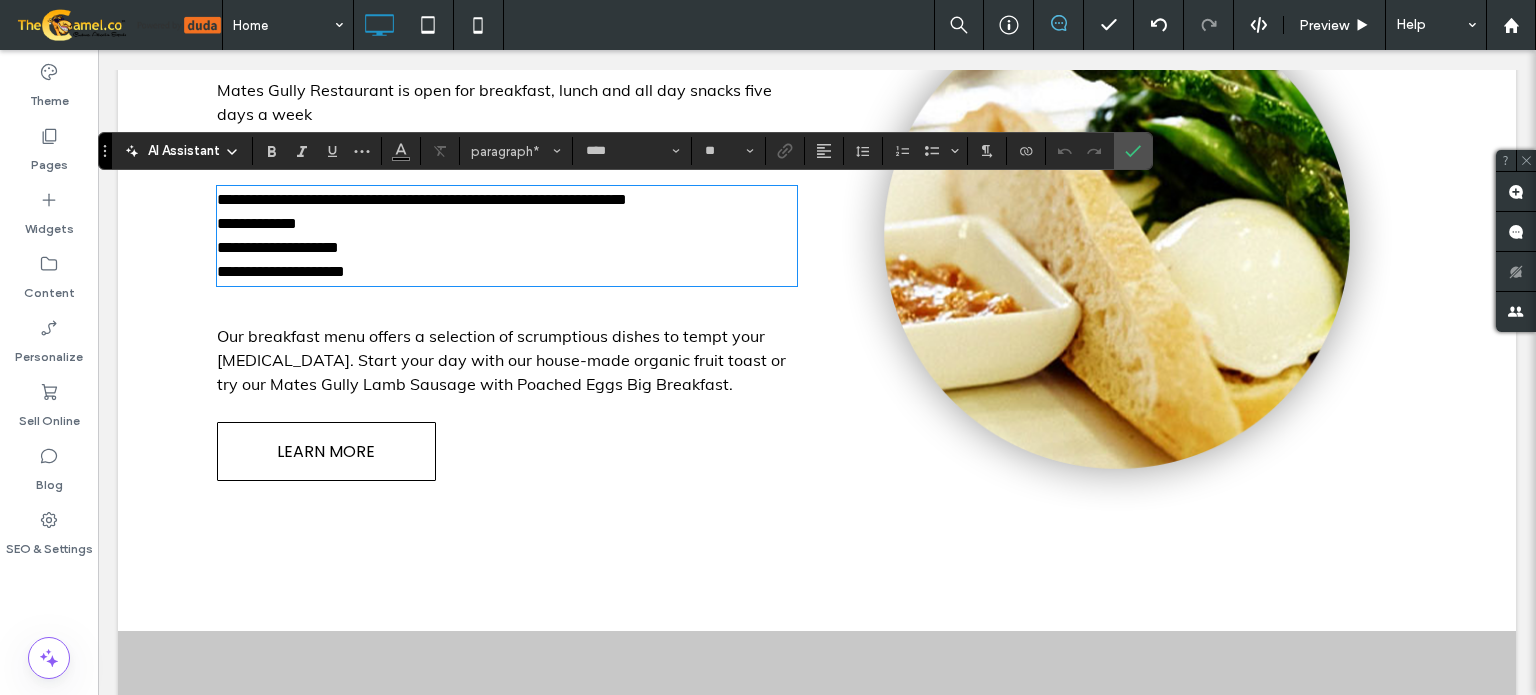 click on "**********" at bounding box center [257, 223] 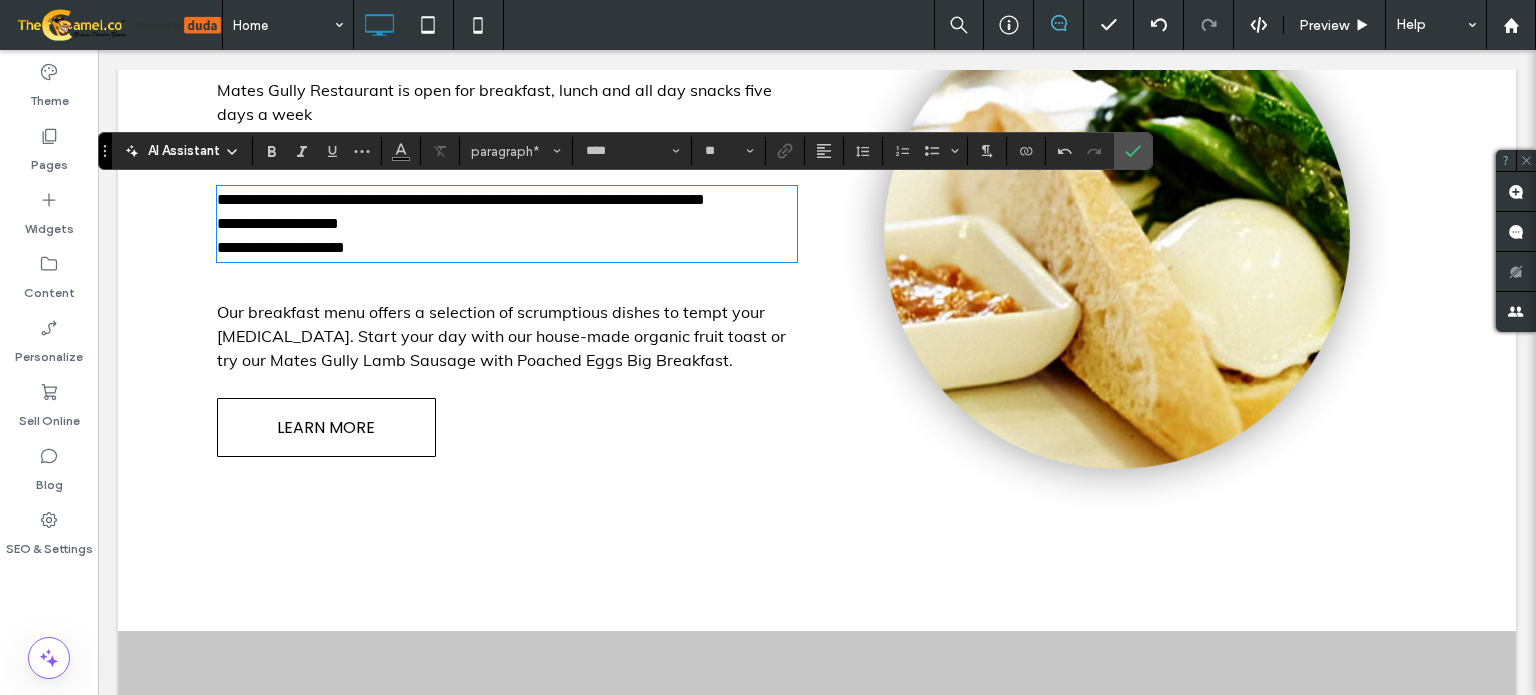 drag, startPoint x: 1128, startPoint y: 157, endPoint x: 1050, endPoint y: 165, distance: 78.40918 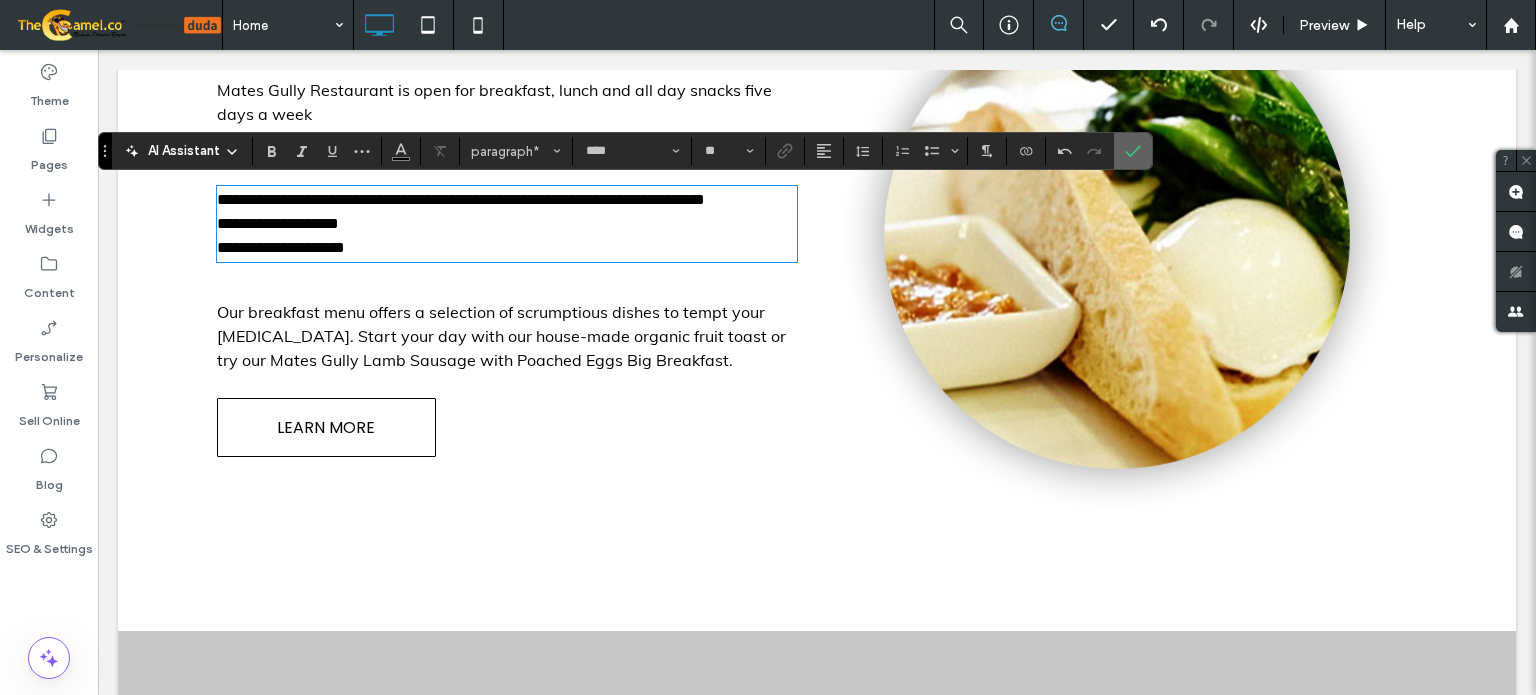 click at bounding box center (1133, 151) 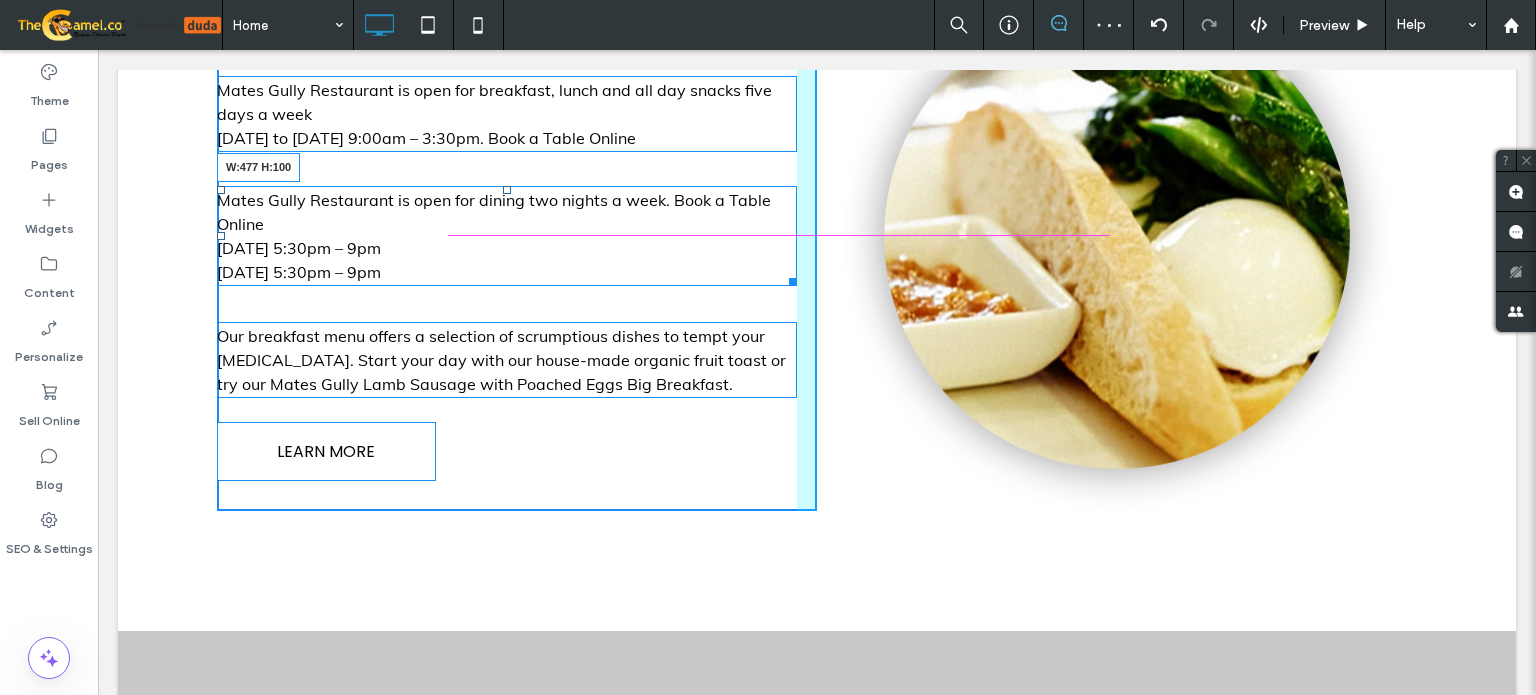 drag, startPoint x: 782, startPoint y: 275, endPoint x: 777, endPoint y: 318, distance: 43.289722 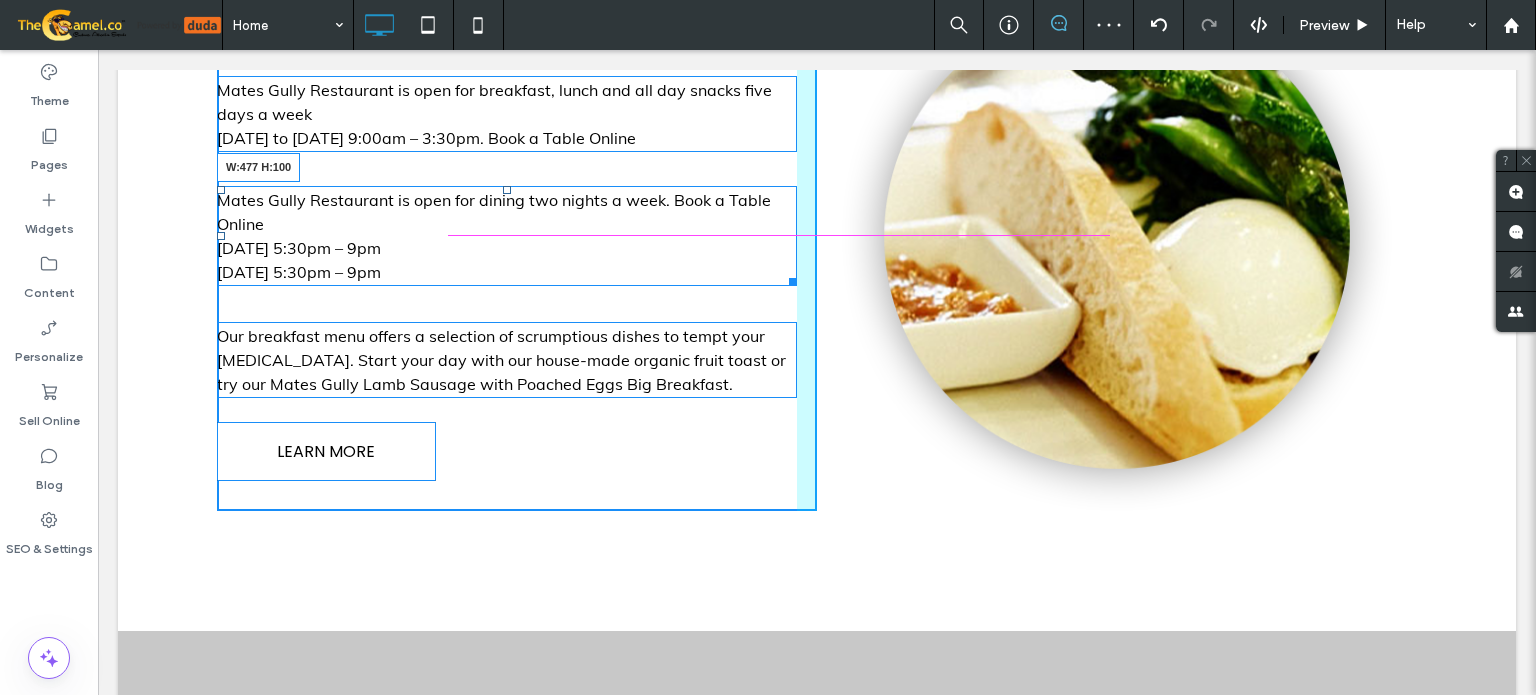 click at bounding box center (789, 278) 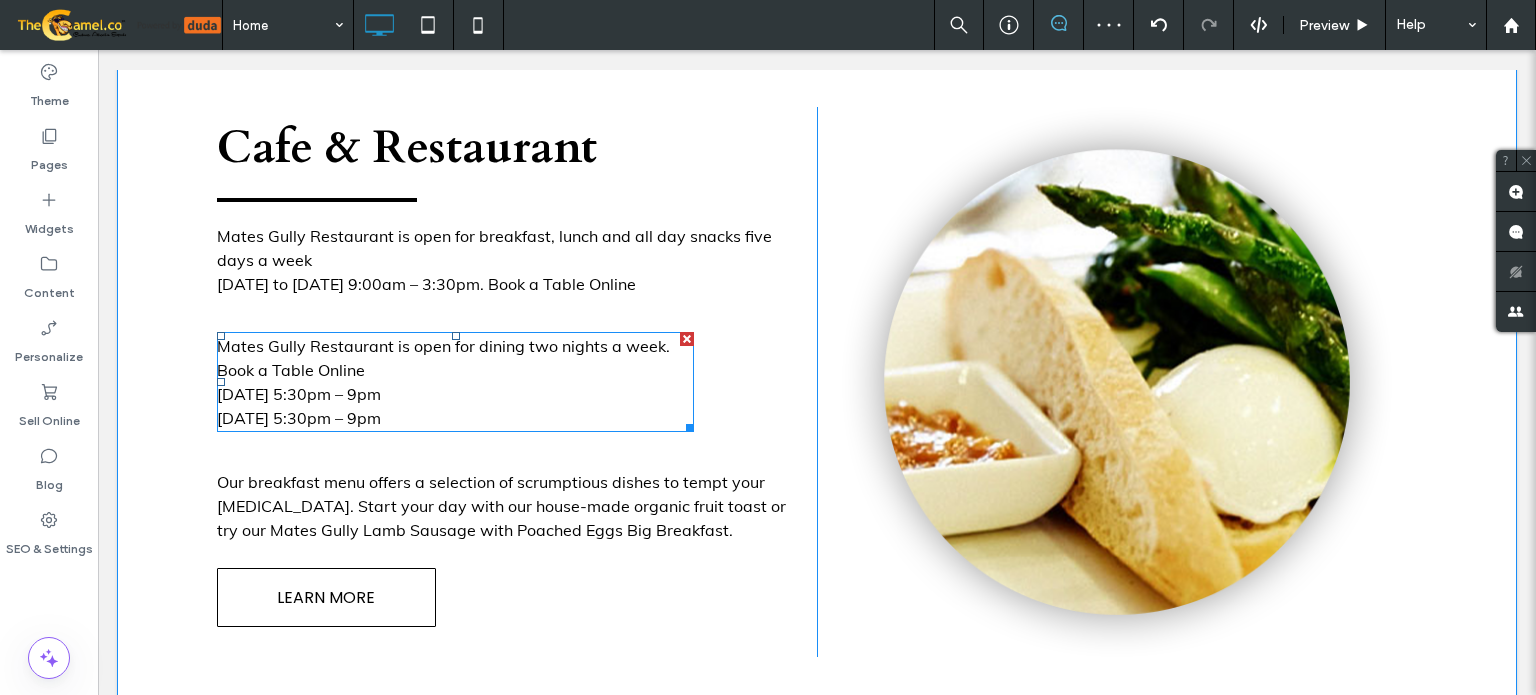 scroll, scrollTop: 1000, scrollLeft: 0, axis: vertical 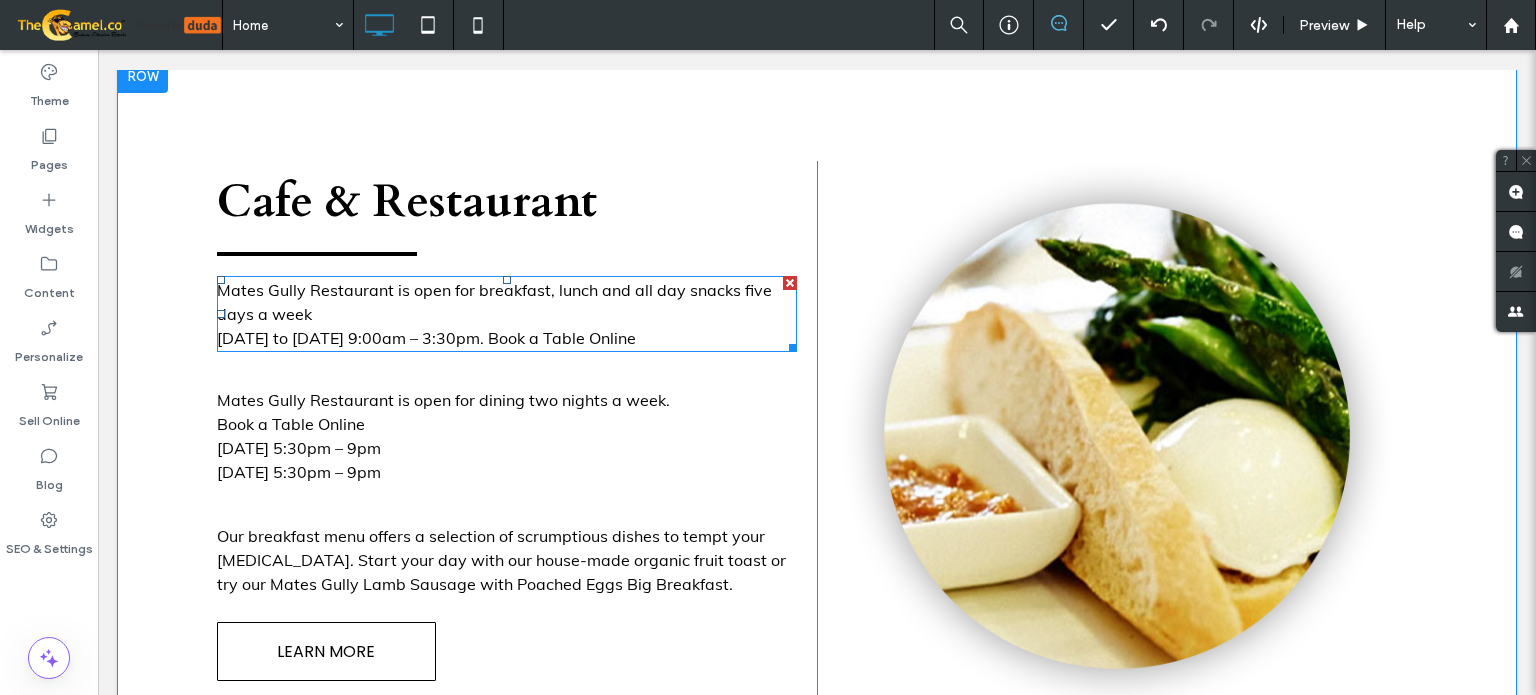click on "Mates Gully Restaurant is open for breakfast, lunch and all day snacks five days a week" at bounding box center [507, 302] 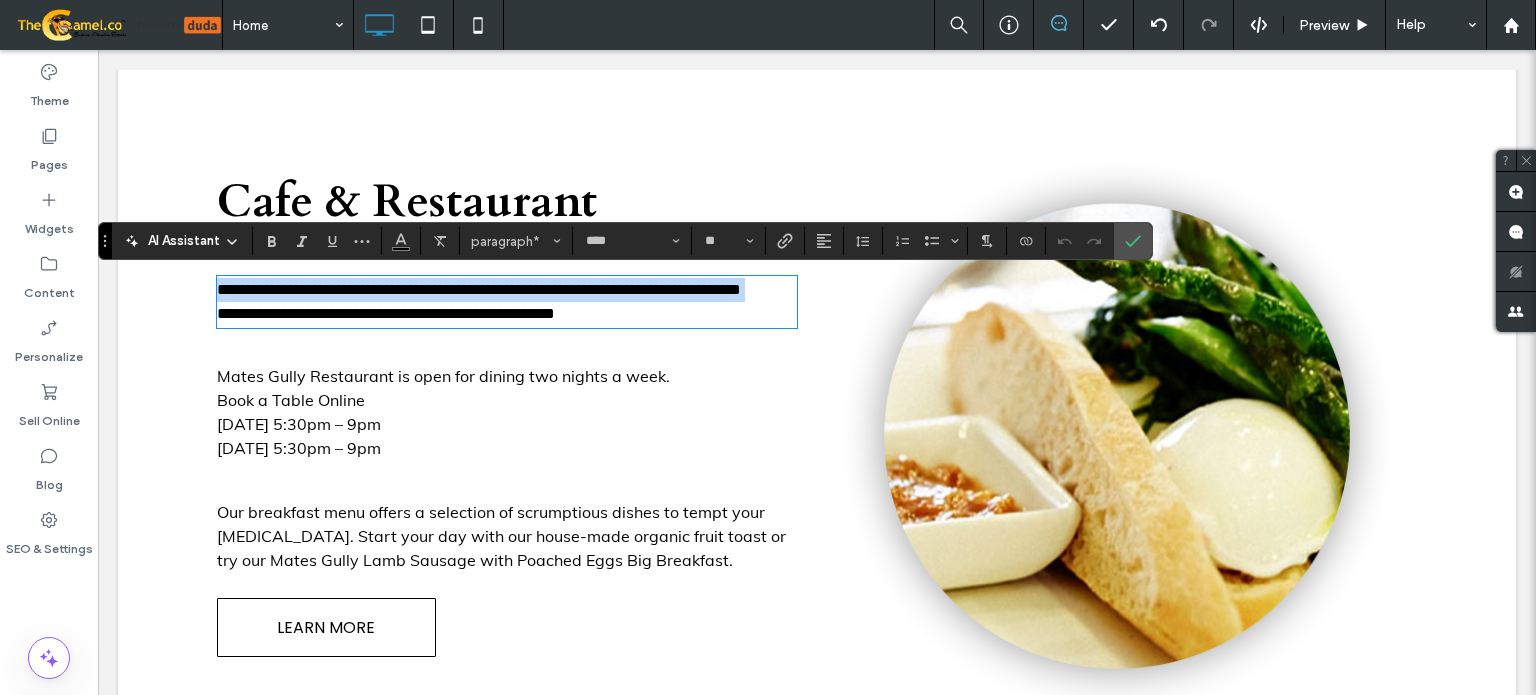 click on "**********" at bounding box center [507, 290] 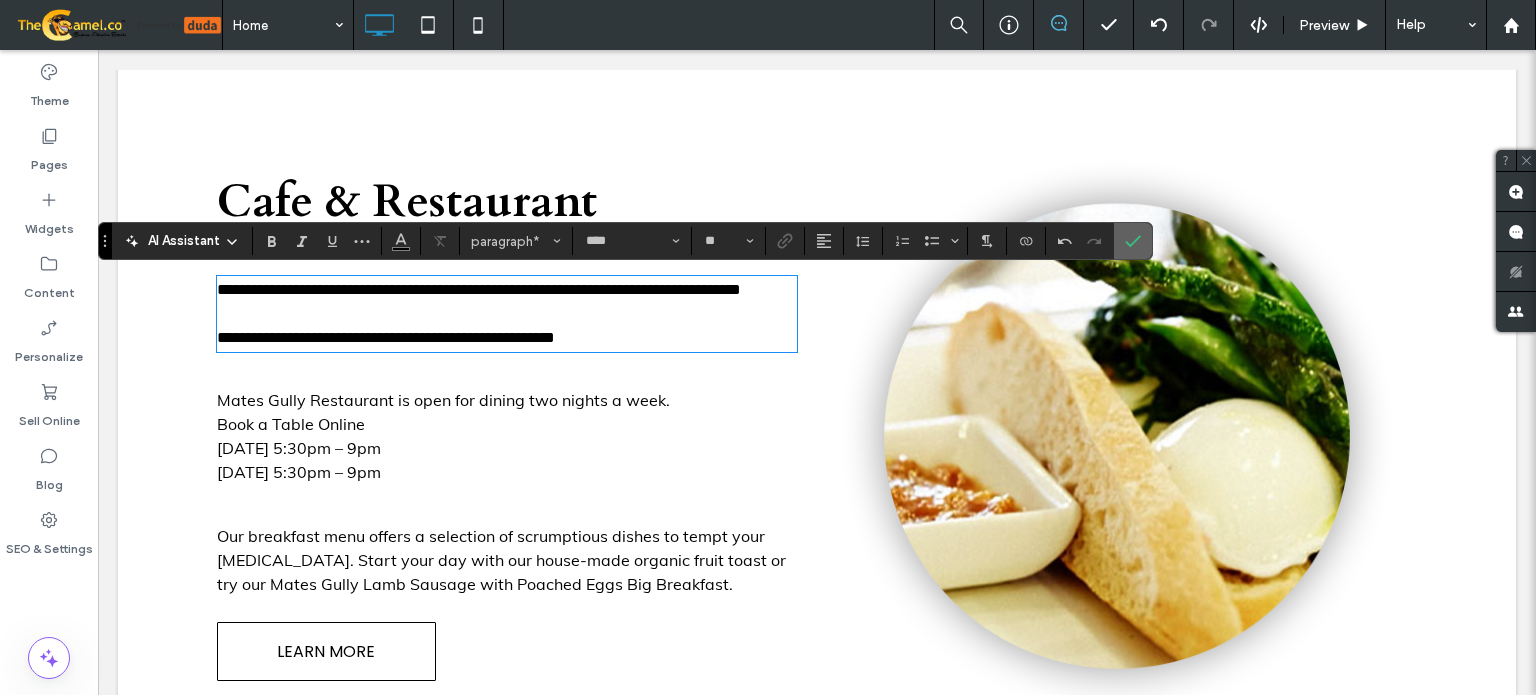 click 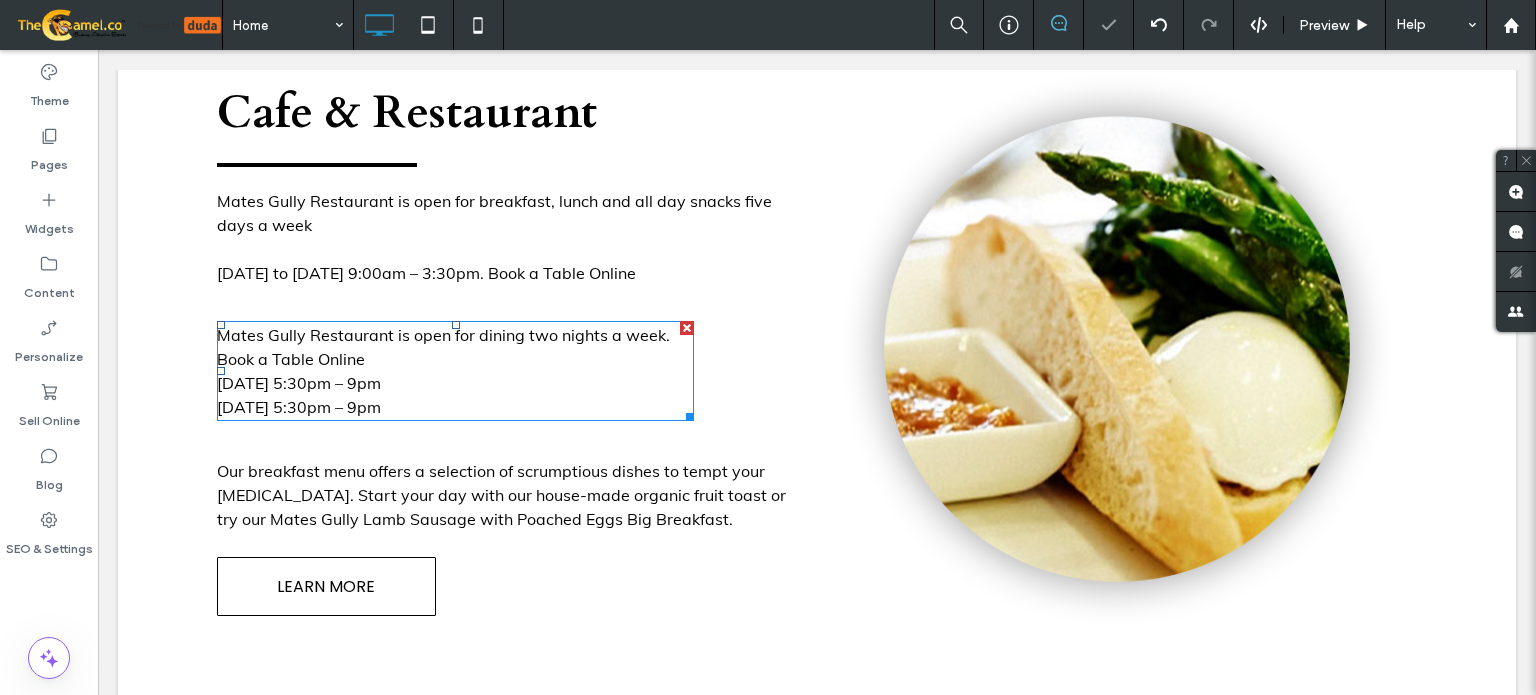 scroll, scrollTop: 1300, scrollLeft: 0, axis: vertical 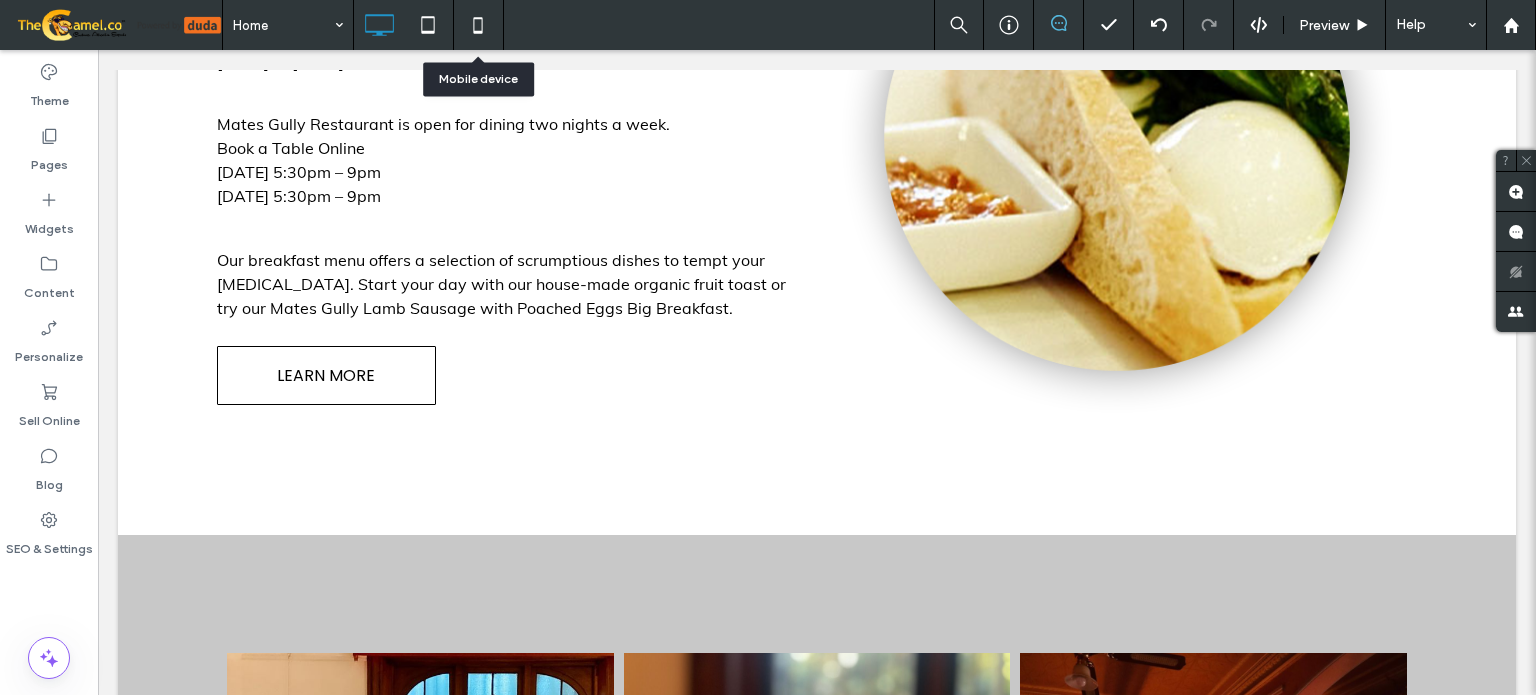 click 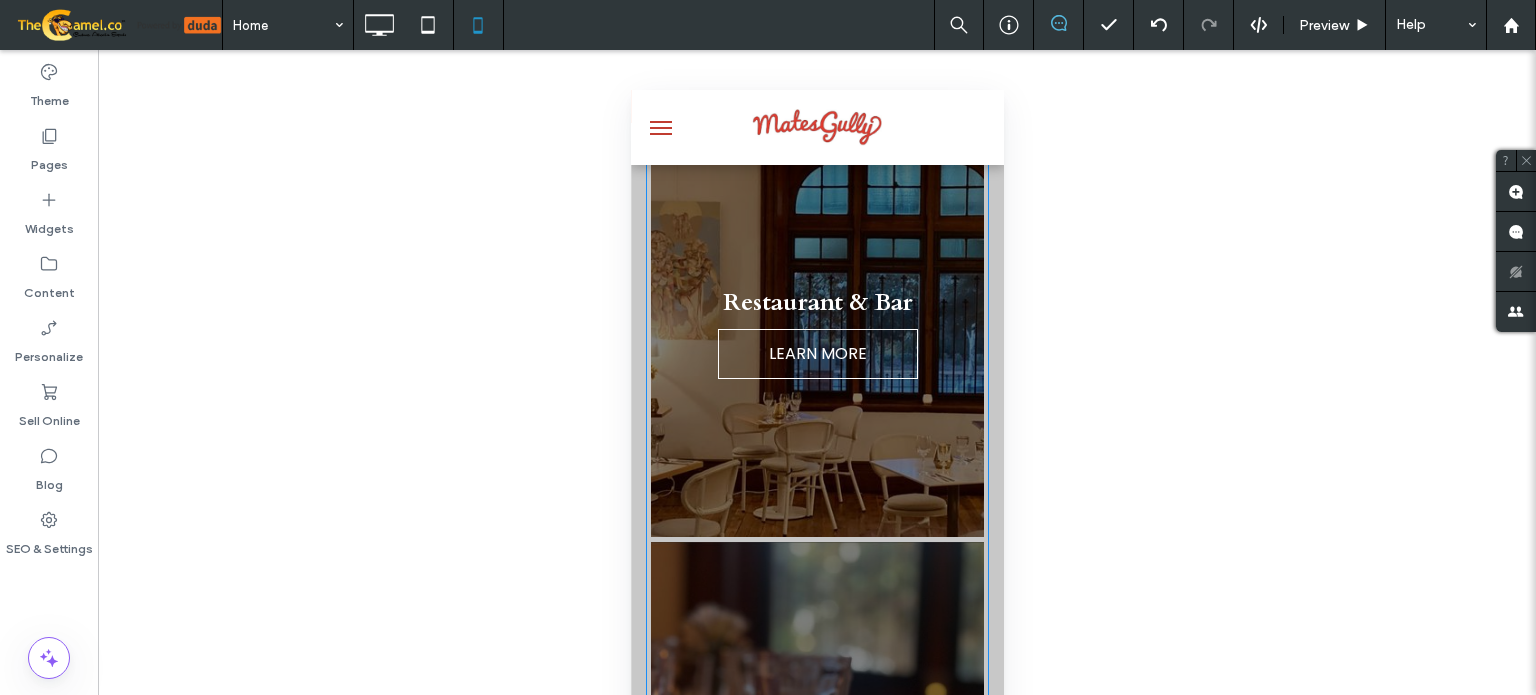 scroll, scrollTop: 1700, scrollLeft: 0, axis: vertical 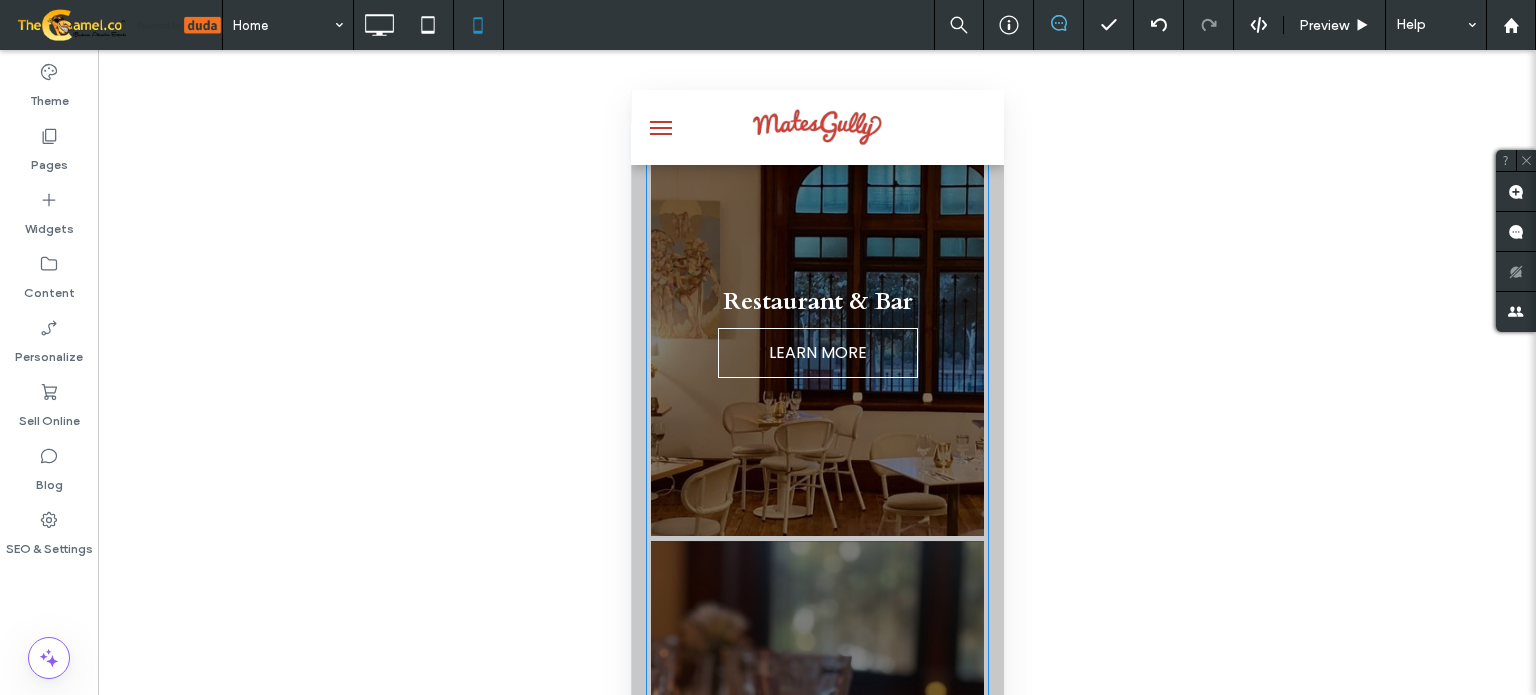 click at bounding box center [816, 336] 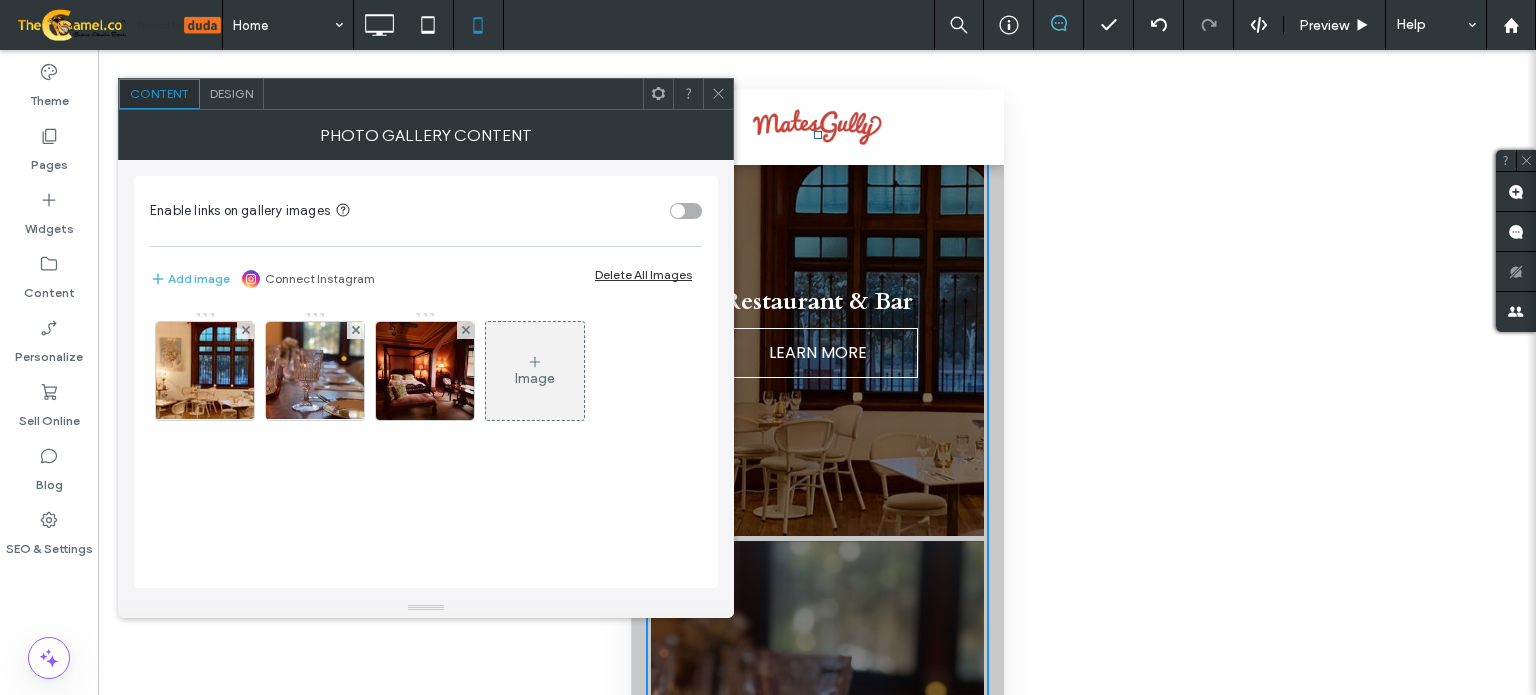 click on "Design" at bounding box center (231, 93) 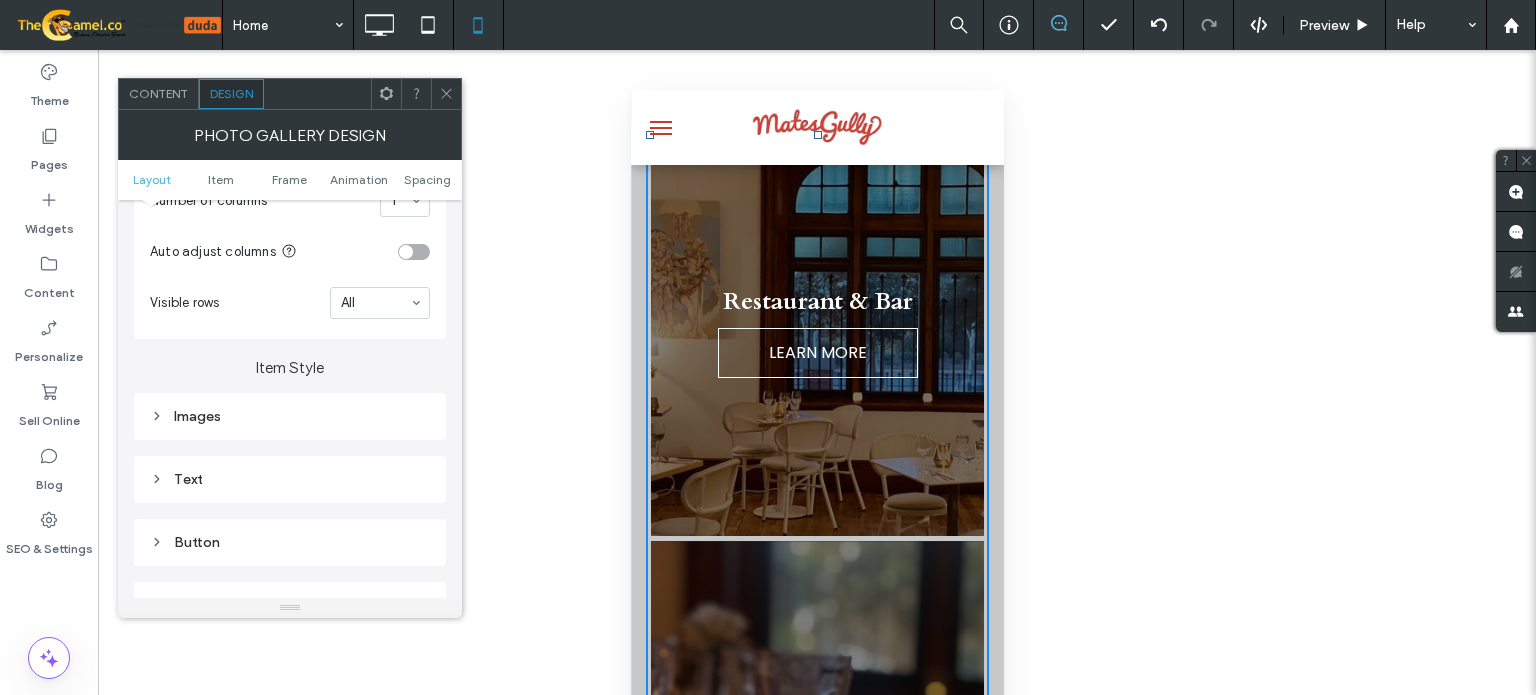 scroll, scrollTop: 600, scrollLeft: 0, axis: vertical 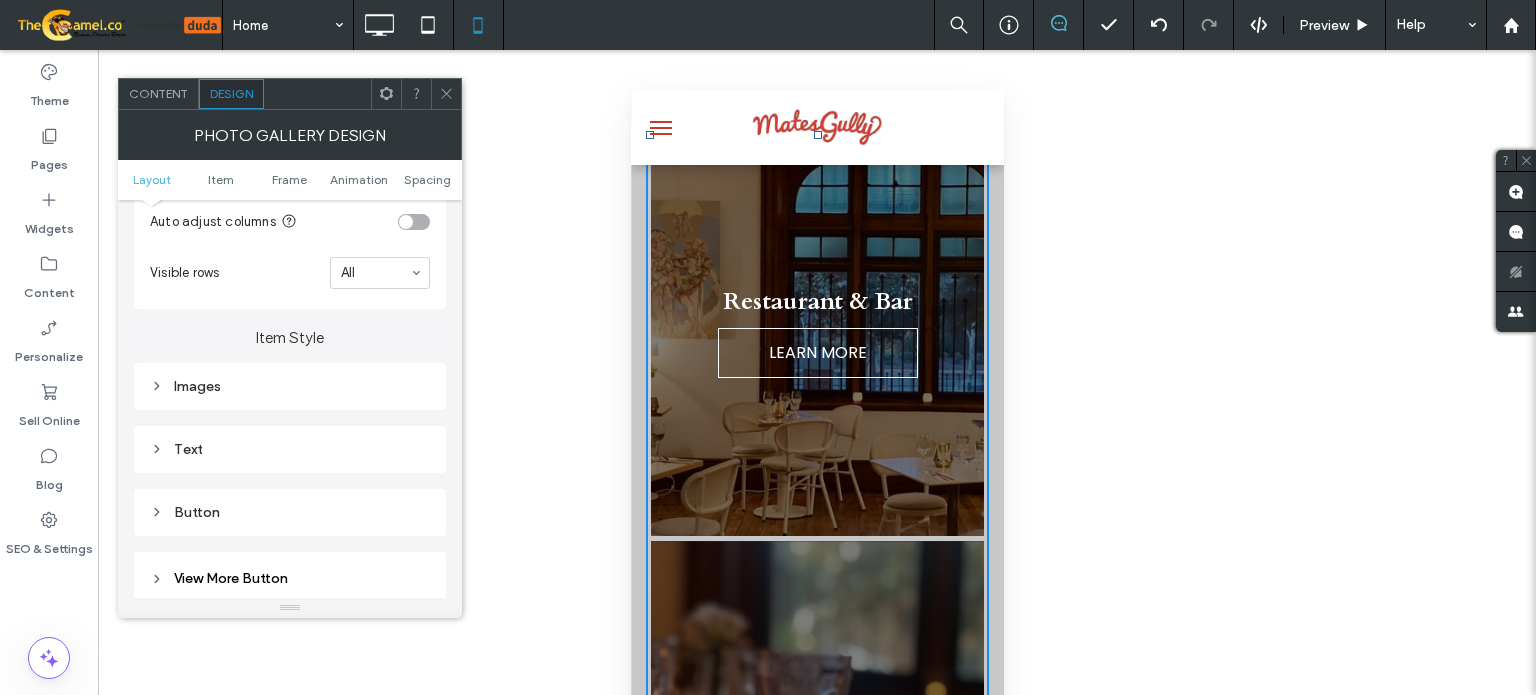 click on "Images" at bounding box center [290, 386] 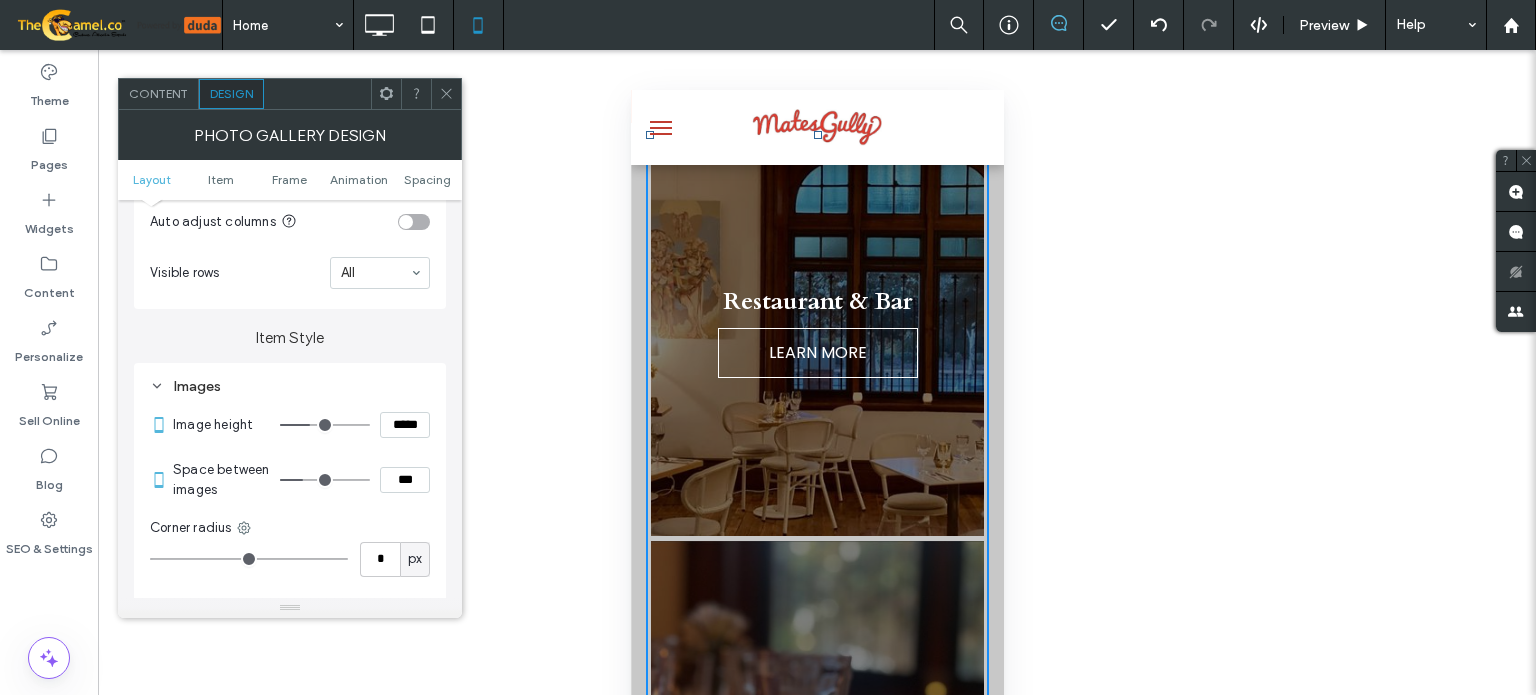 click on "*****" at bounding box center (405, 425) 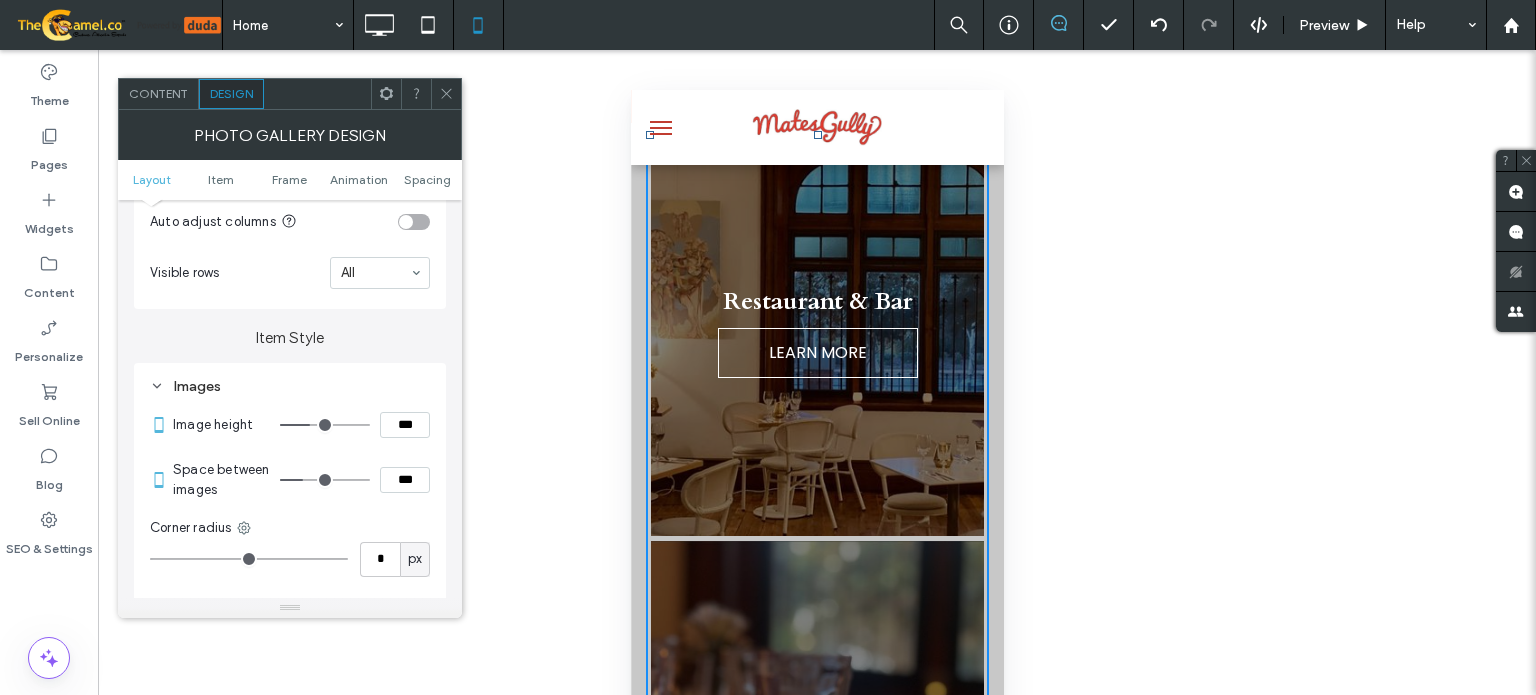 type on "*****" 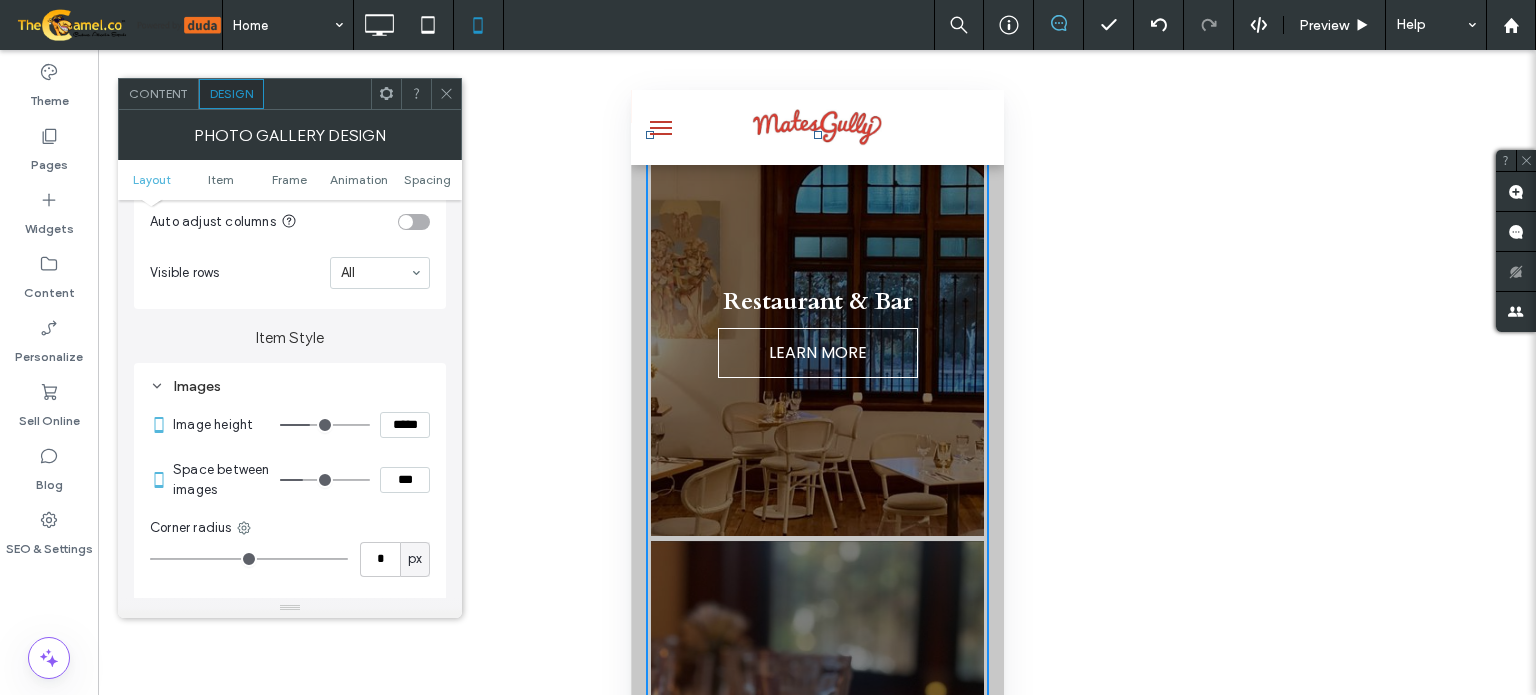 type on "***" 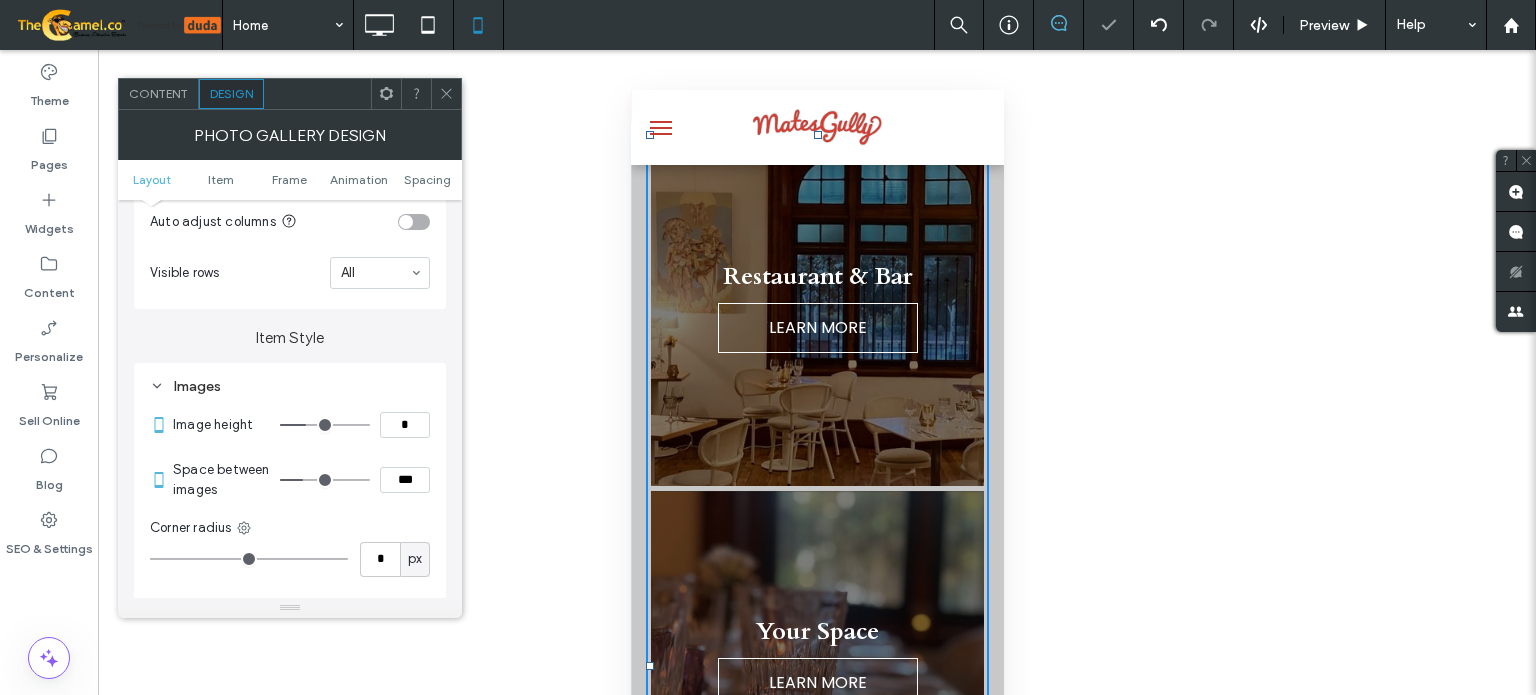 type on "***" 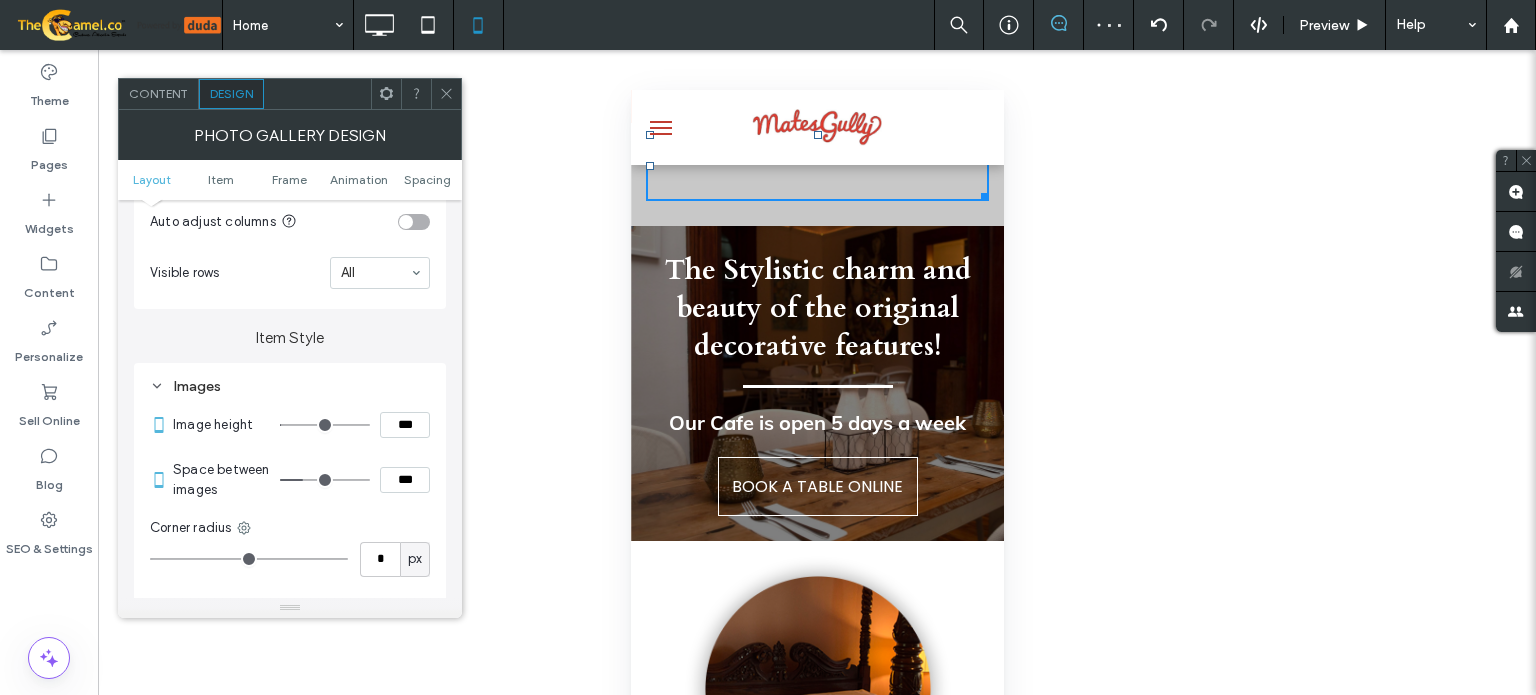 type on "*" 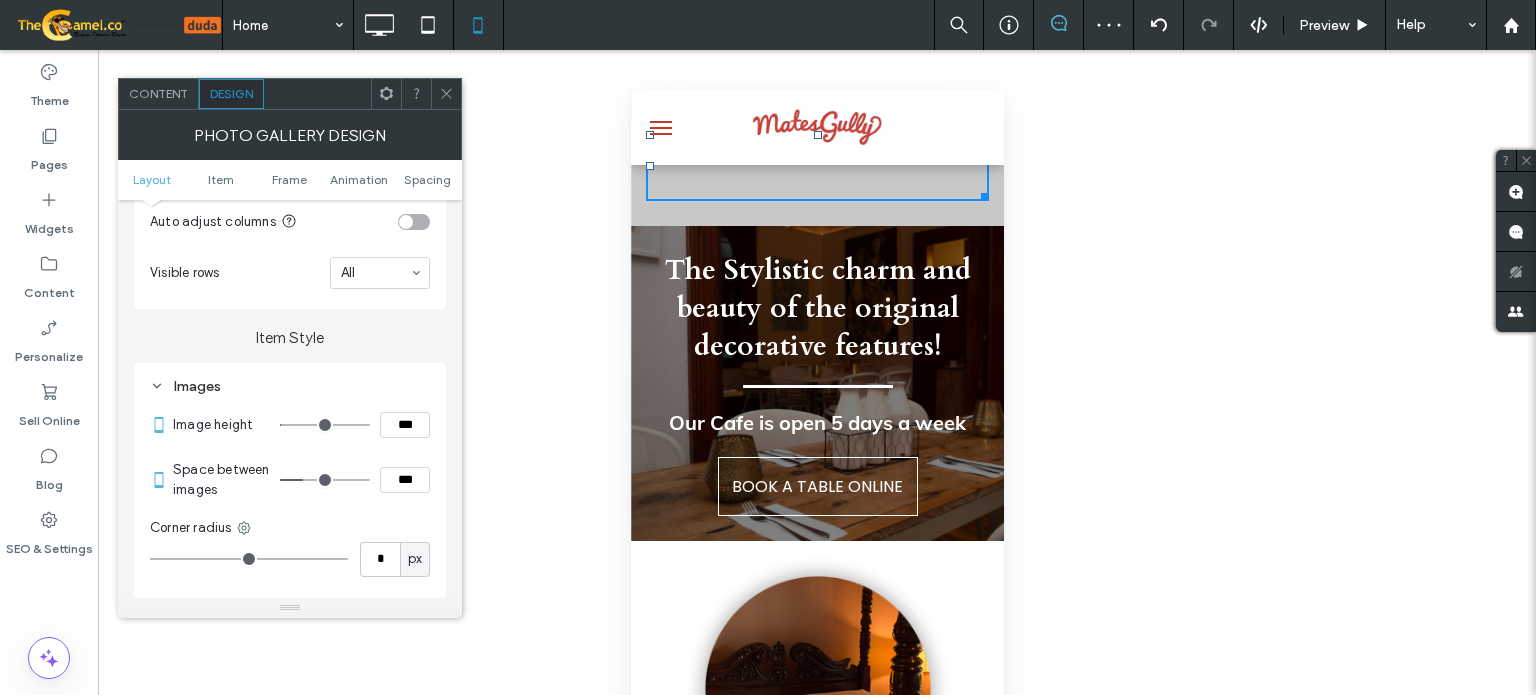type on "*****" 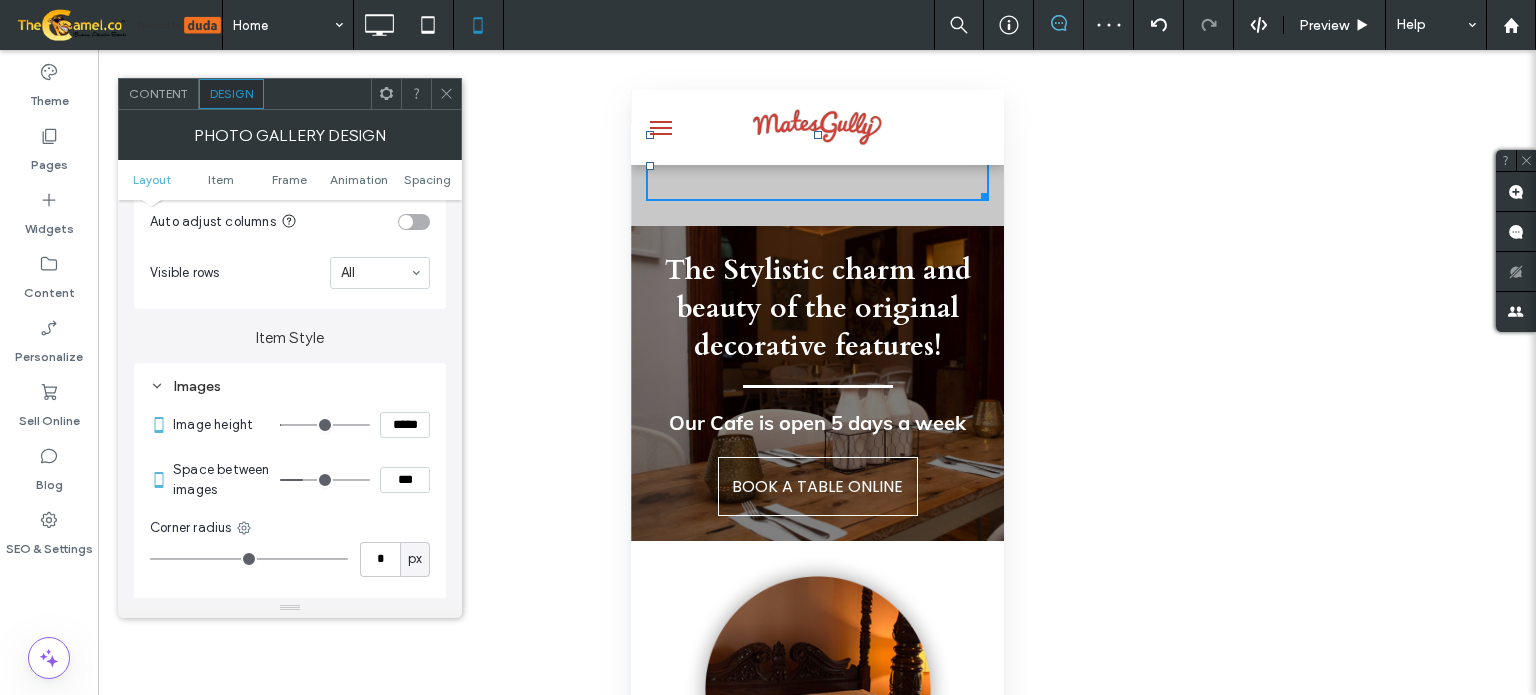 type on "***" 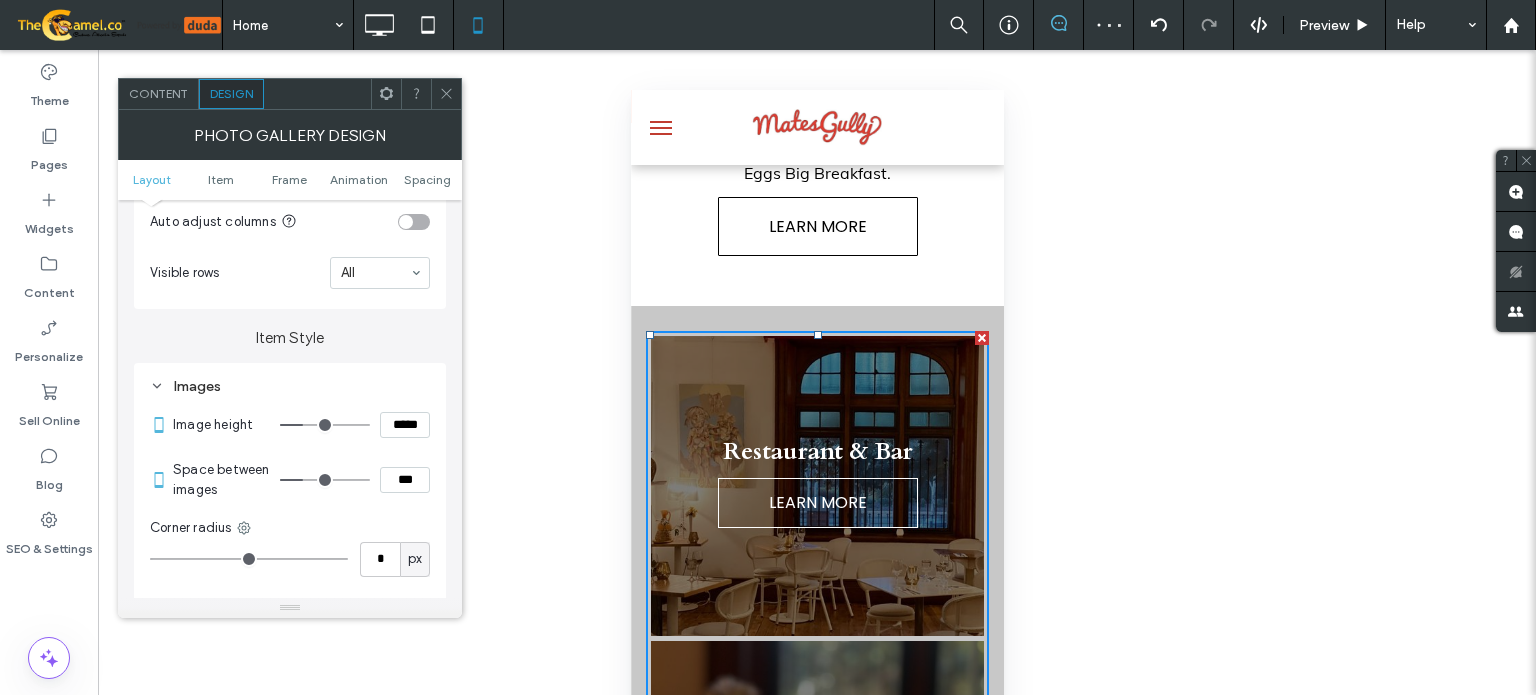 scroll, scrollTop: 1600, scrollLeft: 0, axis: vertical 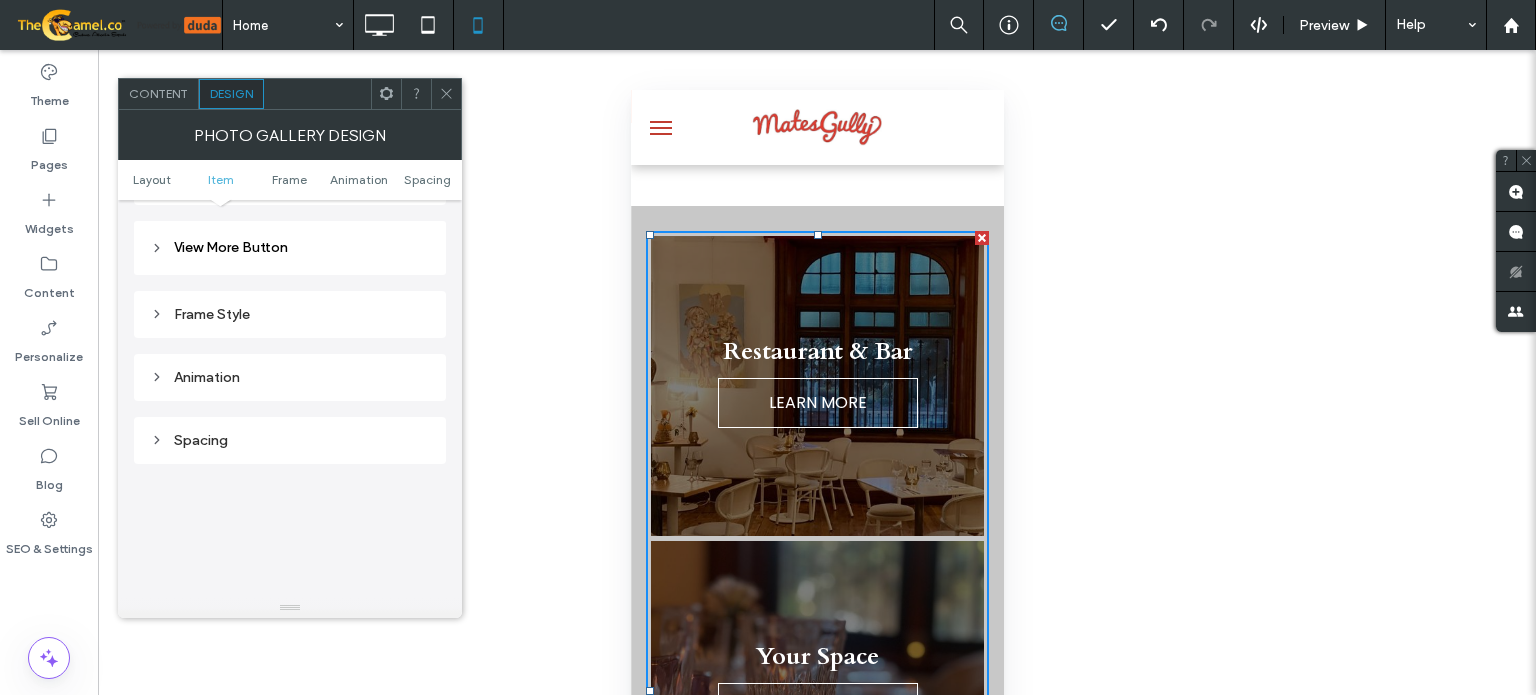 click on "Frame Style" at bounding box center [290, 314] 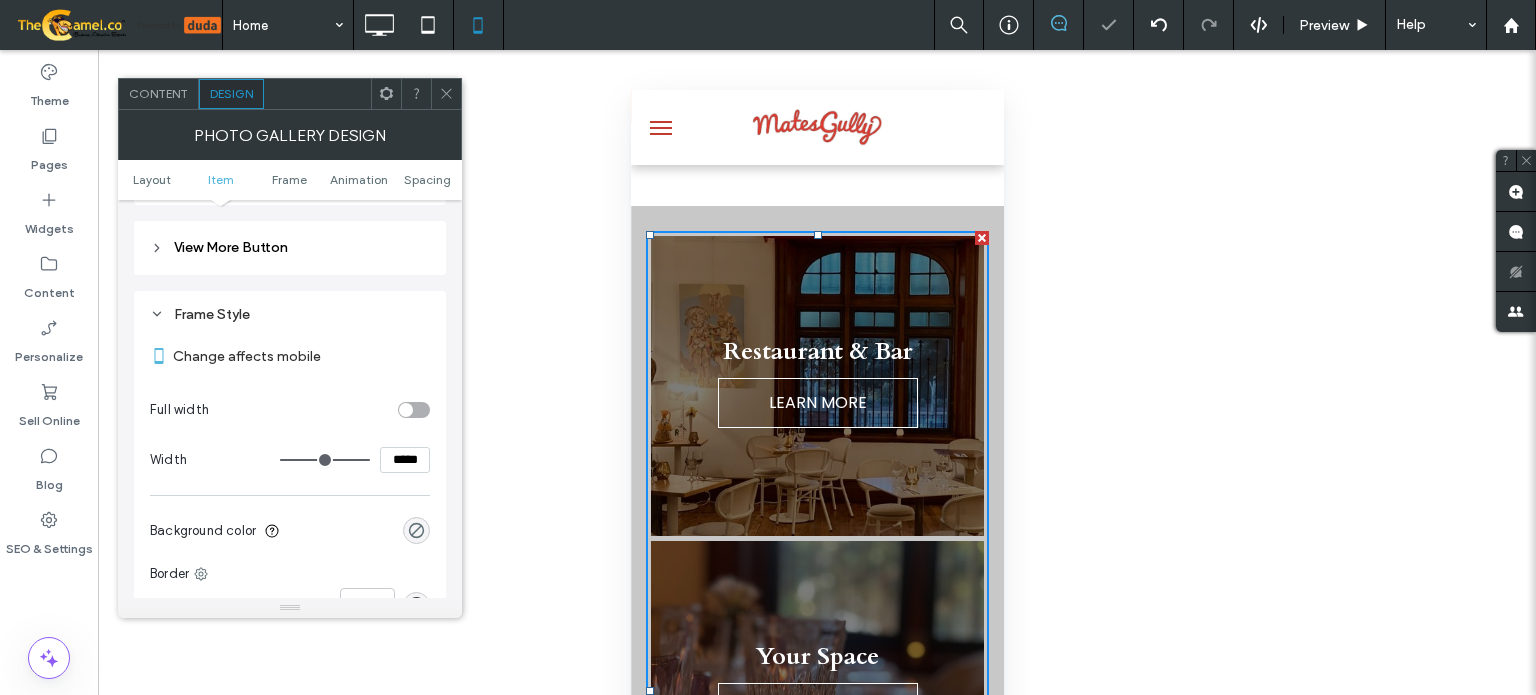 click on "*****" at bounding box center [405, 460] 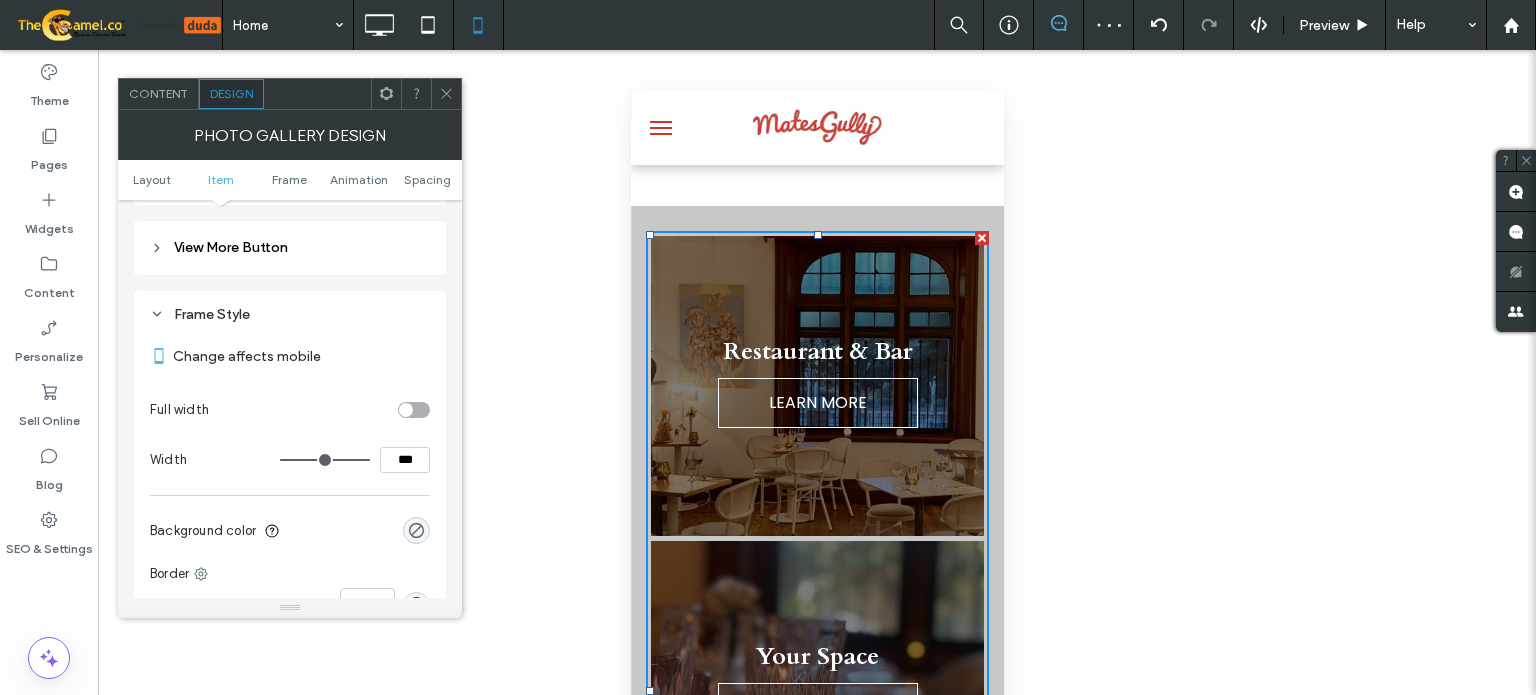 type on "*****" 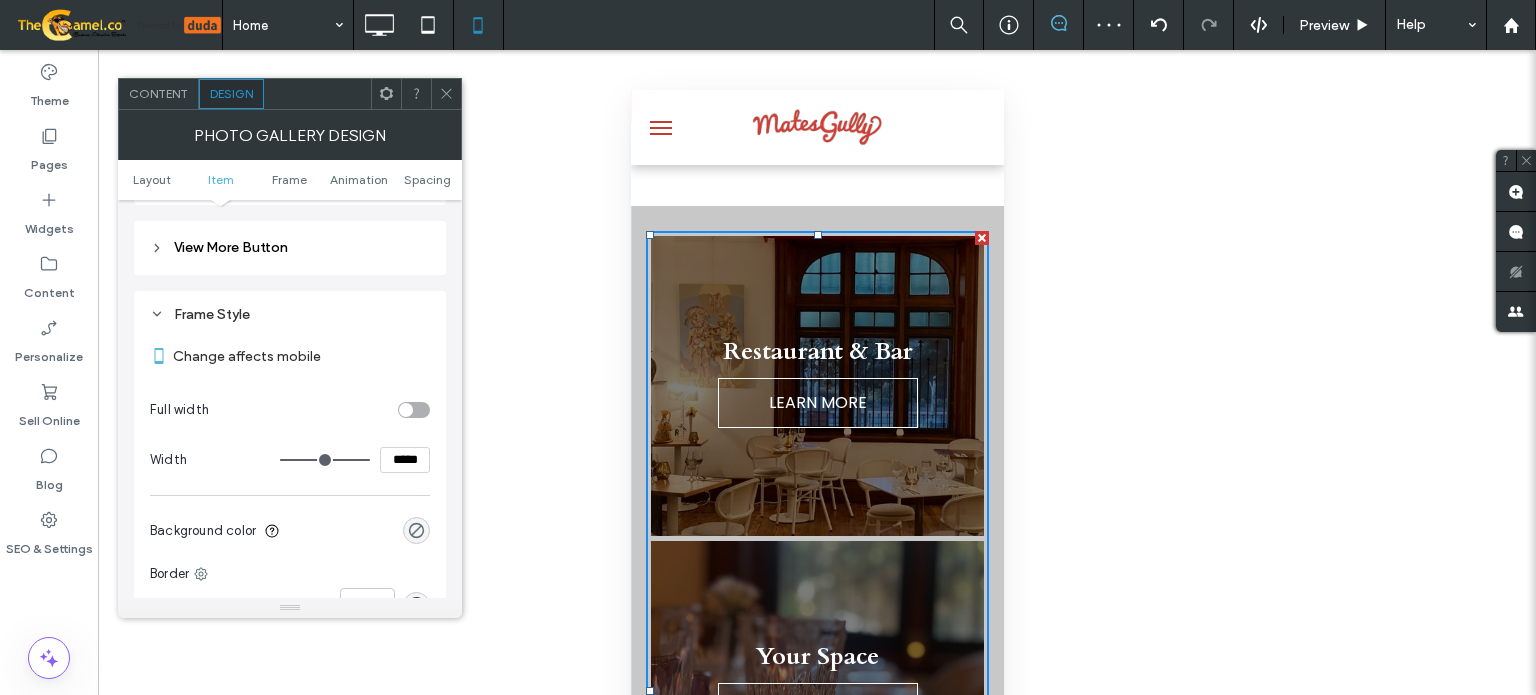 type on "***" 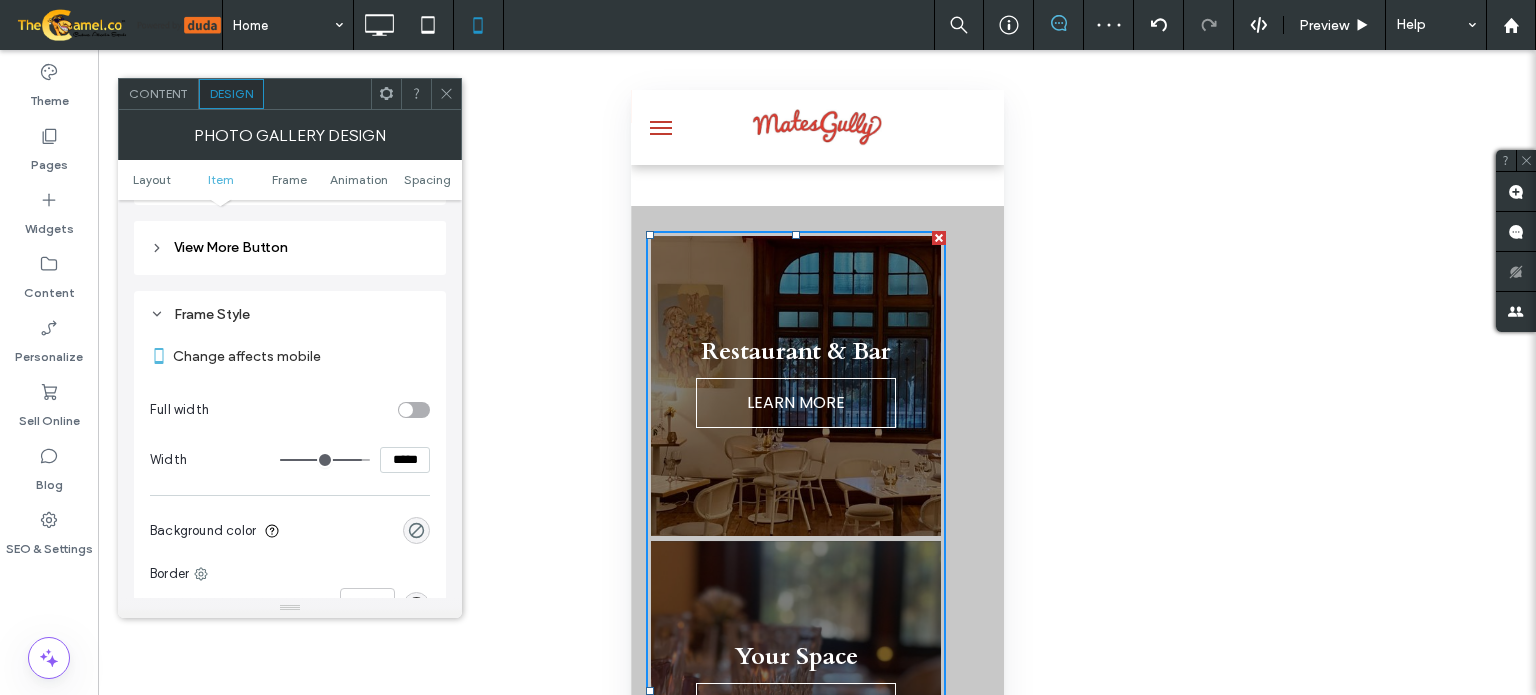 click at bounding box center [446, 94] 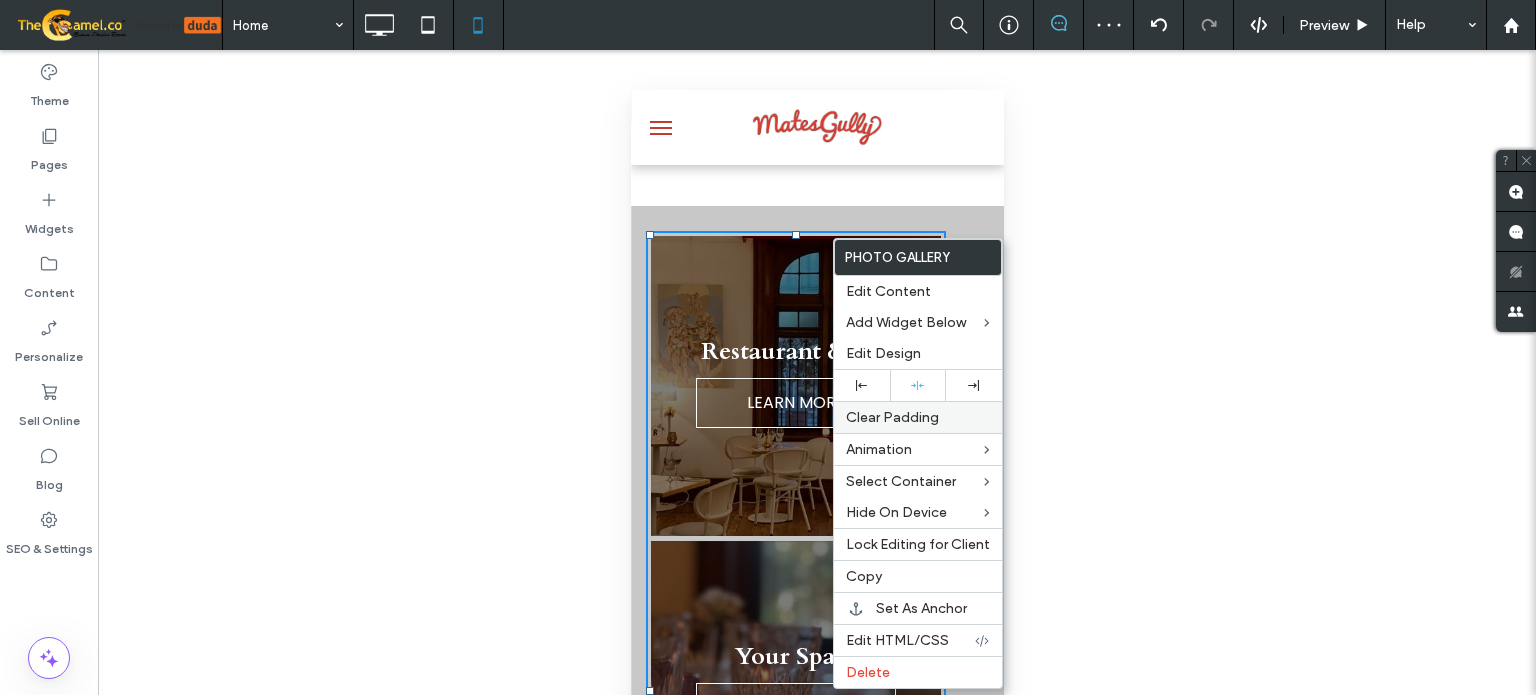 click on "Clear Padding" at bounding box center (918, 417) 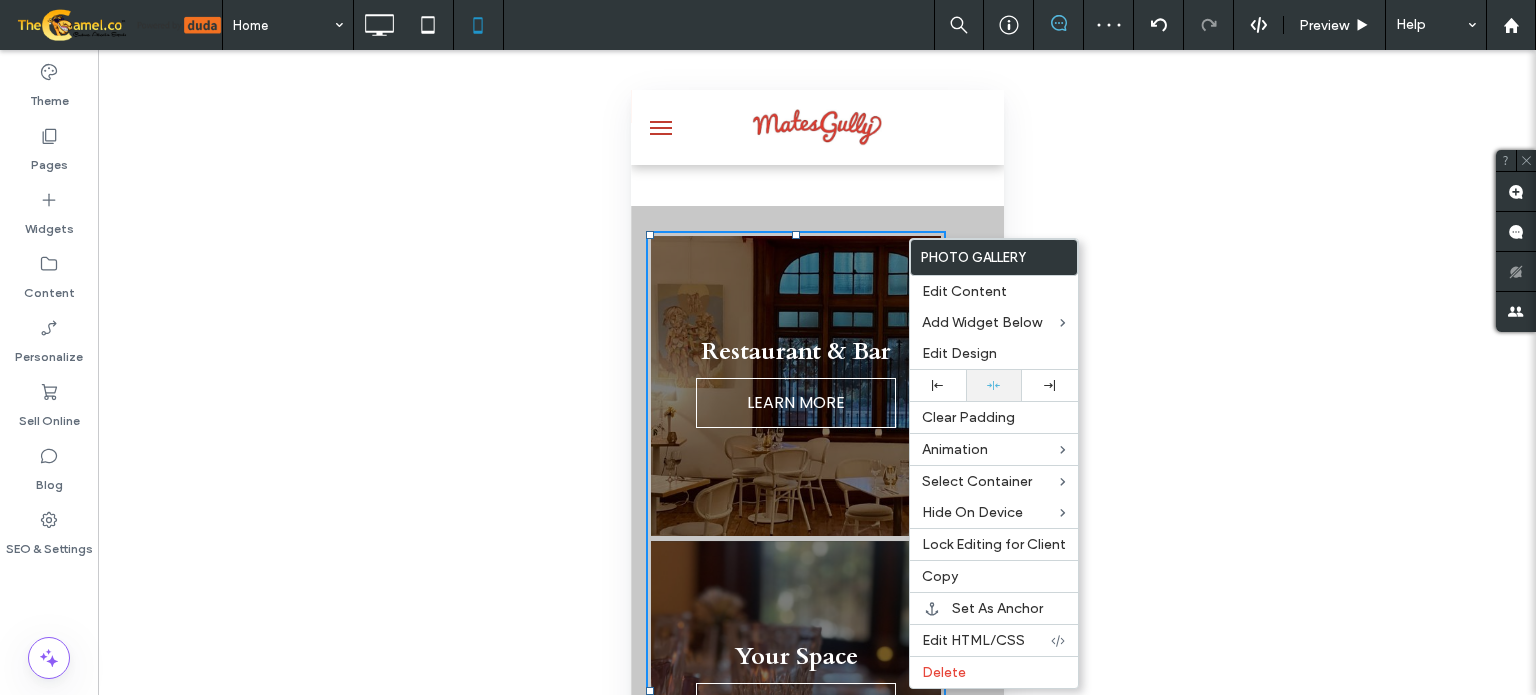 click 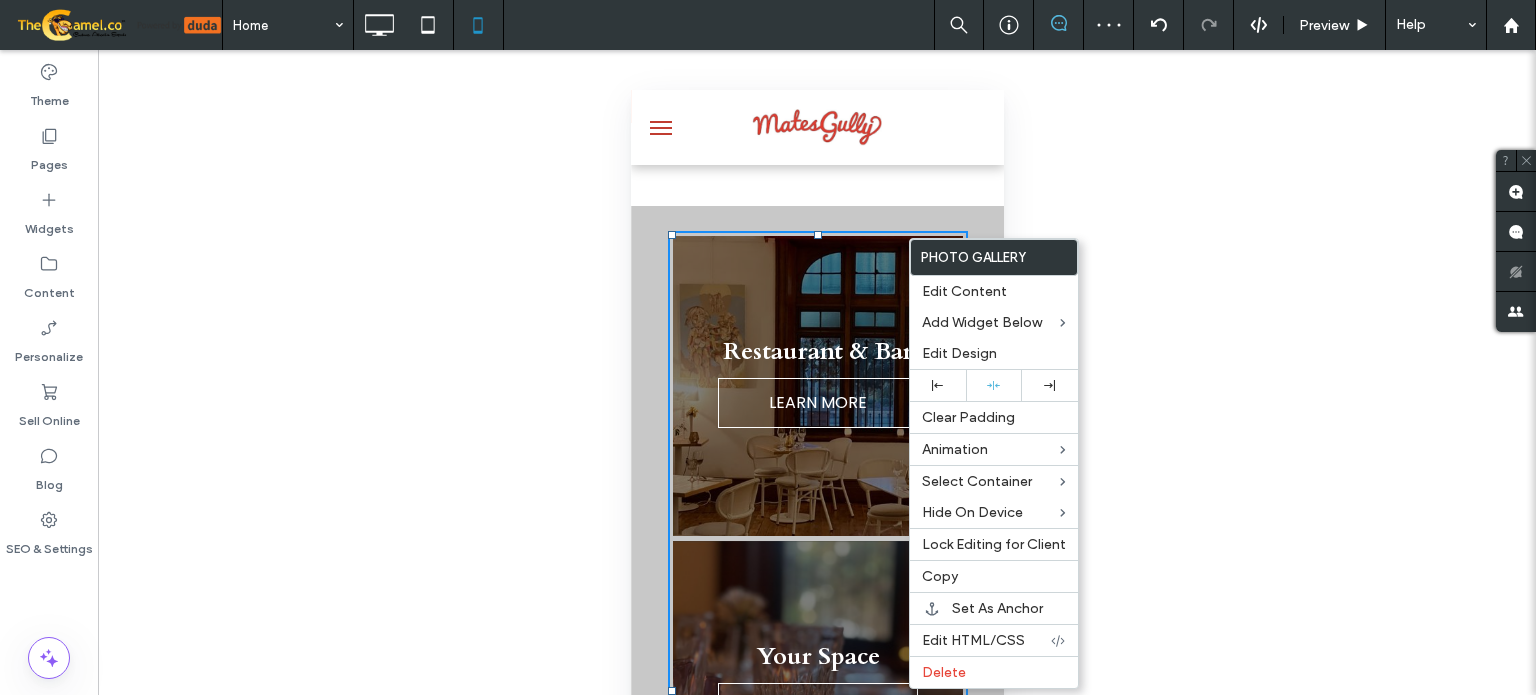 drag, startPoint x: 786, startPoint y: 250, endPoint x: 776, endPoint y: 246, distance: 10.770329 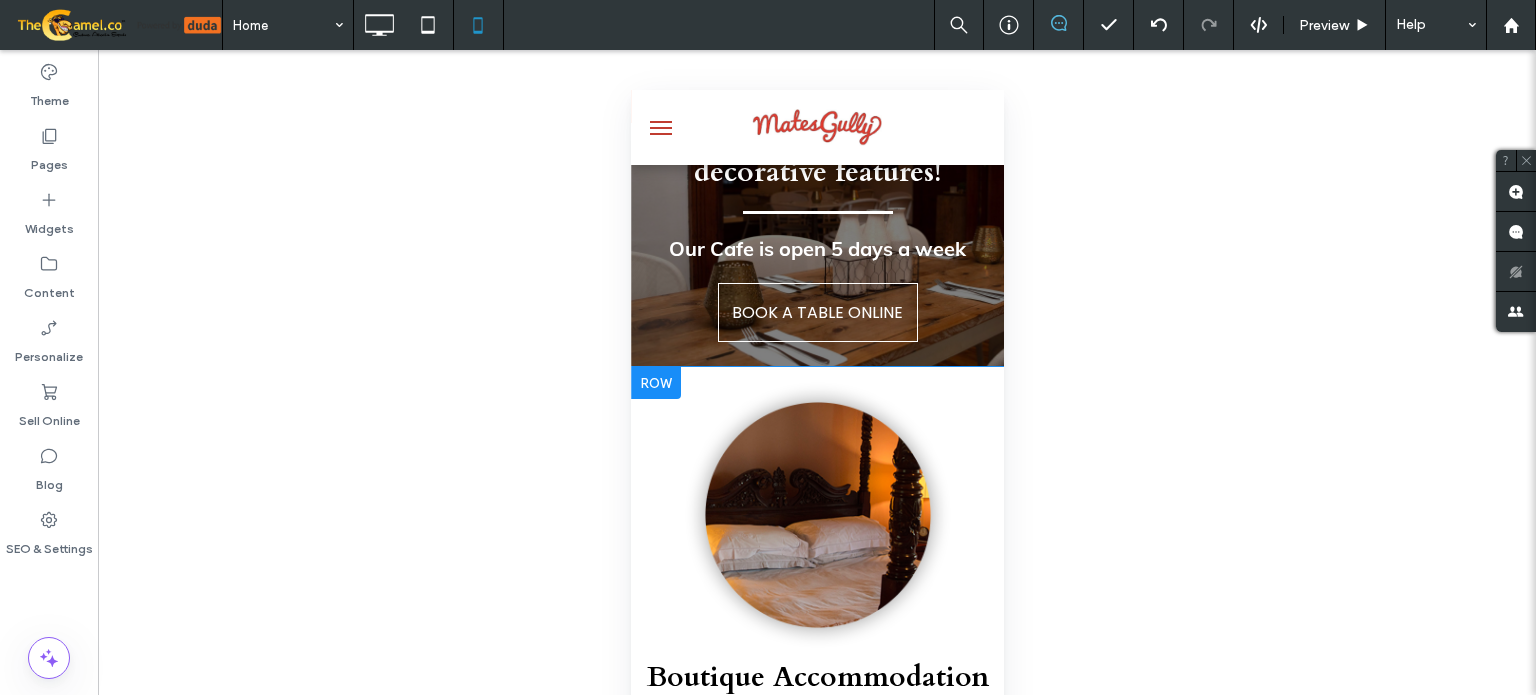 scroll, scrollTop: 2800, scrollLeft: 0, axis: vertical 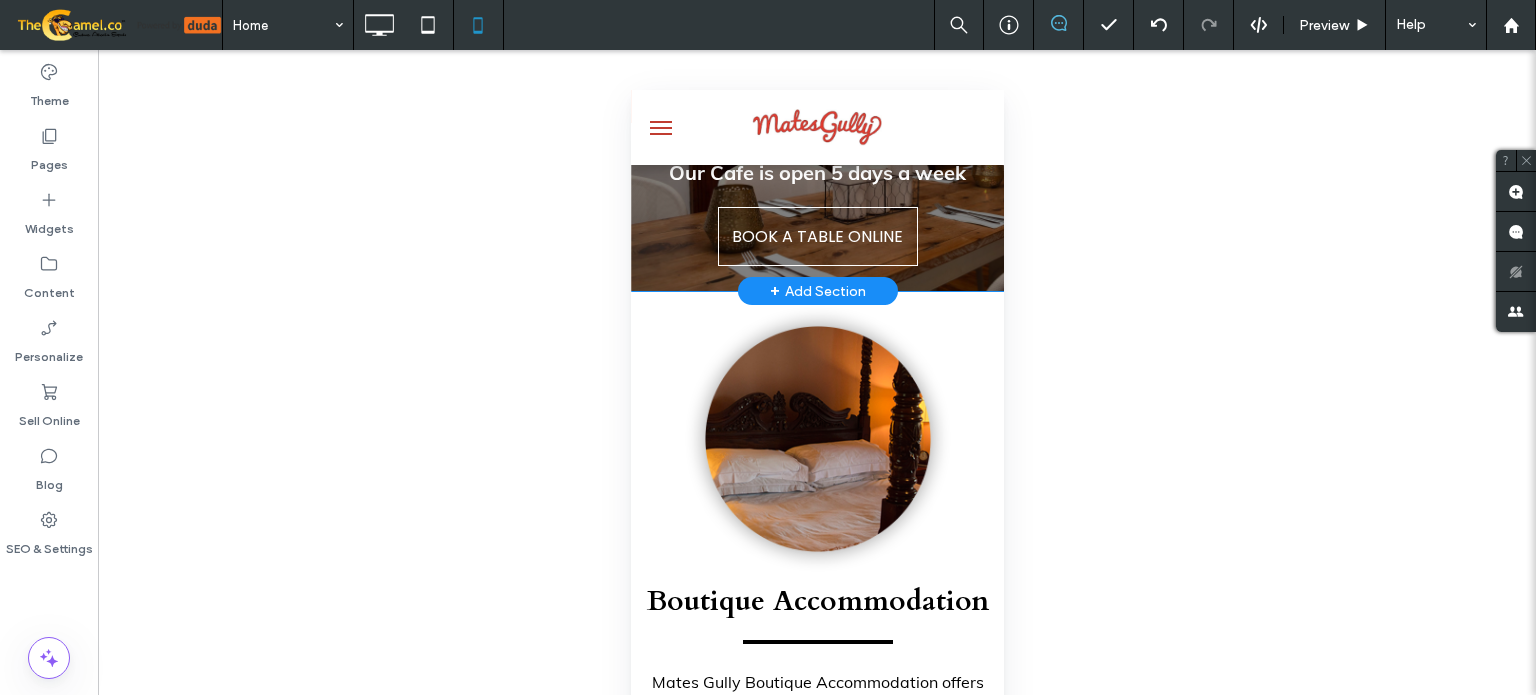 click on "BOOK A TABLE ONLINE
Click To Paste" at bounding box center (816, 236) 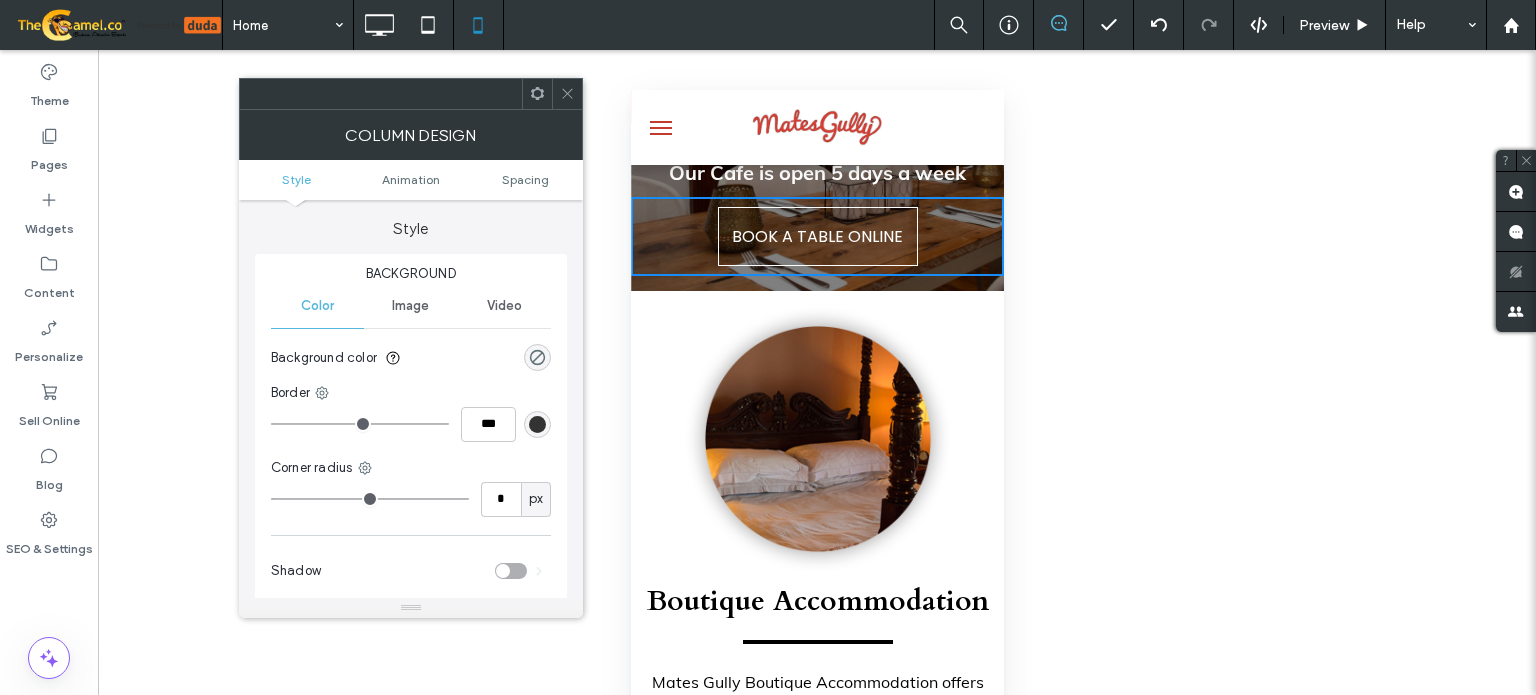 click 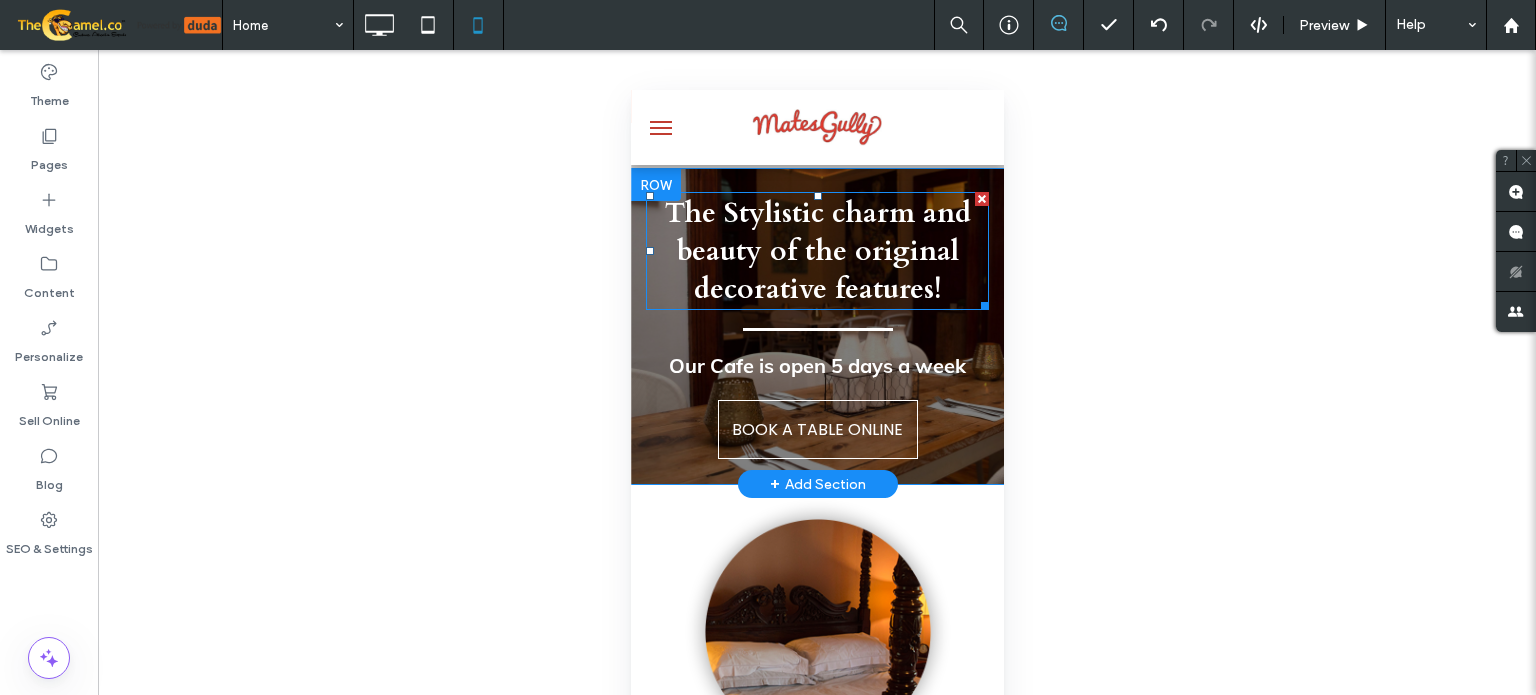 scroll, scrollTop: 2600, scrollLeft: 0, axis: vertical 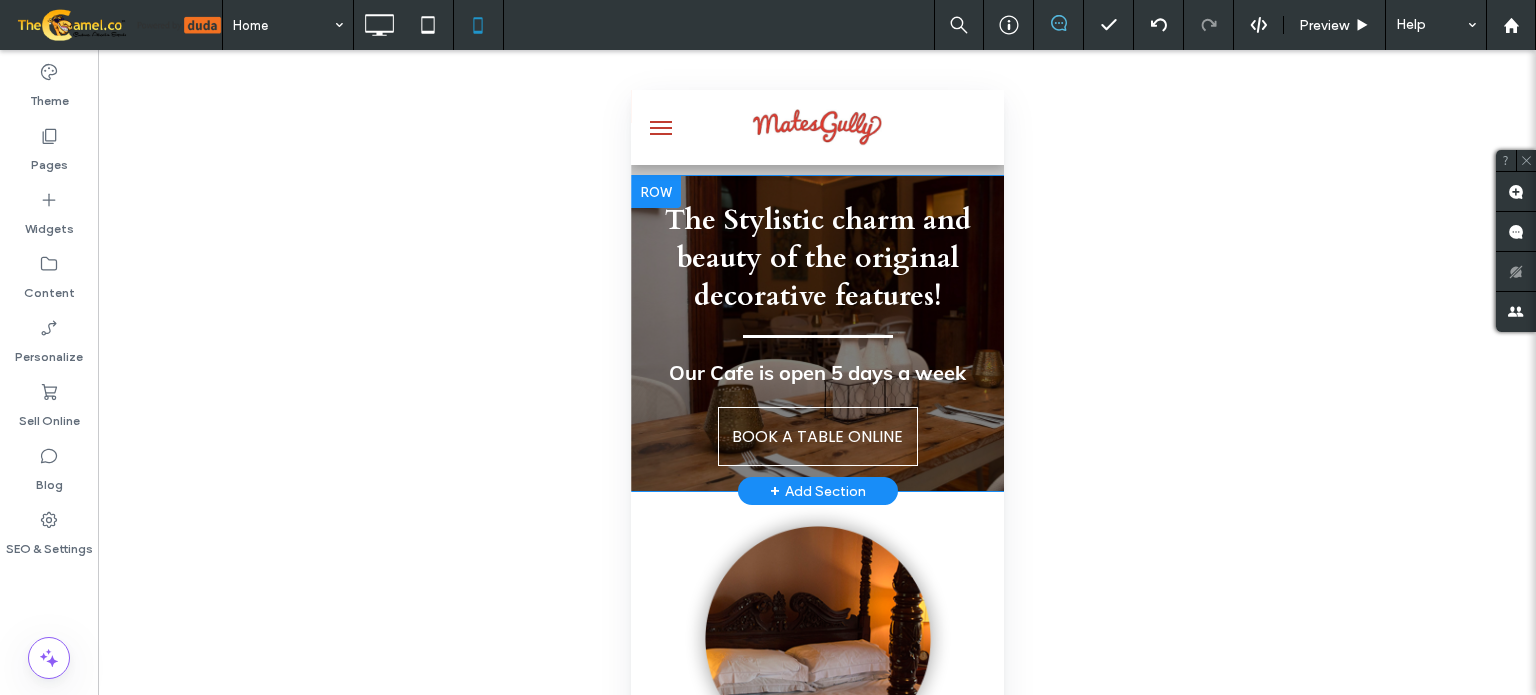 click at bounding box center [655, 192] 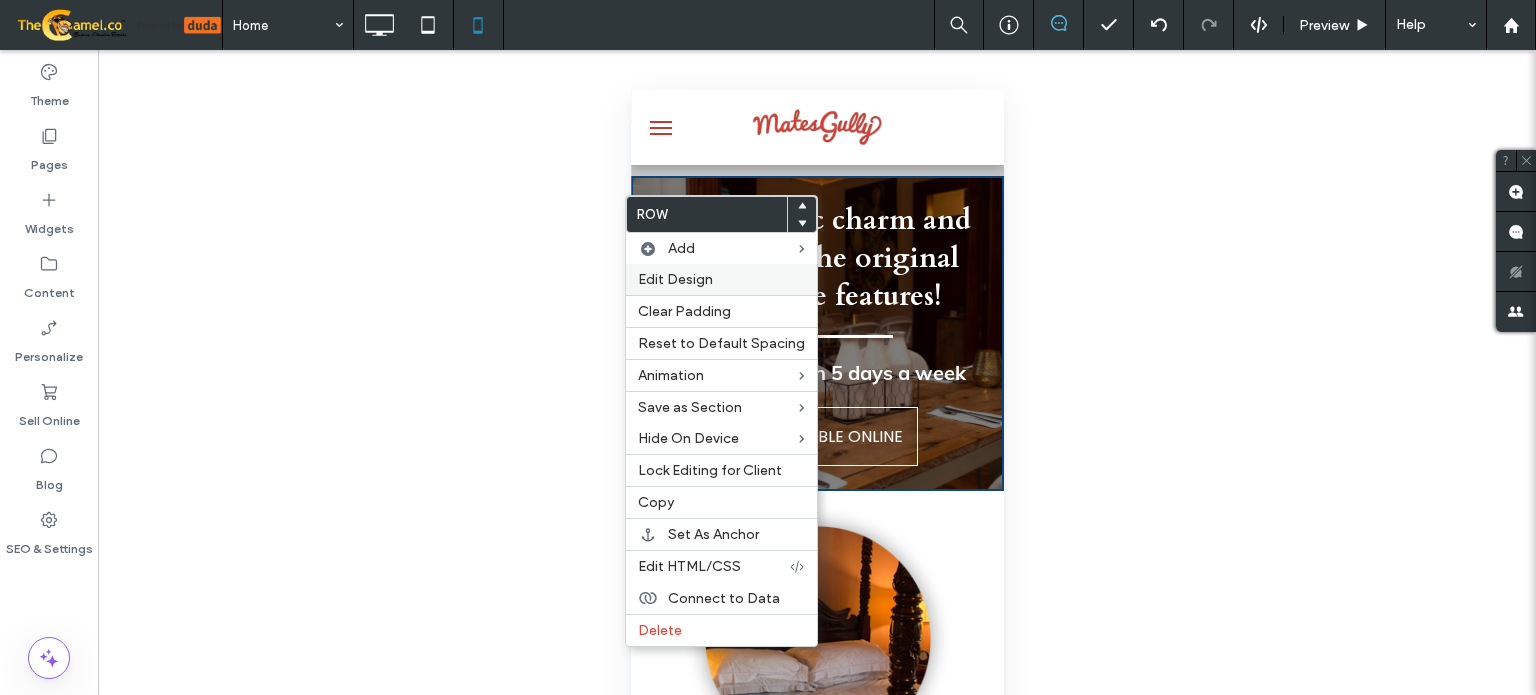 click on "Edit Design" at bounding box center (675, 279) 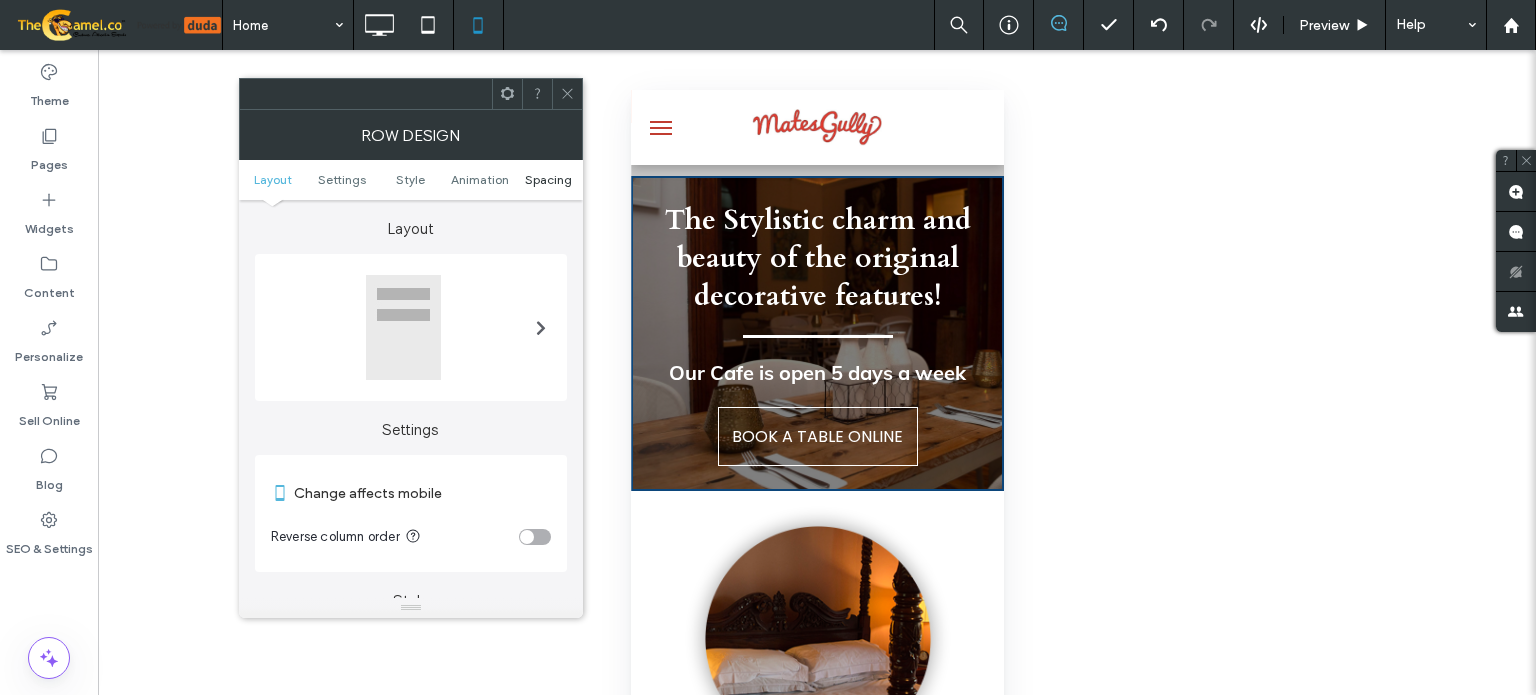 click on "Spacing" at bounding box center (548, 179) 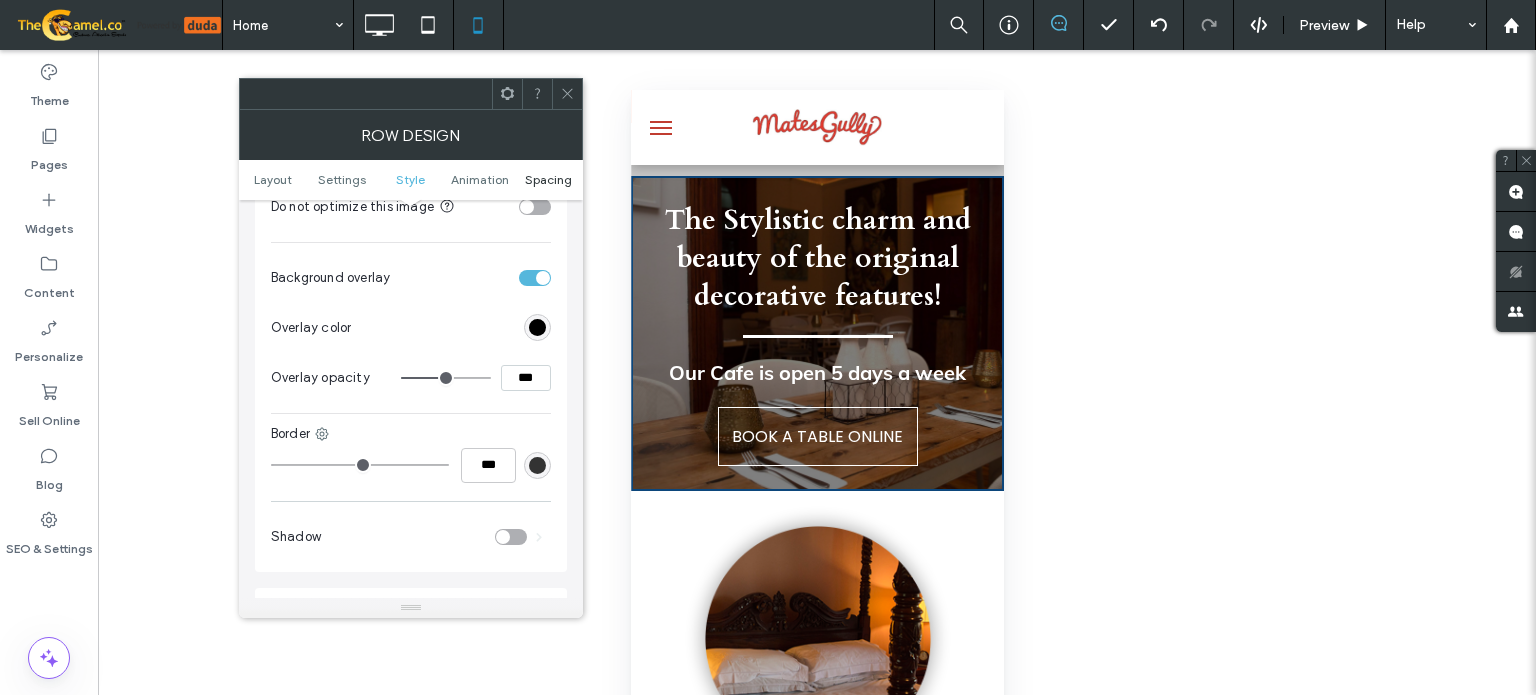 scroll, scrollTop: 1424, scrollLeft: 0, axis: vertical 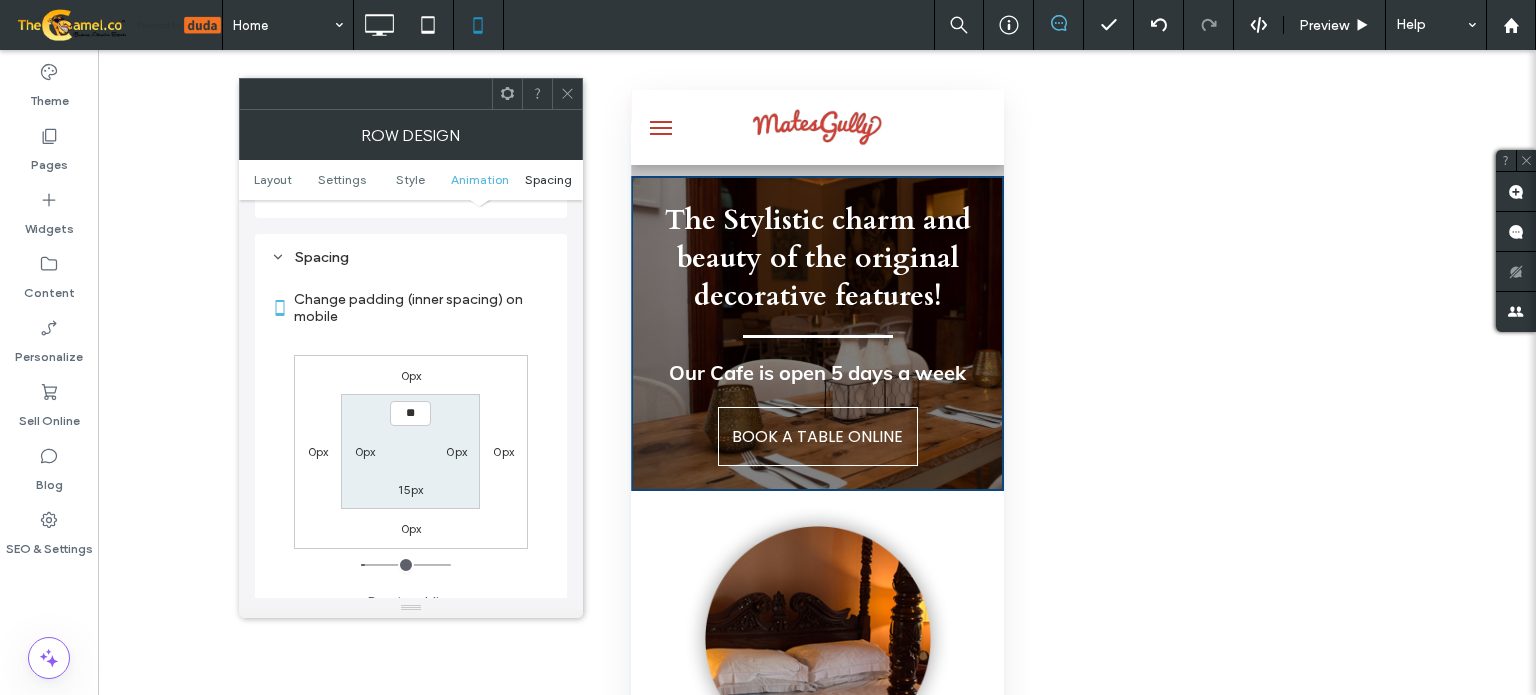 type on "****" 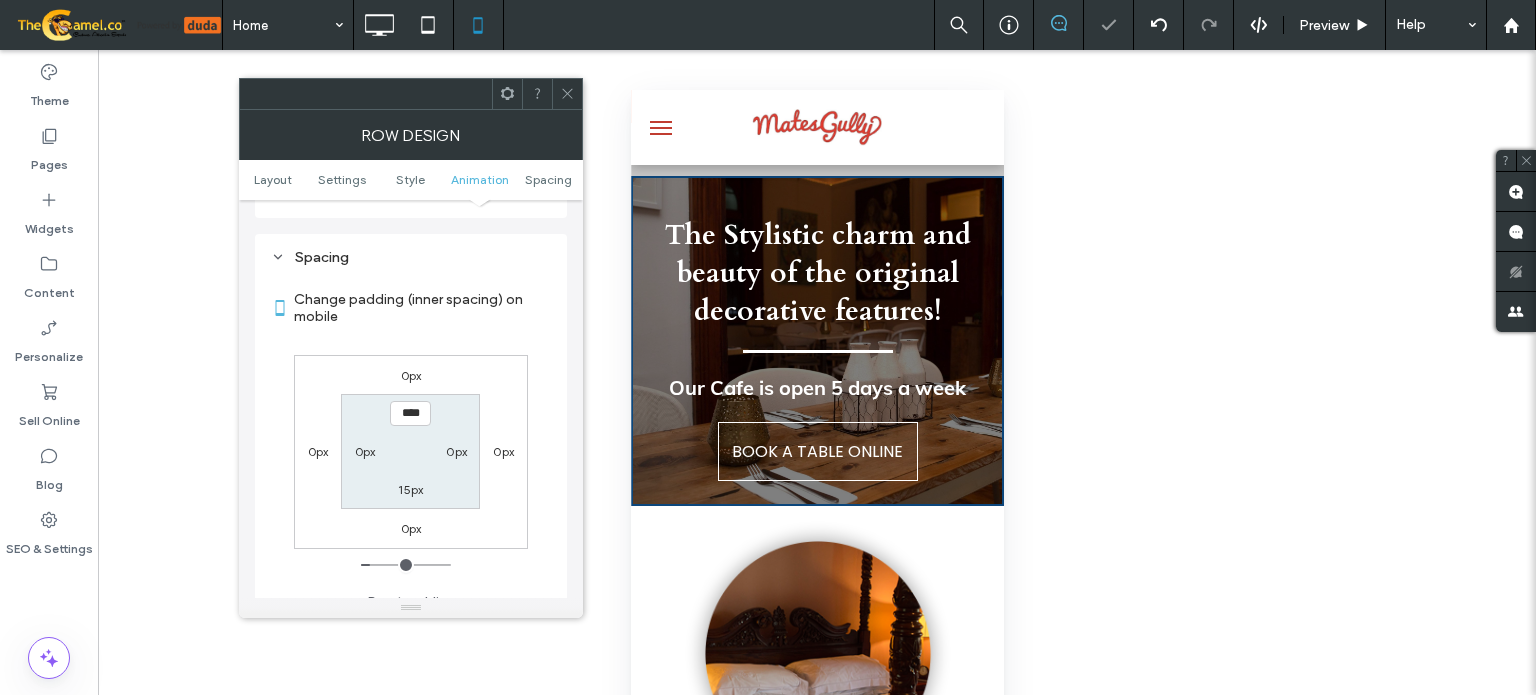 click on "15px" at bounding box center (410, 489) 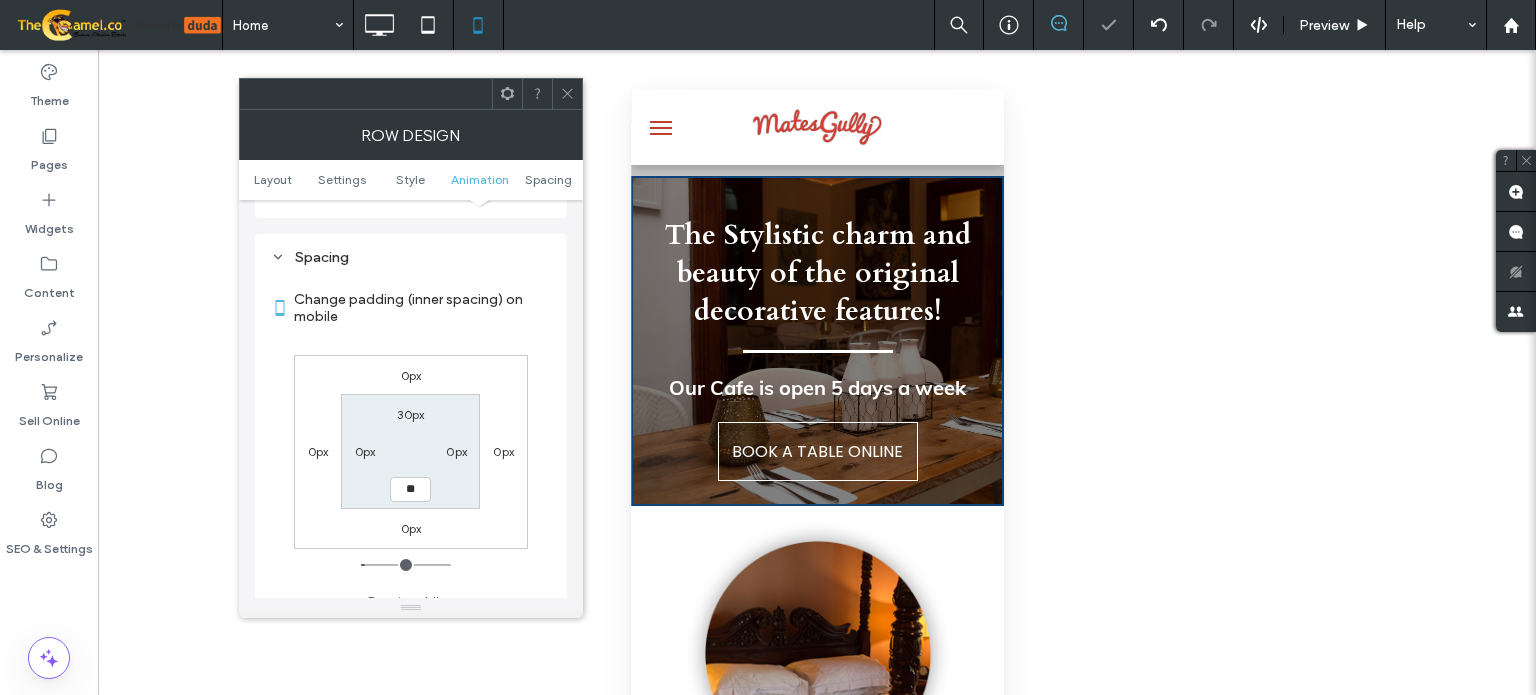 type on "**" 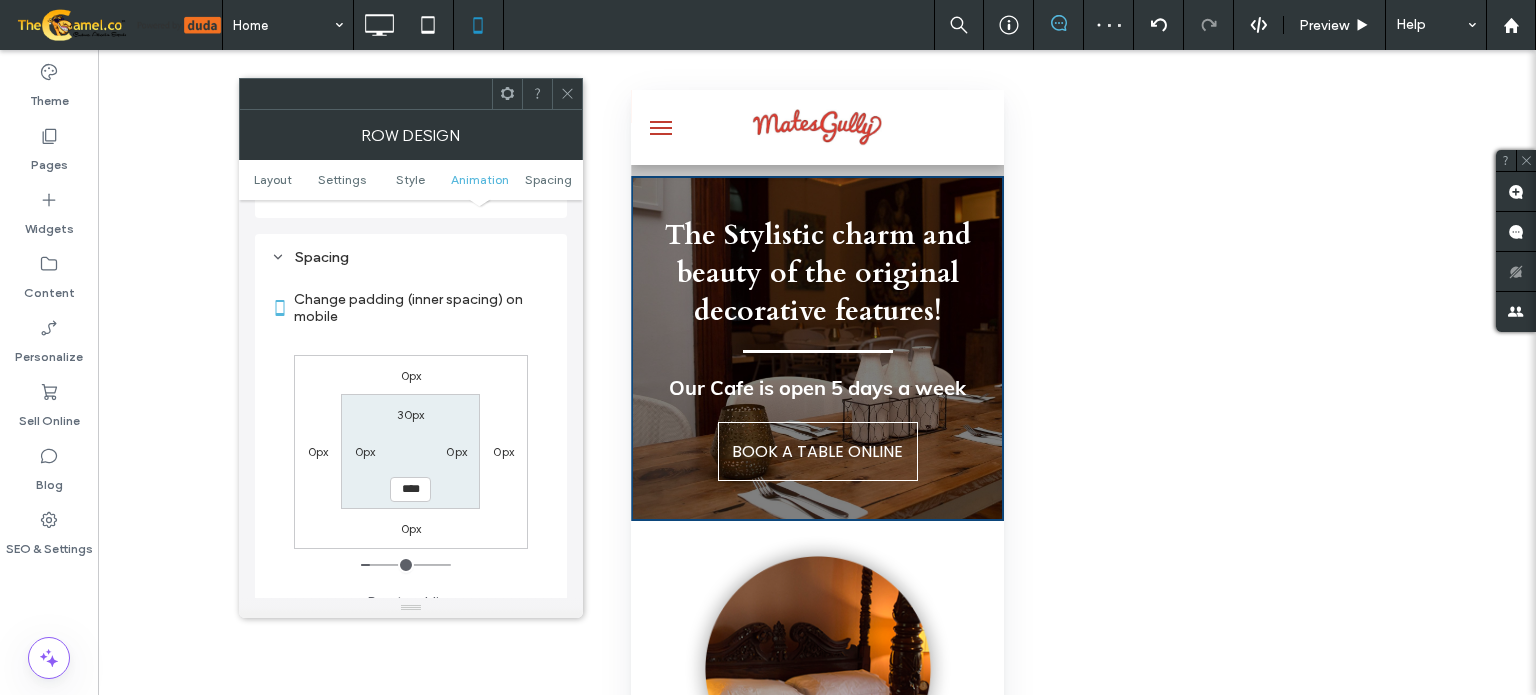 click at bounding box center [567, 94] 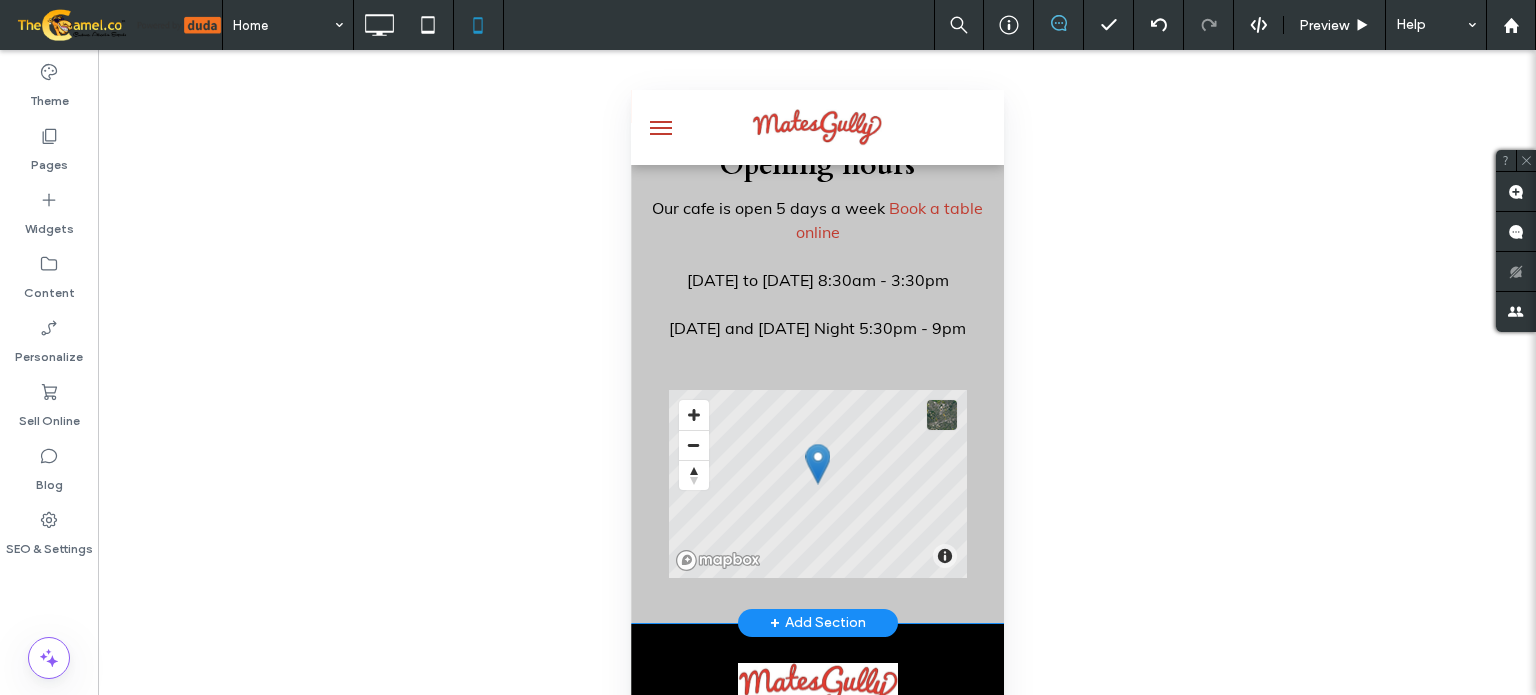 scroll, scrollTop: 4000, scrollLeft: 0, axis: vertical 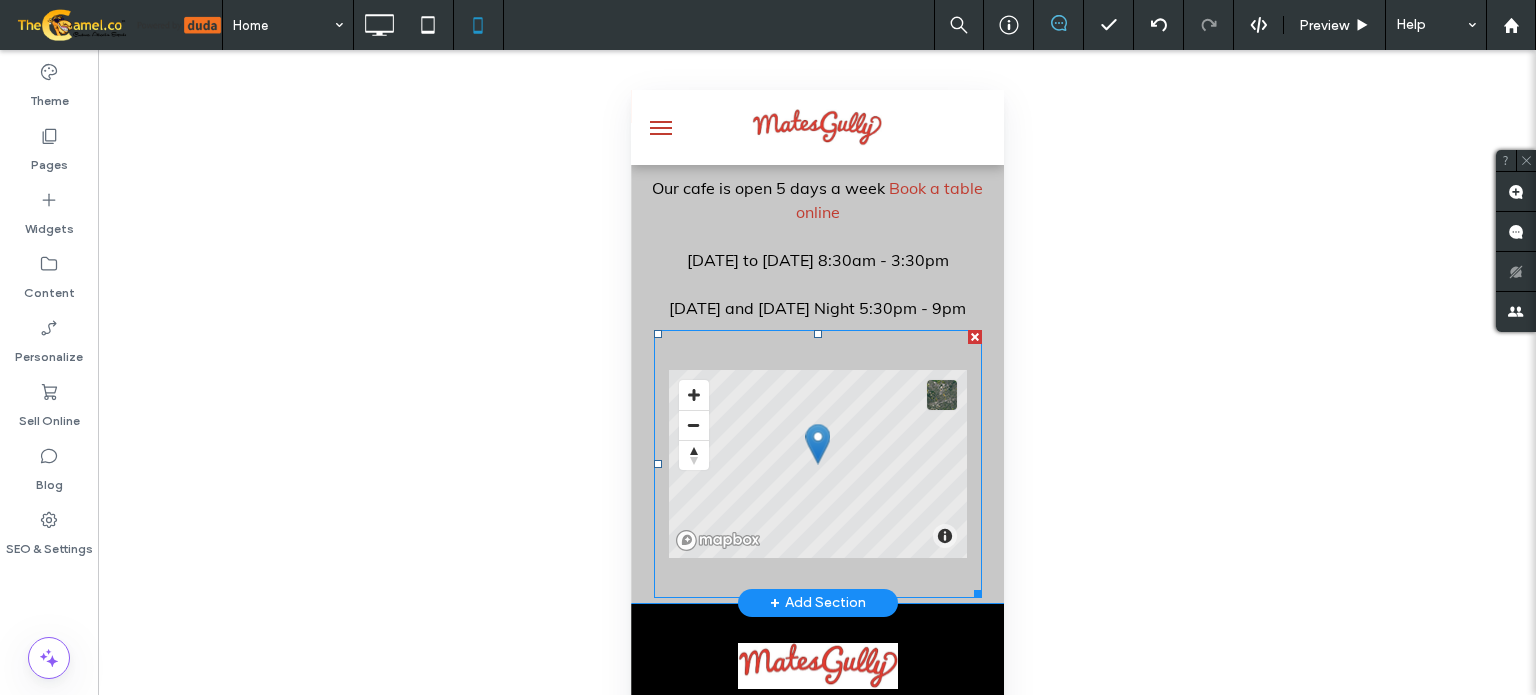 click at bounding box center [817, 464] 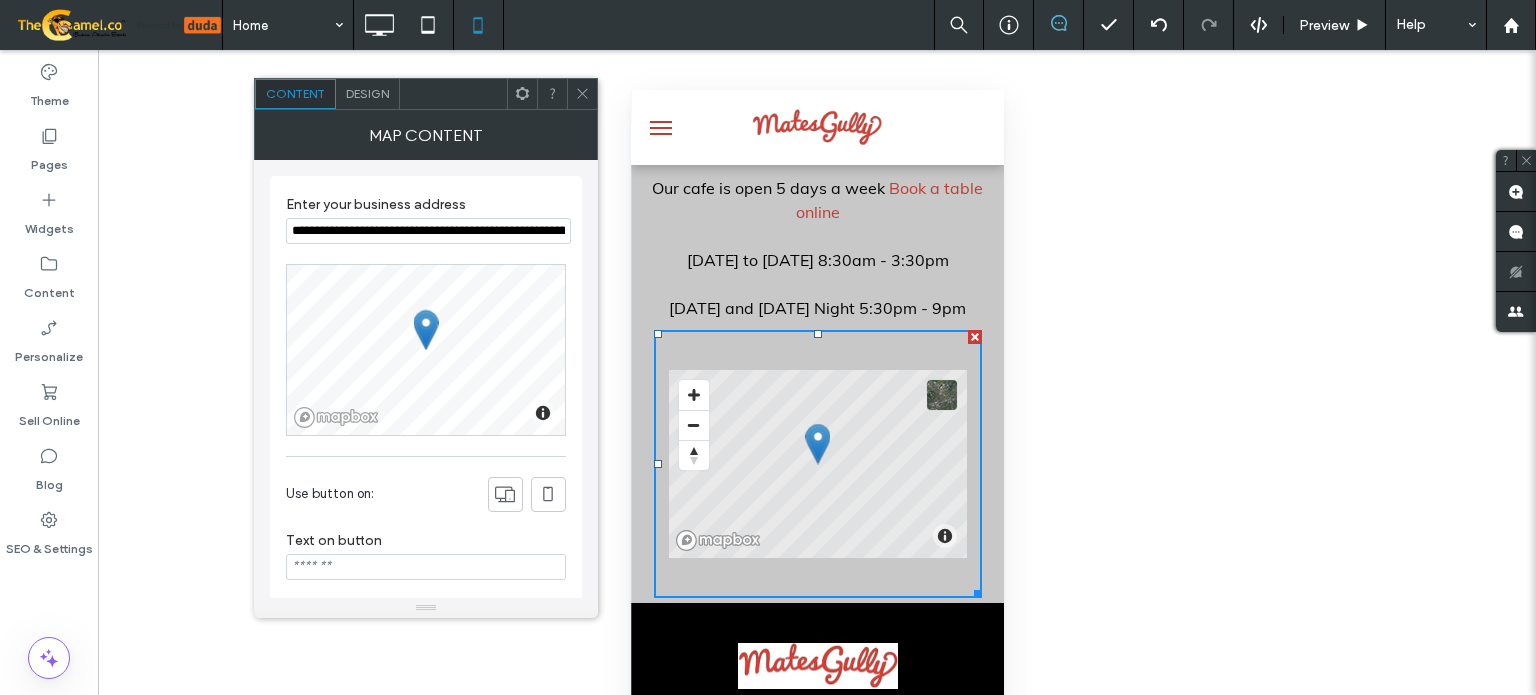 click on "Design" at bounding box center [367, 93] 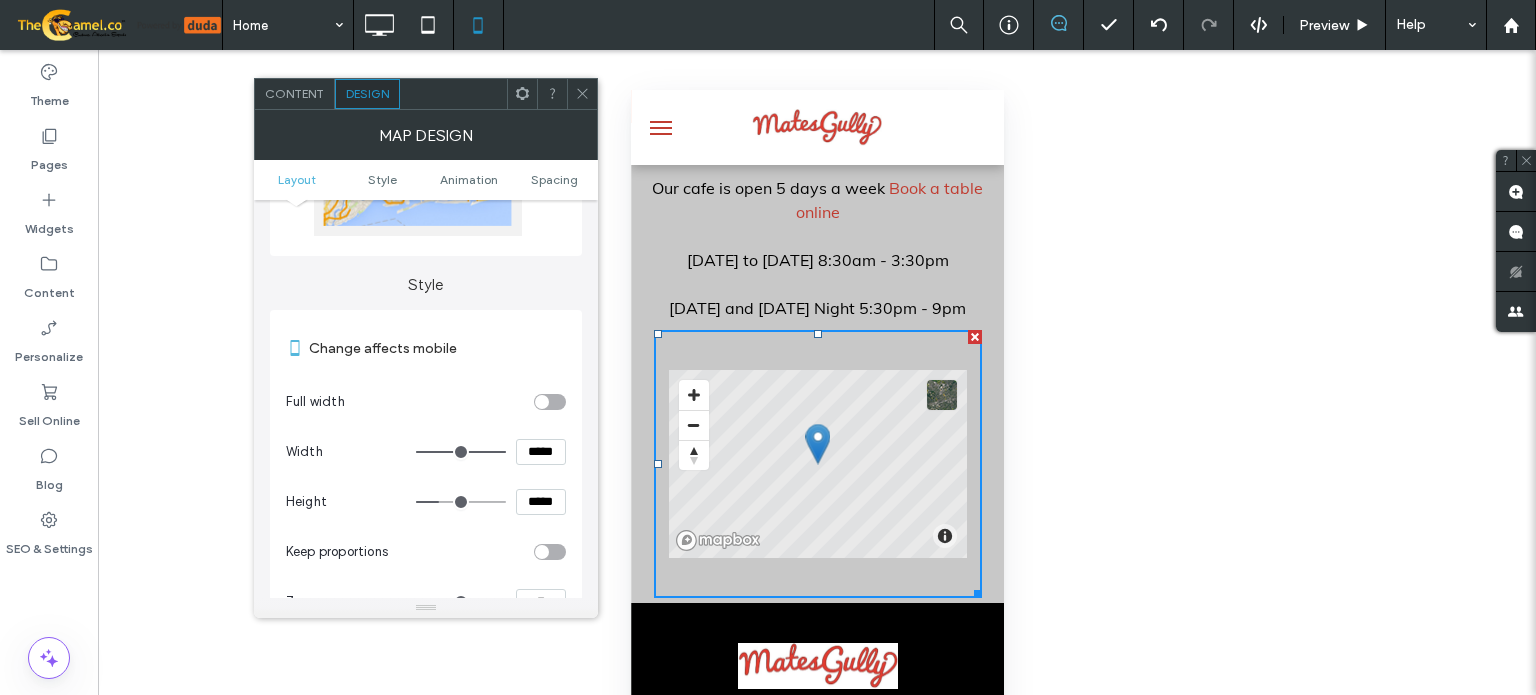 scroll, scrollTop: 200, scrollLeft: 0, axis: vertical 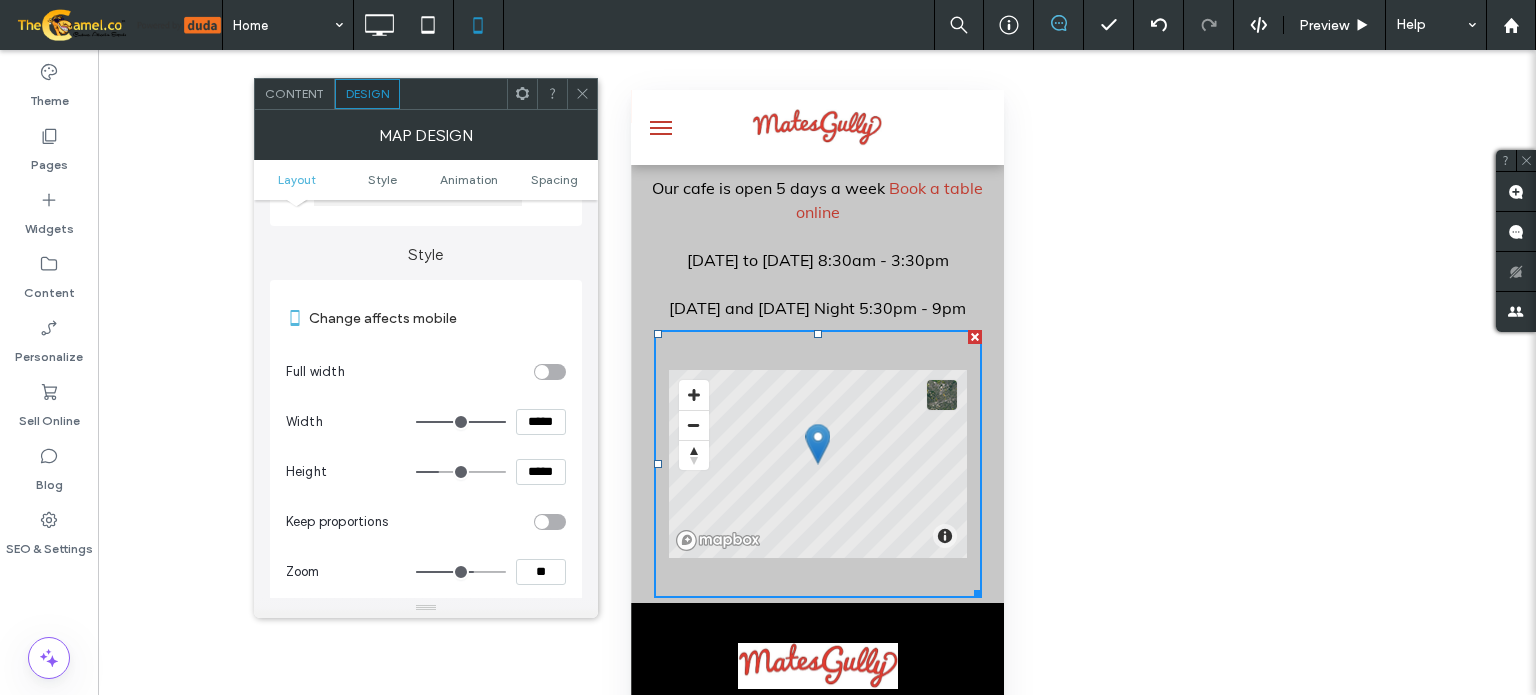 click at bounding box center (542, 372) 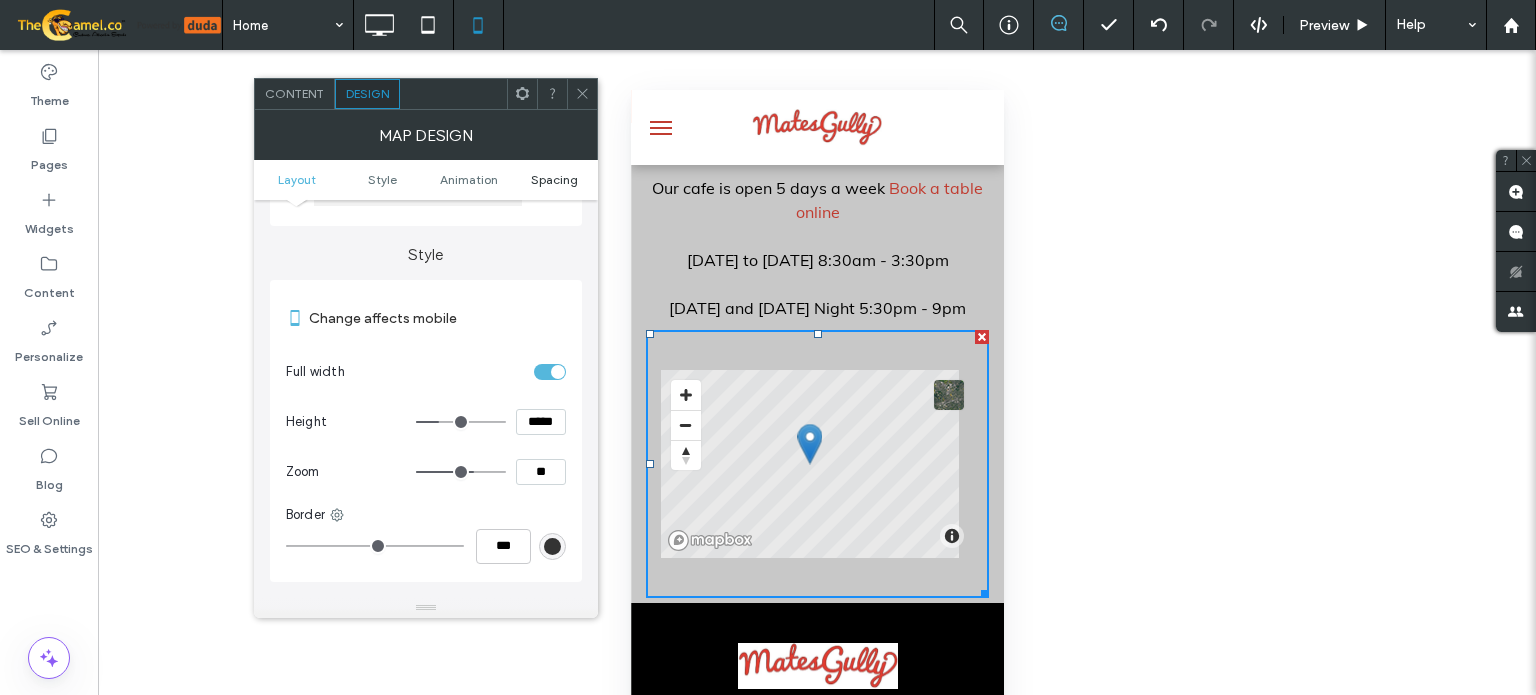 click on "Spacing" at bounding box center (554, 179) 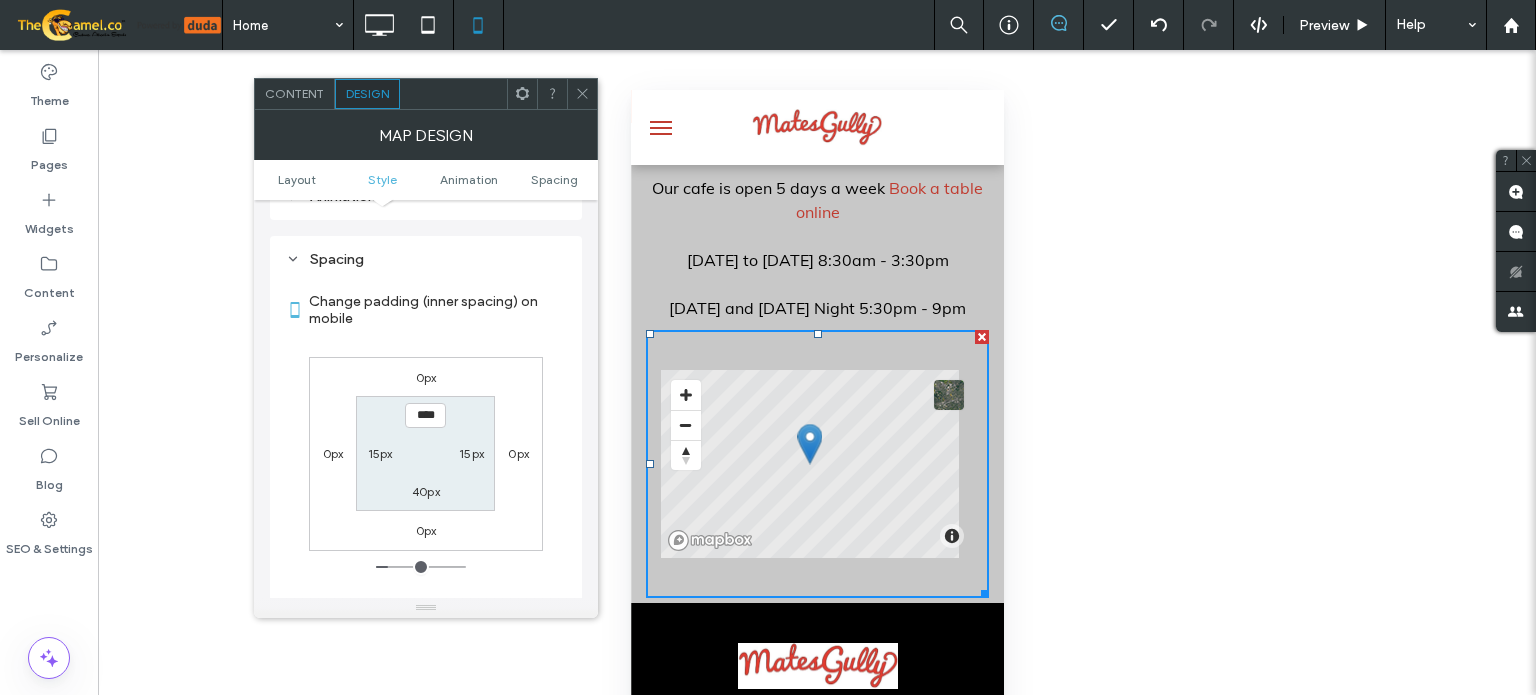 scroll, scrollTop: 655, scrollLeft: 0, axis: vertical 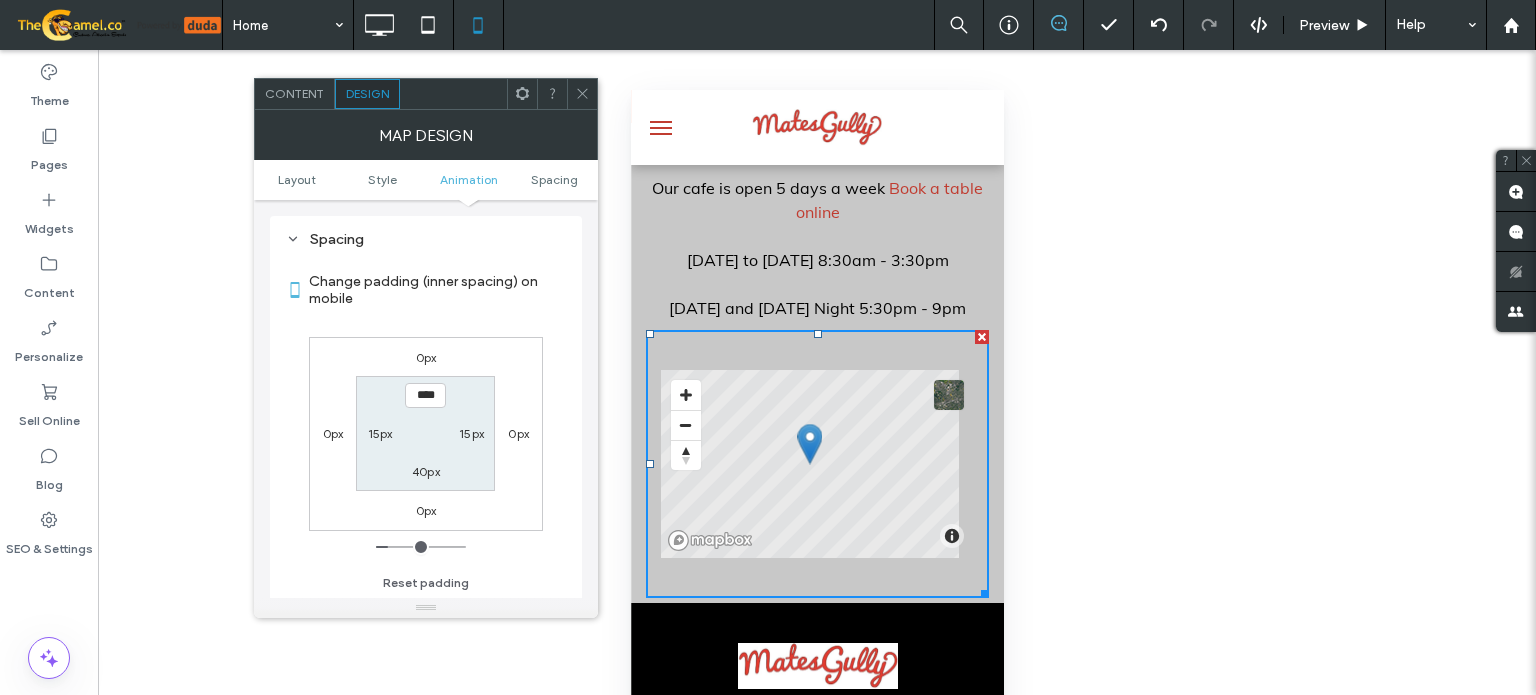 type on "*" 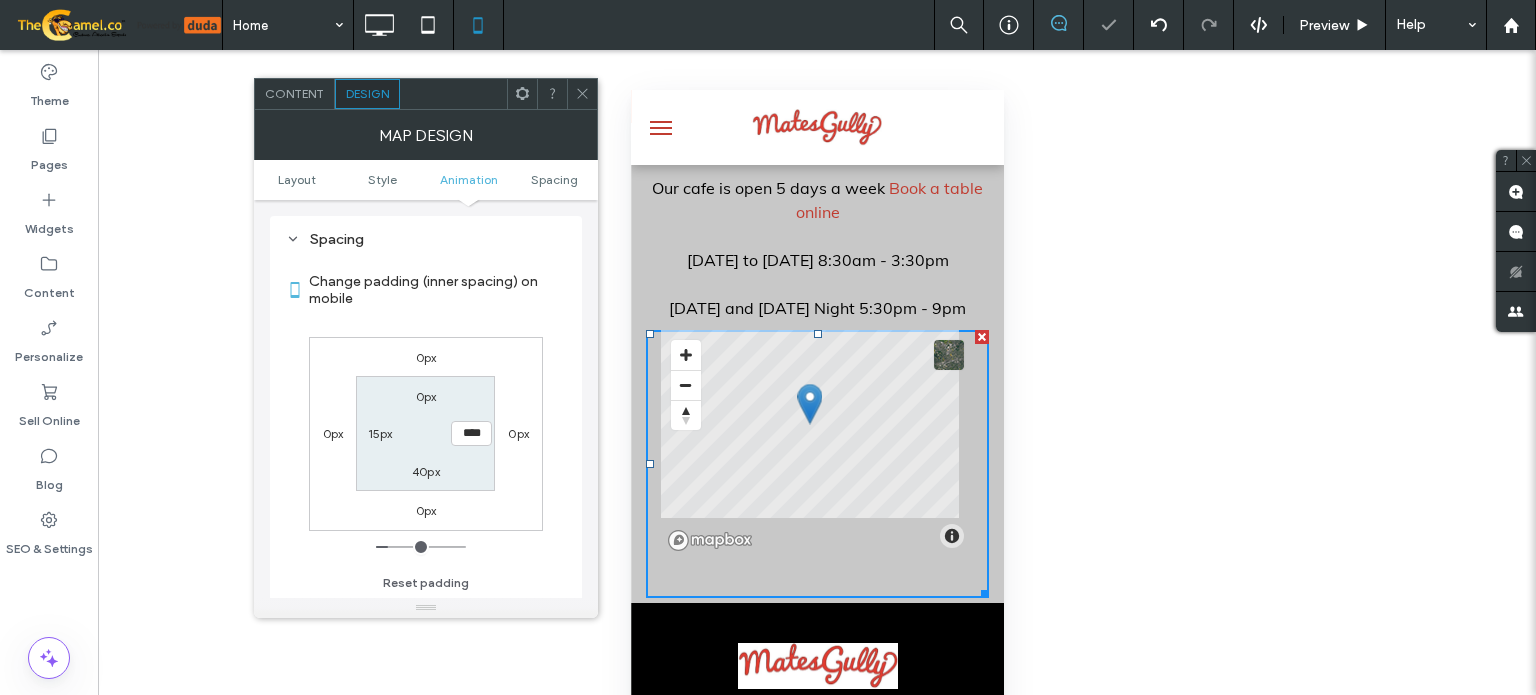 type on "**" 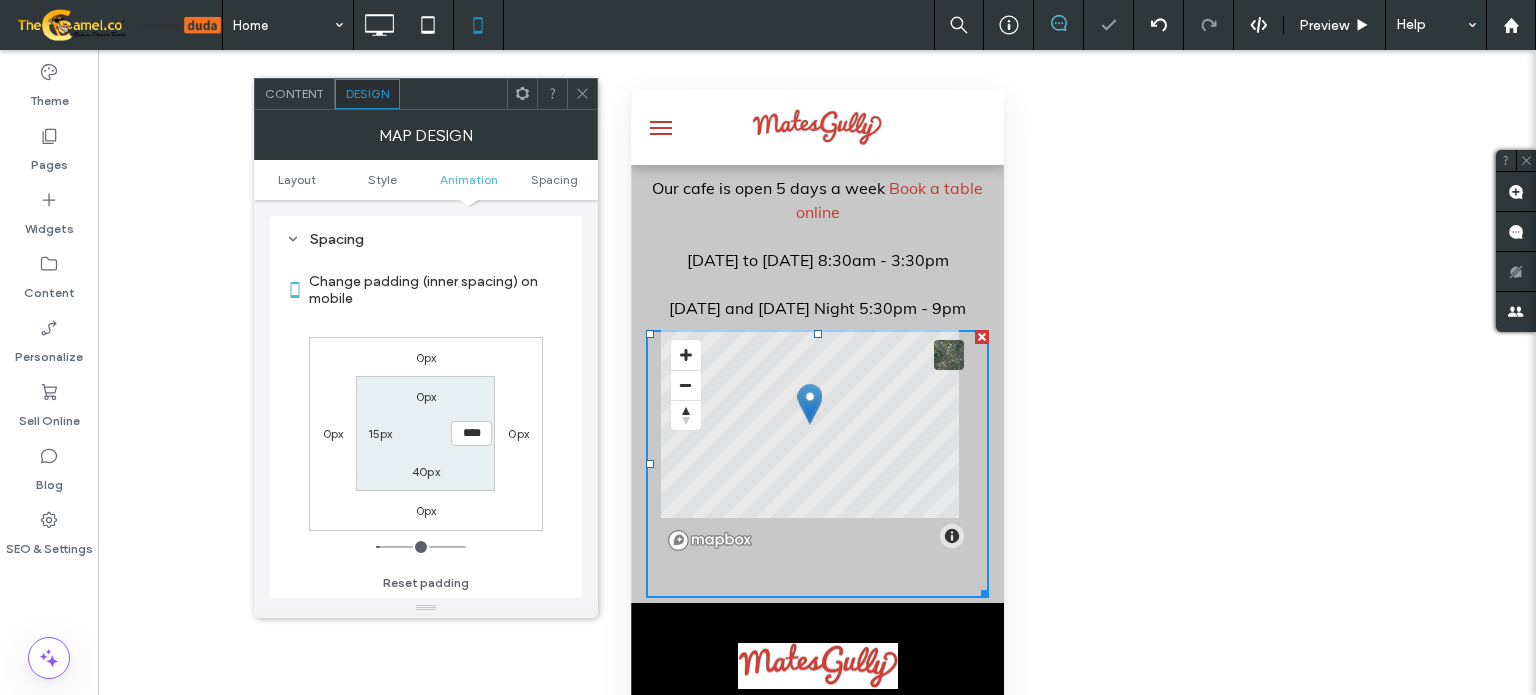 type on "*" 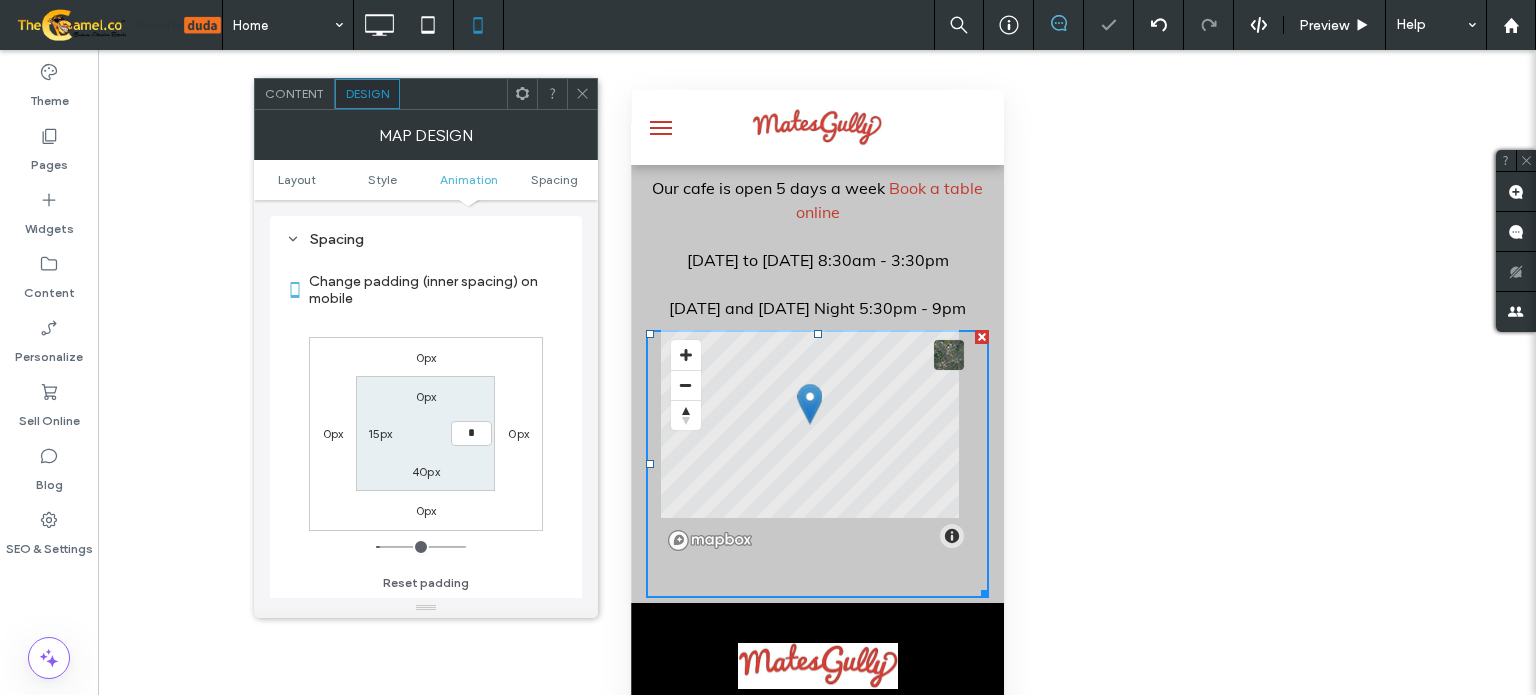 type on "**" 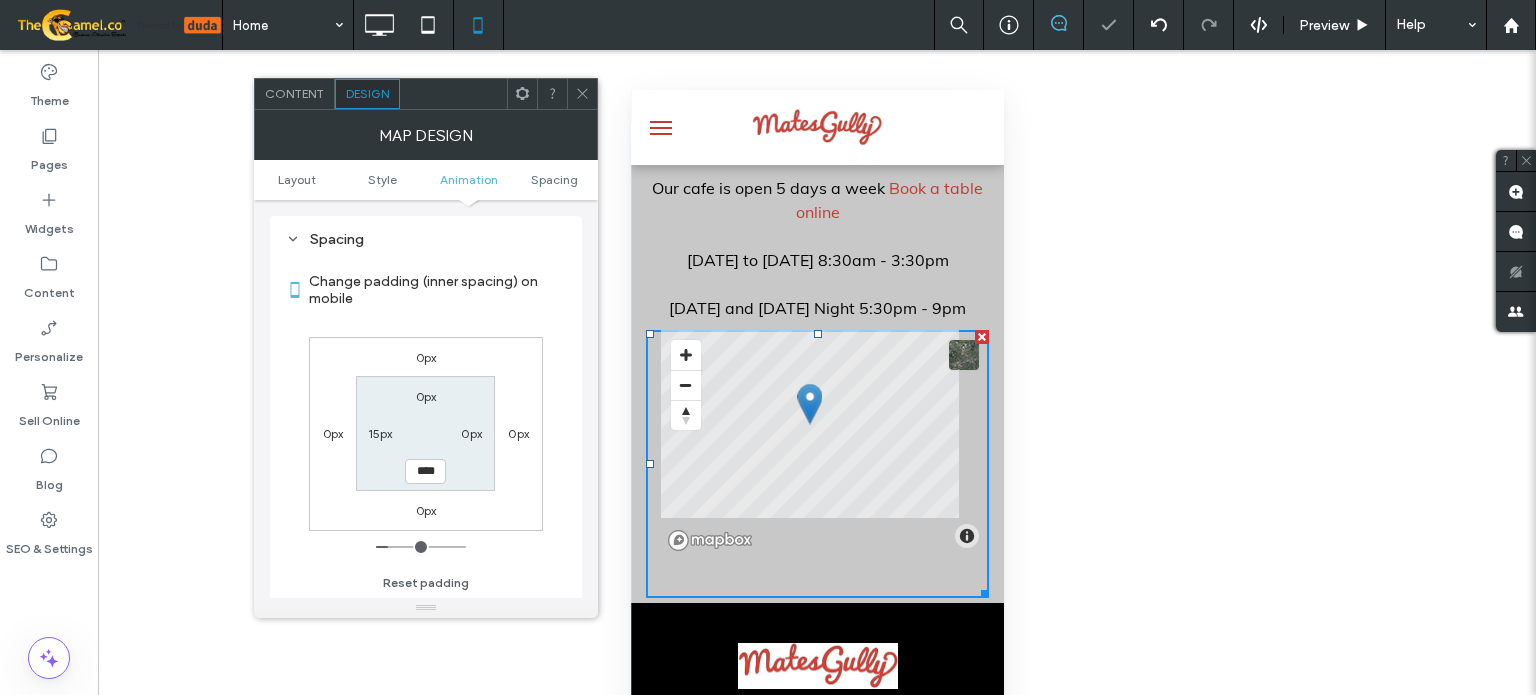 type on "*" 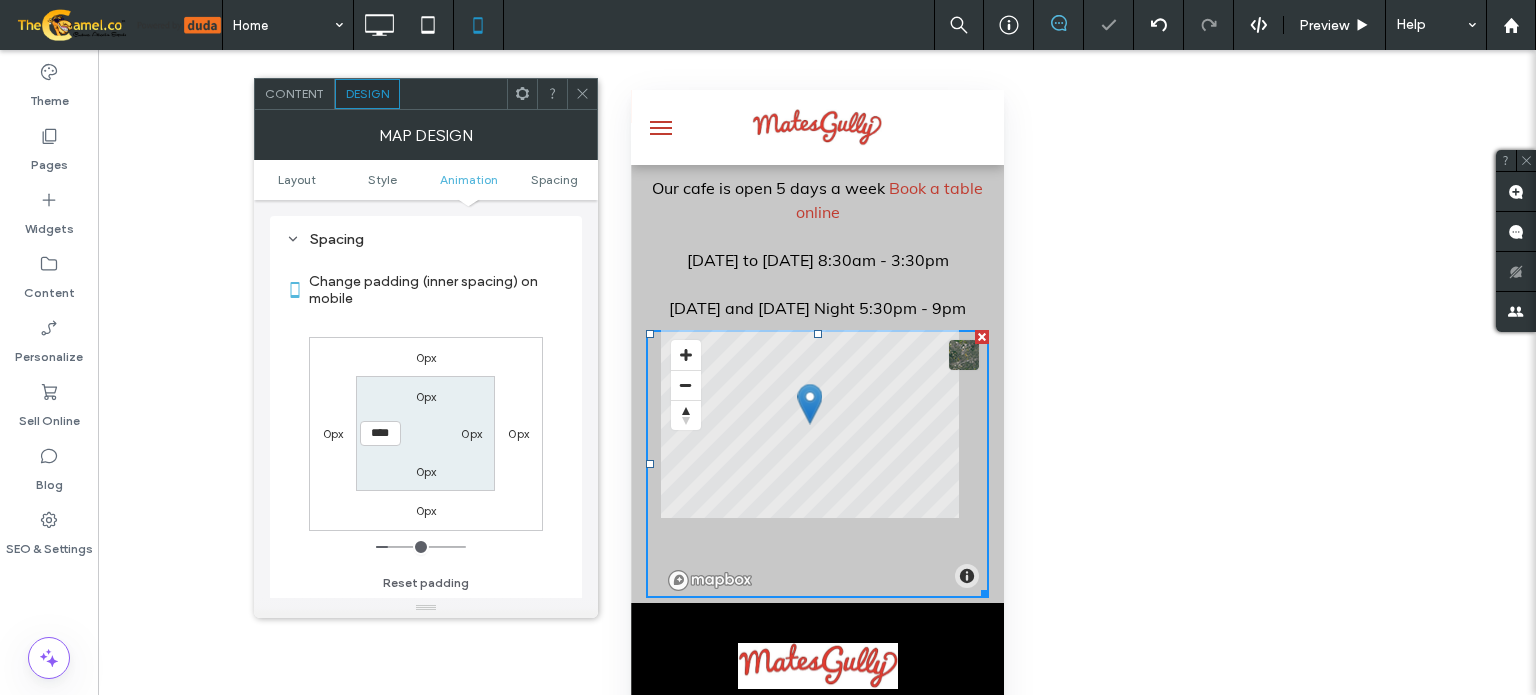 type on "**" 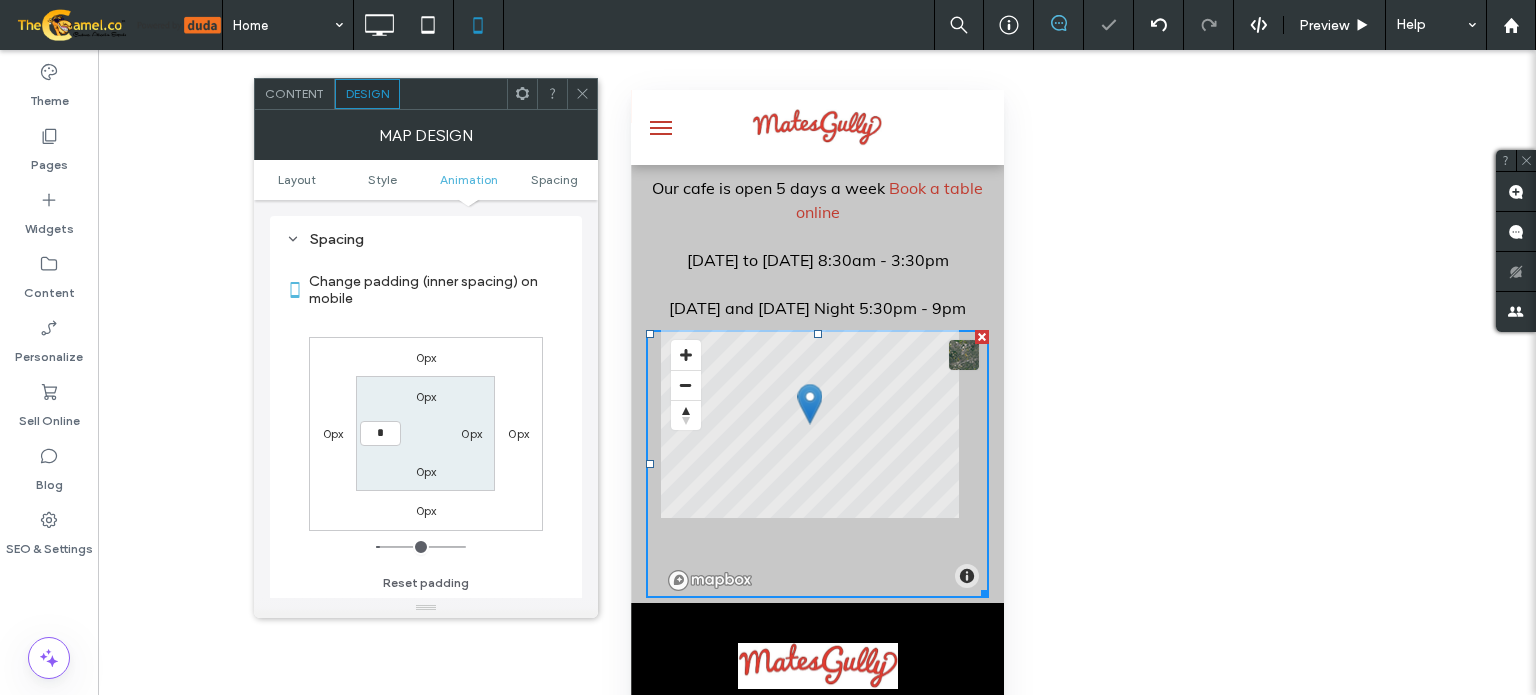 type on "*" 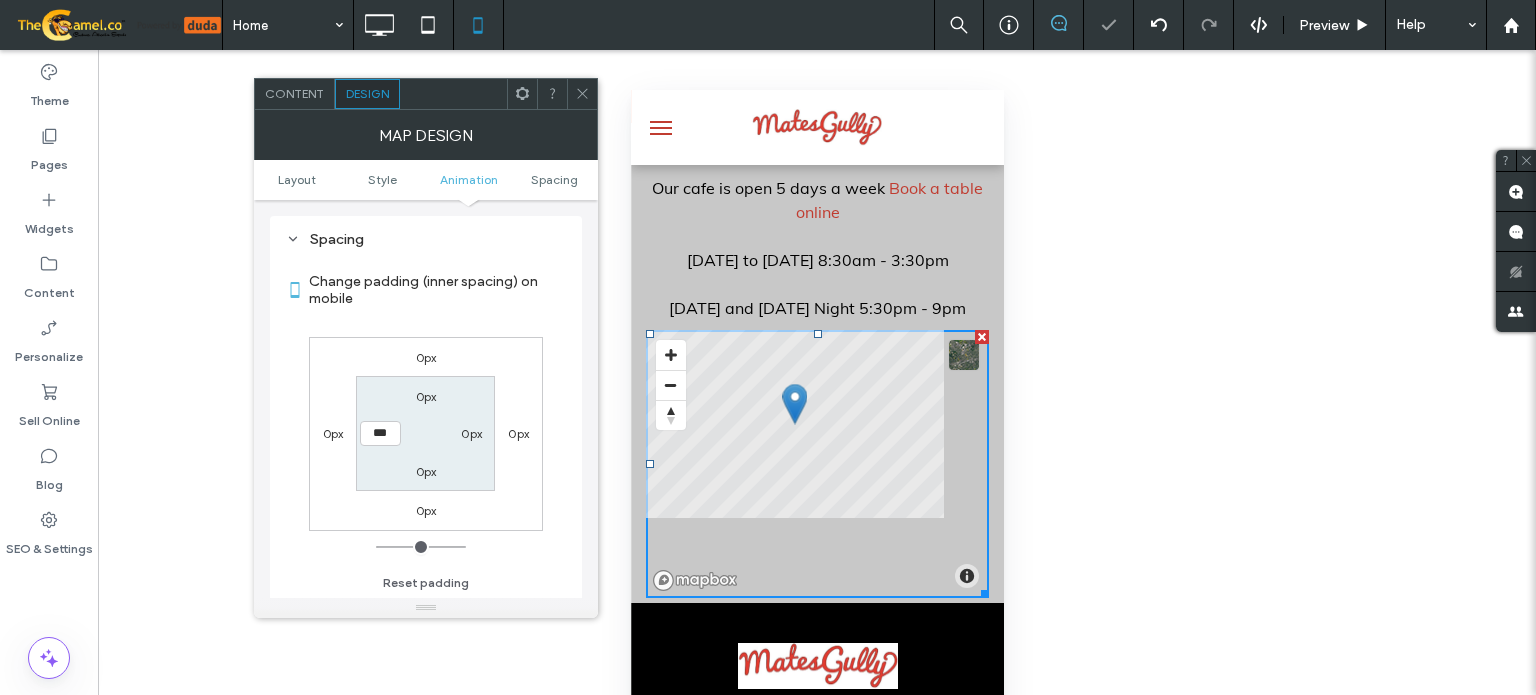 drag, startPoint x: 585, startPoint y: 83, endPoint x: 598, endPoint y: 141, distance: 59.439045 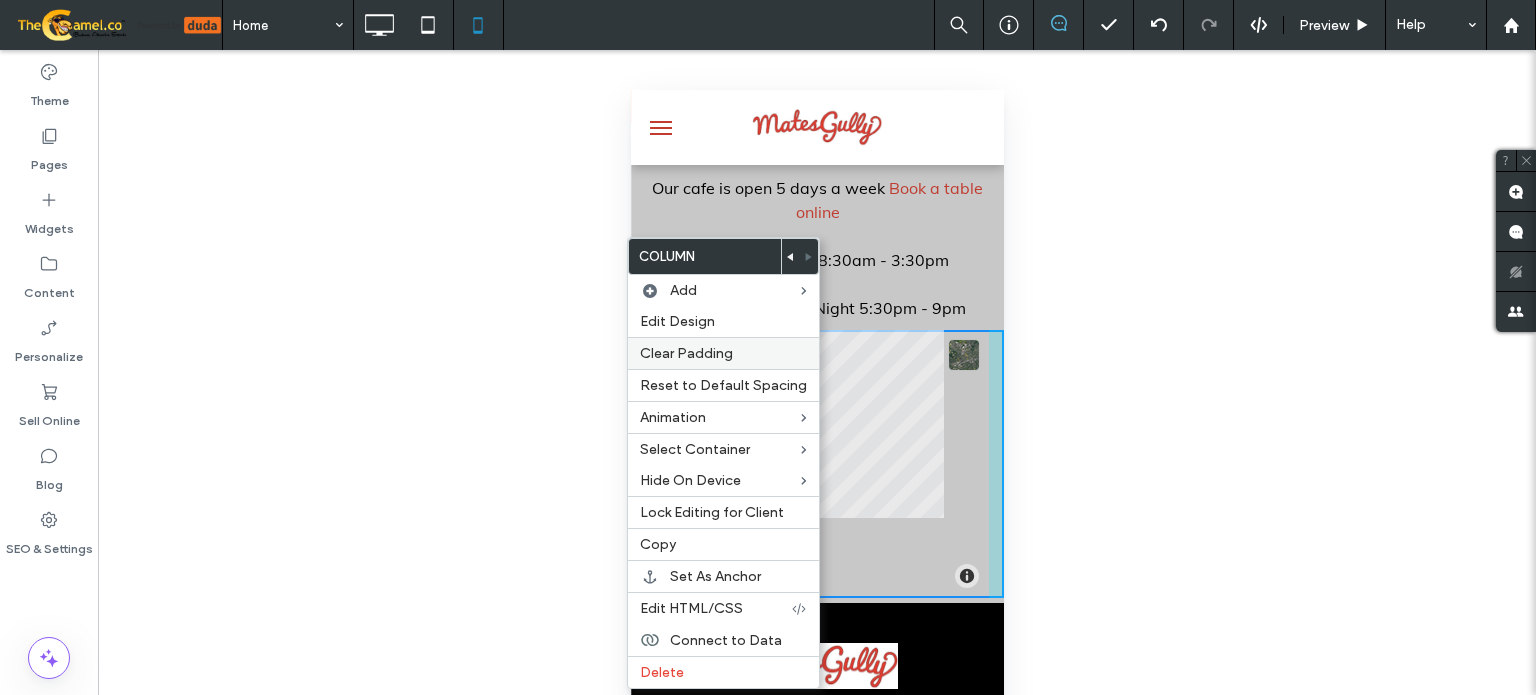 click on "Clear Padding" at bounding box center [686, 353] 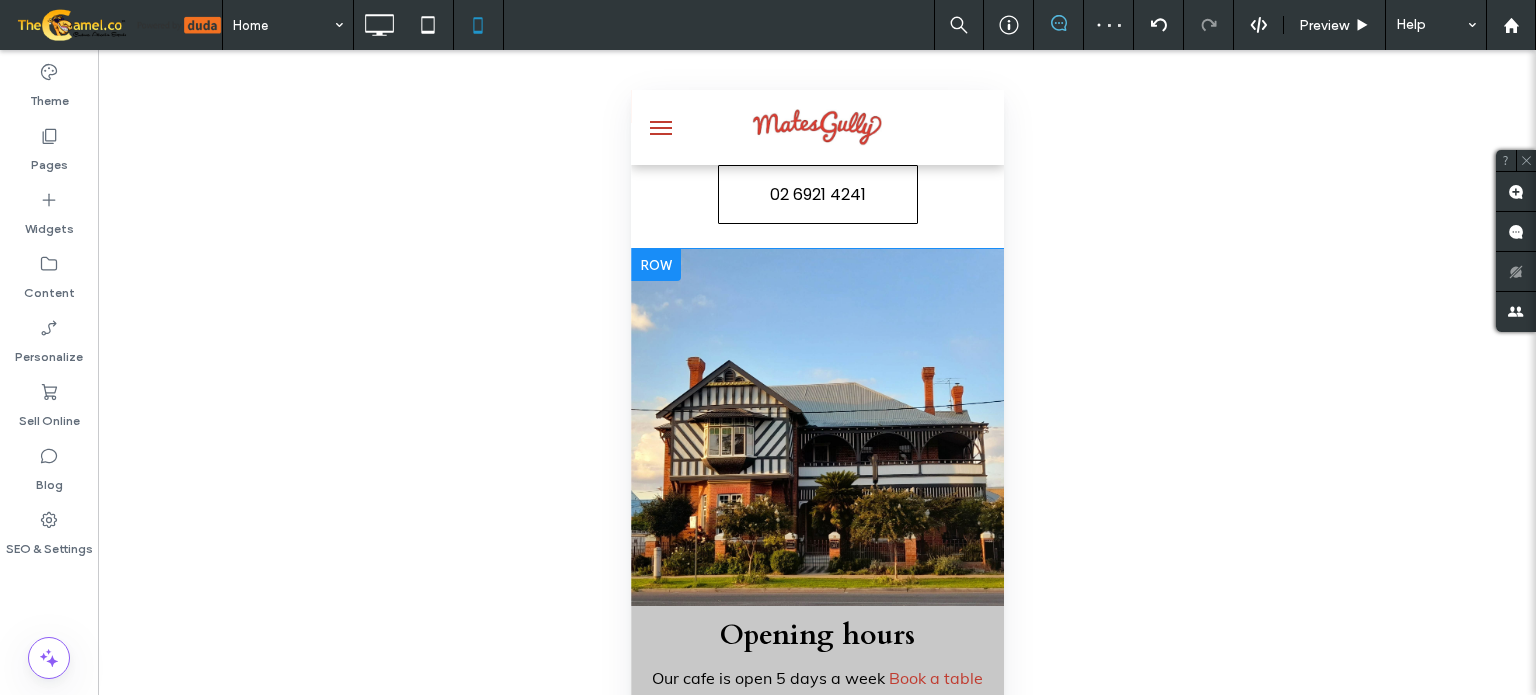 scroll, scrollTop: 3500, scrollLeft: 0, axis: vertical 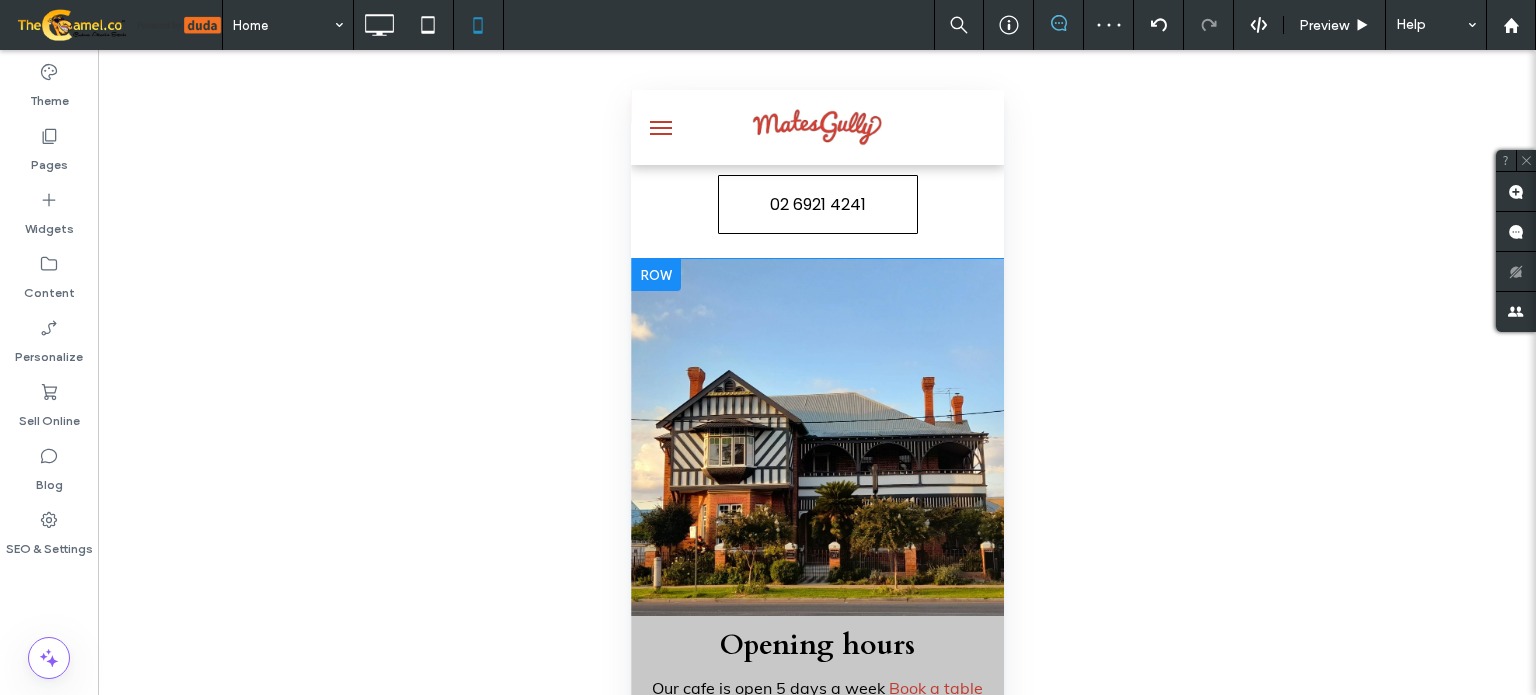 click at bounding box center [655, 275] 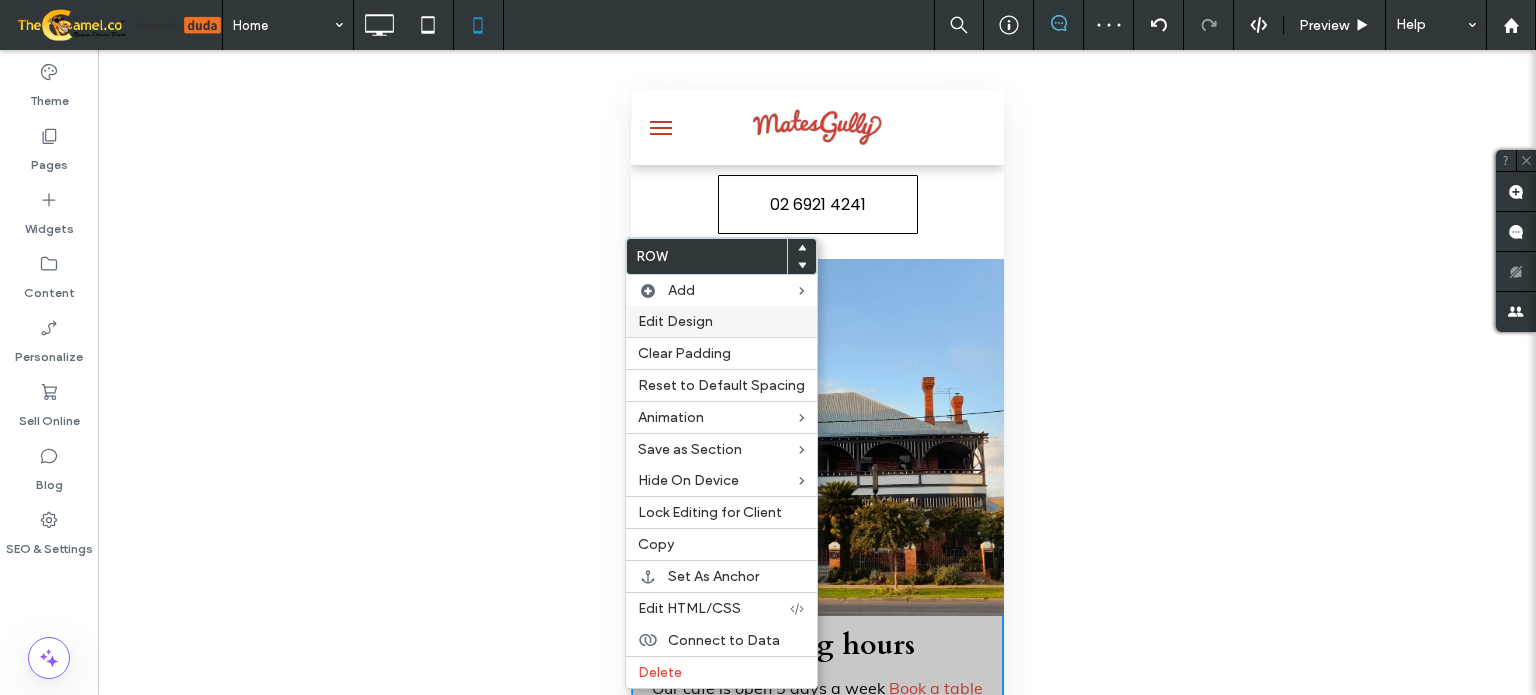 drag, startPoint x: 679, startPoint y: 316, endPoint x: 632, endPoint y: 316, distance: 47 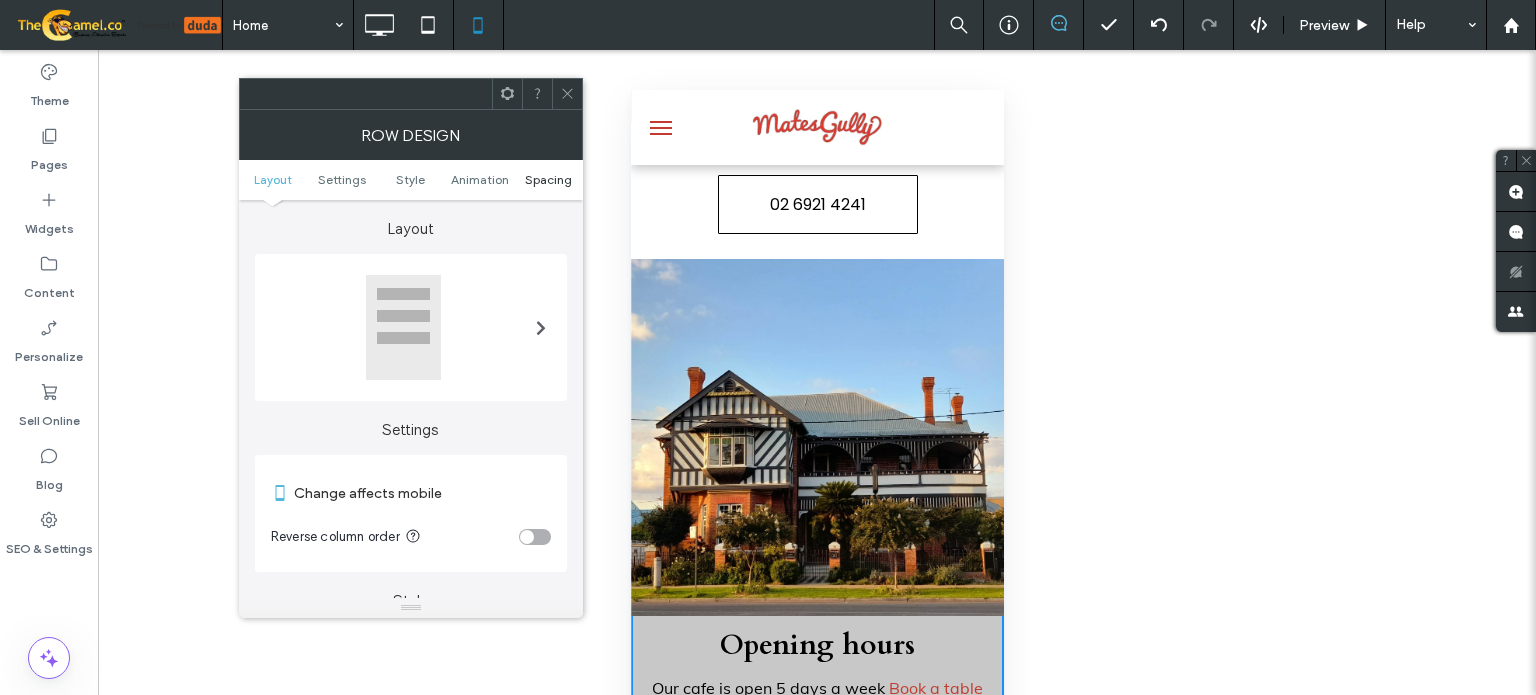 click on "Spacing" at bounding box center (548, 179) 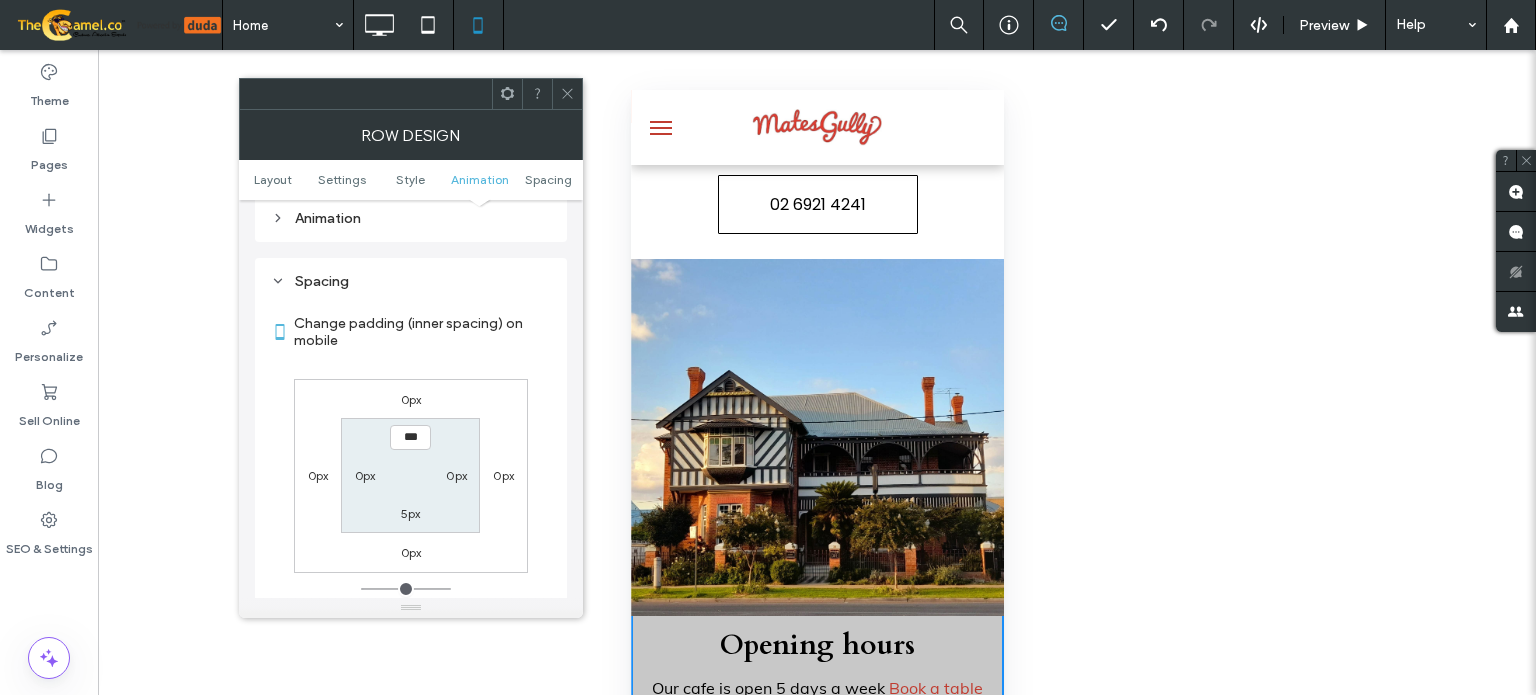 scroll, scrollTop: 766, scrollLeft: 0, axis: vertical 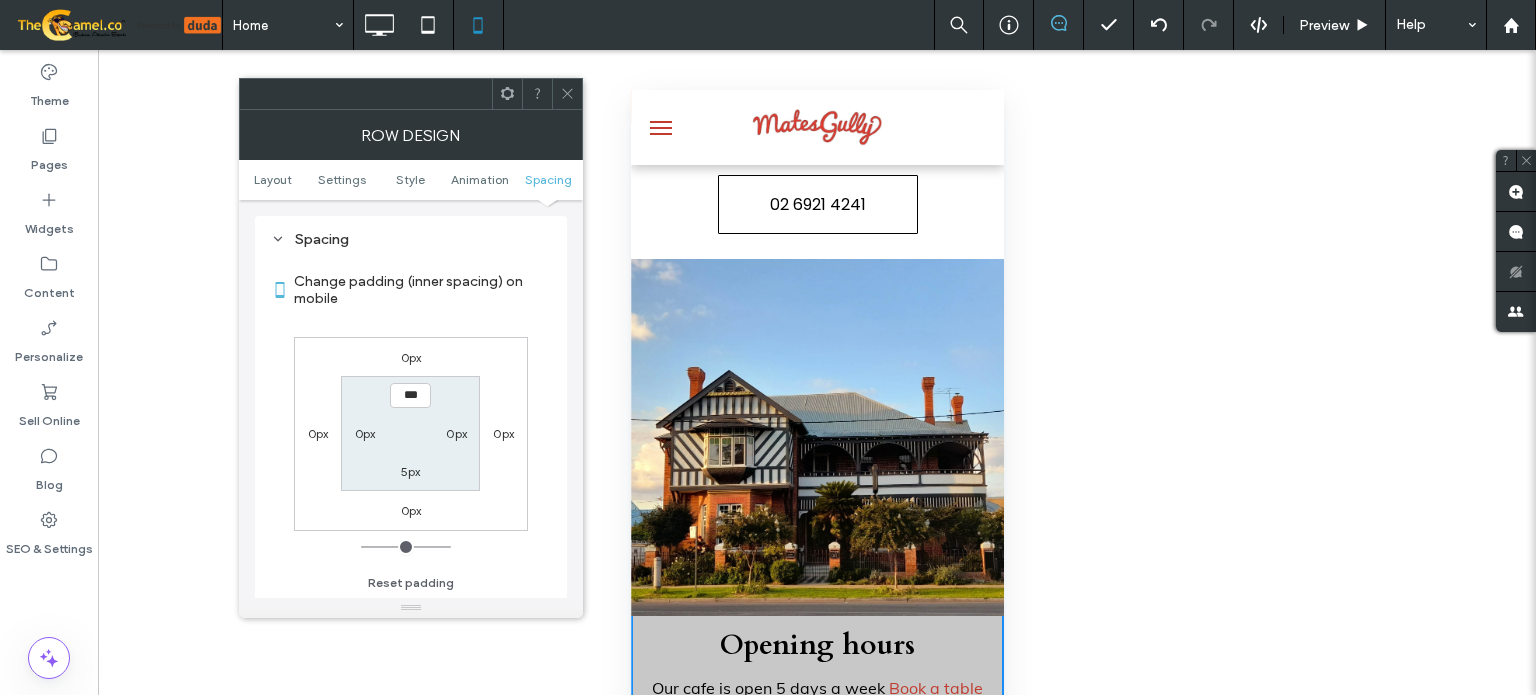 click on "5px" at bounding box center [411, 471] 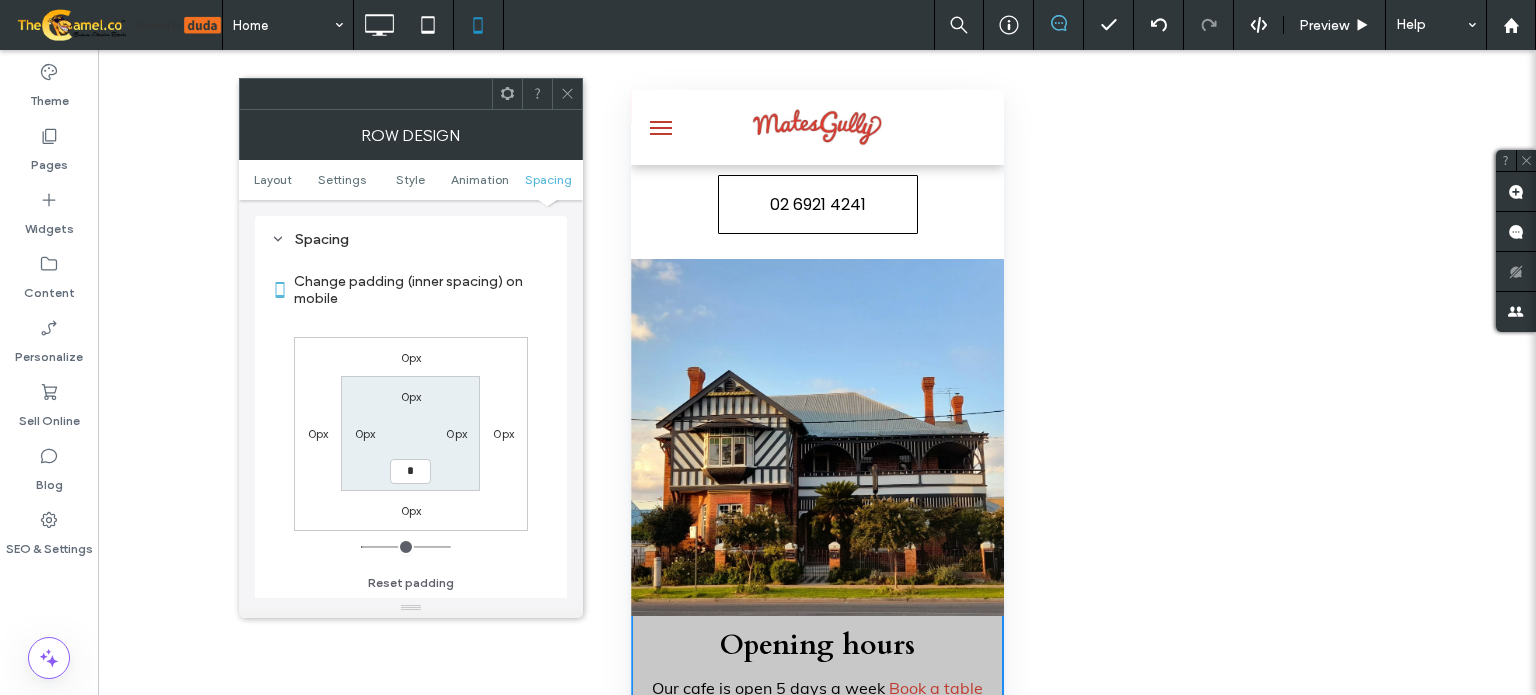 type on "*" 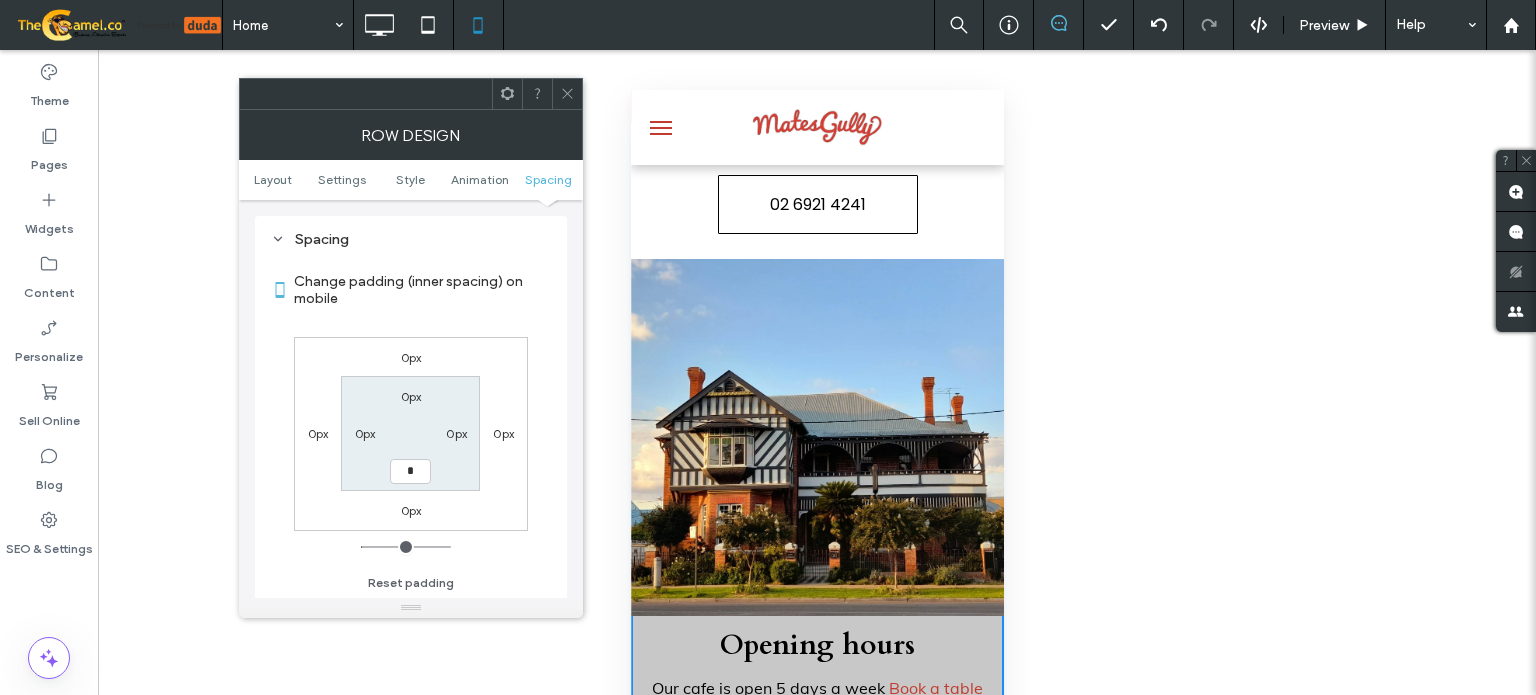 type on "*" 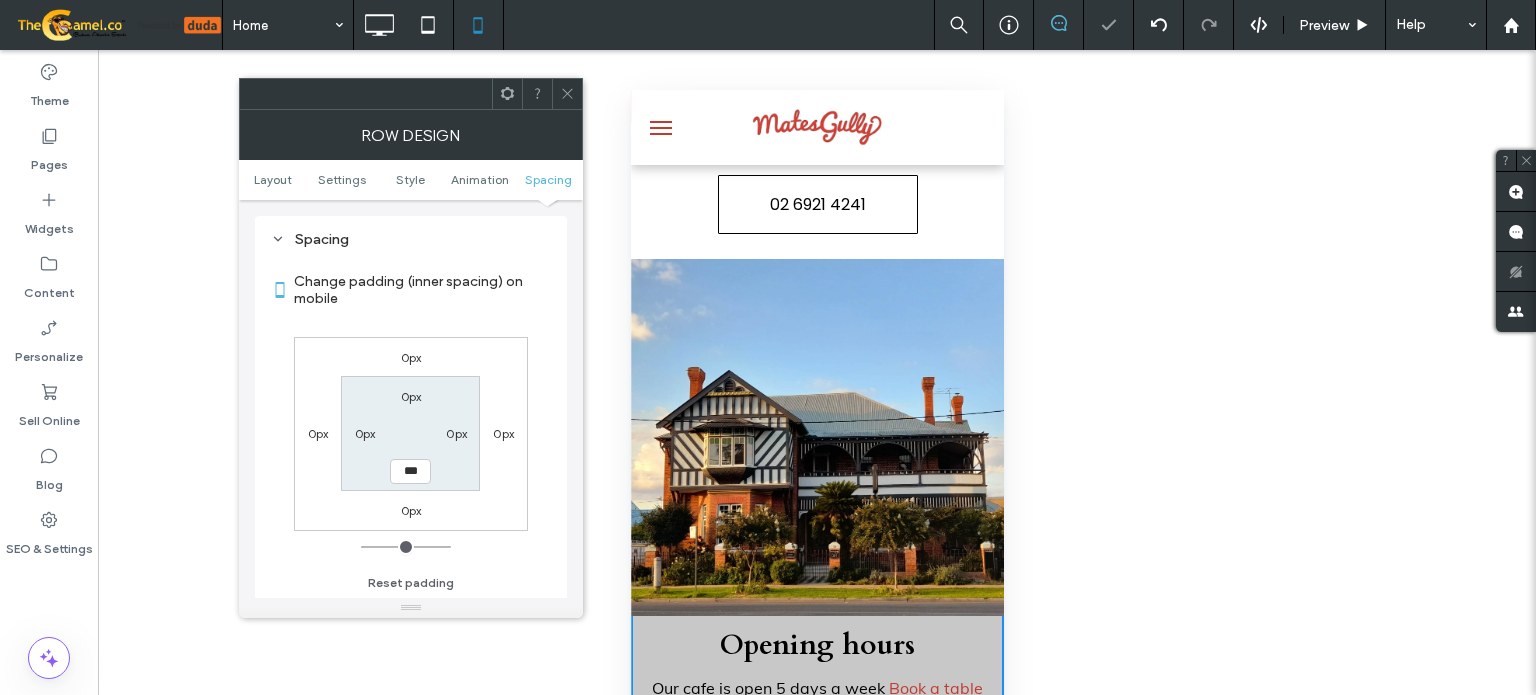 click 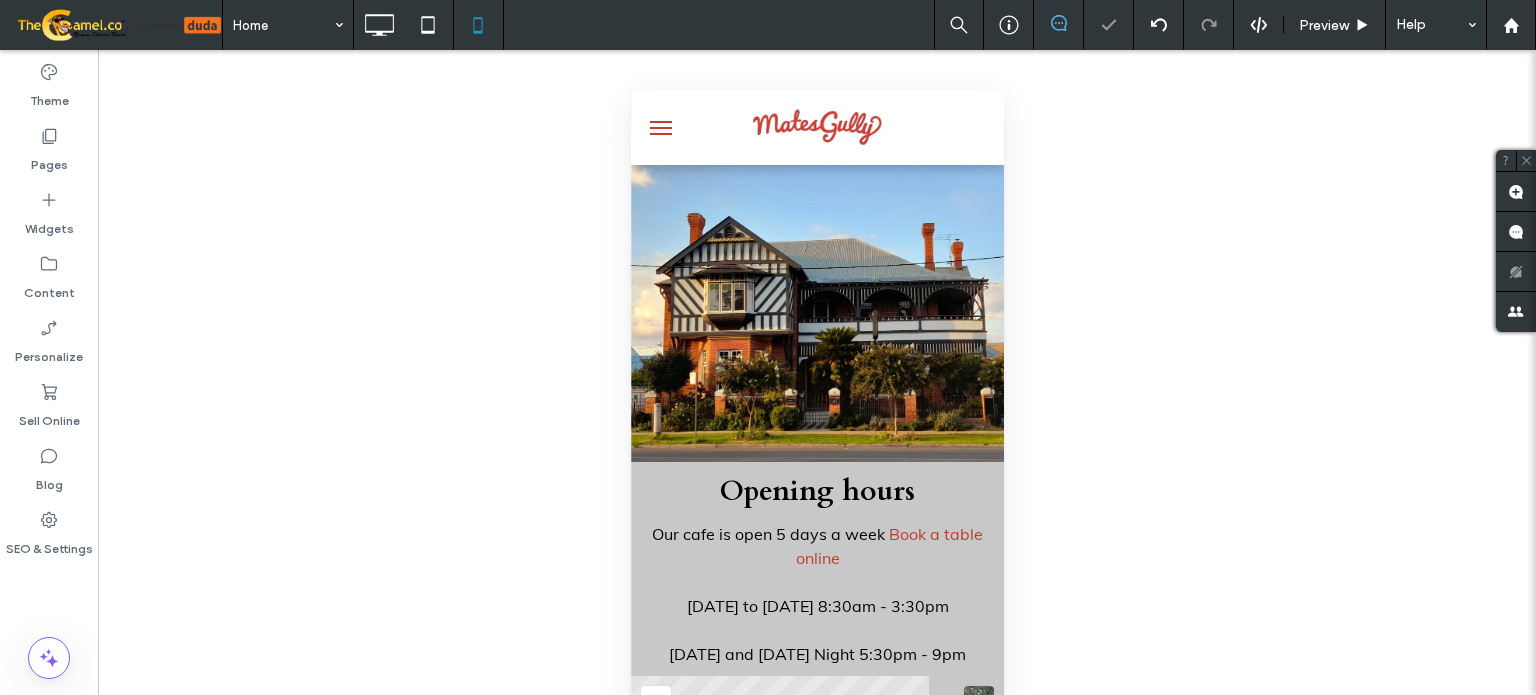 scroll, scrollTop: 3900, scrollLeft: 0, axis: vertical 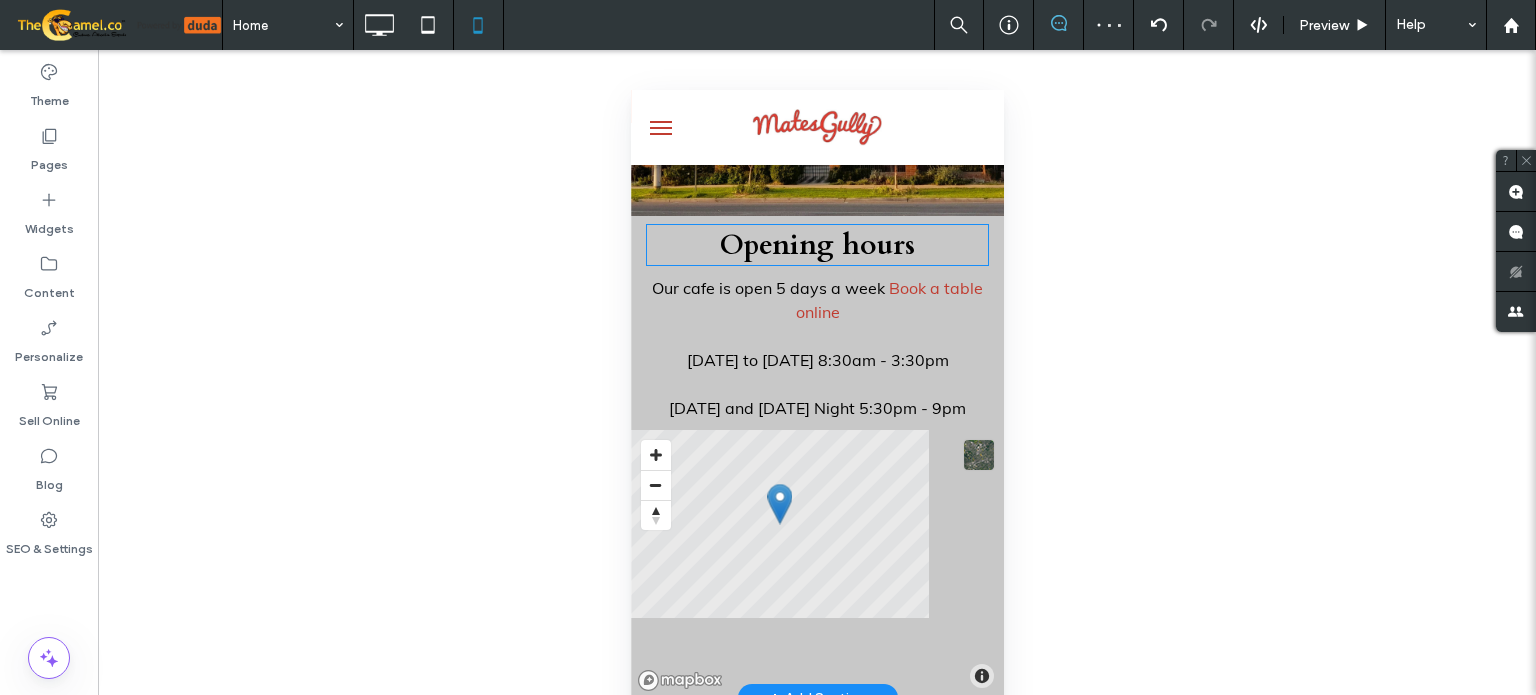 click on "Opening hours" at bounding box center [816, 245] 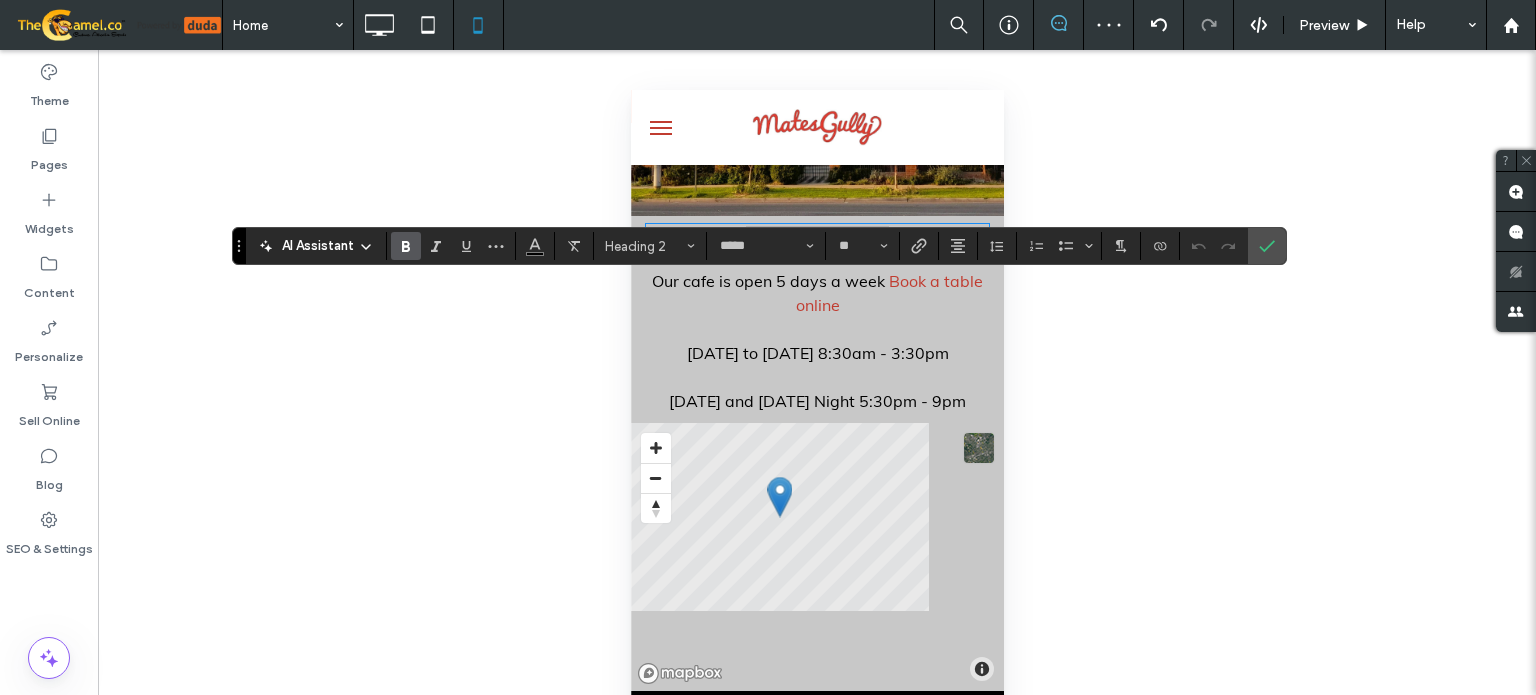 drag, startPoint x: 1264, startPoint y: 247, endPoint x: 1076, endPoint y: 260, distance: 188.44893 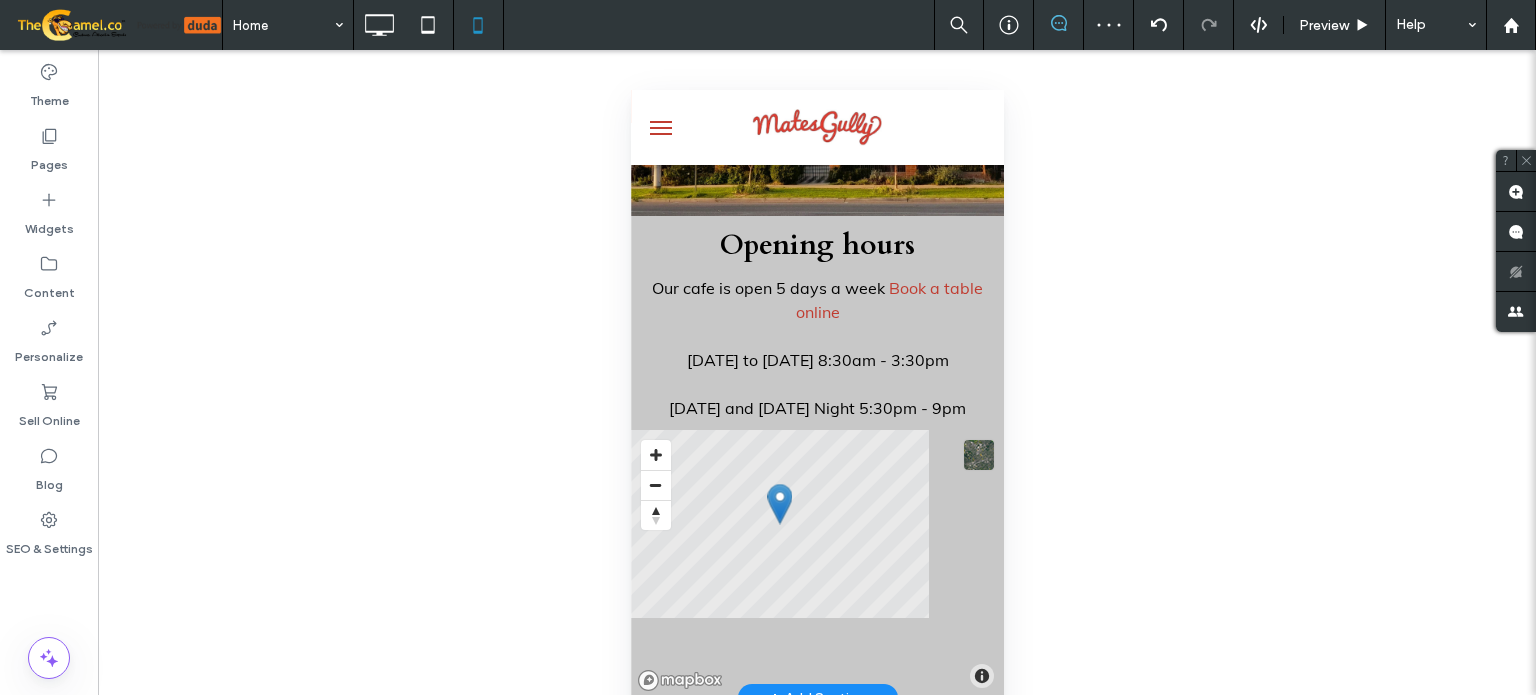 click on "Opening hours
Our cafe is open 5 days a week
Book a table online [DATE] to [DATE] 8:30am - 3:30pm [DATE] and [DATE] Night 5:30pm - 9pm
Click To Paste" at bounding box center [816, 323] 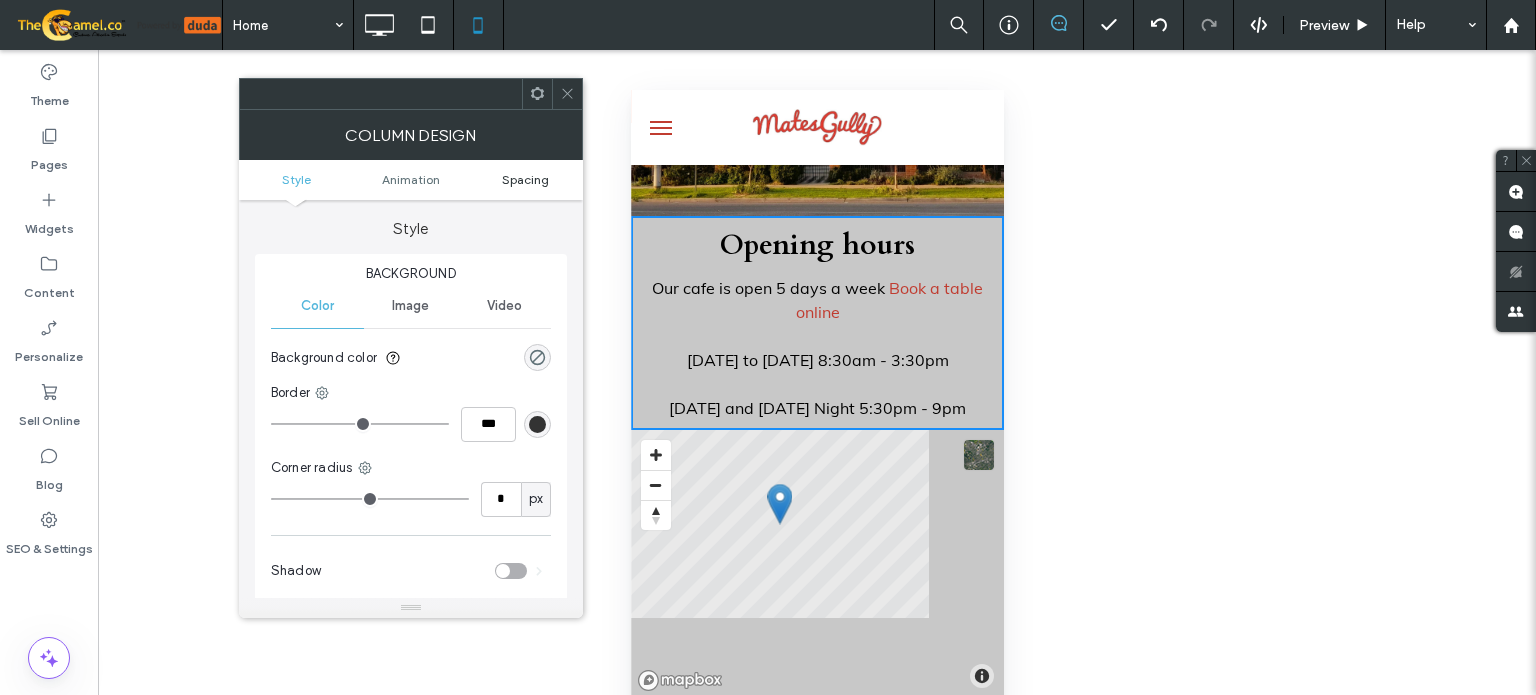 click on "Spacing" at bounding box center [525, 179] 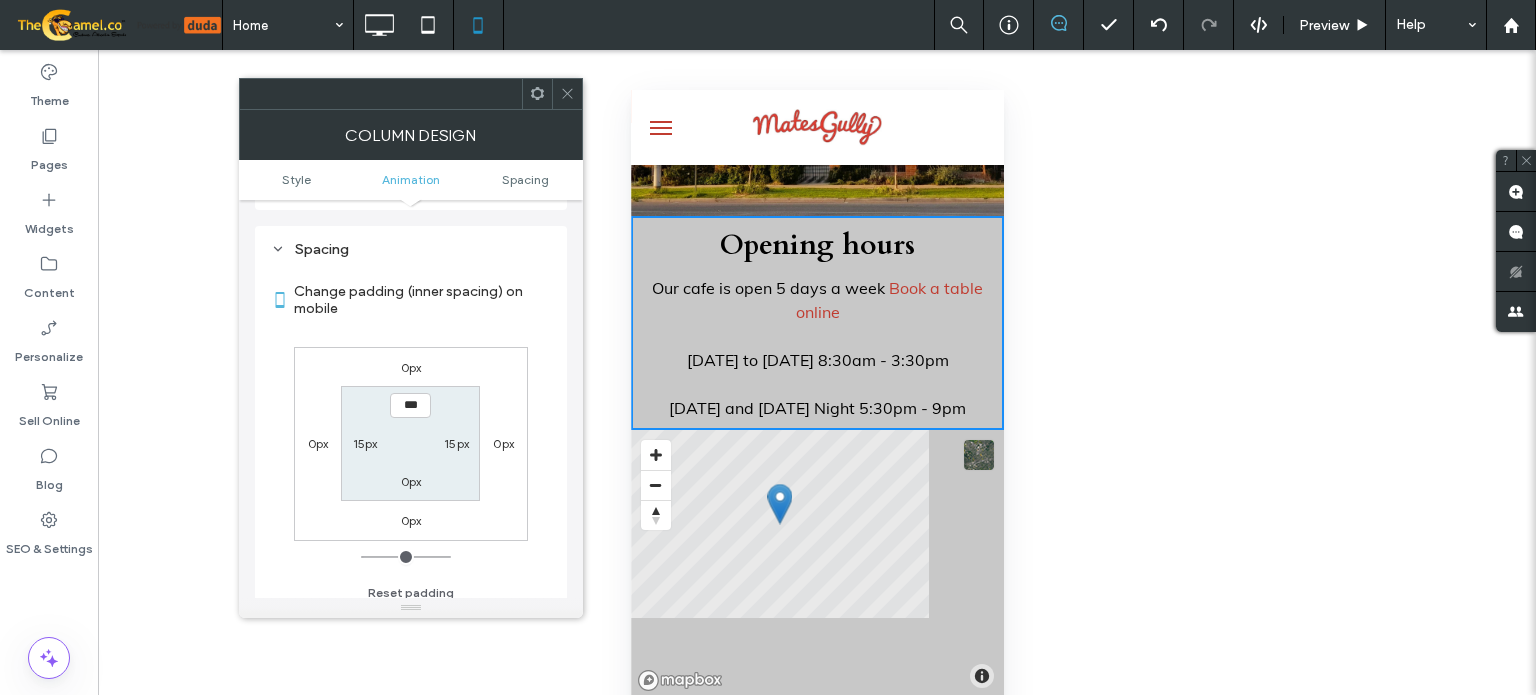 scroll, scrollTop: 468, scrollLeft: 0, axis: vertical 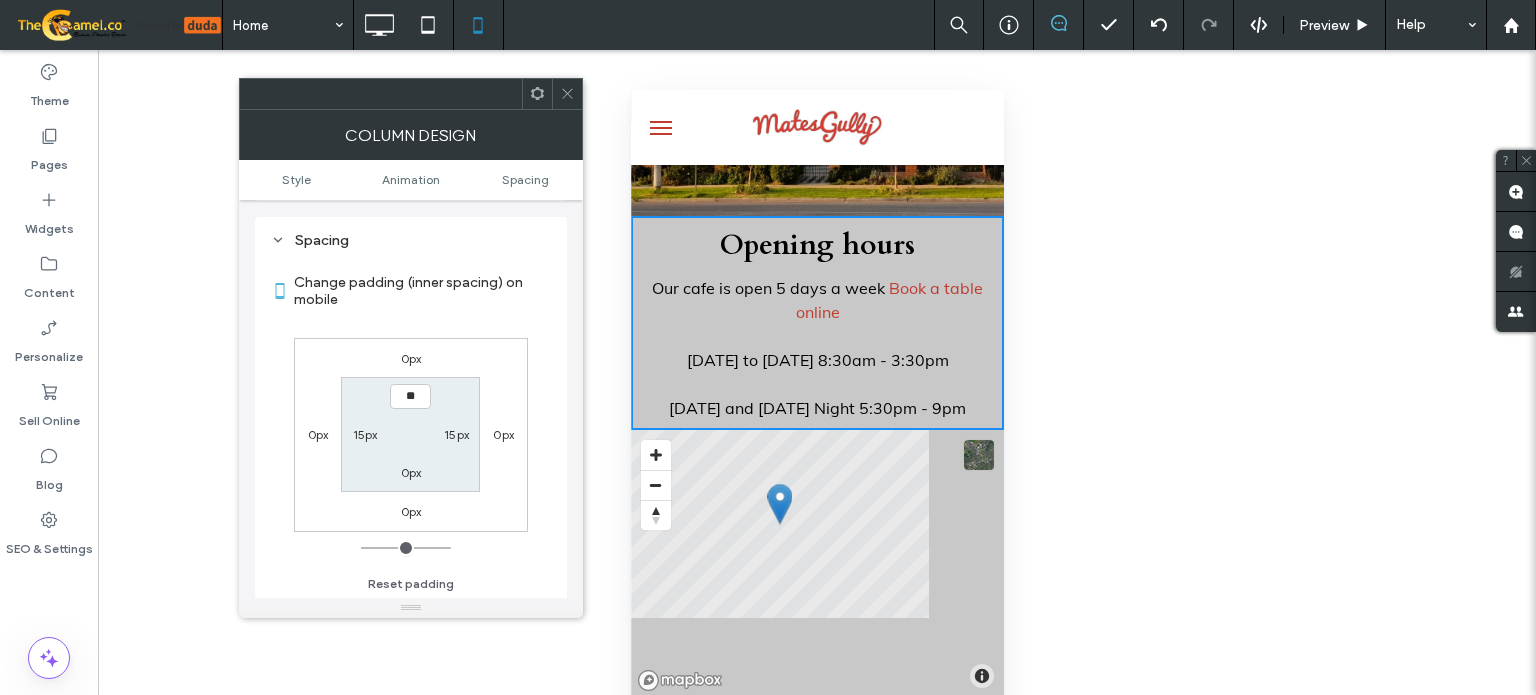 type on "****" 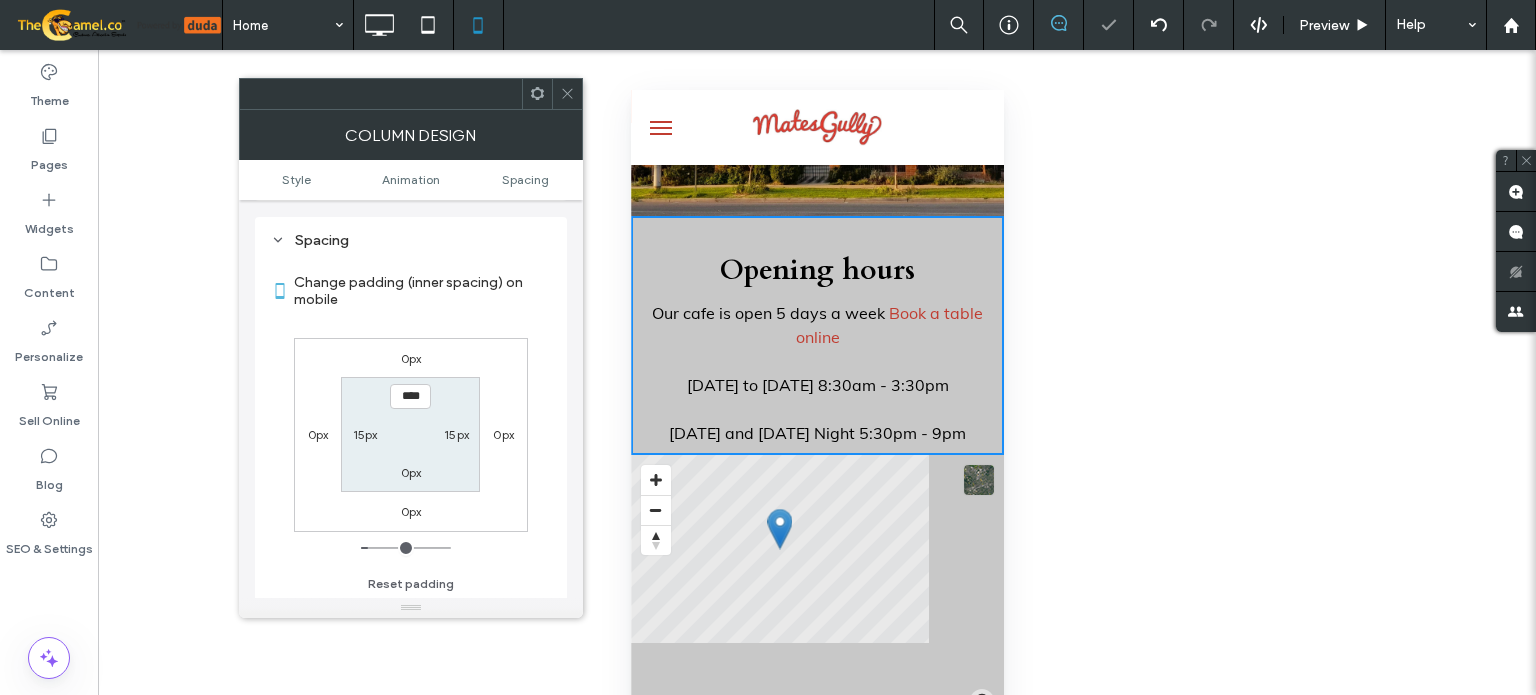 click on "0px" at bounding box center (411, 472) 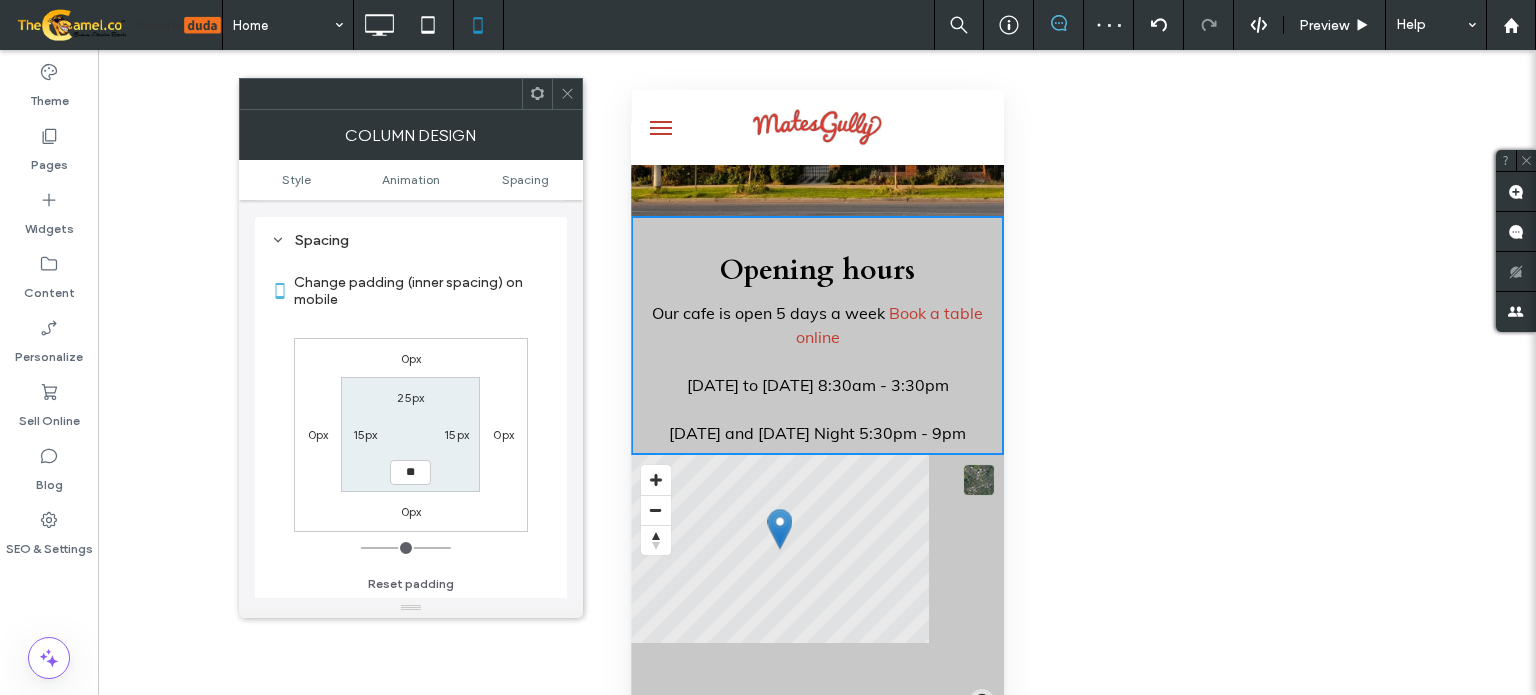 type on "**" 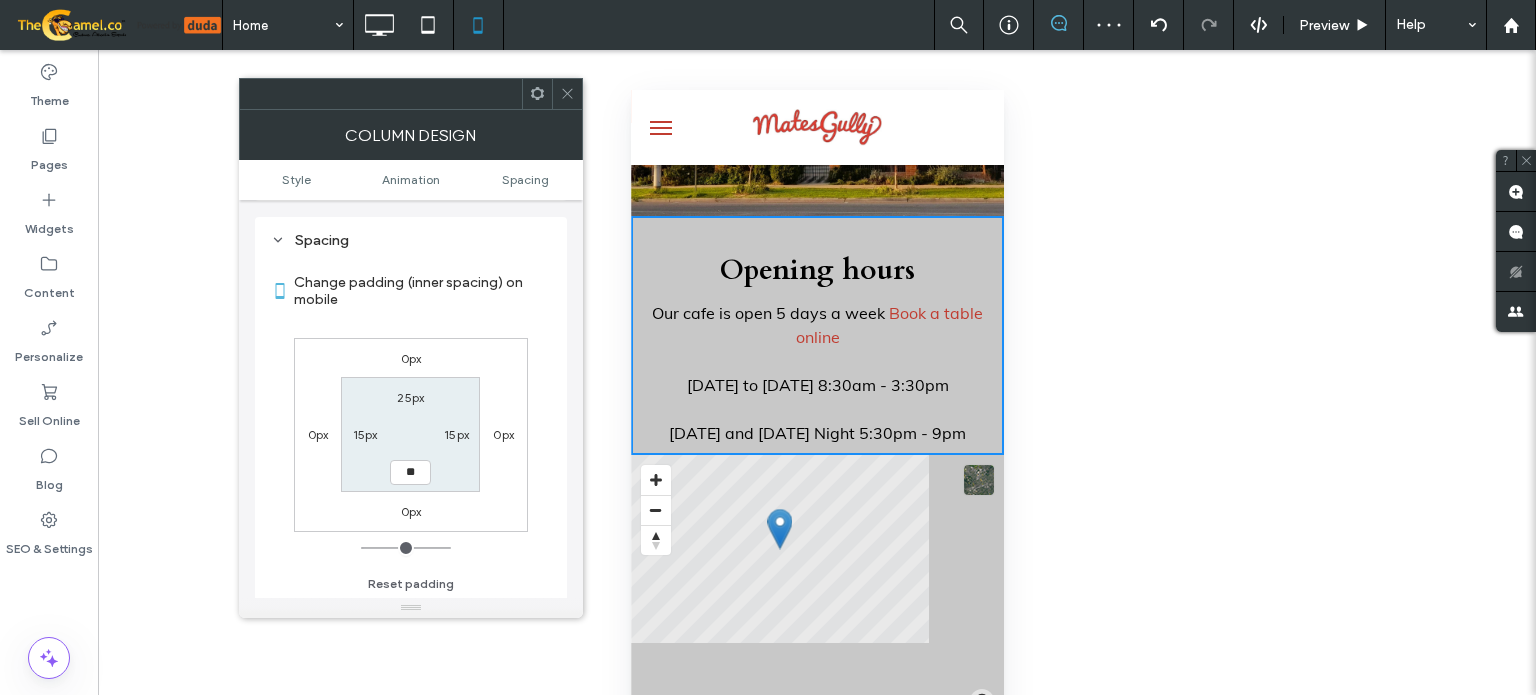 type on "**" 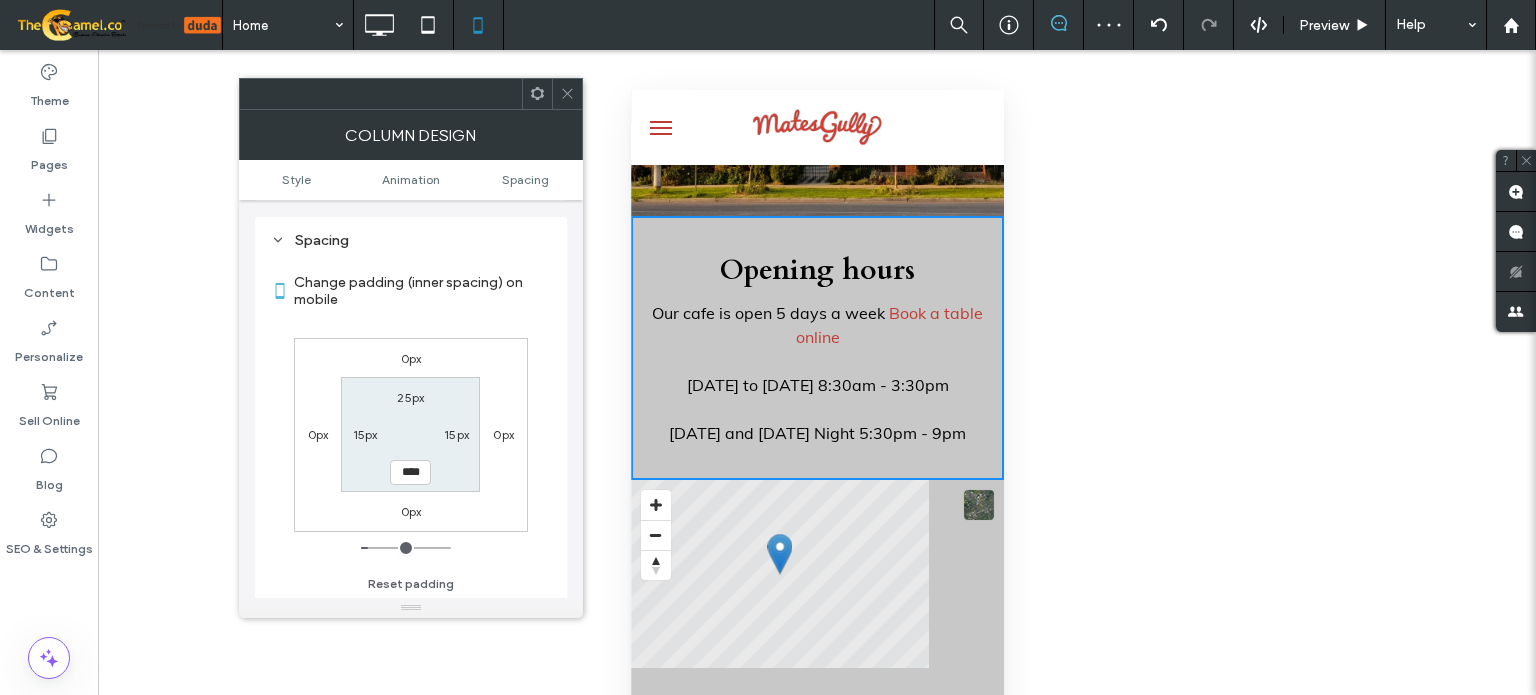click on "25px" at bounding box center (410, 397) 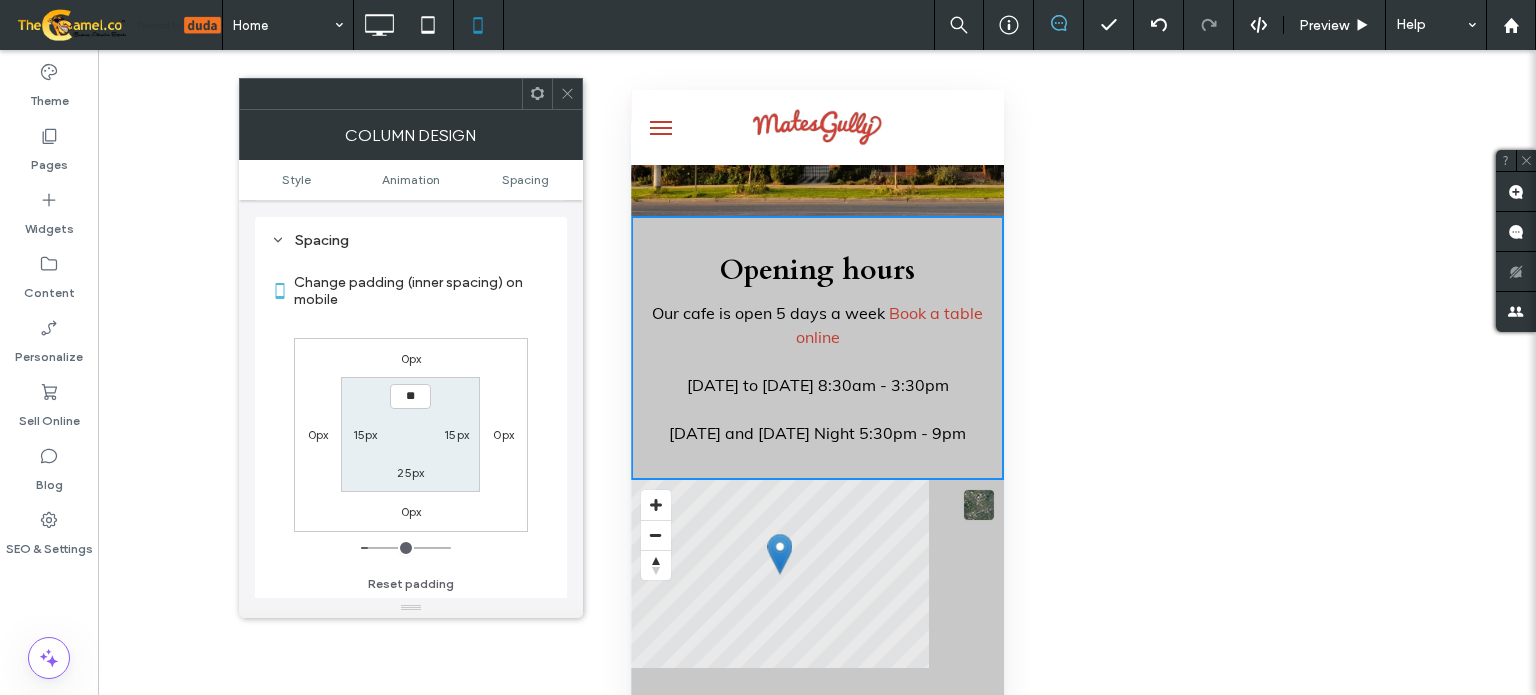type on "**" 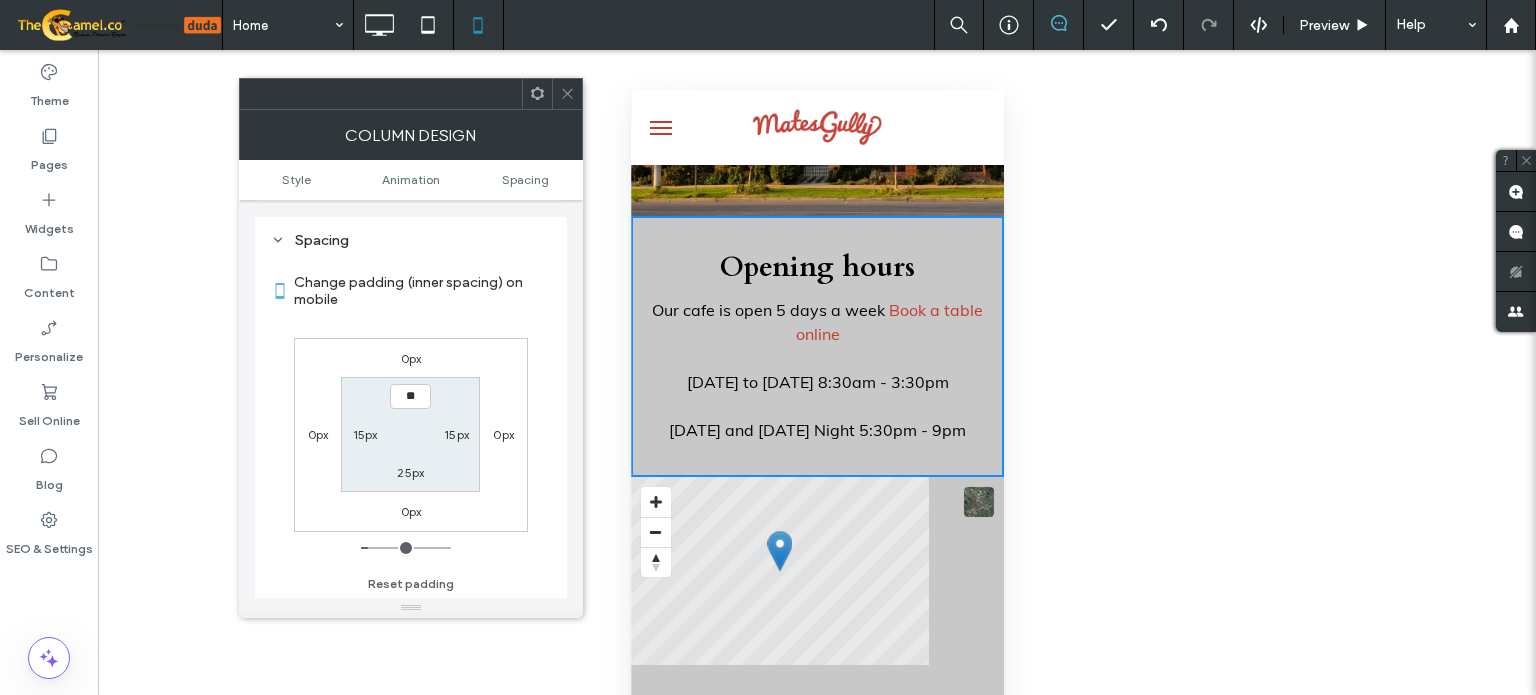 type on "**" 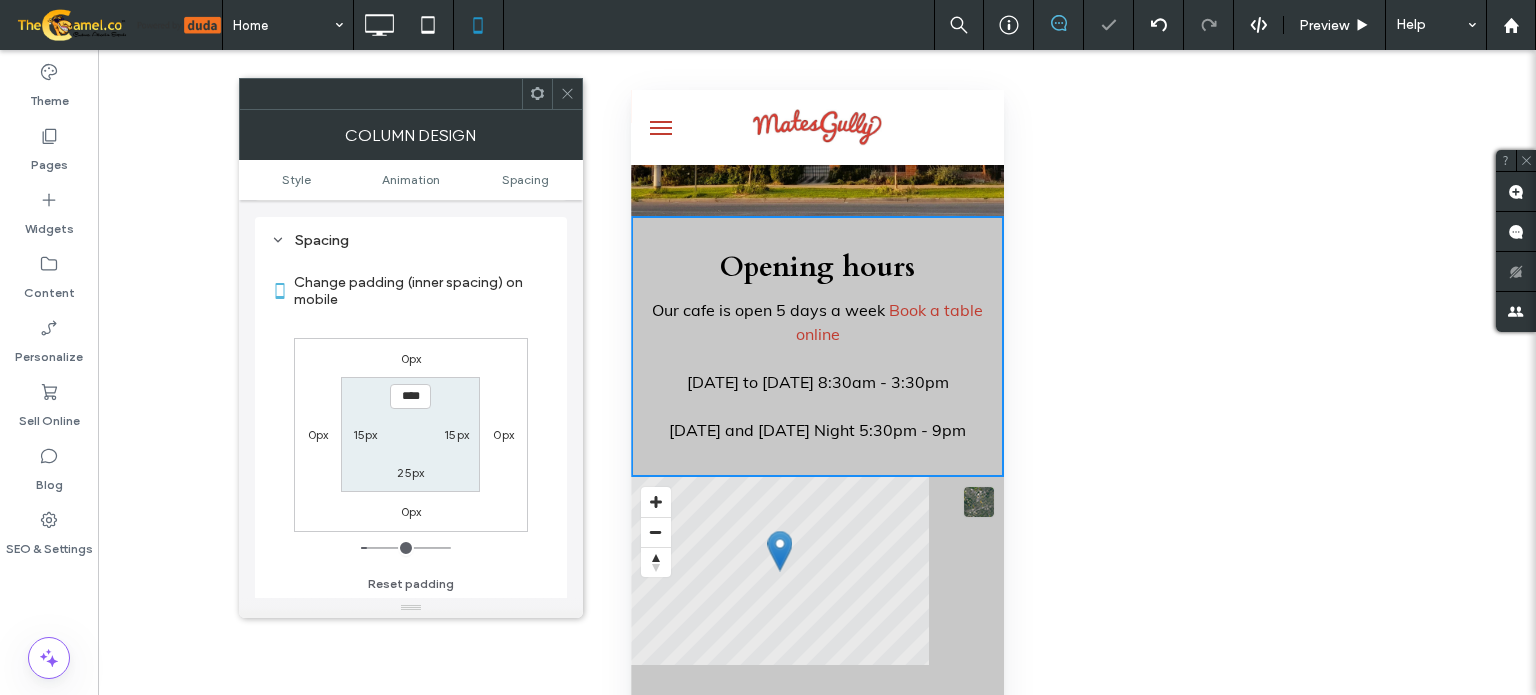 click 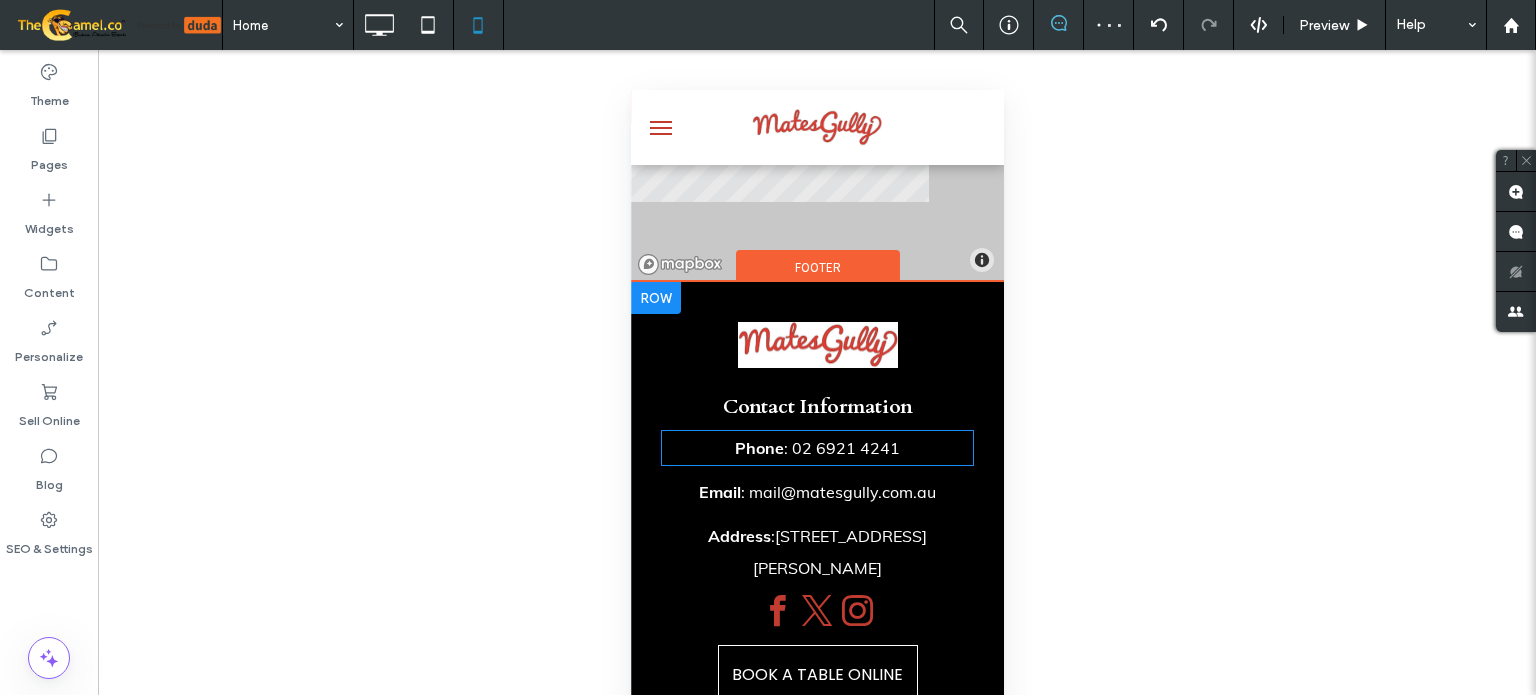 scroll, scrollTop: 4450, scrollLeft: 0, axis: vertical 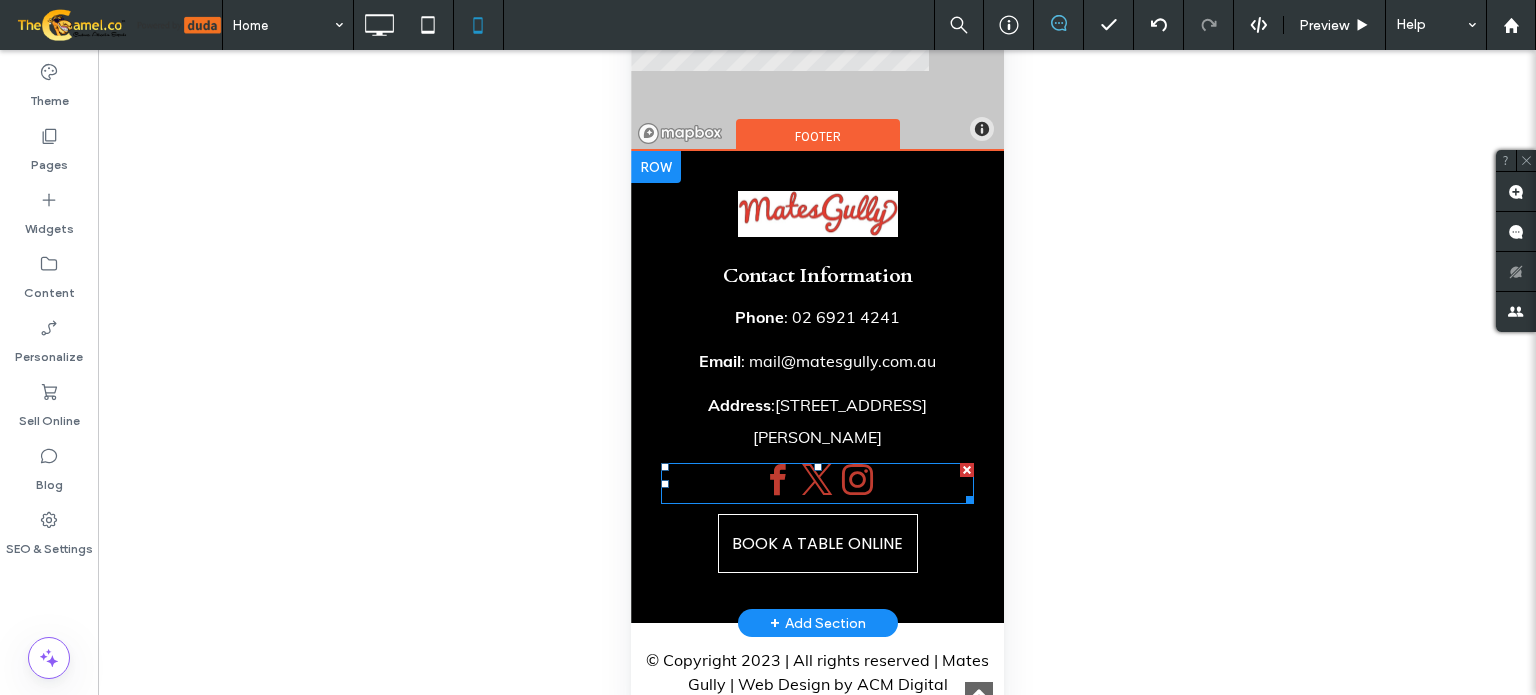 click at bounding box center [817, 481] 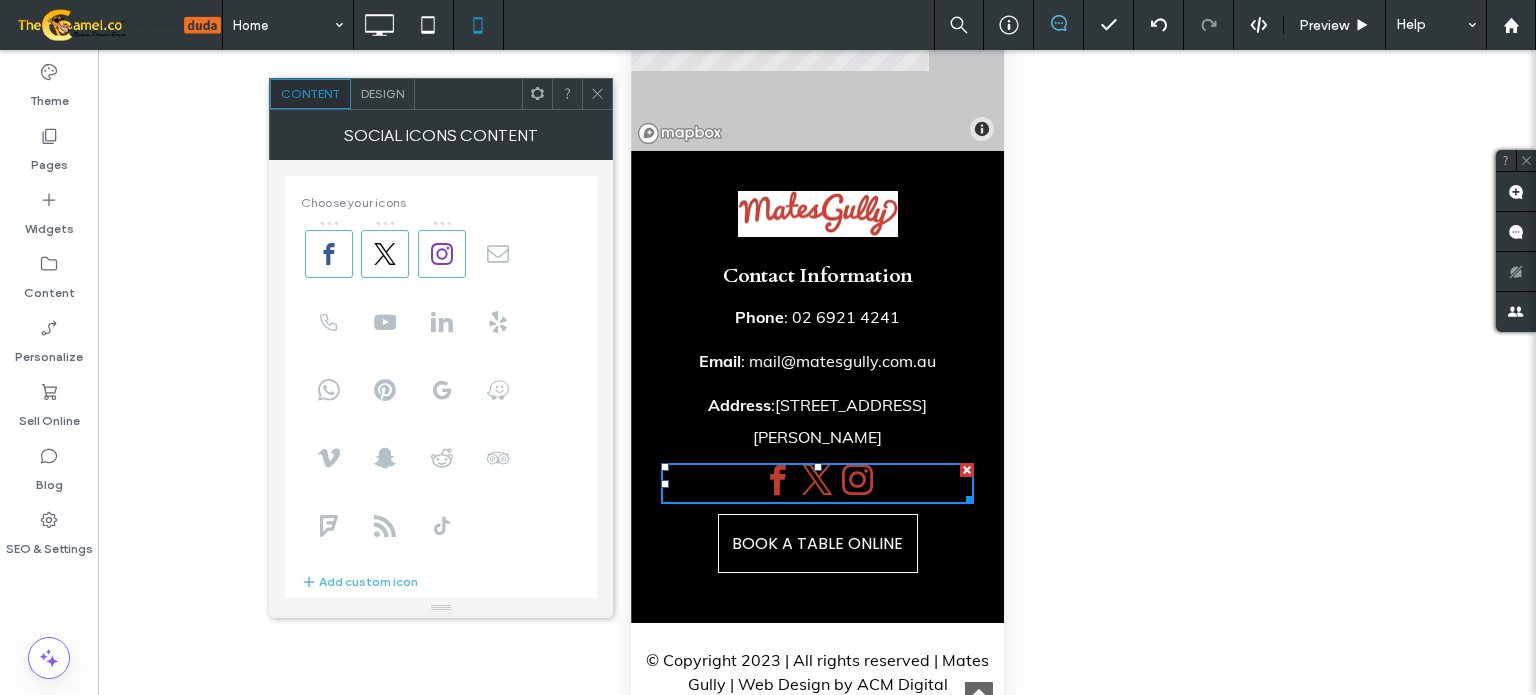 click on "Design" at bounding box center [382, 93] 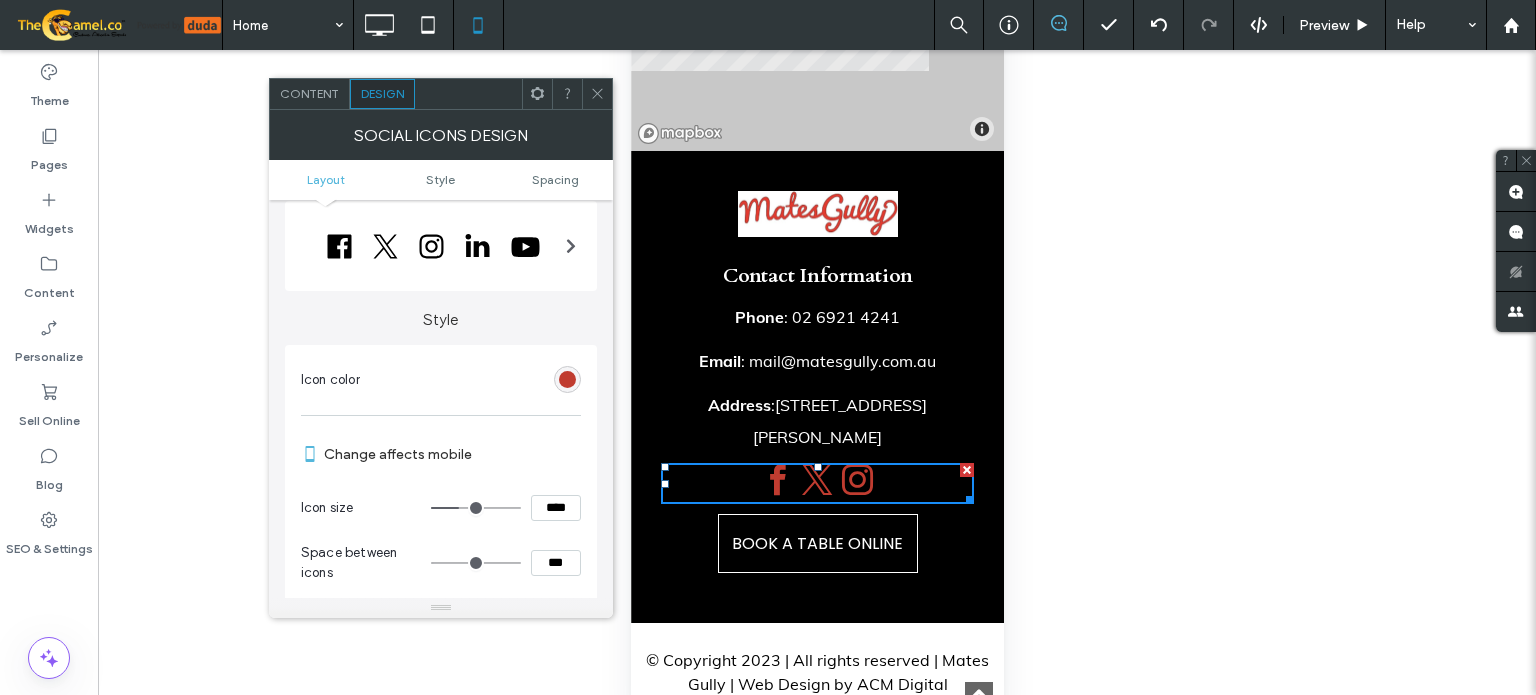 scroll, scrollTop: 200, scrollLeft: 0, axis: vertical 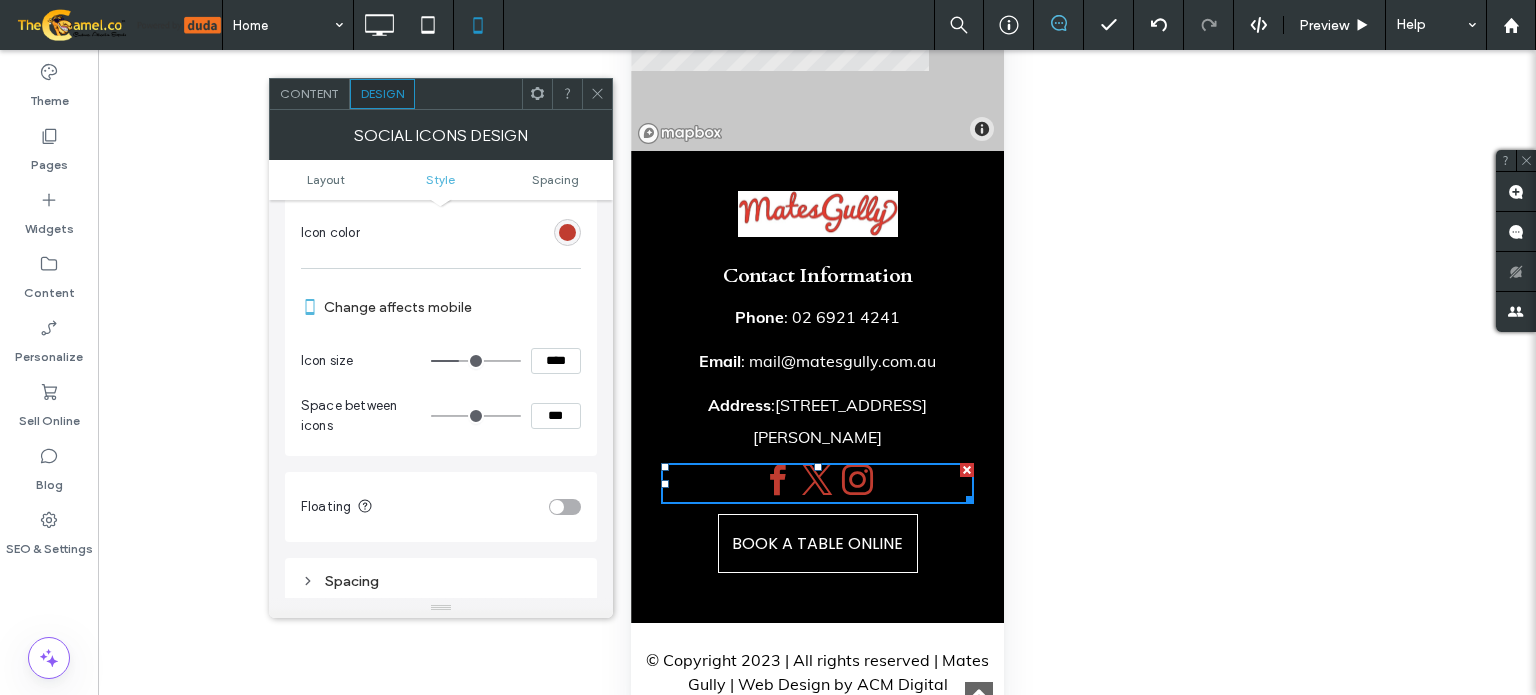 click on "****" at bounding box center [556, 361] 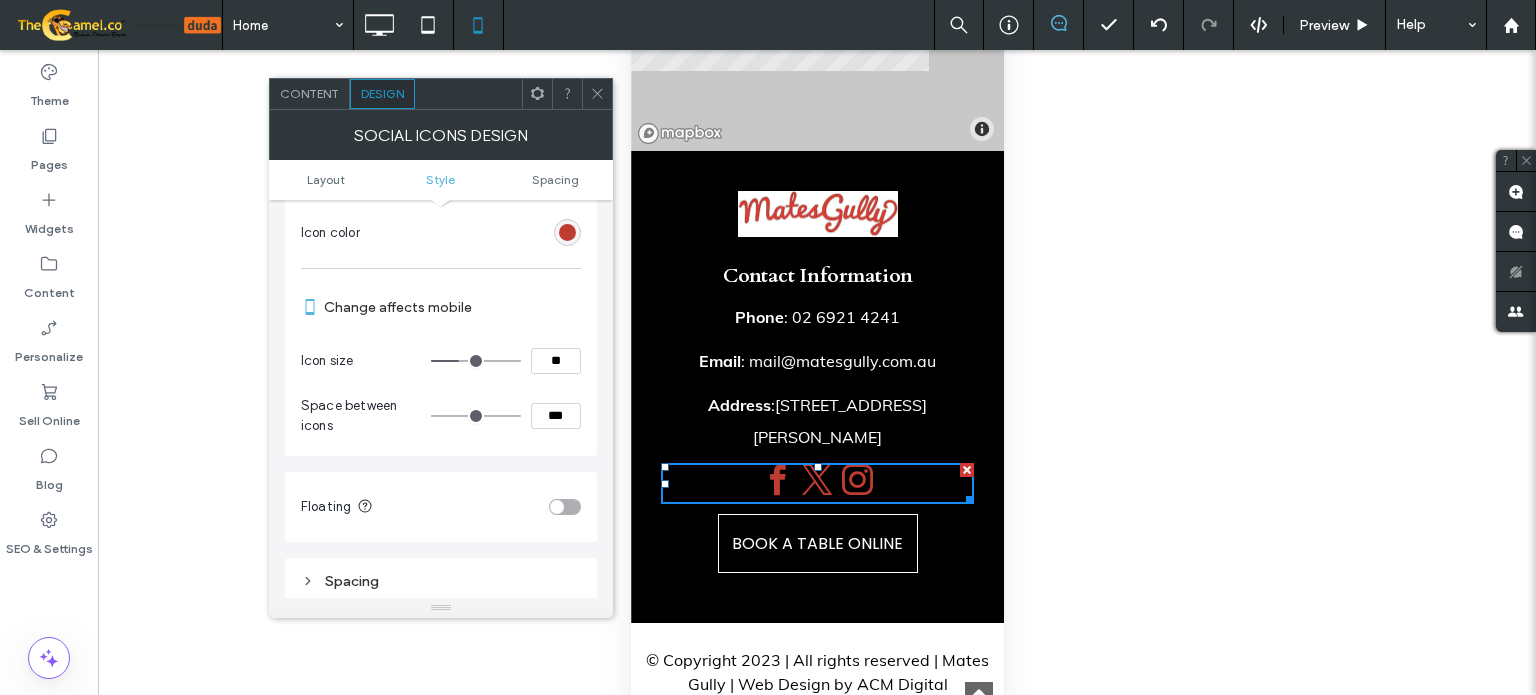 type on "****" 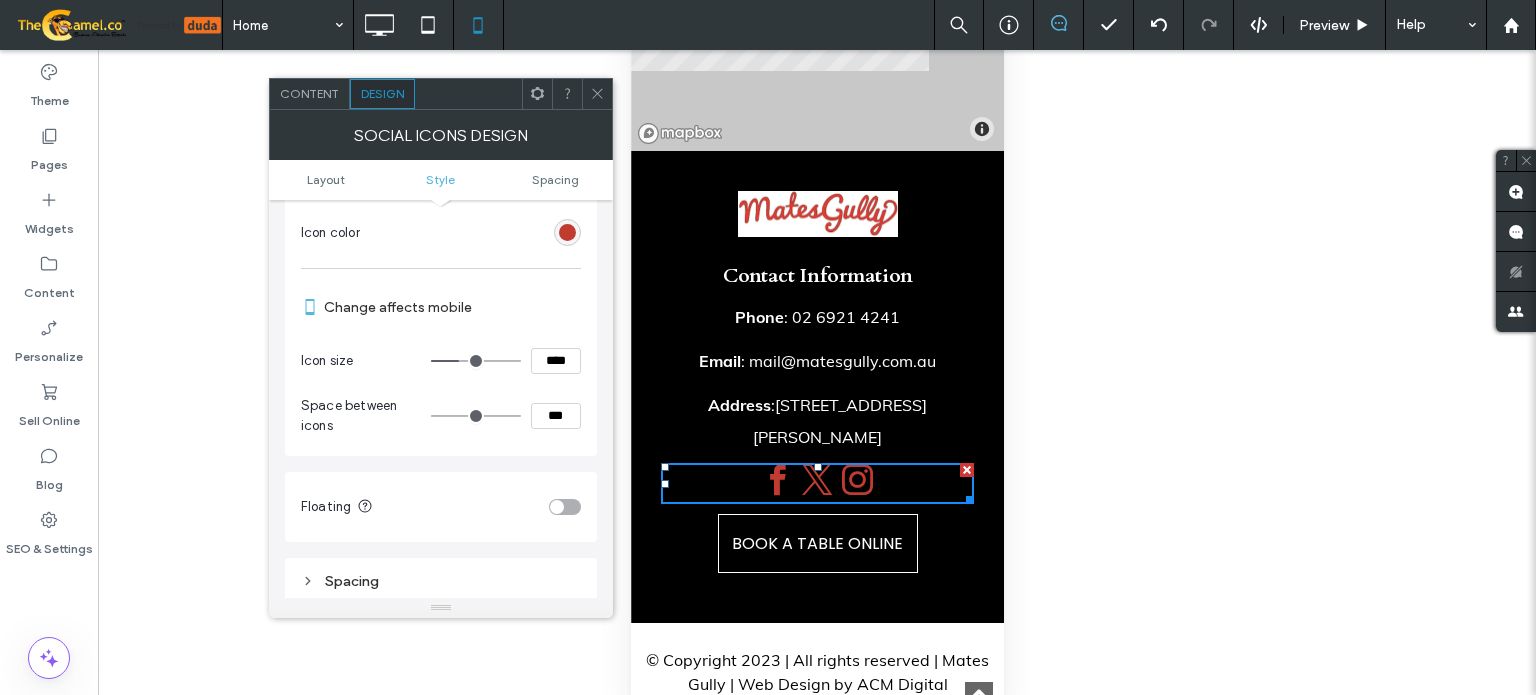 type on "**" 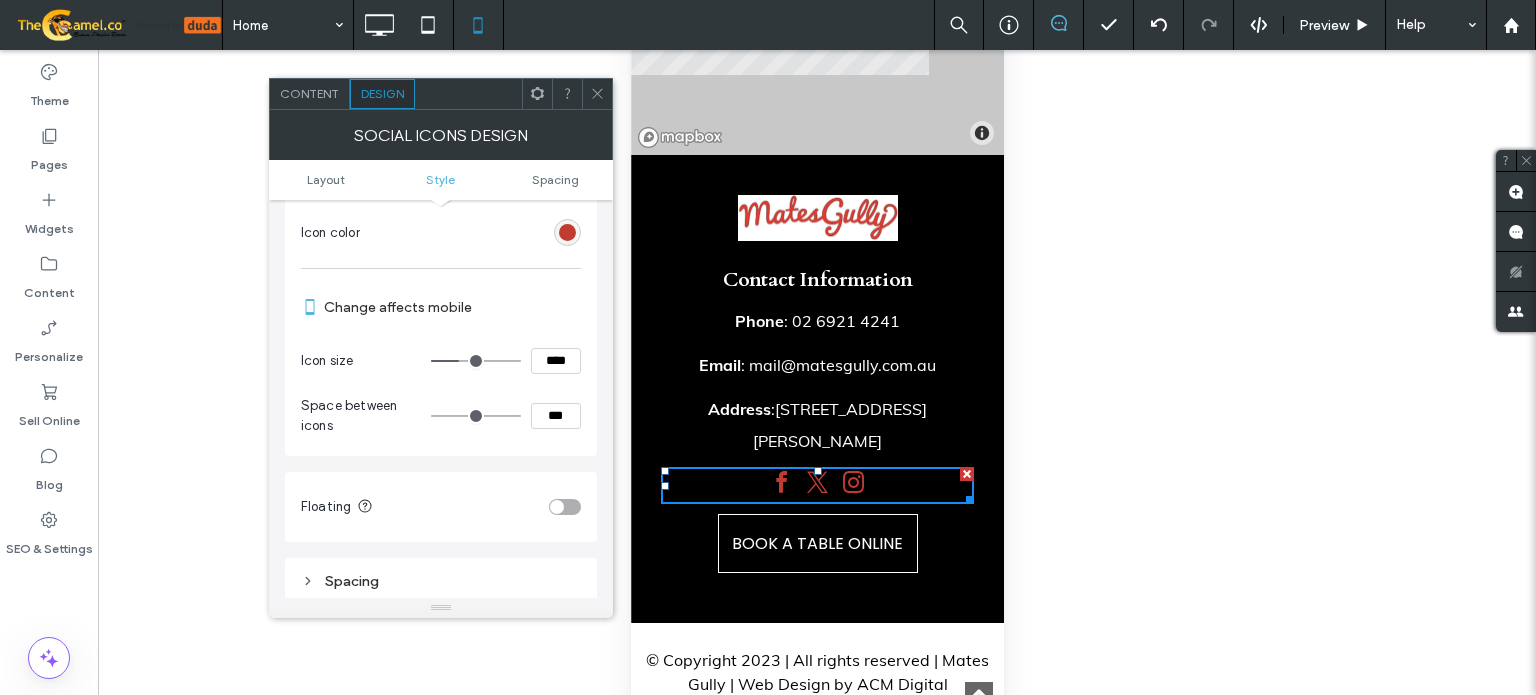 scroll, scrollTop: 4446, scrollLeft: 0, axis: vertical 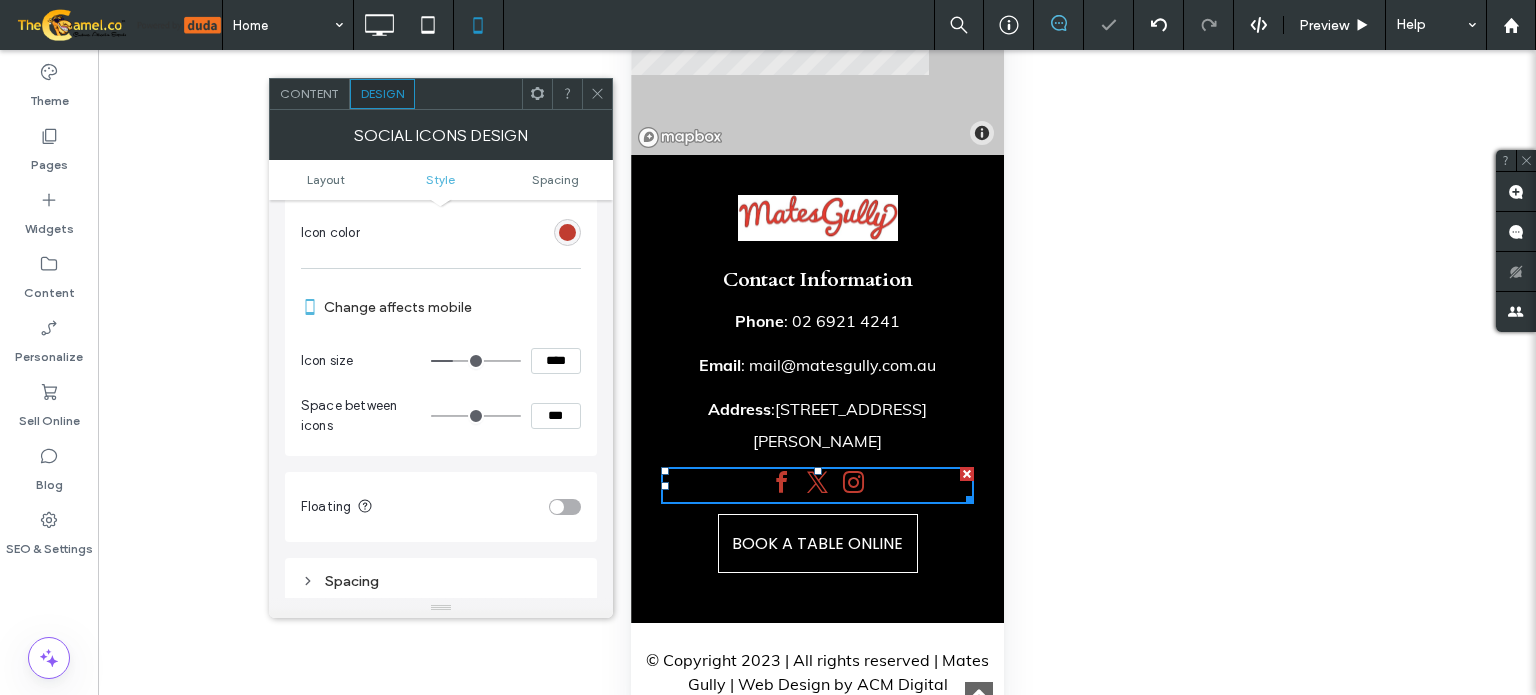 click at bounding box center (597, 94) 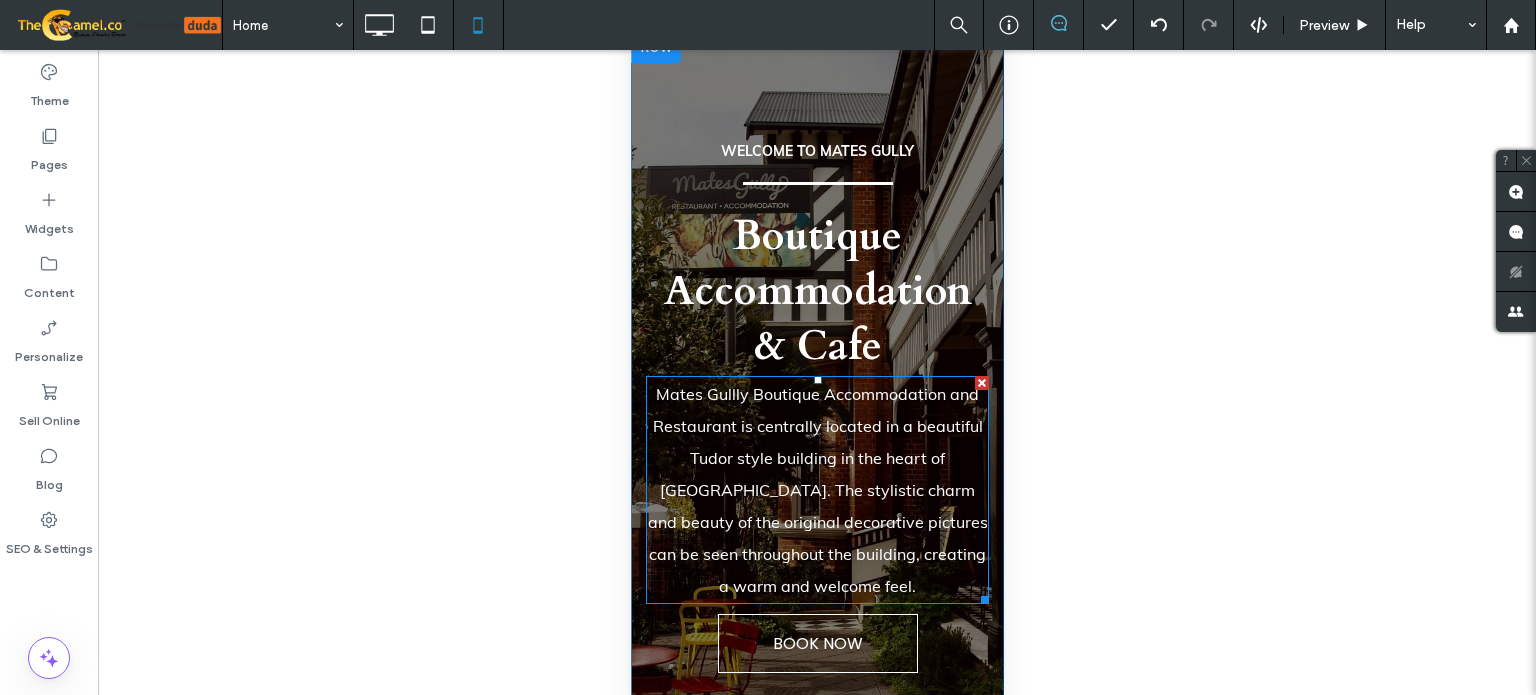 scroll, scrollTop: 0, scrollLeft: 0, axis: both 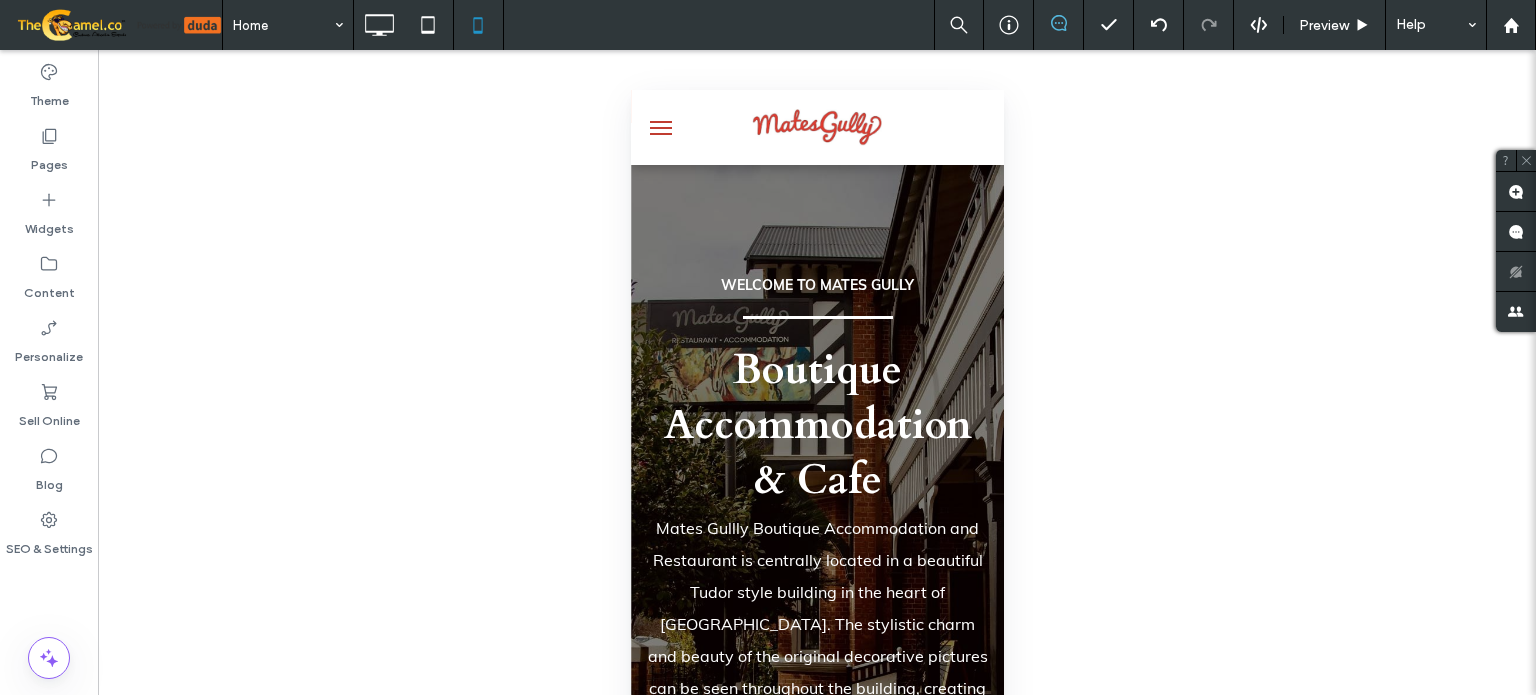 click at bounding box center [660, 128] 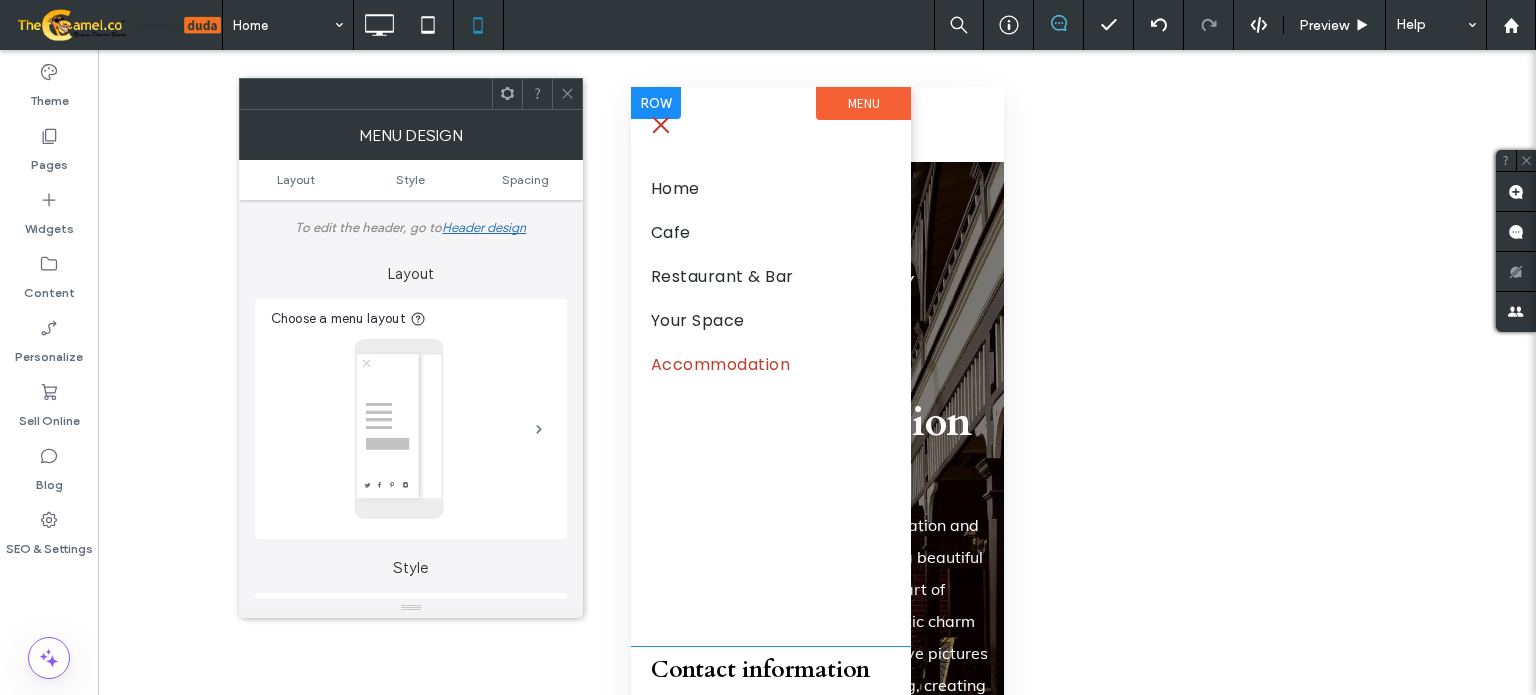 scroll, scrollTop: 0, scrollLeft: 0, axis: both 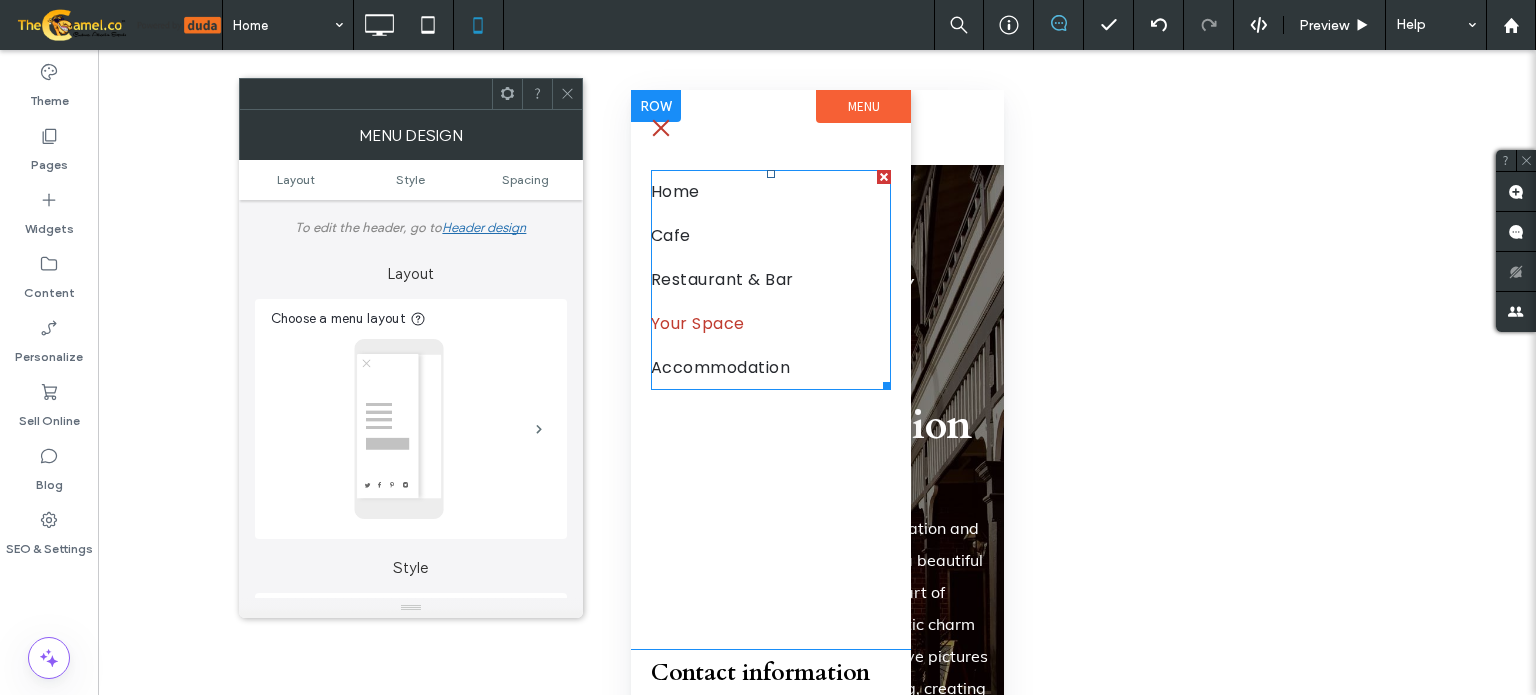 click on "Your Space" at bounding box center [770, 324] 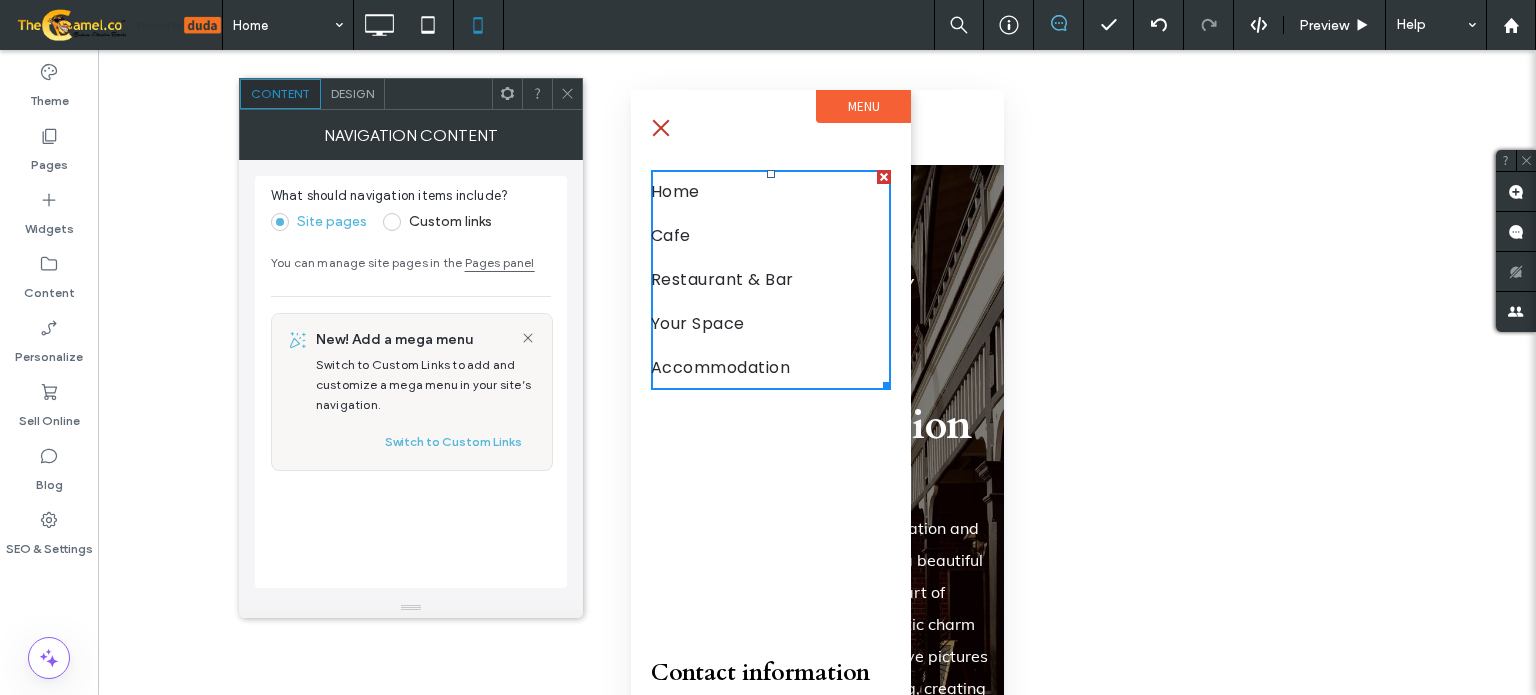 click on "Design" at bounding box center [352, 93] 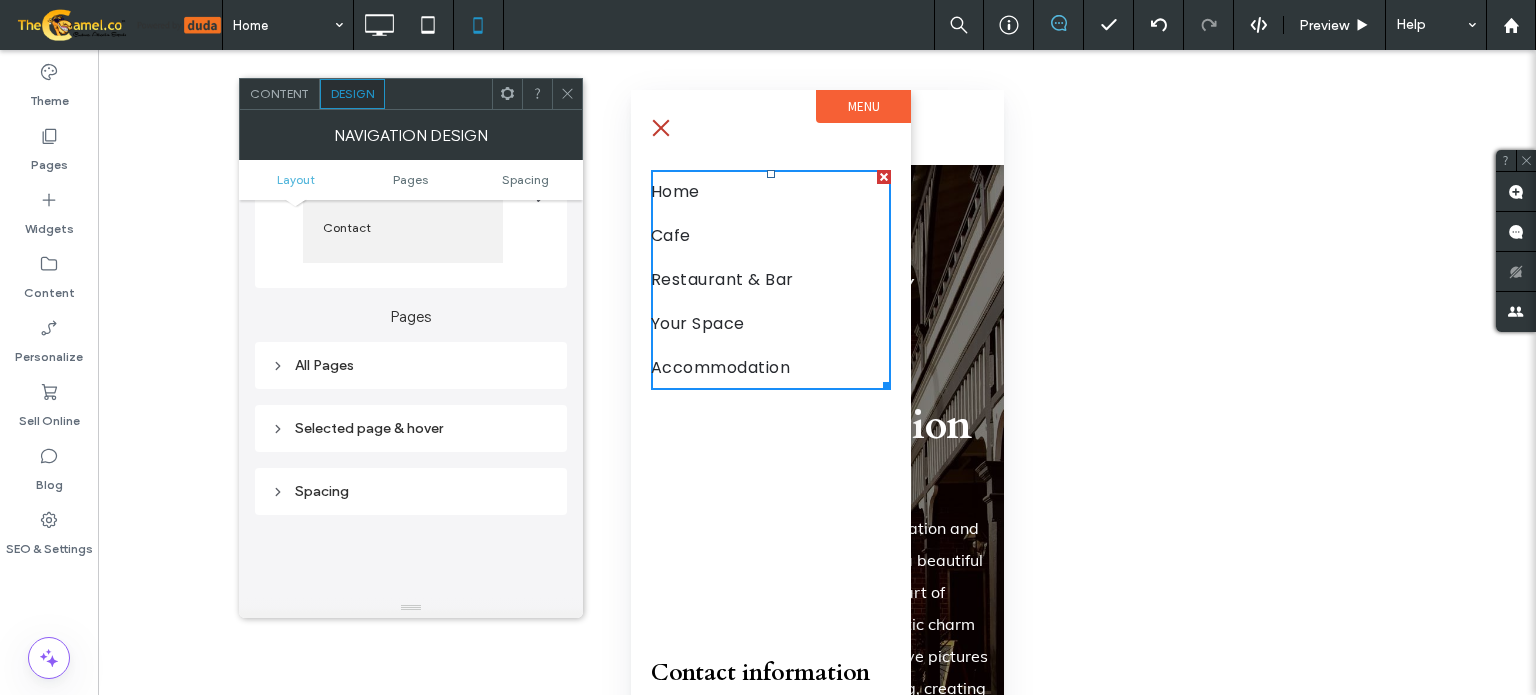 scroll, scrollTop: 300, scrollLeft: 0, axis: vertical 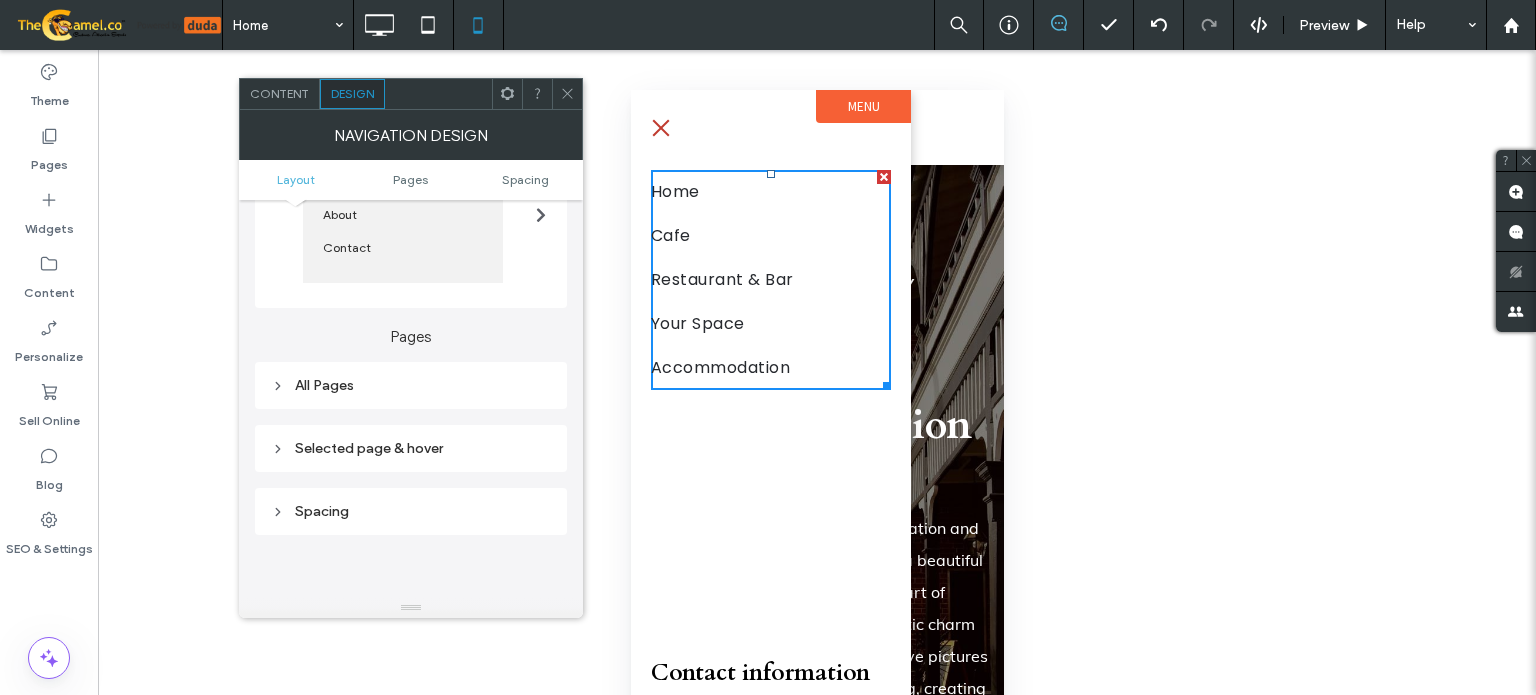 click on "All Pages" at bounding box center (411, 385) 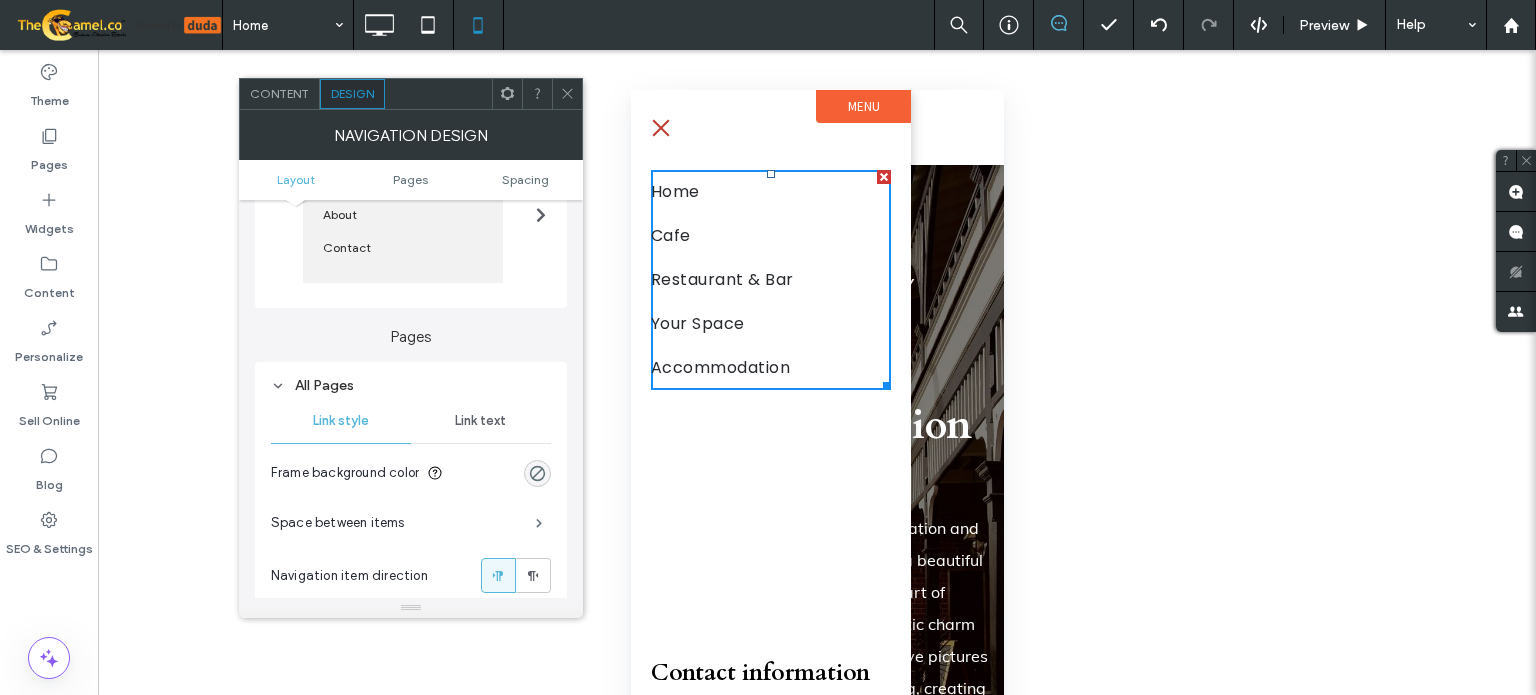 click on "Link text" at bounding box center (480, 421) 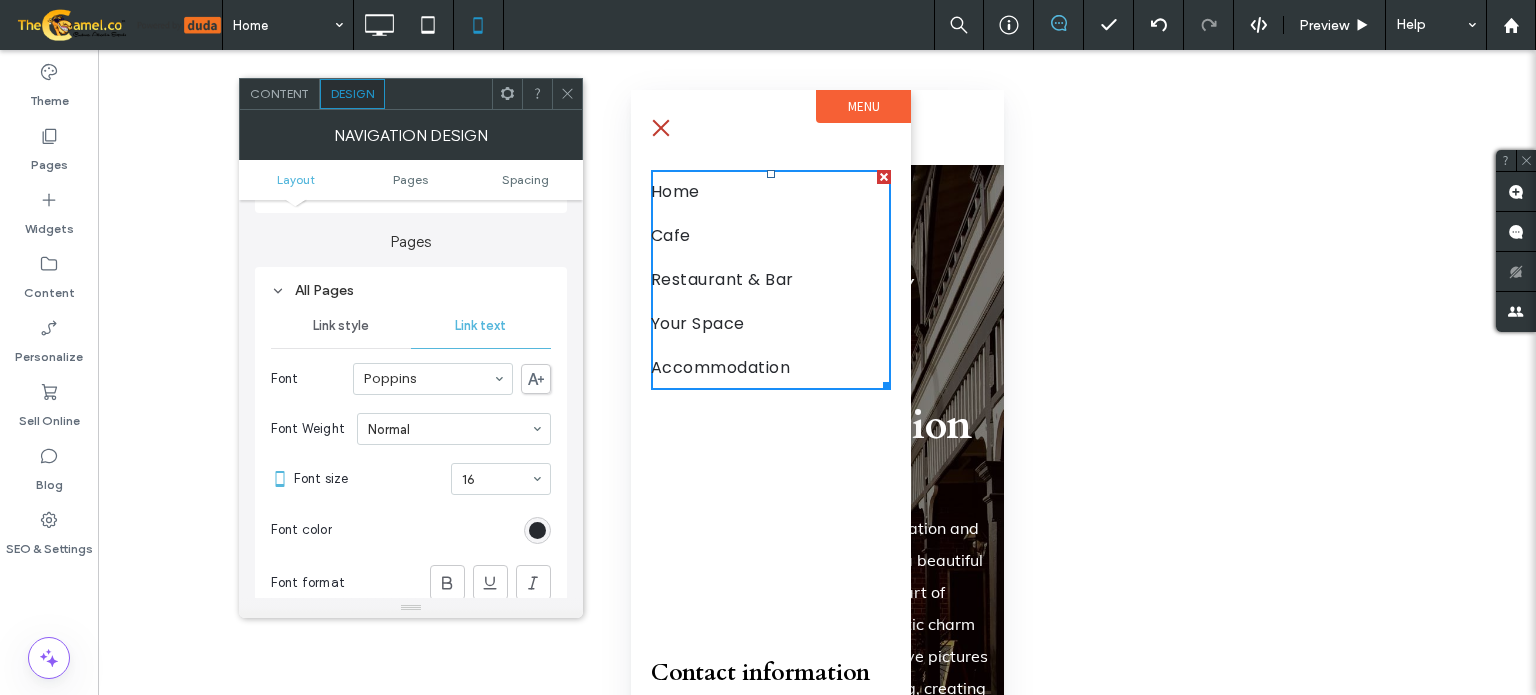 scroll, scrollTop: 400, scrollLeft: 0, axis: vertical 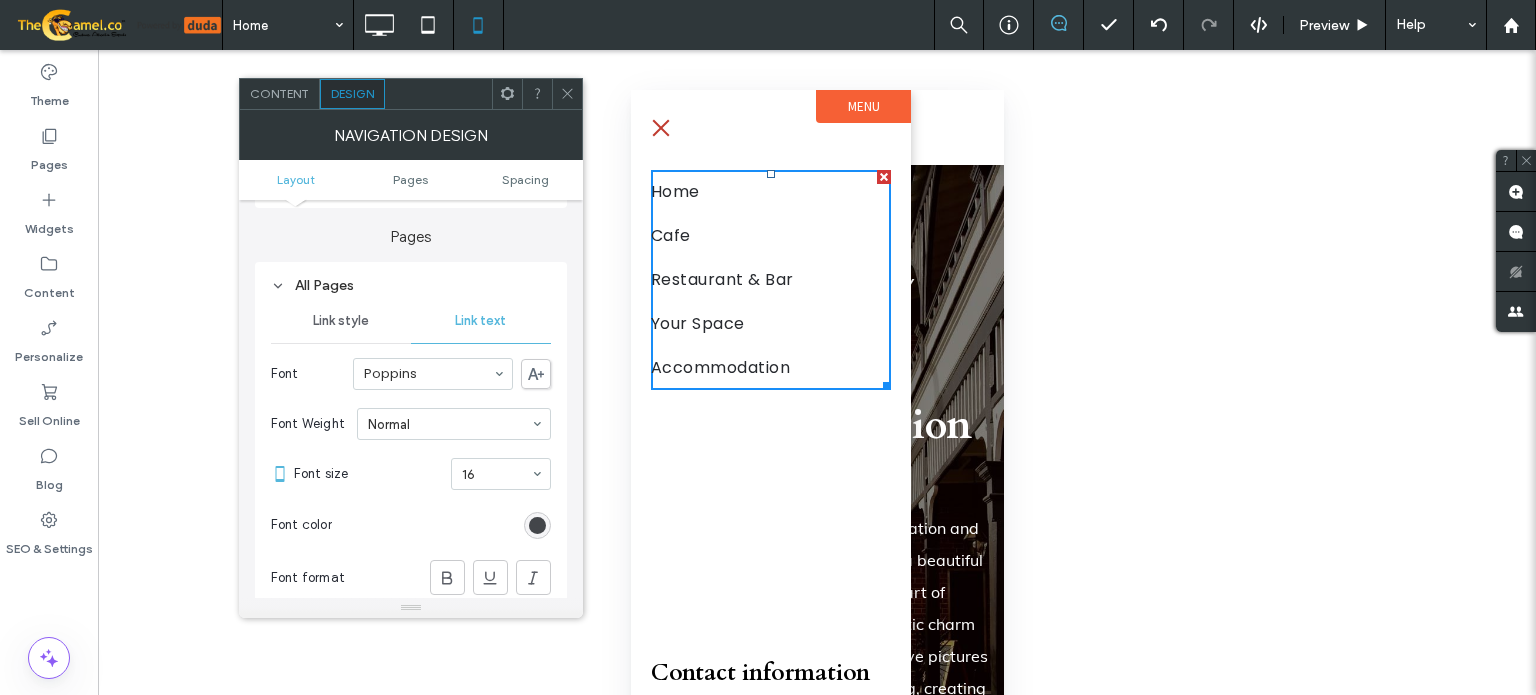 click at bounding box center (537, 525) 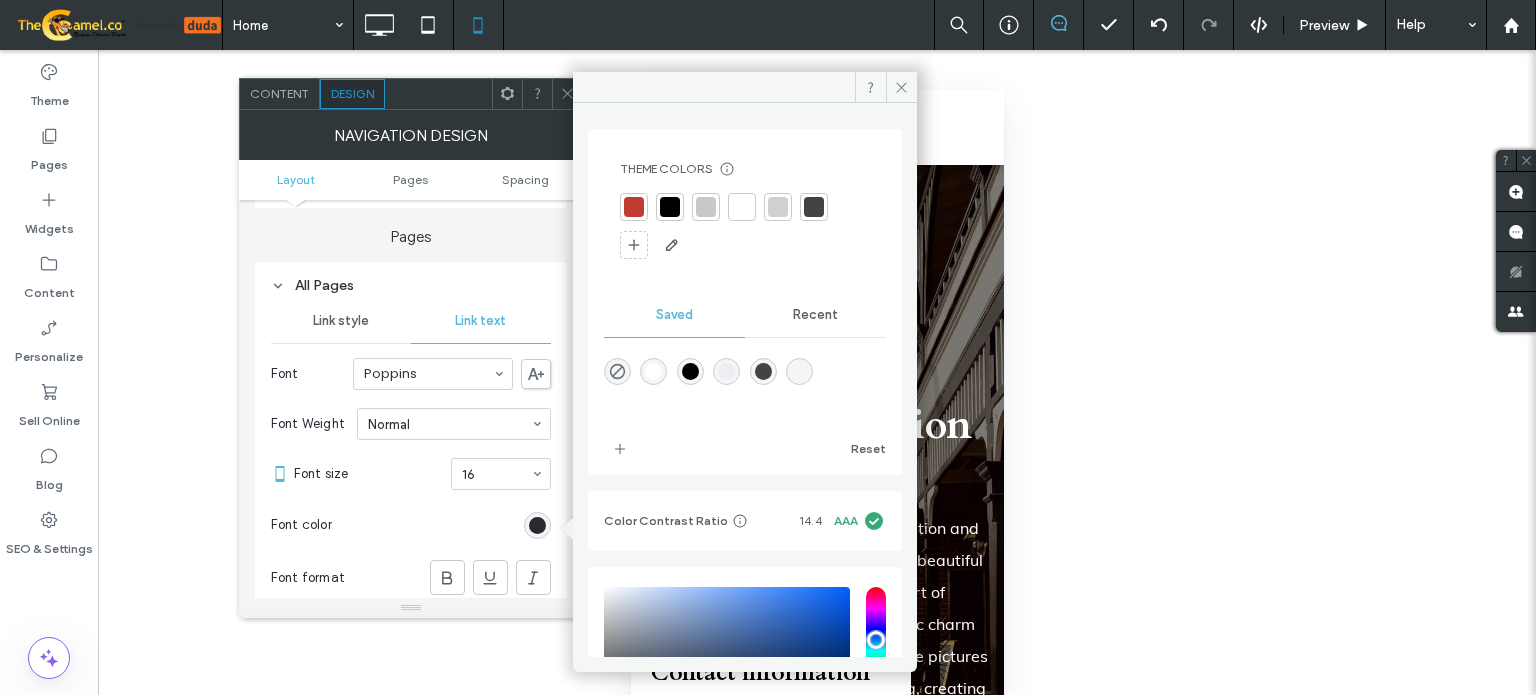 click at bounding box center (670, 207) 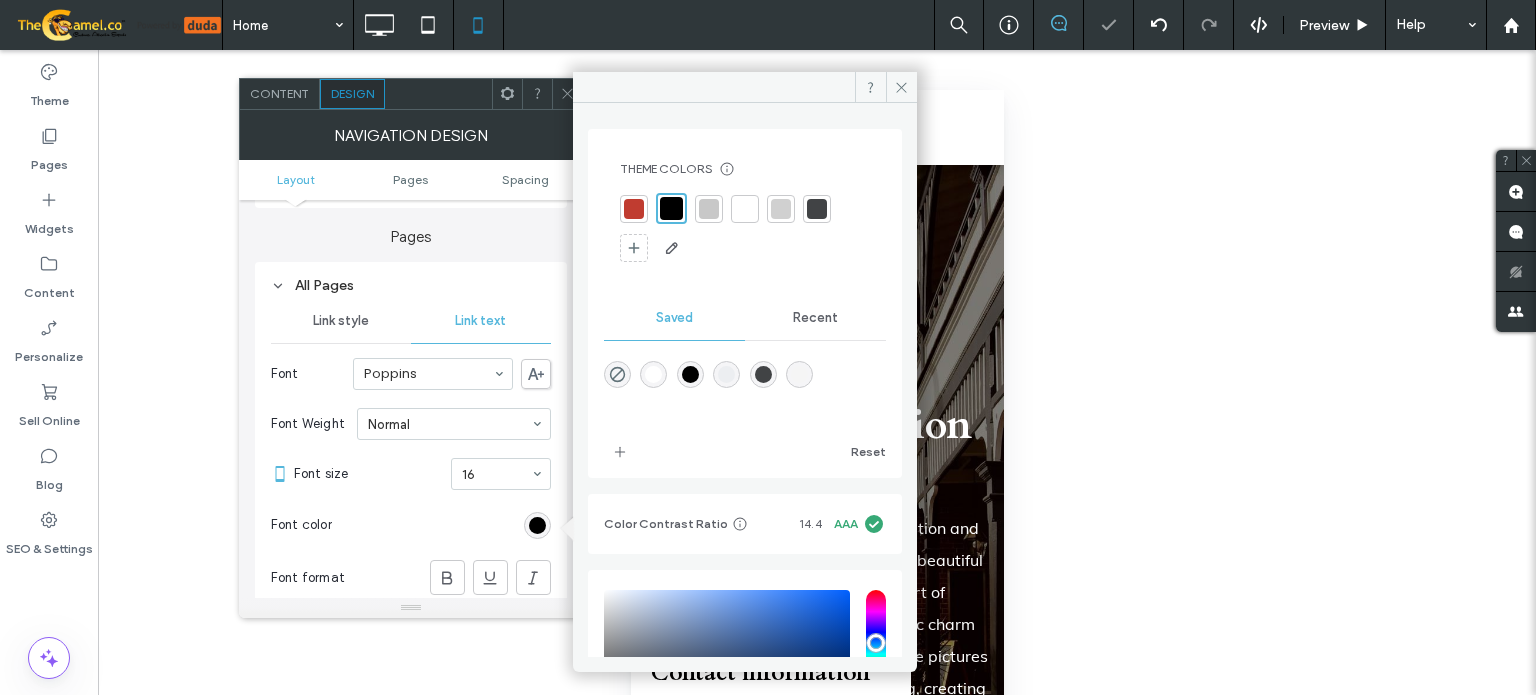 click 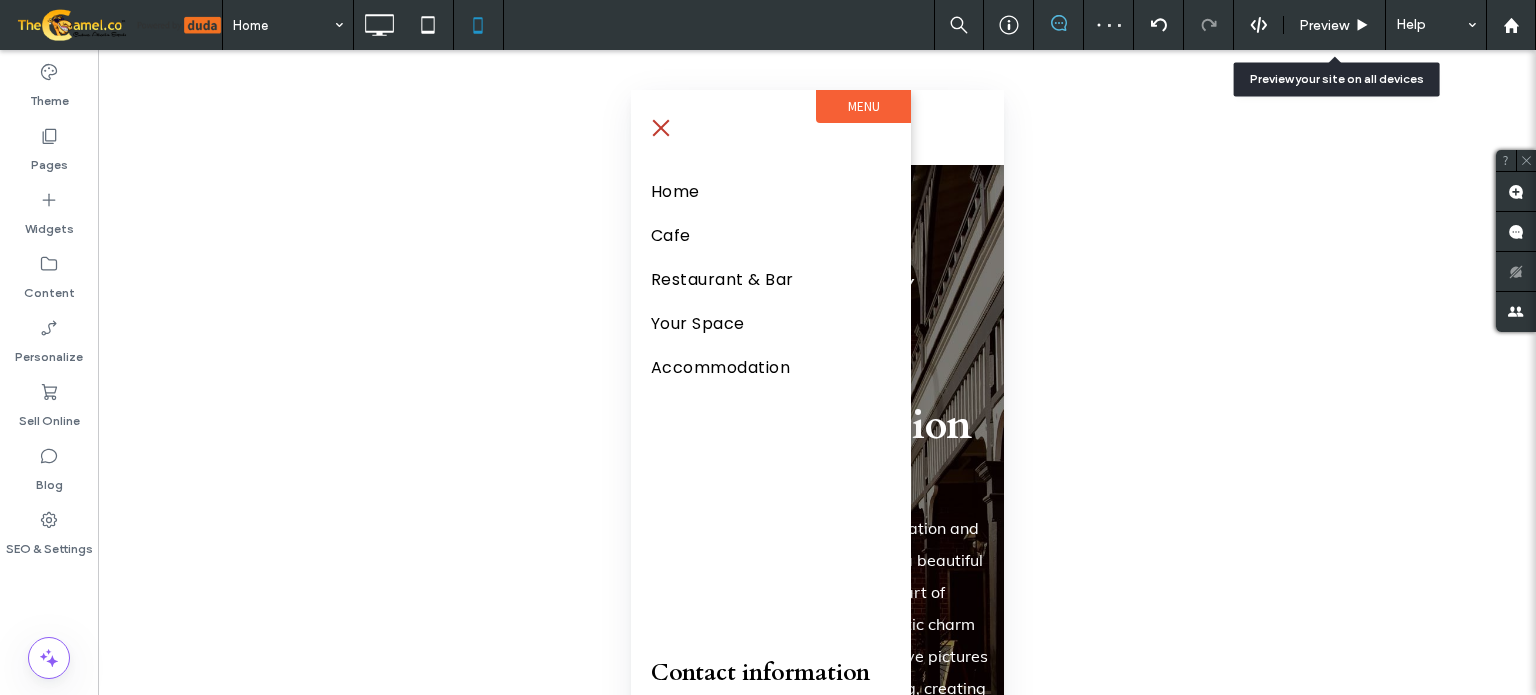 drag, startPoint x: 1312, startPoint y: 31, endPoint x: 632, endPoint y: 61, distance: 680.66144 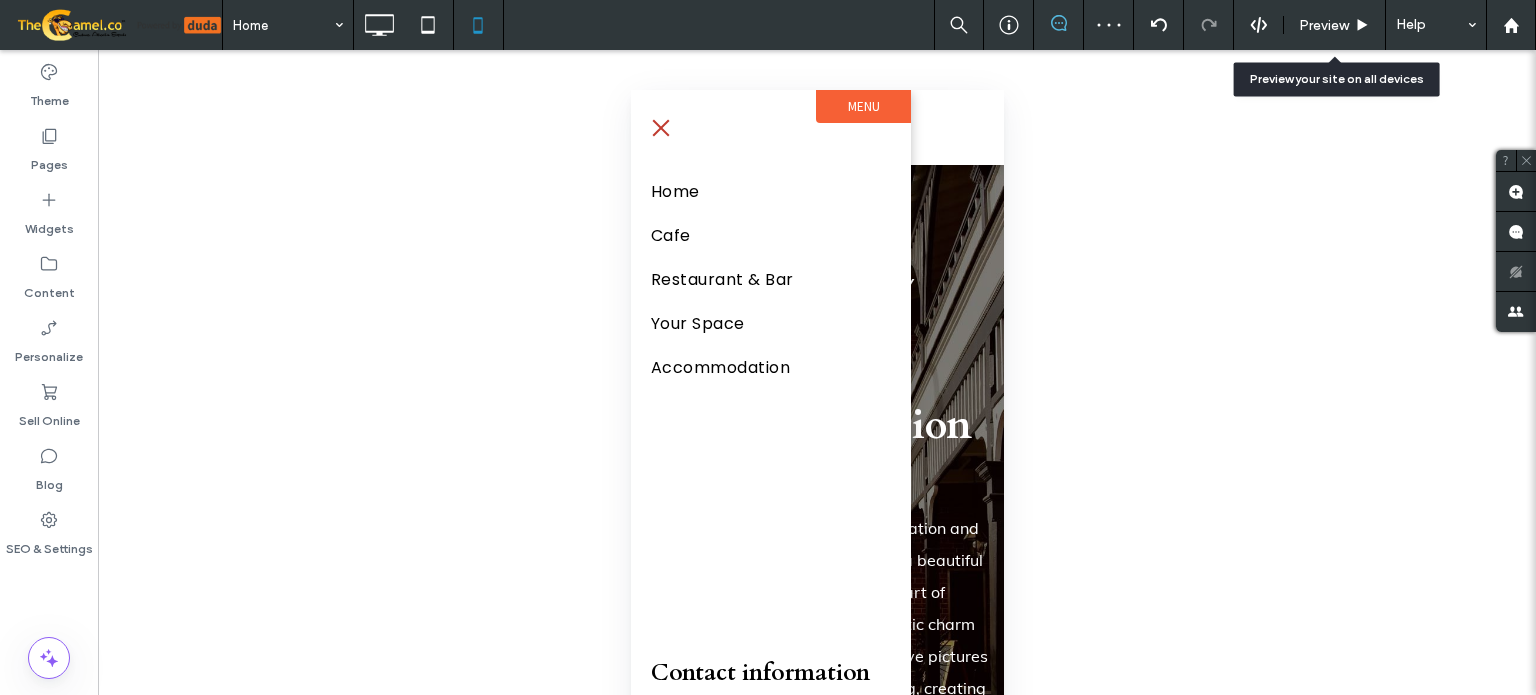 click on "Preview" at bounding box center [1324, 25] 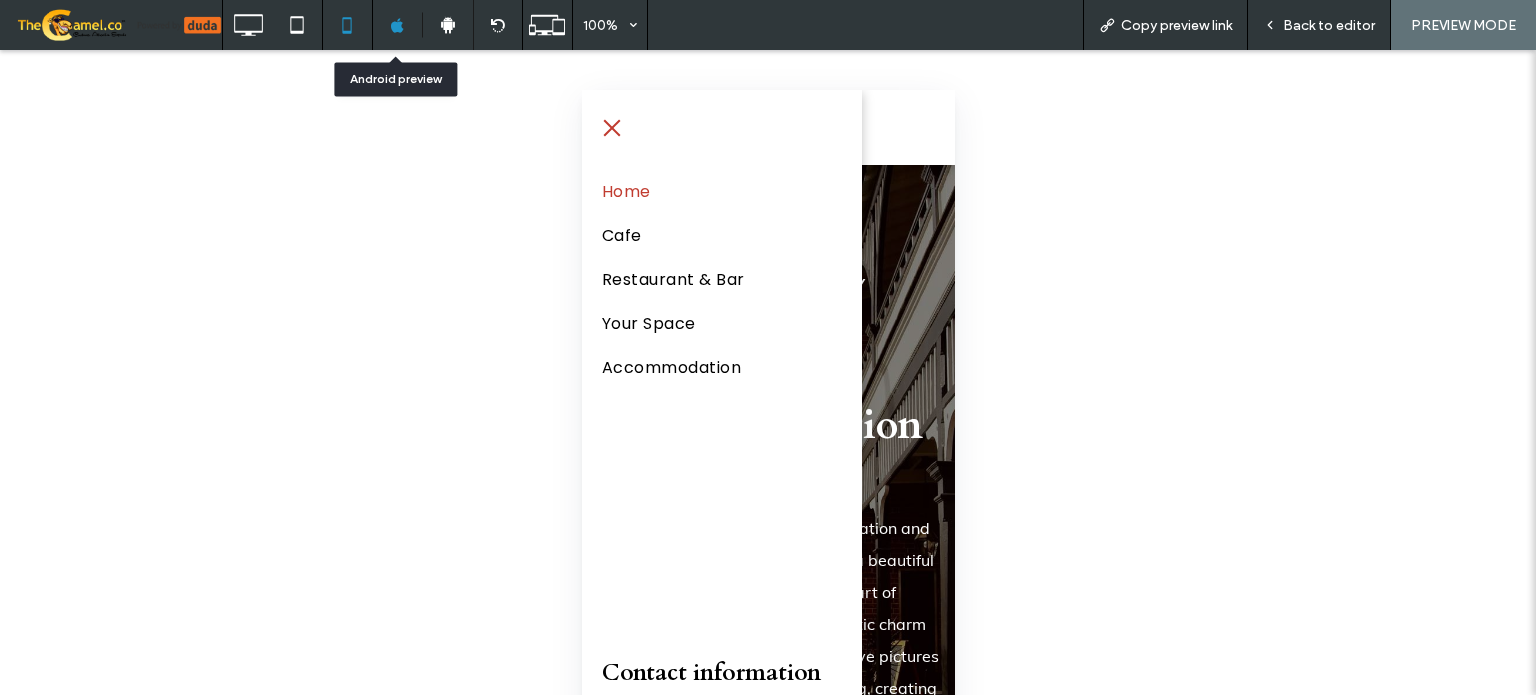 click at bounding box center (498, 25) 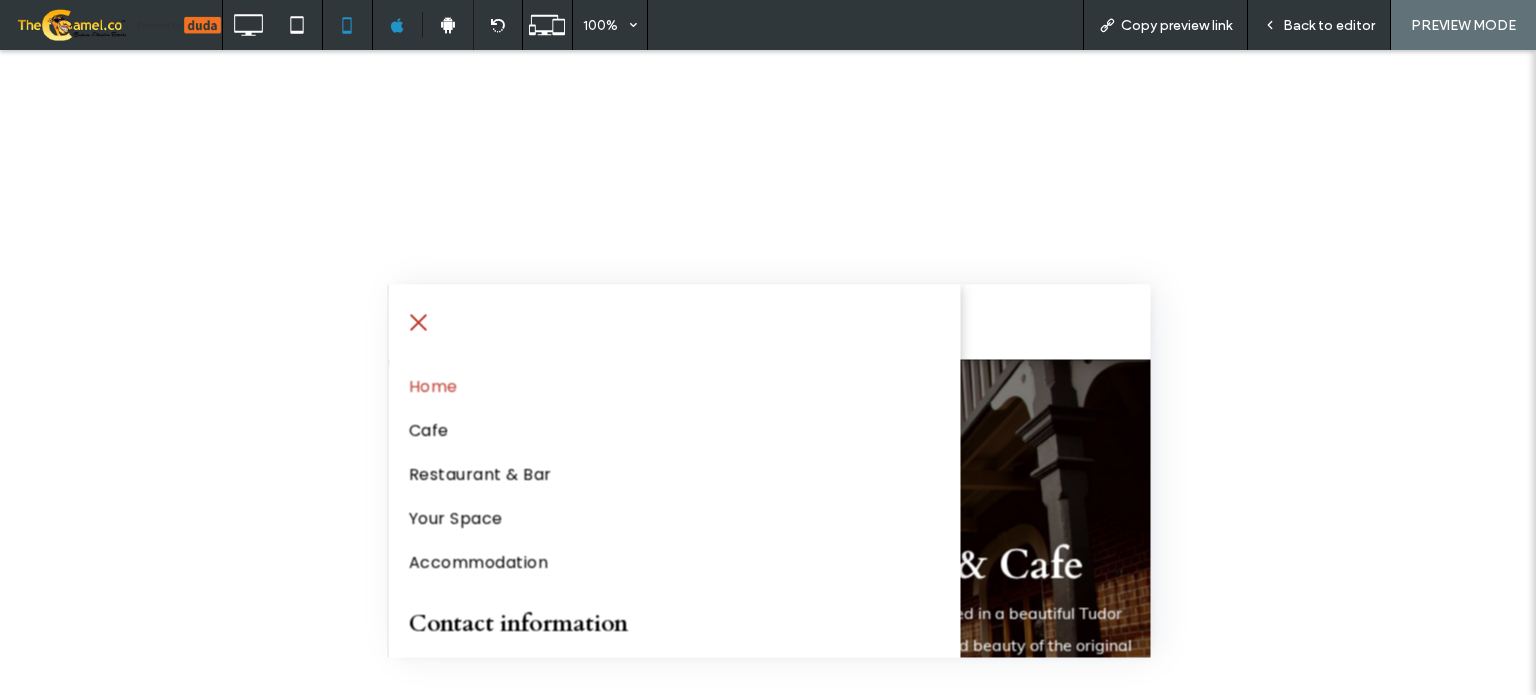 click at bounding box center (417, 321) 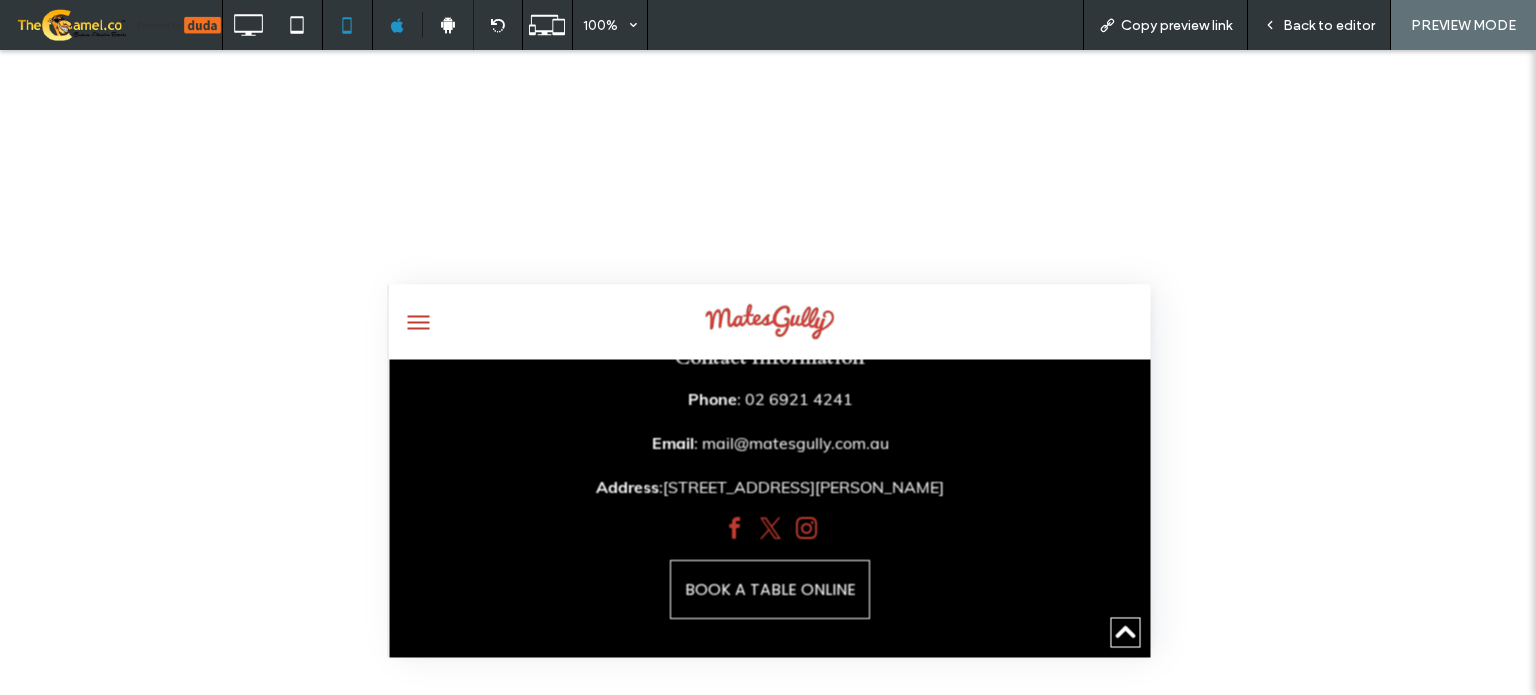 scroll, scrollTop: 4100, scrollLeft: 0, axis: vertical 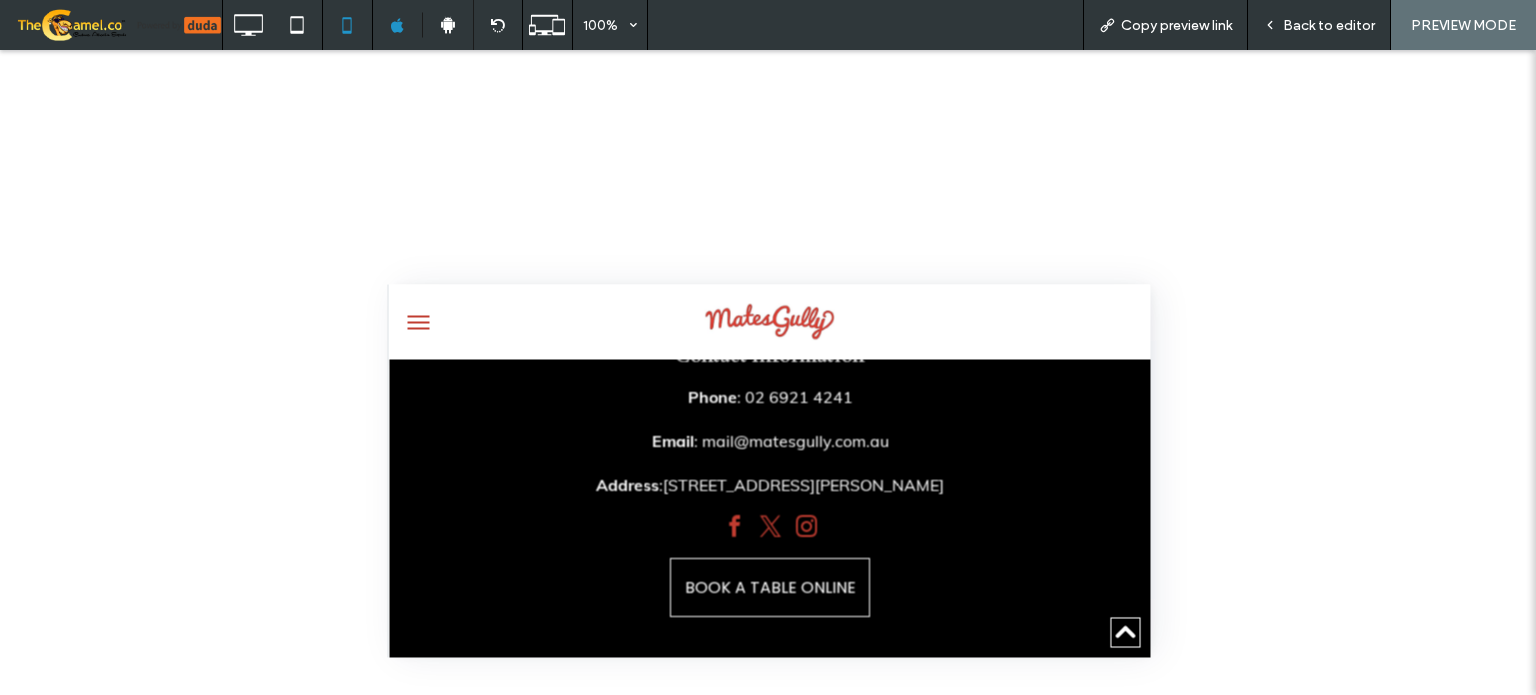click on "Back to editor" at bounding box center (1319, 25) 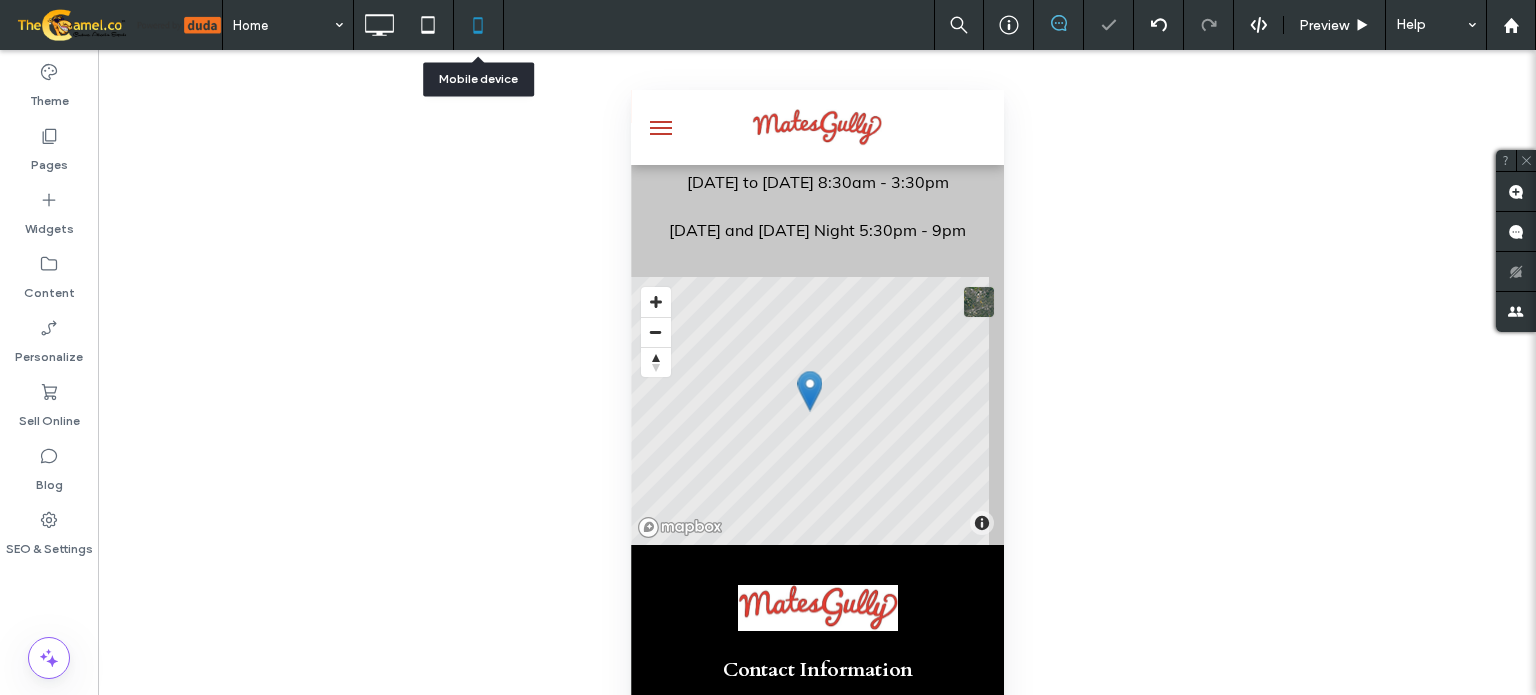 click 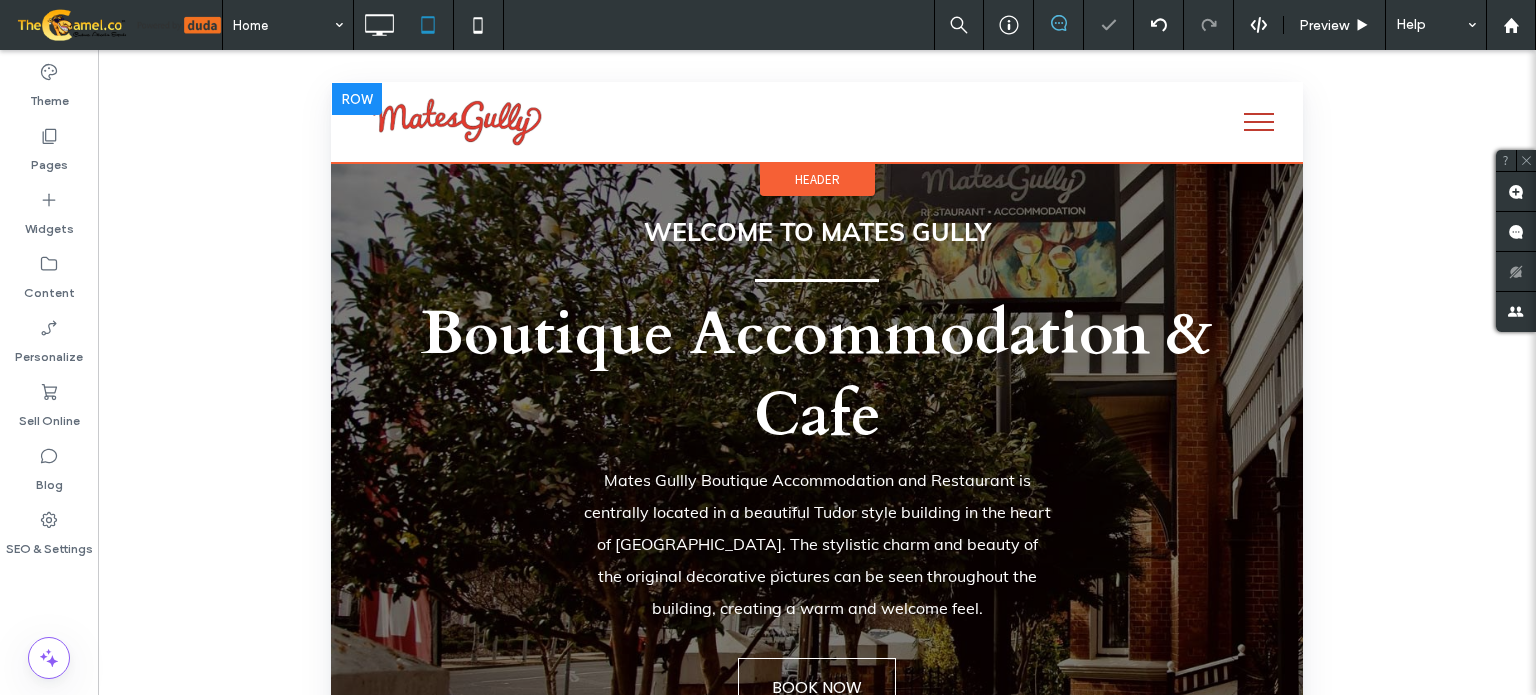 scroll, scrollTop: 200, scrollLeft: 0, axis: vertical 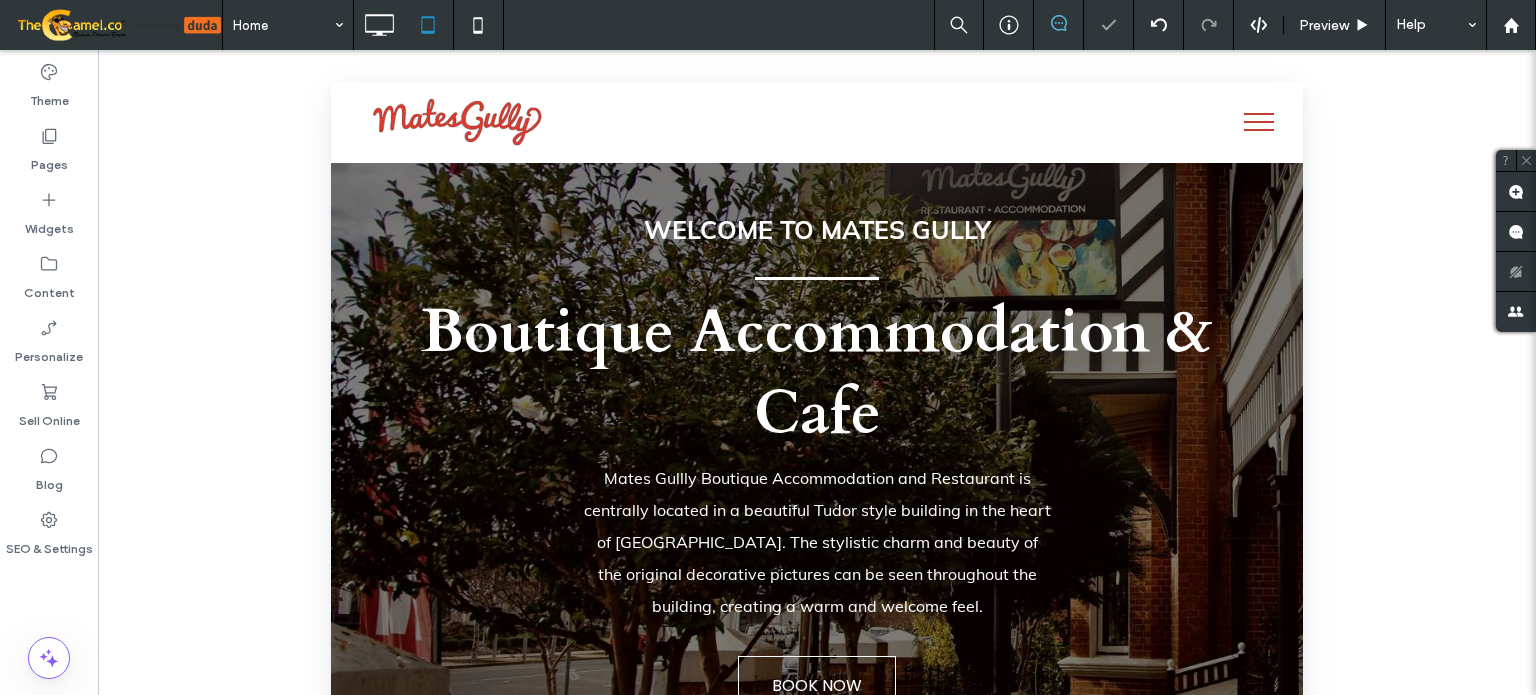 drag, startPoint x: 1235, startPoint y: 124, endPoint x: 1181, endPoint y: 166, distance: 68.41052 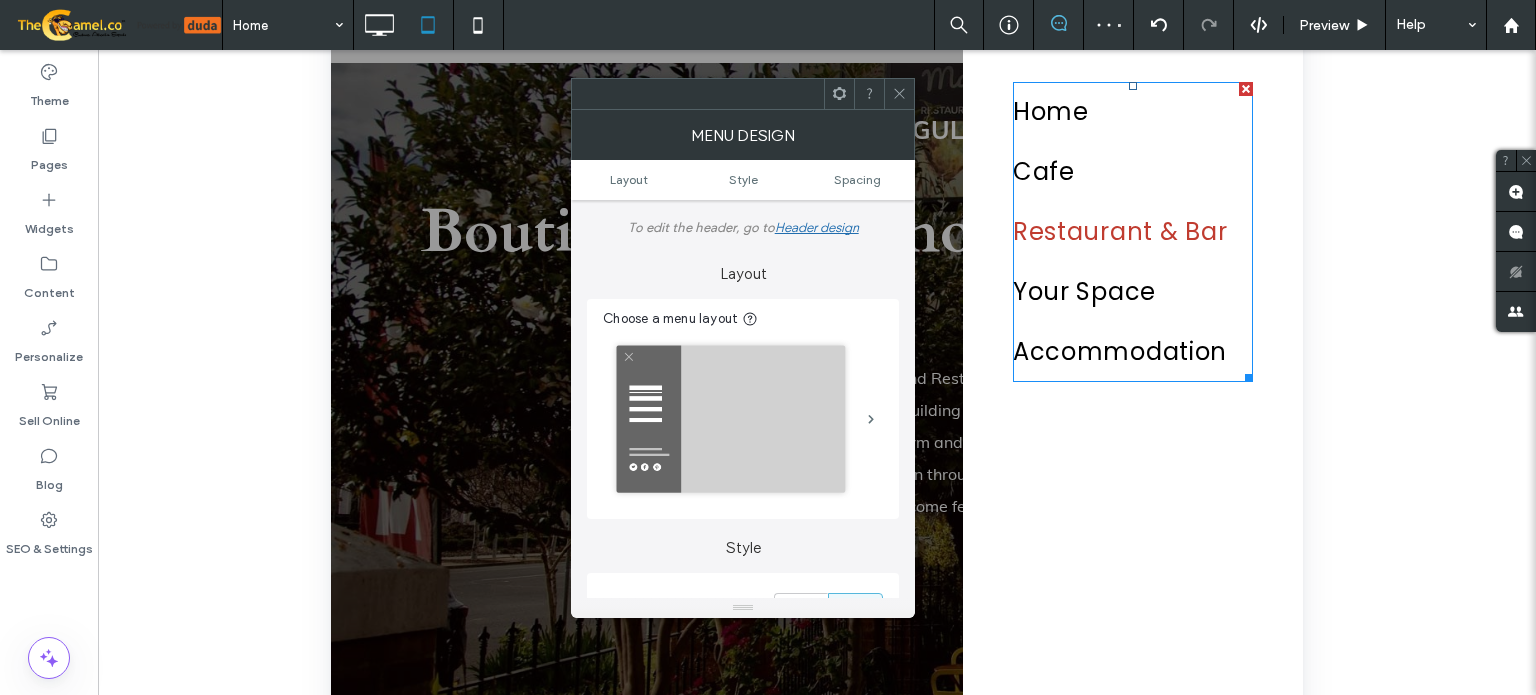 scroll, scrollTop: 698, scrollLeft: 0, axis: vertical 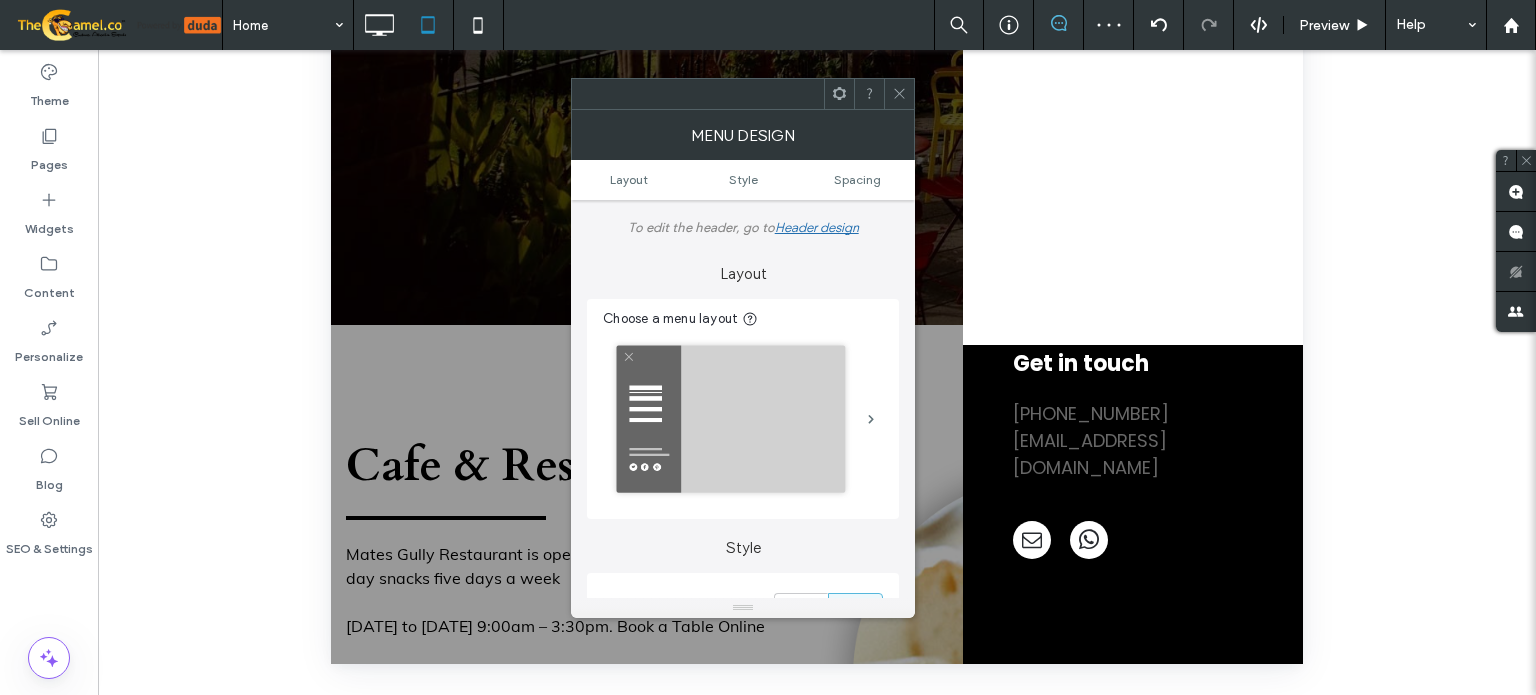 click at bounding box center [899, 94] 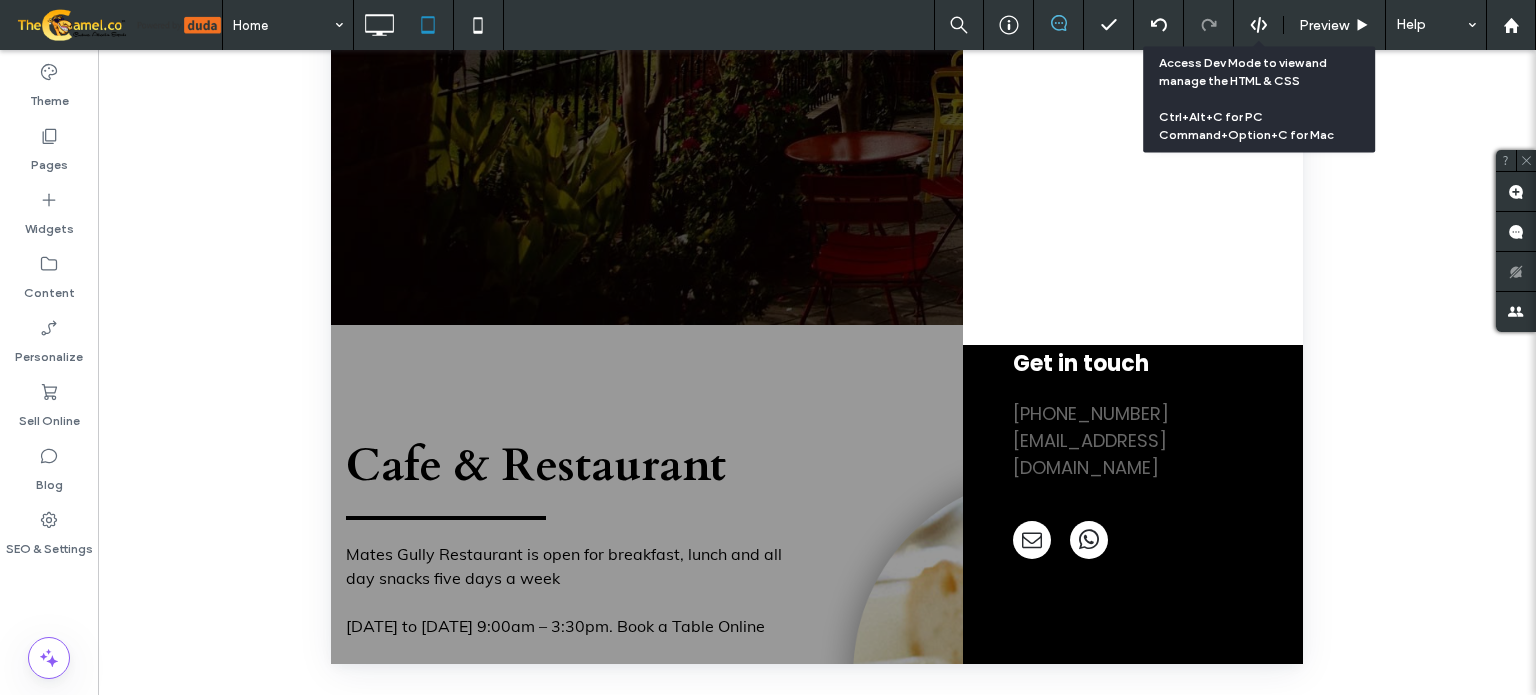 click 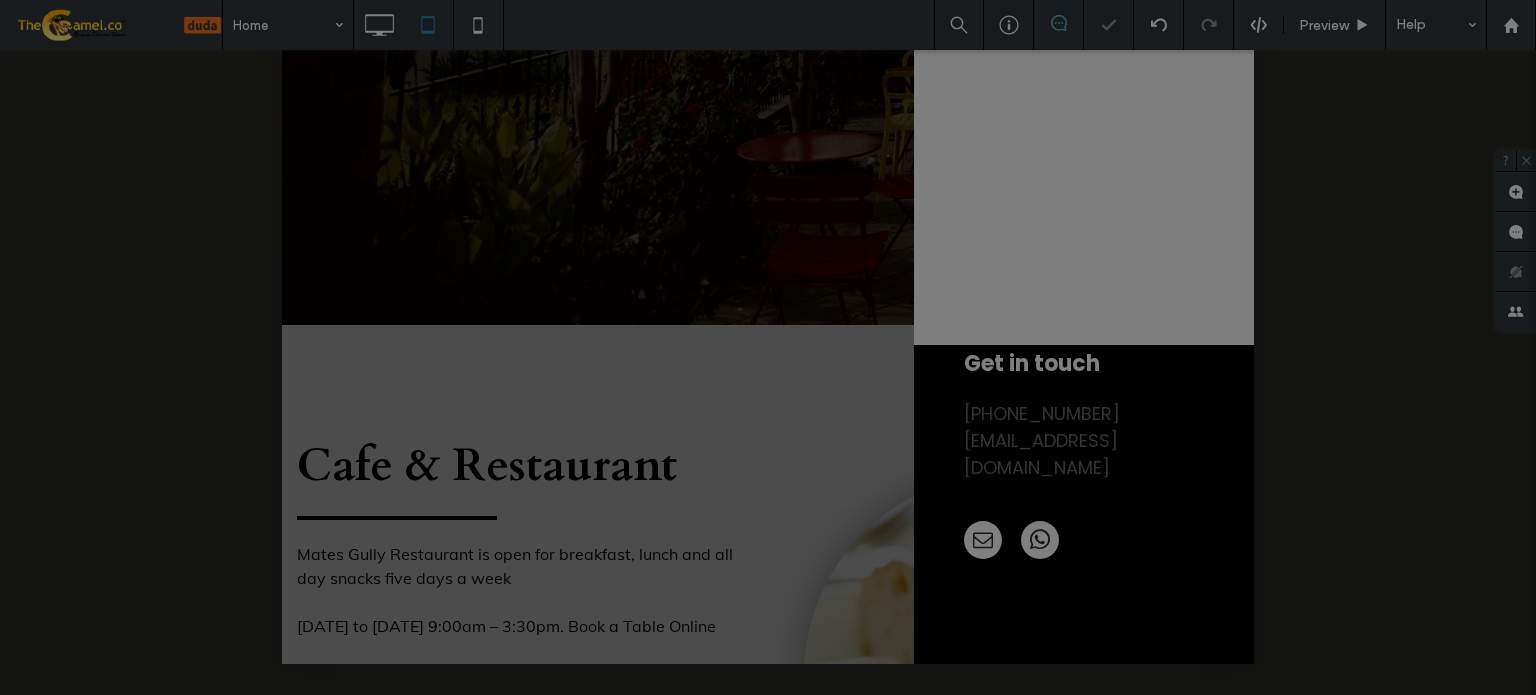 scroll, scrollTop: 0, scrollLeft: 0, axis: both 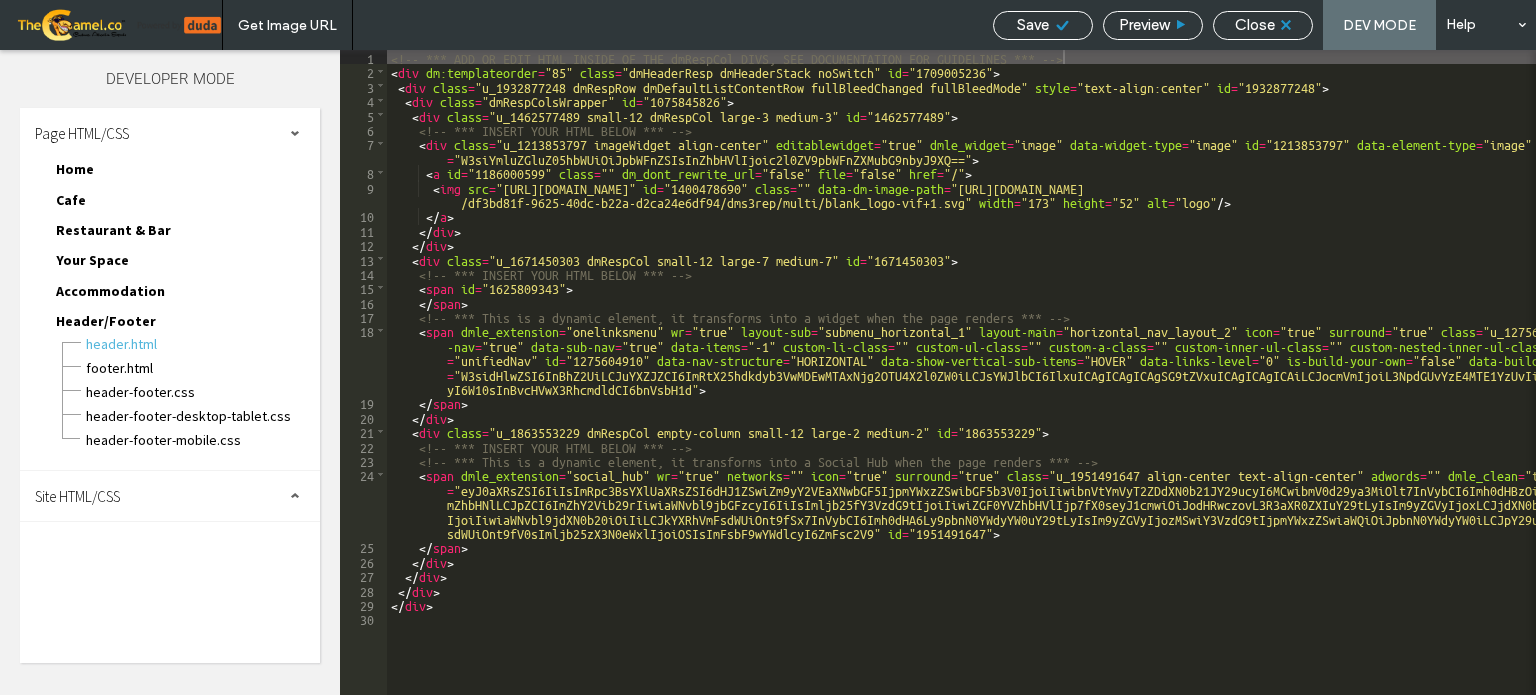 click 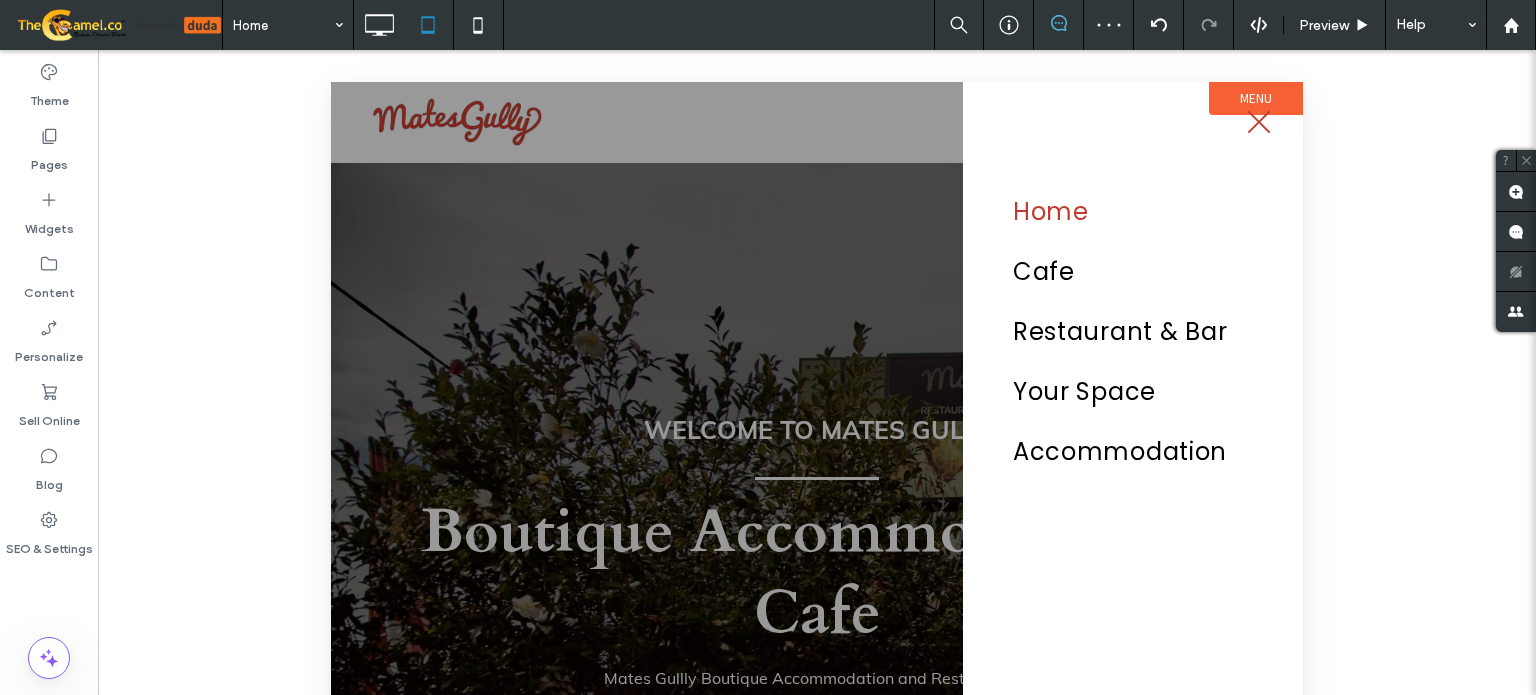 click at bounding box center (1259, 122) 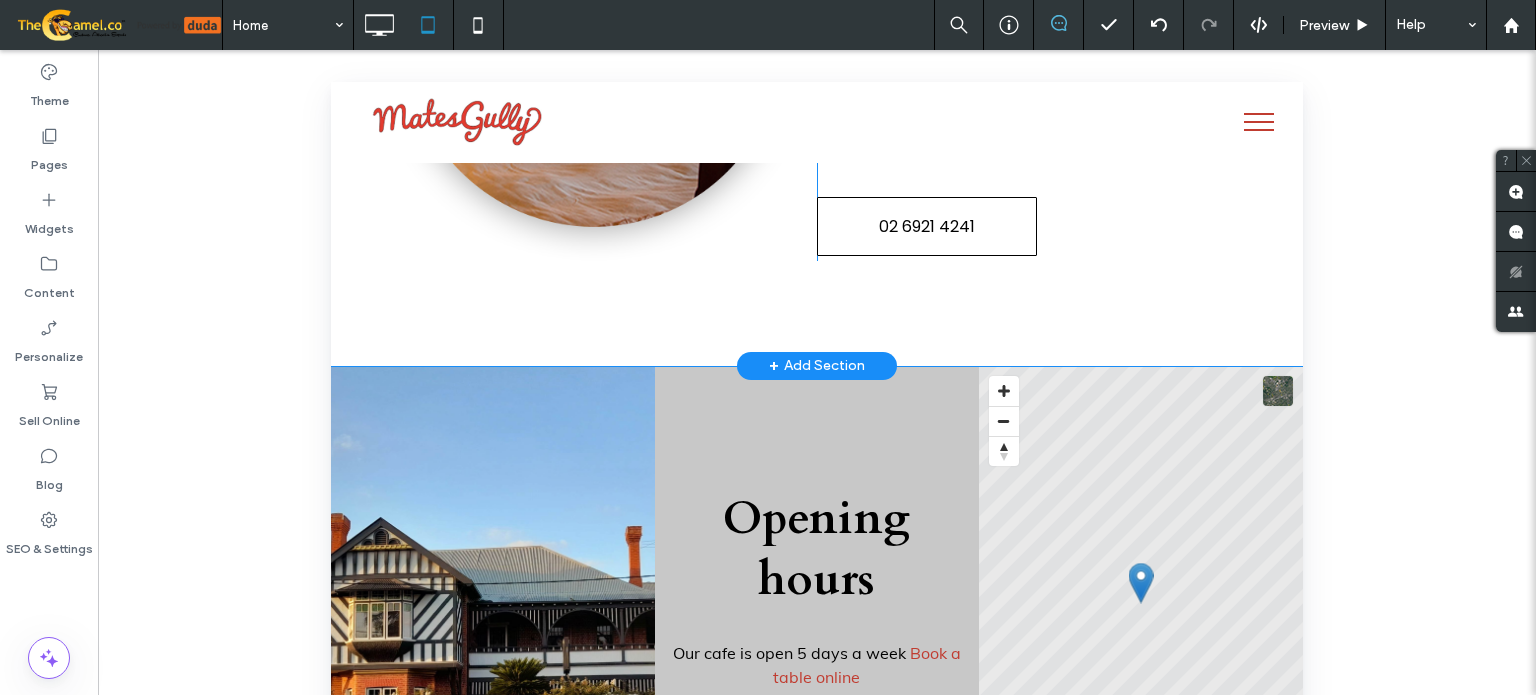 scroll, scrollTop: 3404, scrollLeft: 0, axis: vertical 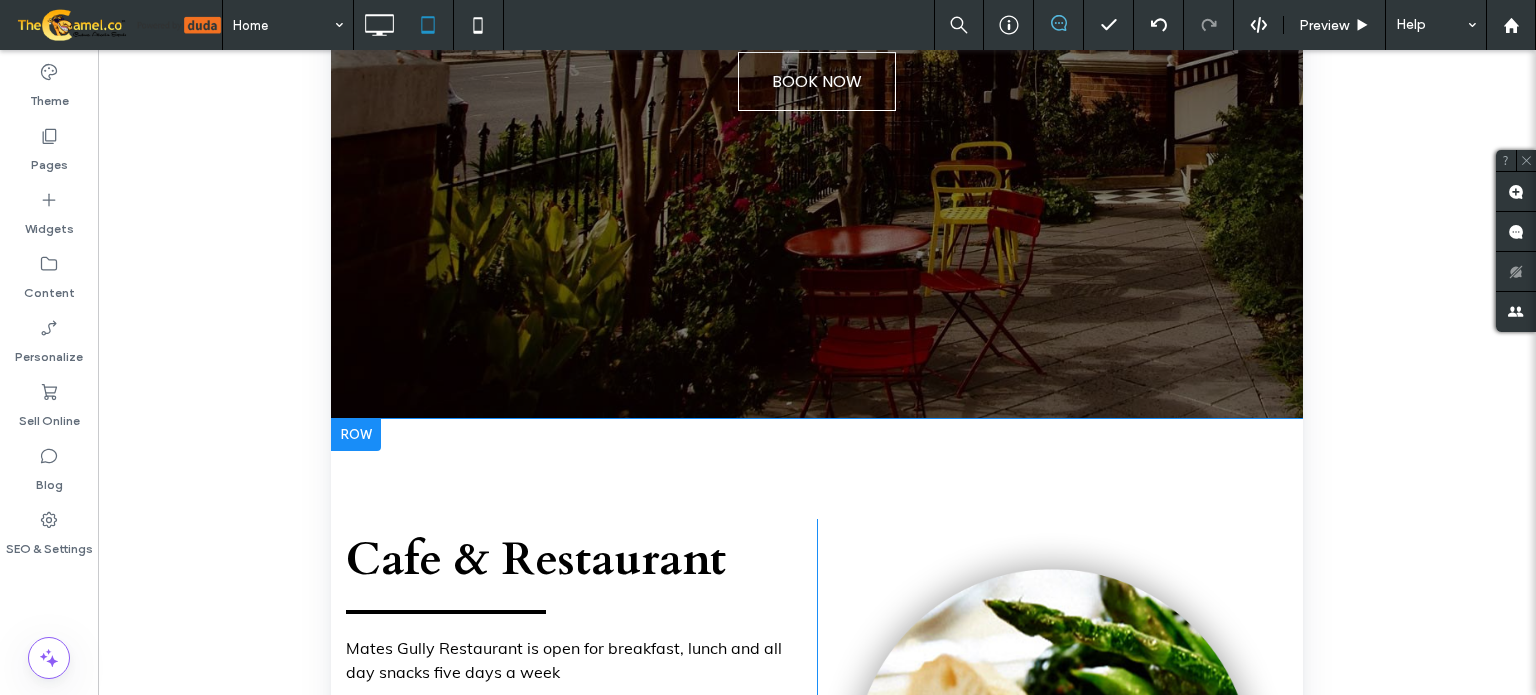 click on "Cafe & Restaurant
[GEOGRAPHIC_DATA] is open for breakfast, lunch and all day snacks five days a week ﻿ [DATE] to [DATE] 9:00am – 3:30pm. Book a Table Online
Mates Gully Restaurant is open for dining two nights a week. Book a Table Online  [DATE] 5:30pm – 9pm  [DATE] 5:30pm – 9pm
Our breakfast menu offers a selection of scrumptious dishes to tempt your [MEDICAL_DATA]. Start your day with our house-made organic fruit toast or try our Mates Gully Lamb Sausage with Poached Eggs Big Breakfast.
LEARN MORE
Click To Paste
Click To Paste
Row + Add Section" at bounding box center (817, 818) 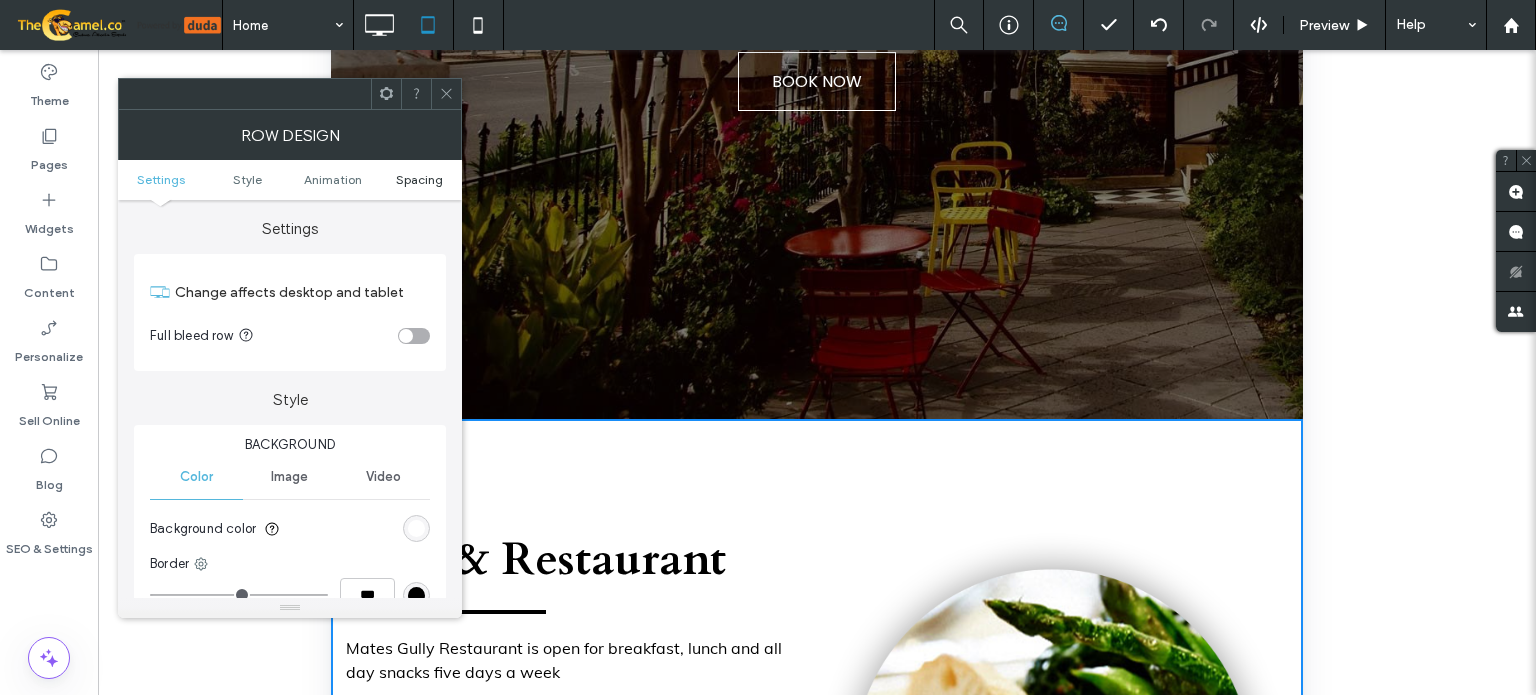 click on "Spacing" at bounding box center (419, 179) 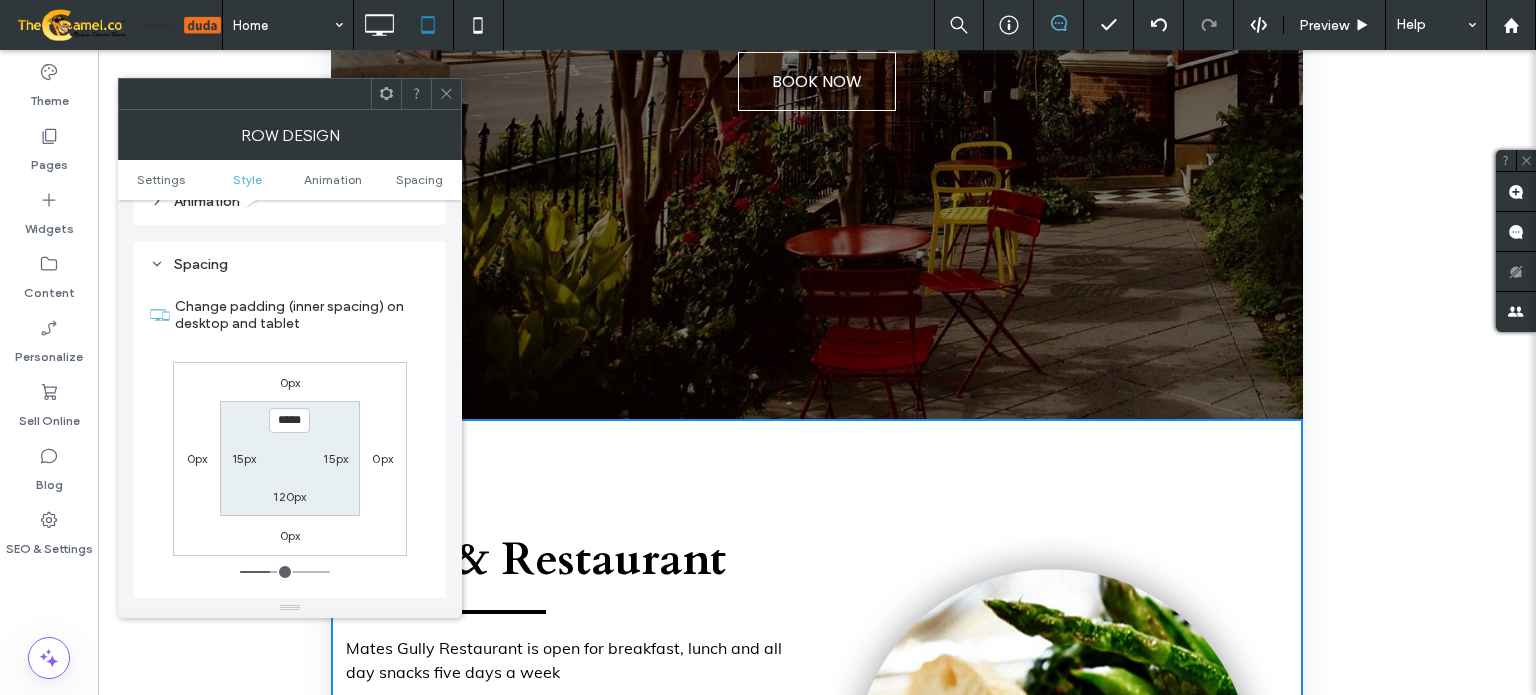 scroll, scrollTop: 564, scrollLeft: 0, axis: vertical 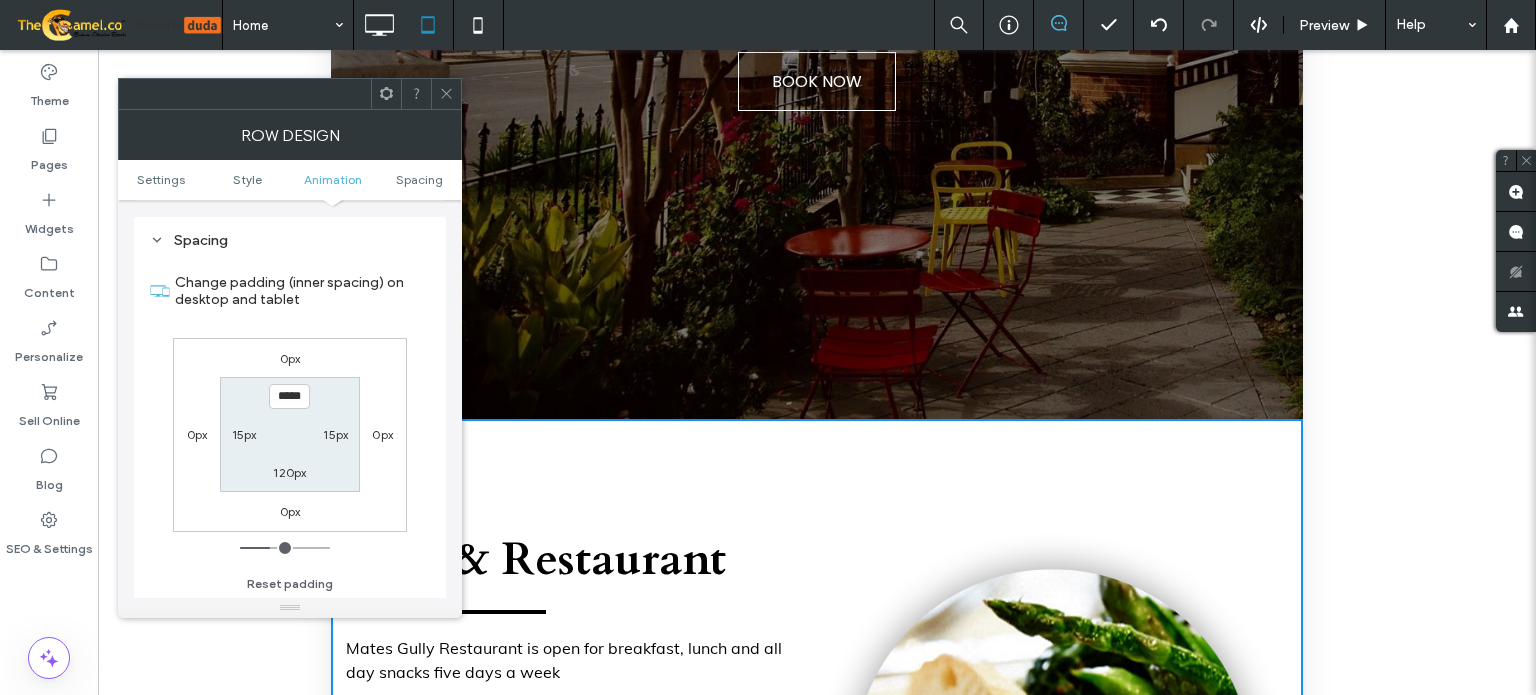 click on "15px" at bounding box center (244, 434) 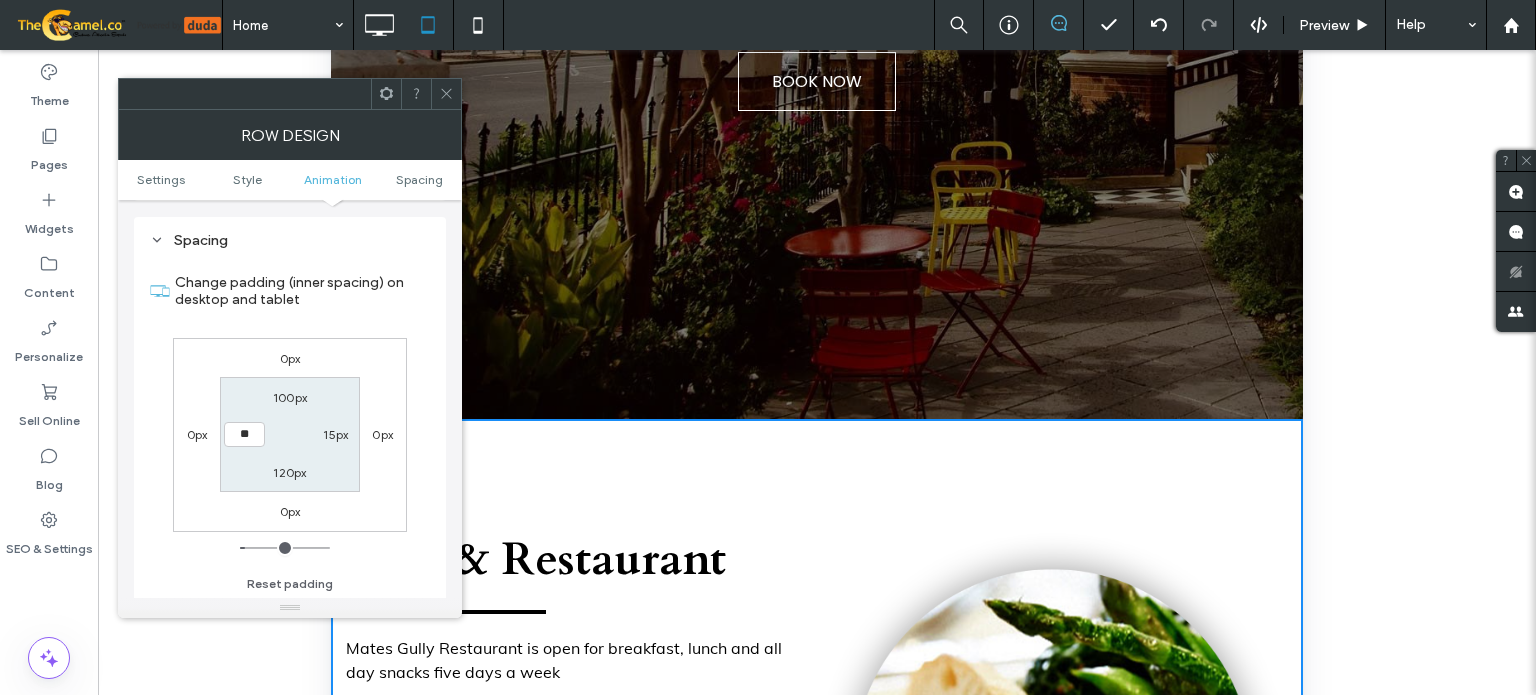 type on "**" 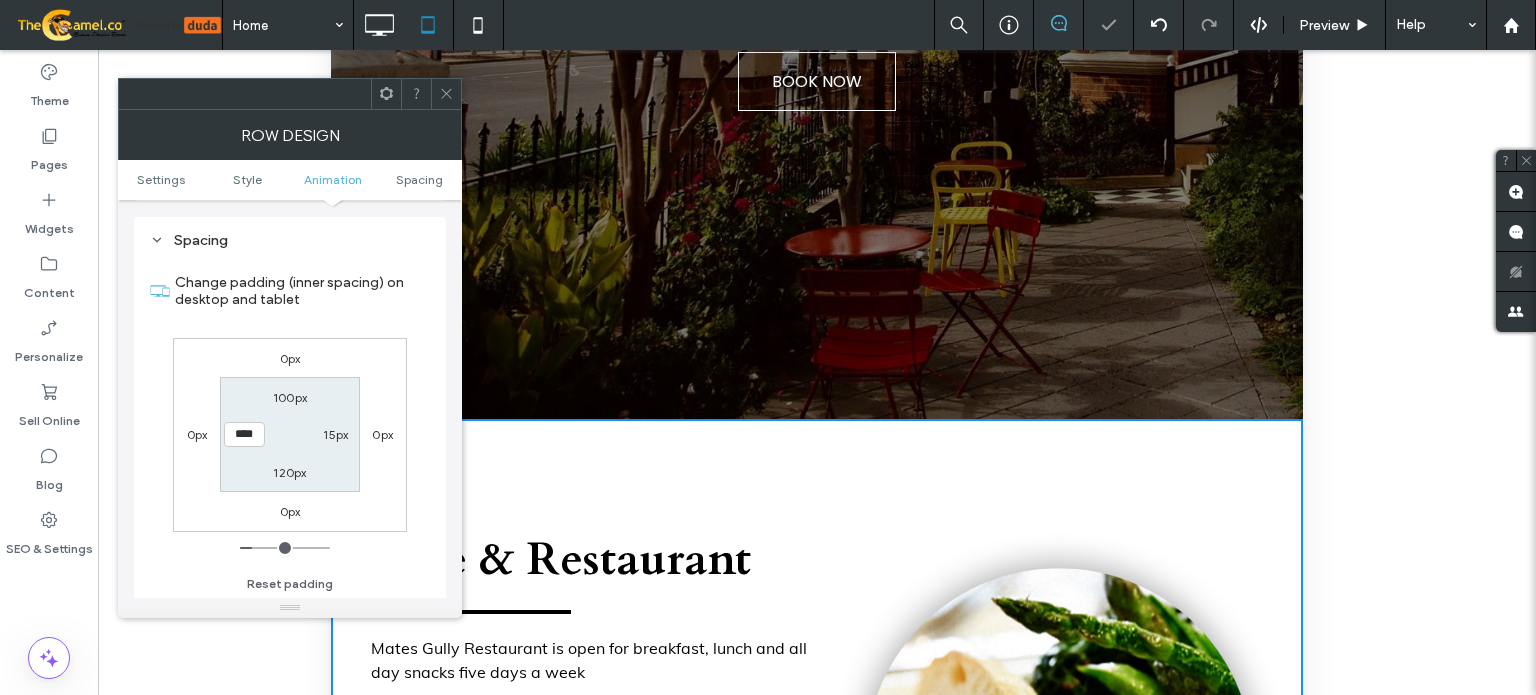click on "15px" at bounding box center (335, 434) 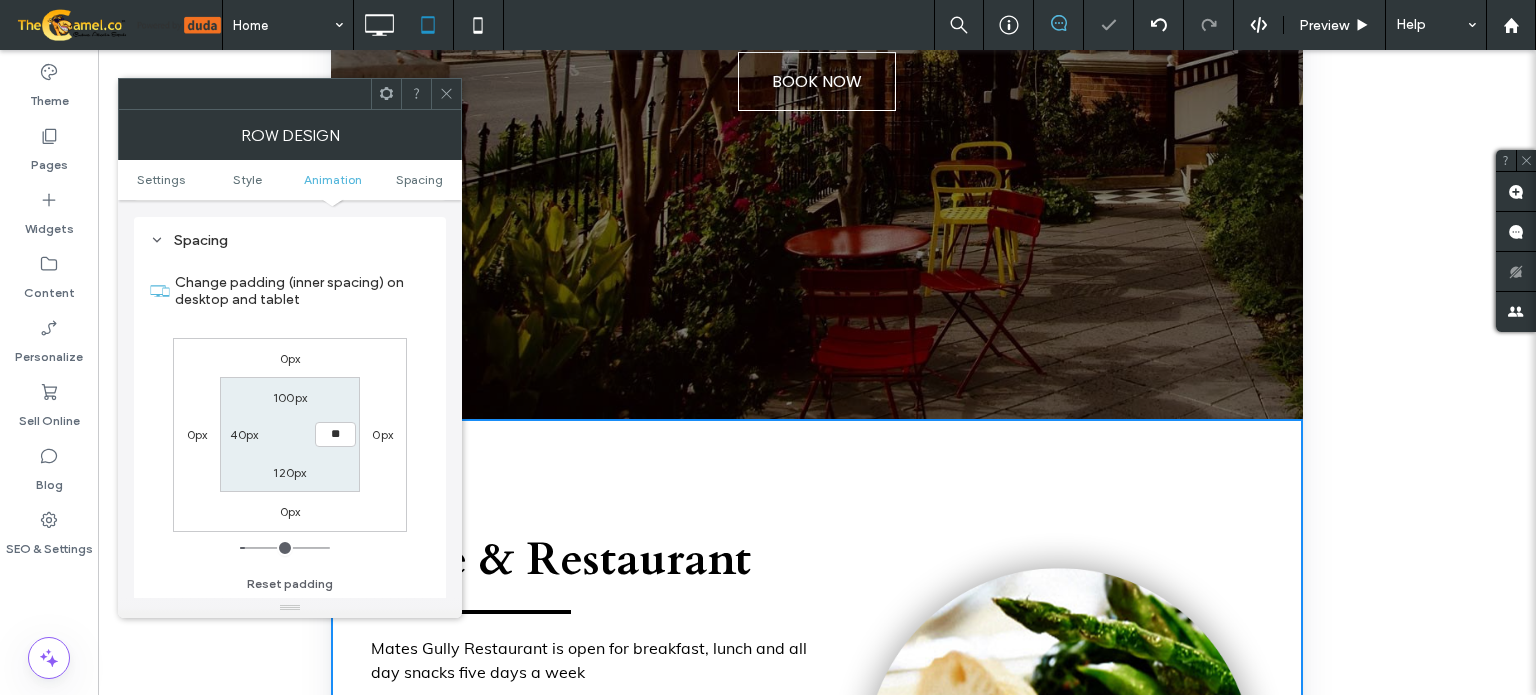 type on "**" 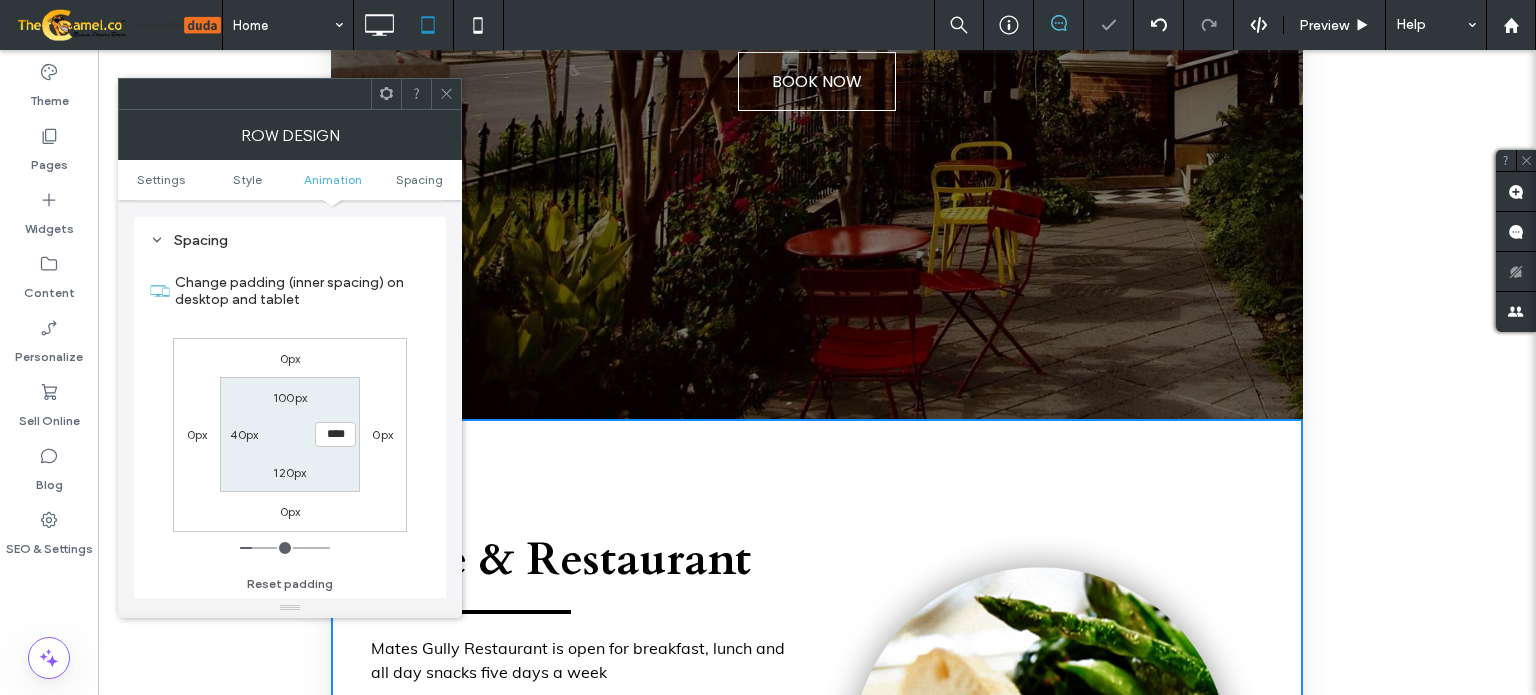 click 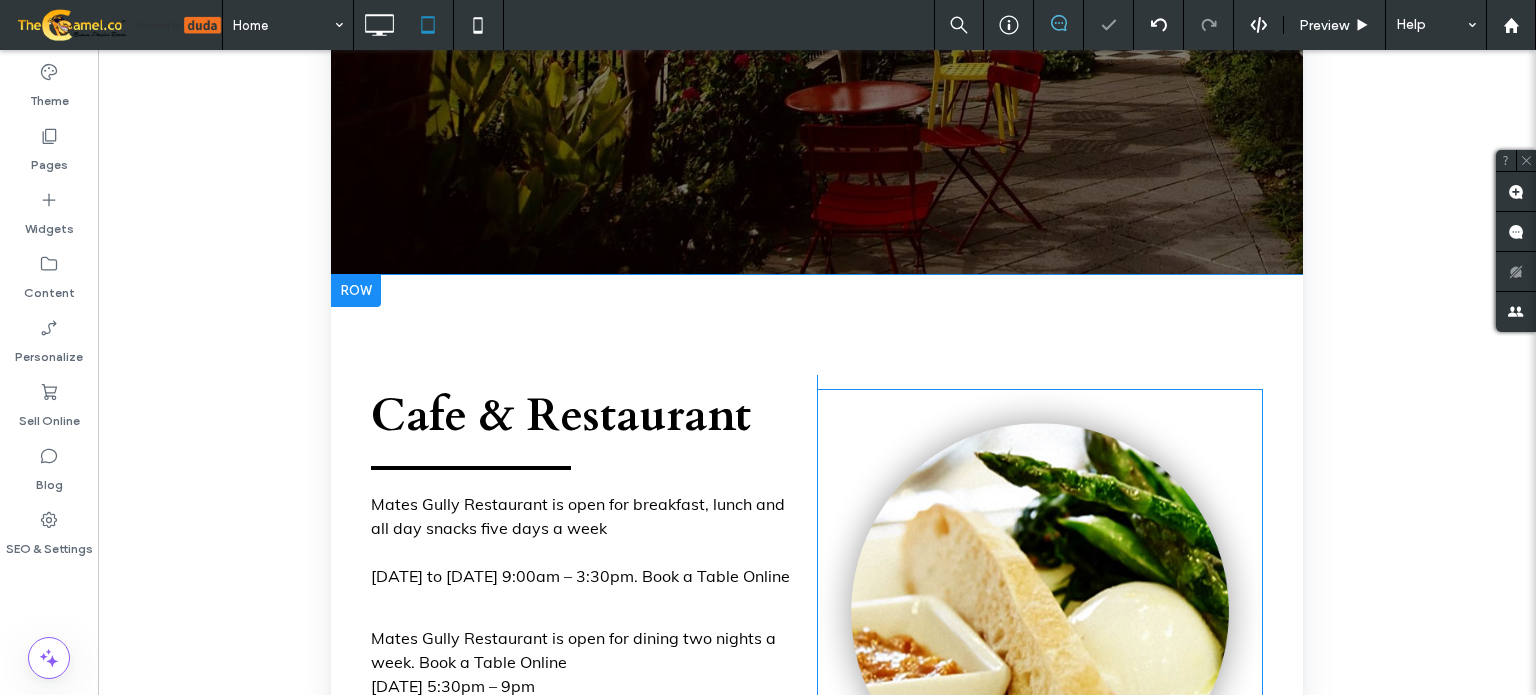 scroll, scrollTop: 704, scrollLeft: 0, axis: vertical 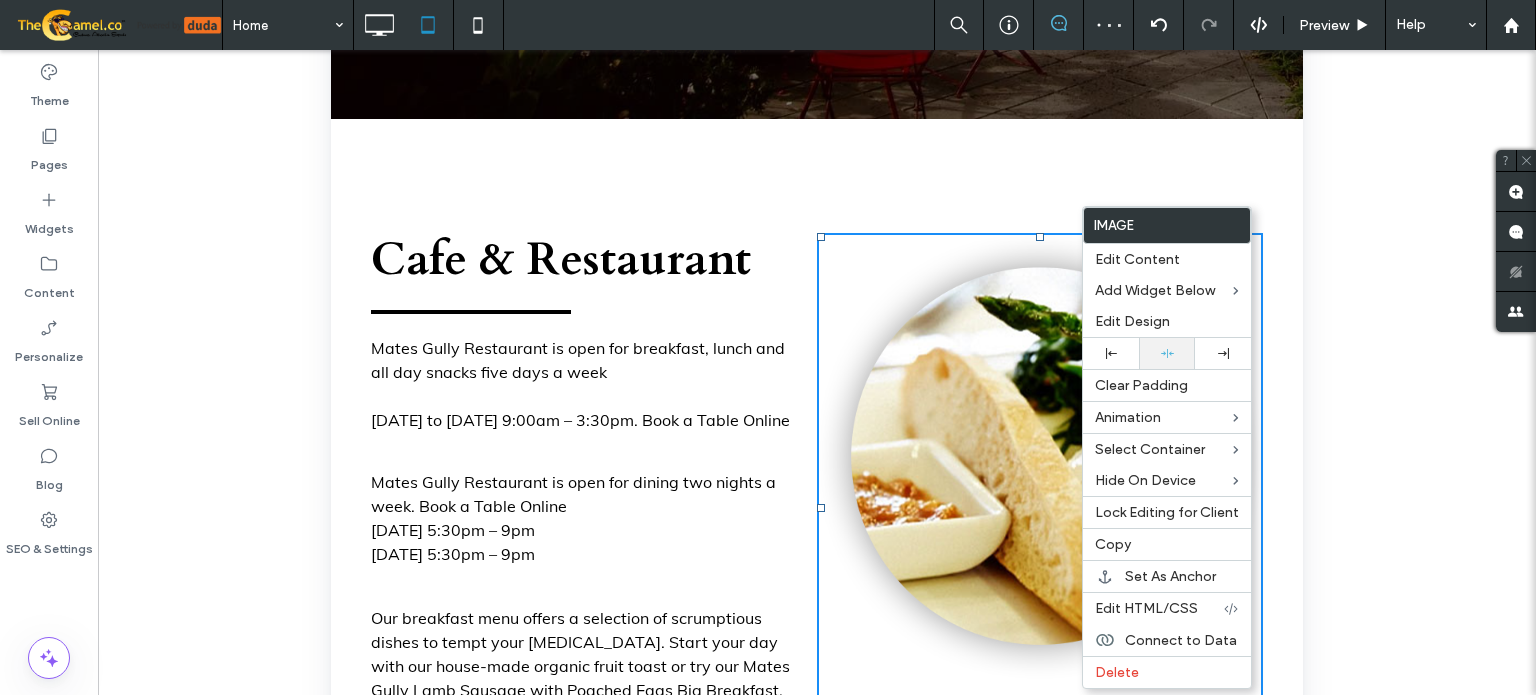 click 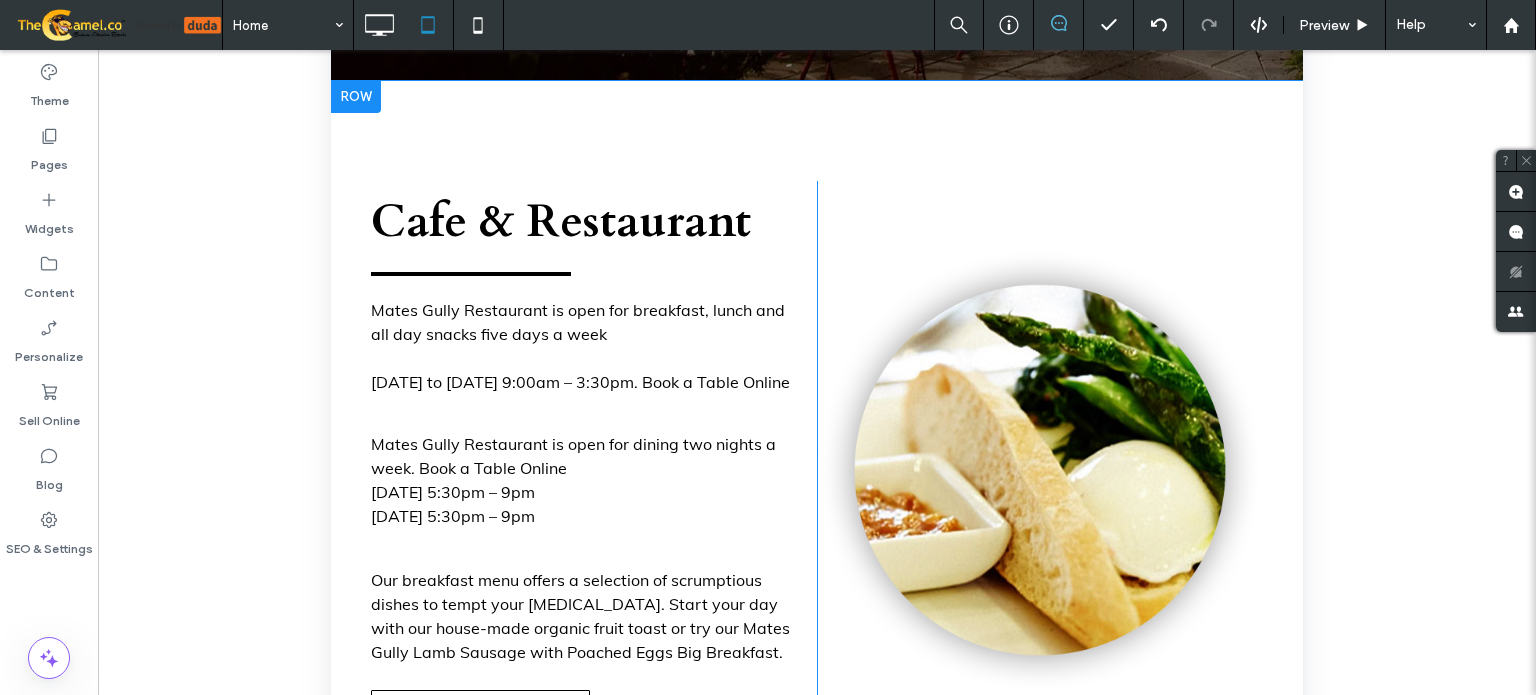 scroll, scrollTop: 704, scrollLeft: 0, axis: vertical 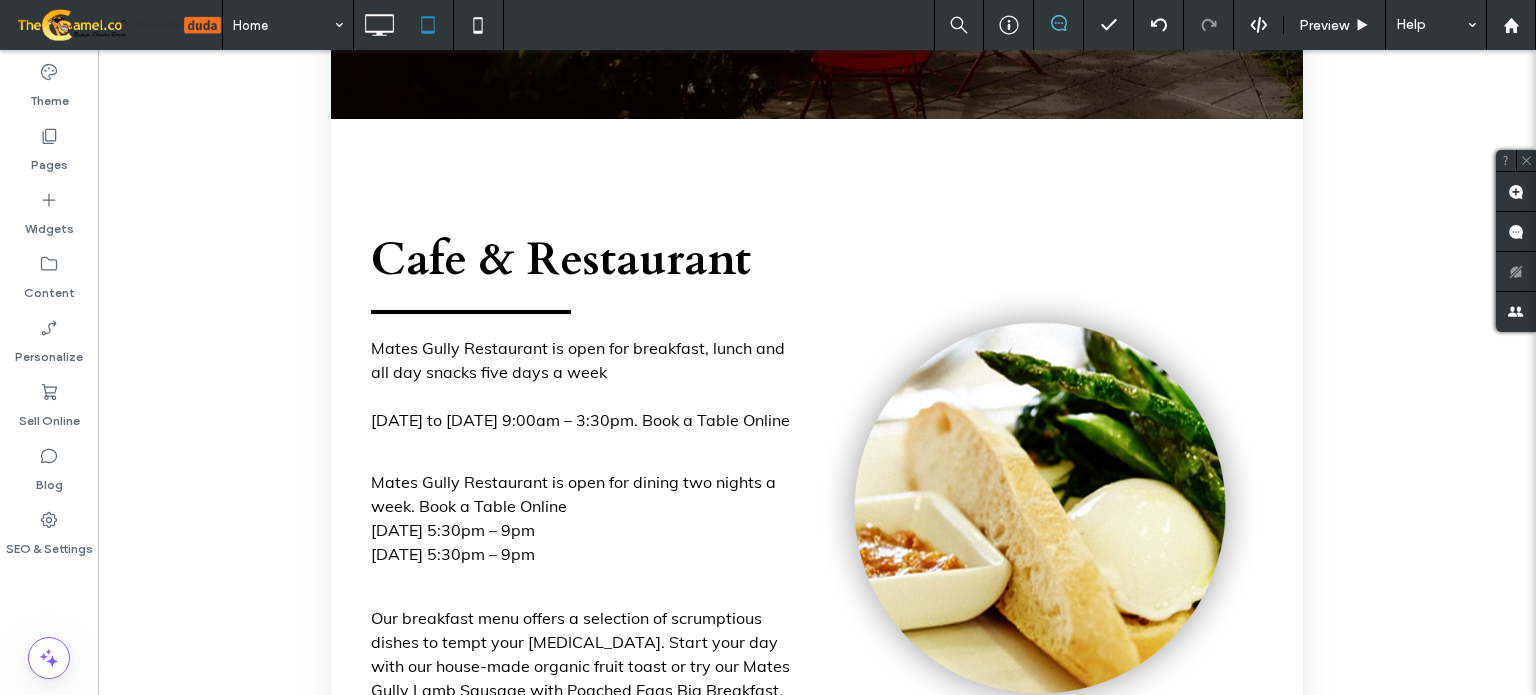 click 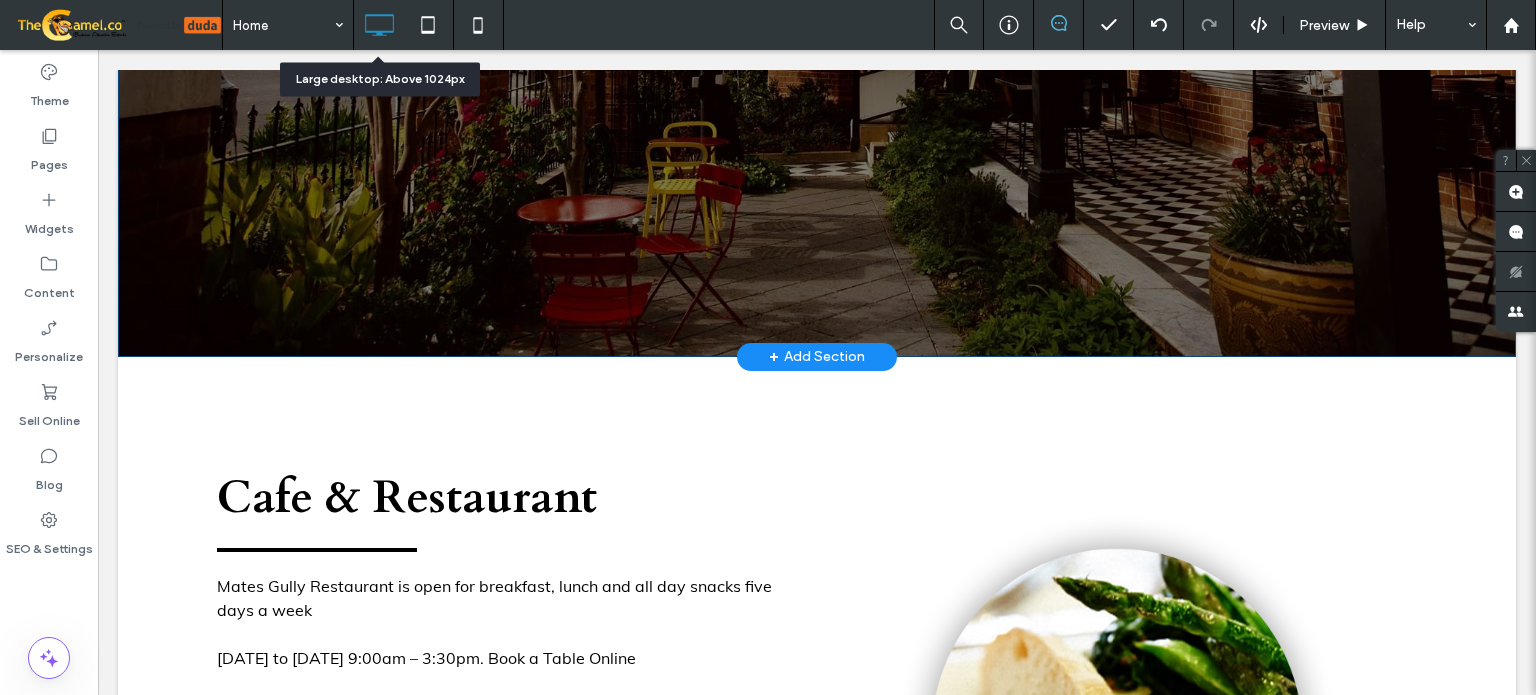 scroll, scrollTop: 0, scrollLeft: 0, axis: both 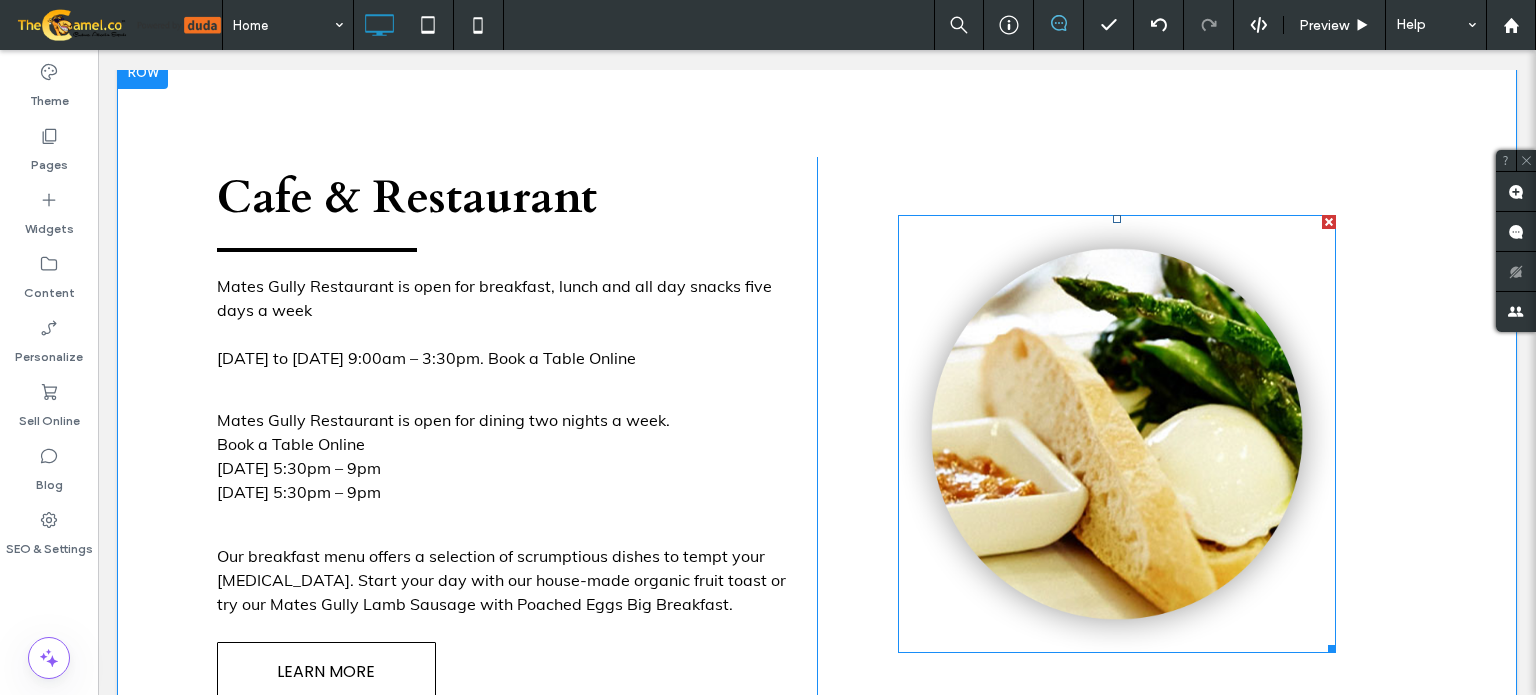 click at bounding box center (1117, 434) 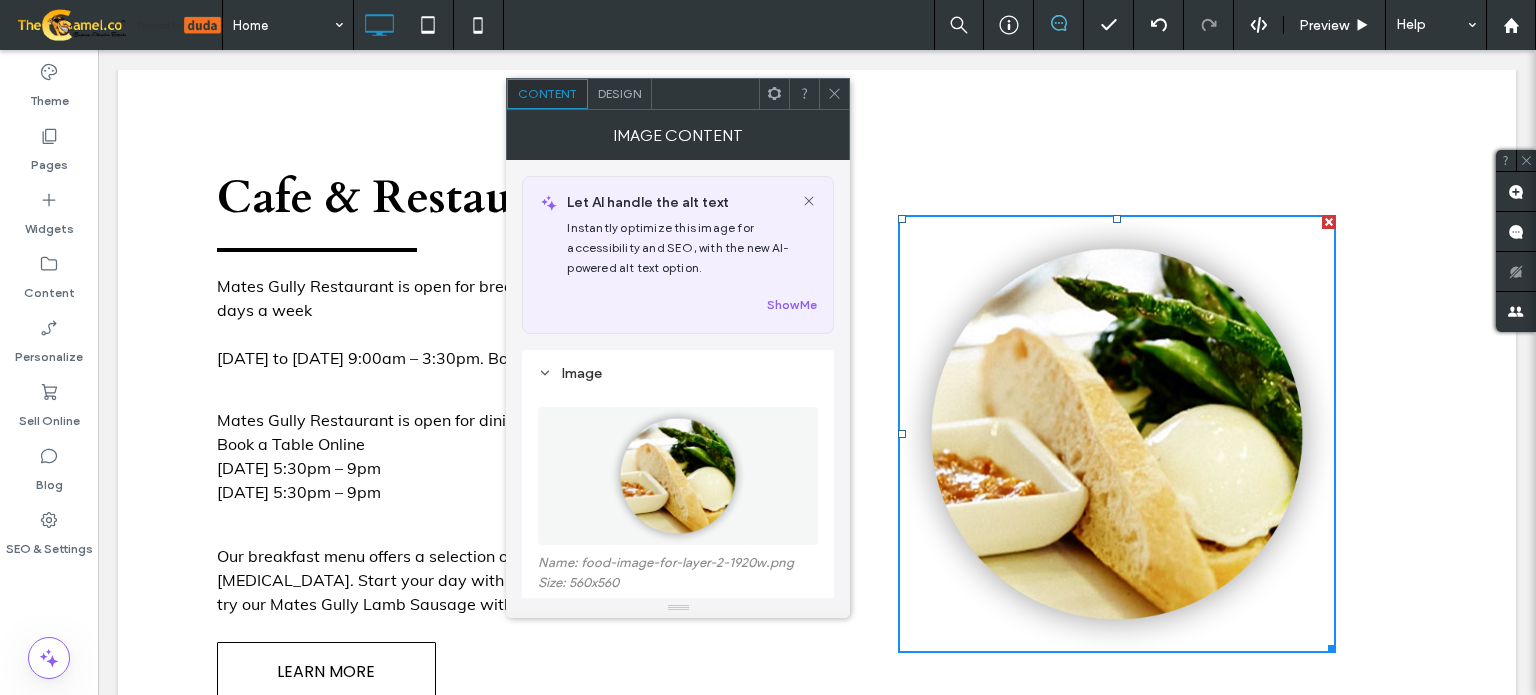 click on "Design" at bounding box center [619, 93] 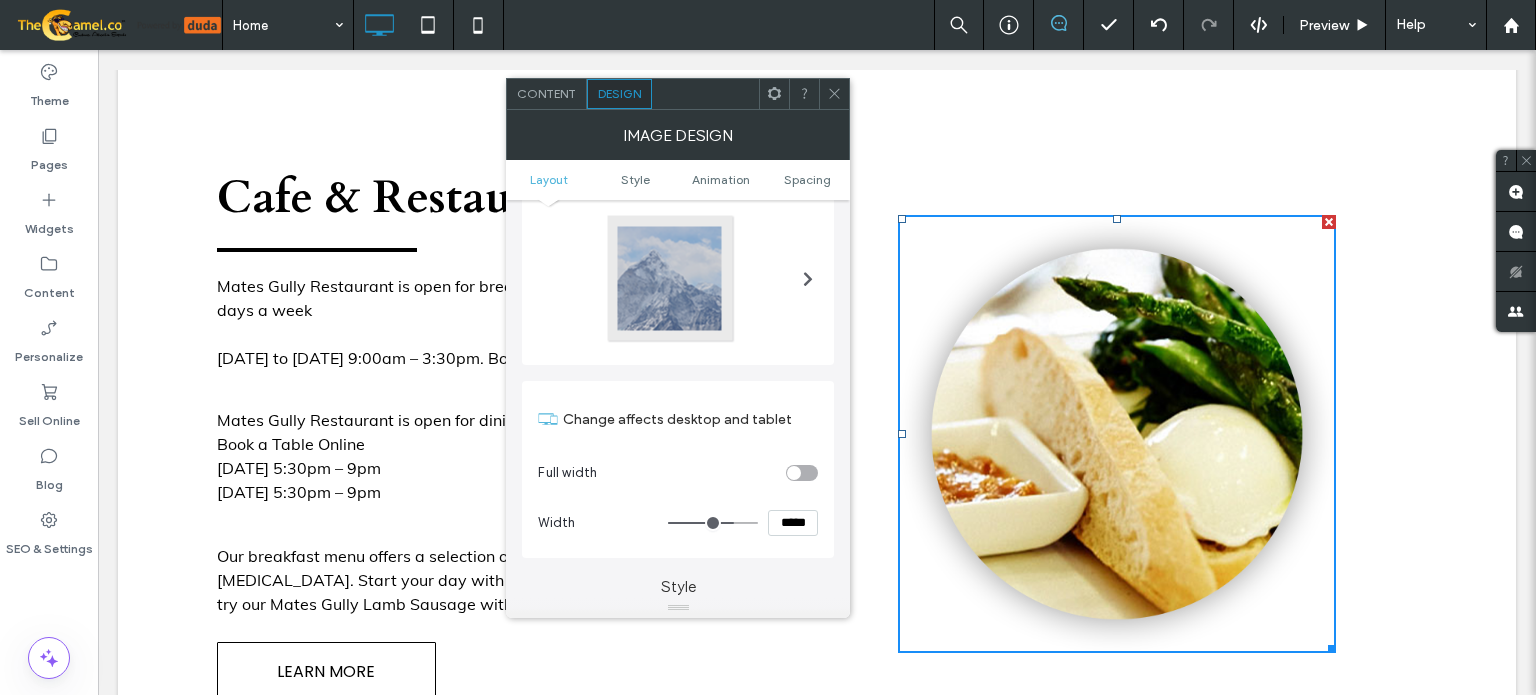 scroll, scrollTop: 200, scrollLeft: 0, axis: vertical 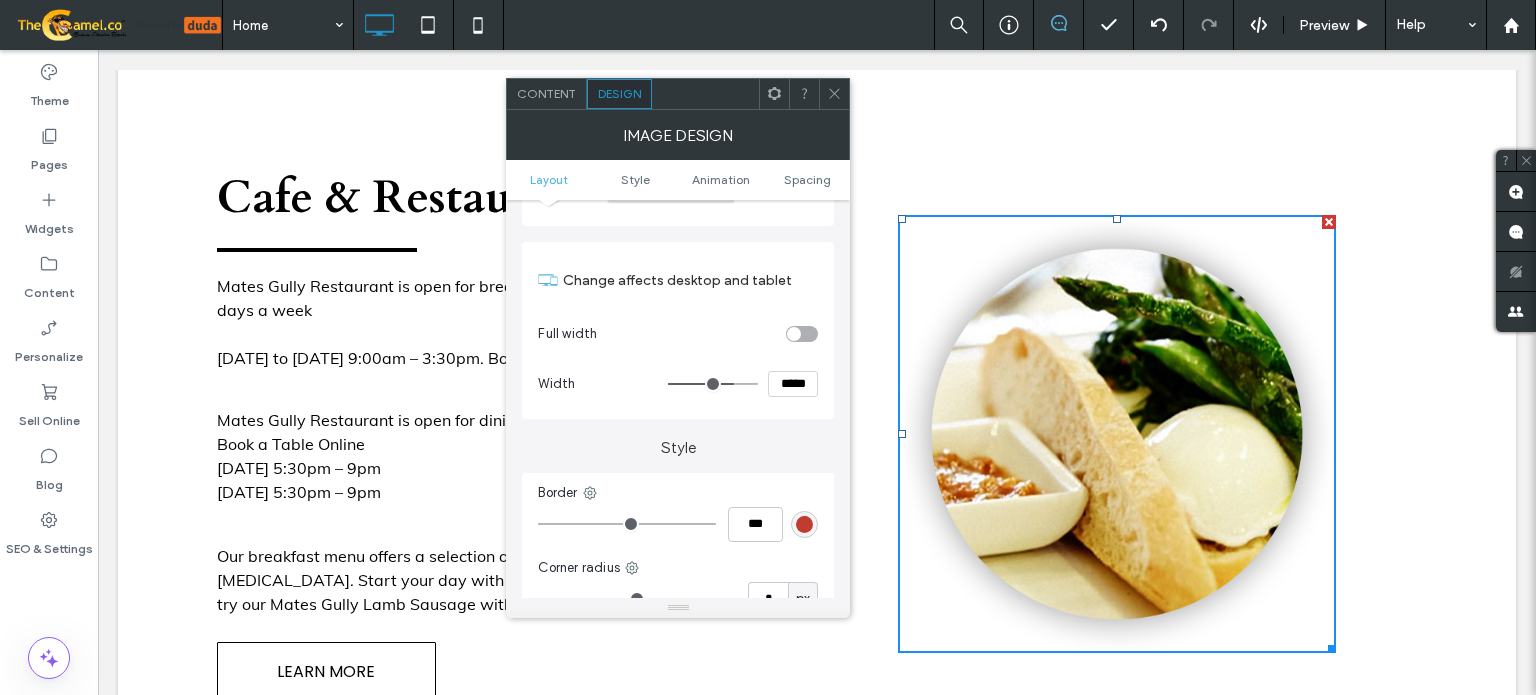 click on "*****" at bounding box center (793, 384) 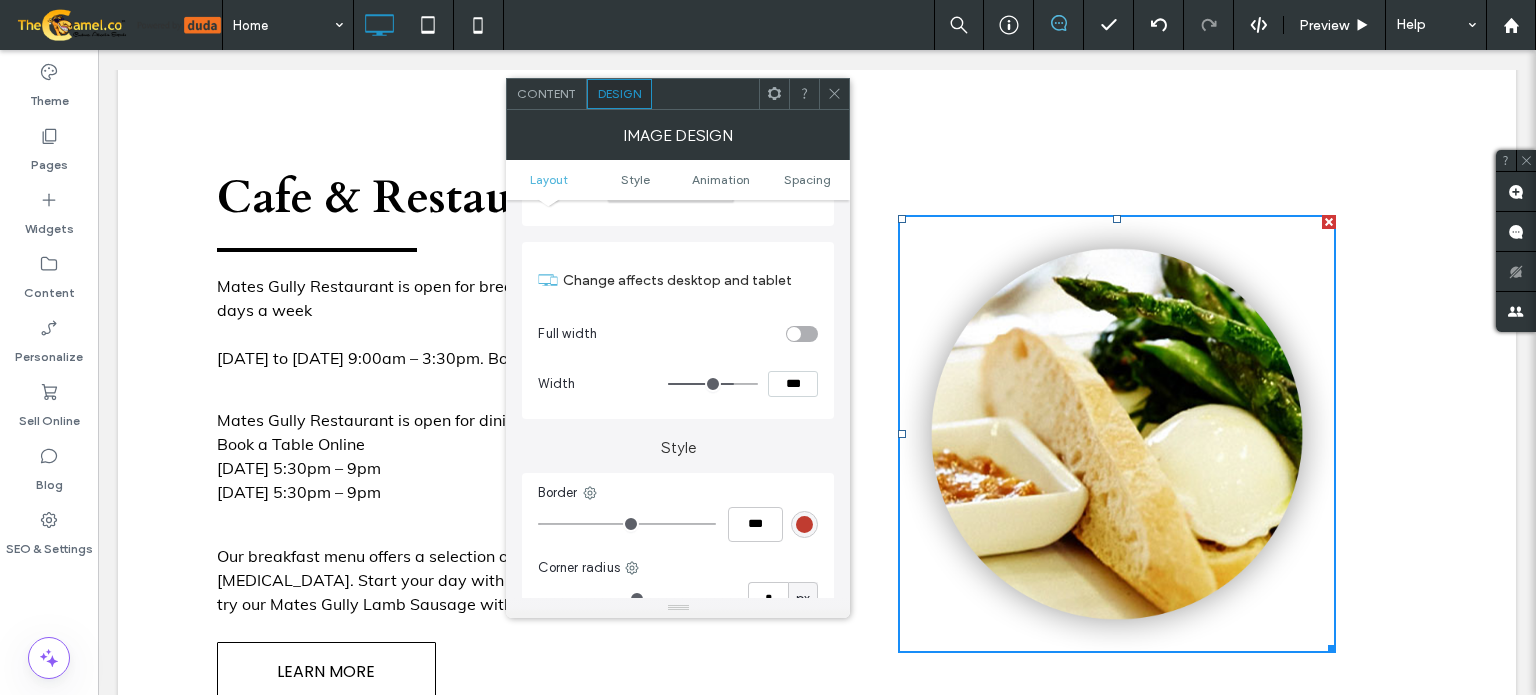 type on "*****" 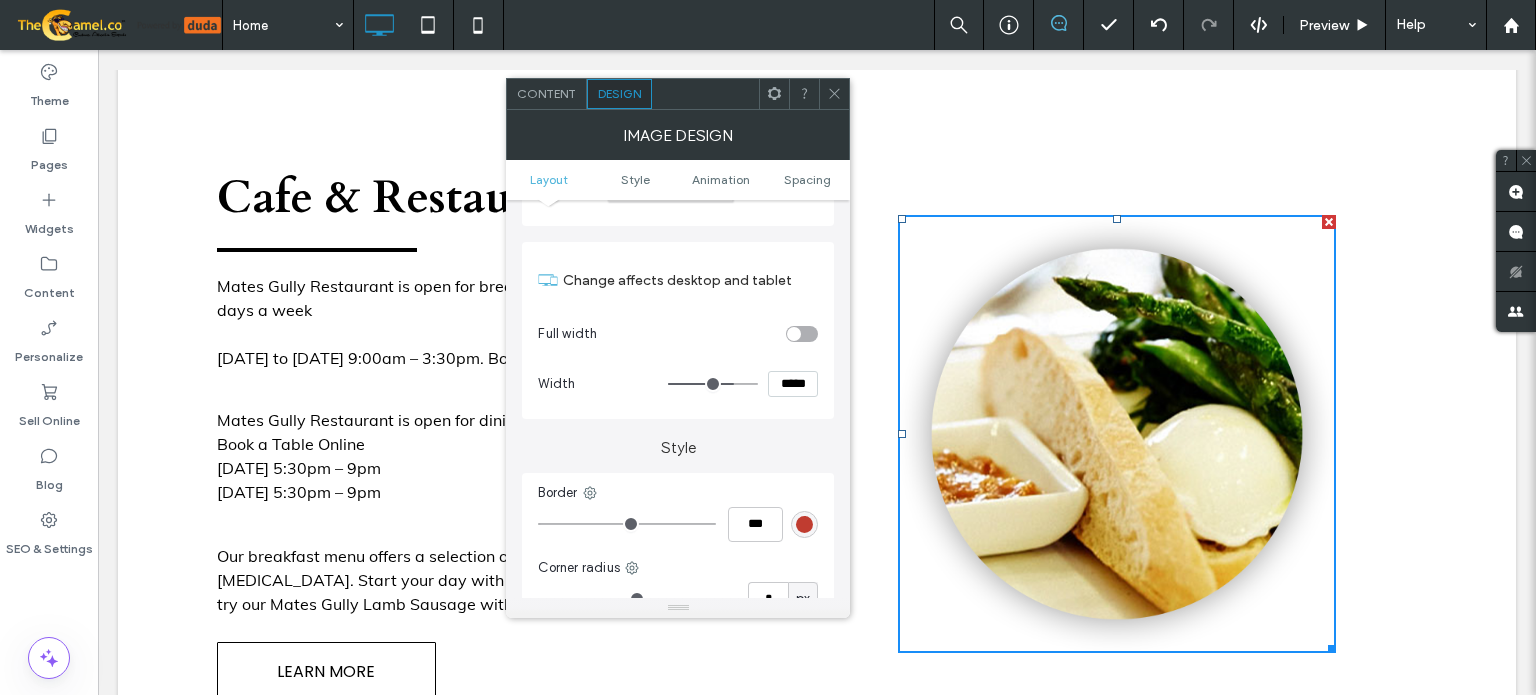 type on "***" 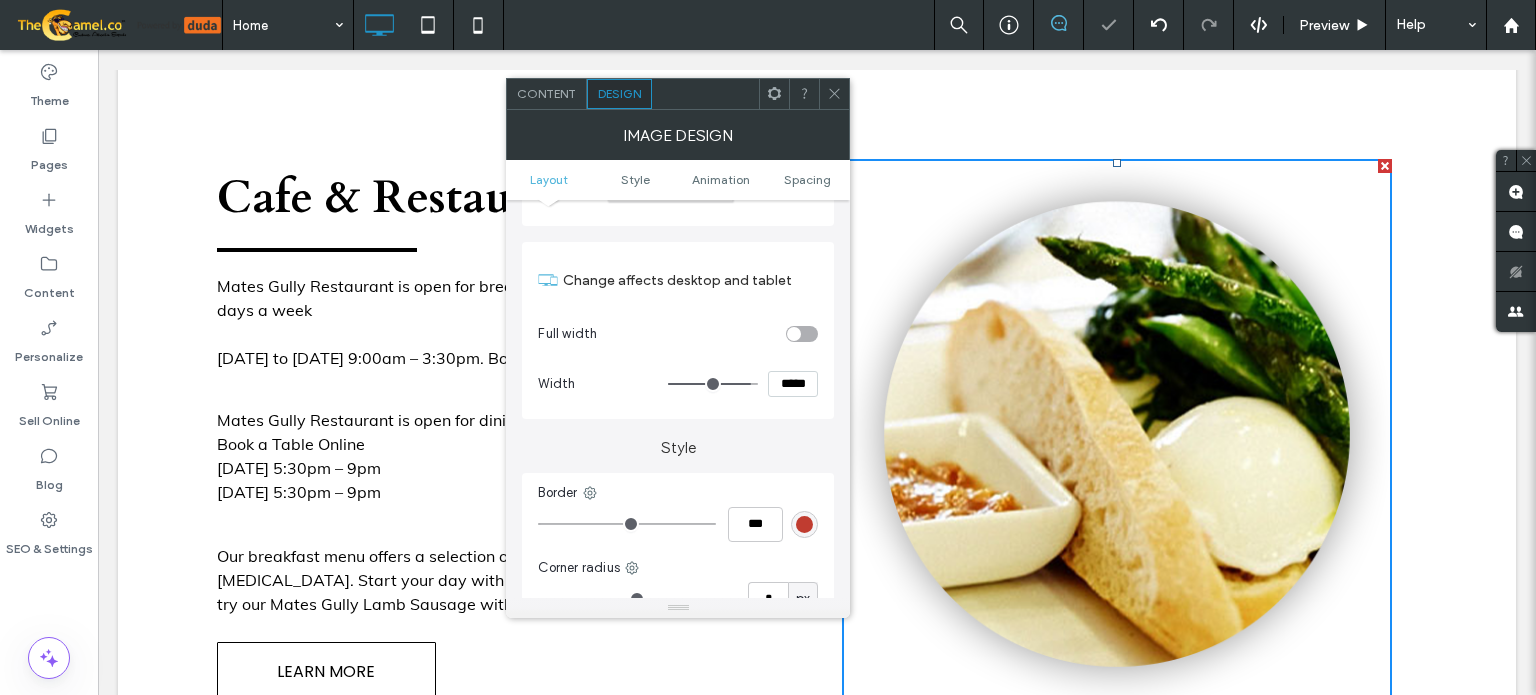 click at bounding box center (834, 94) 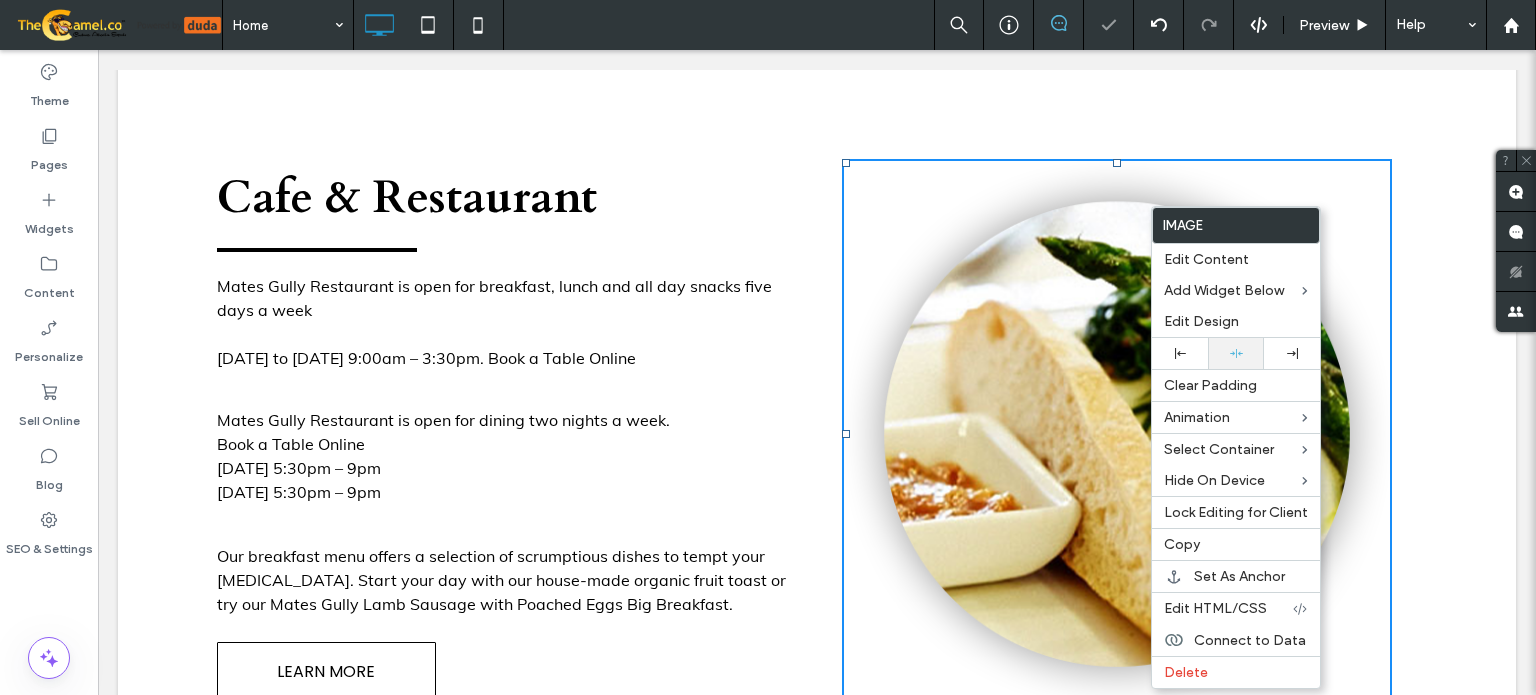 click 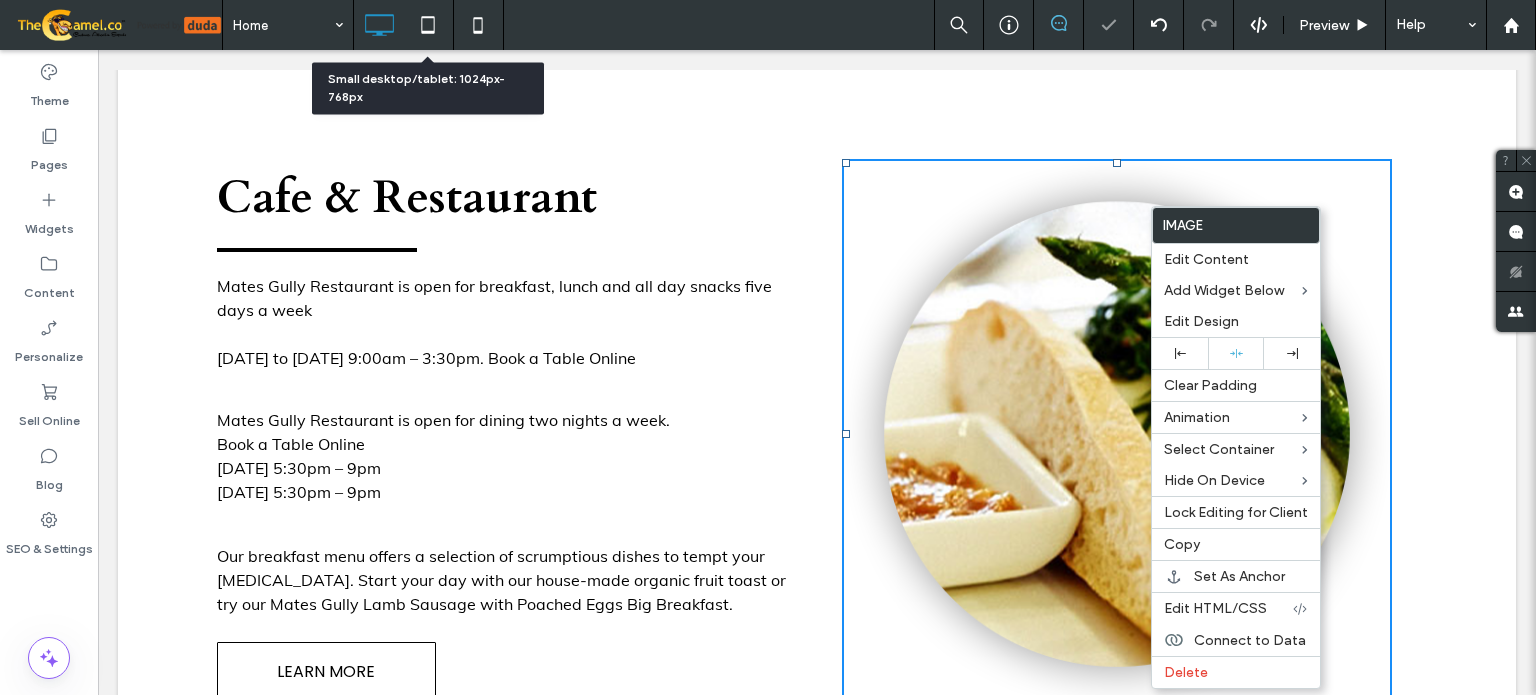 click 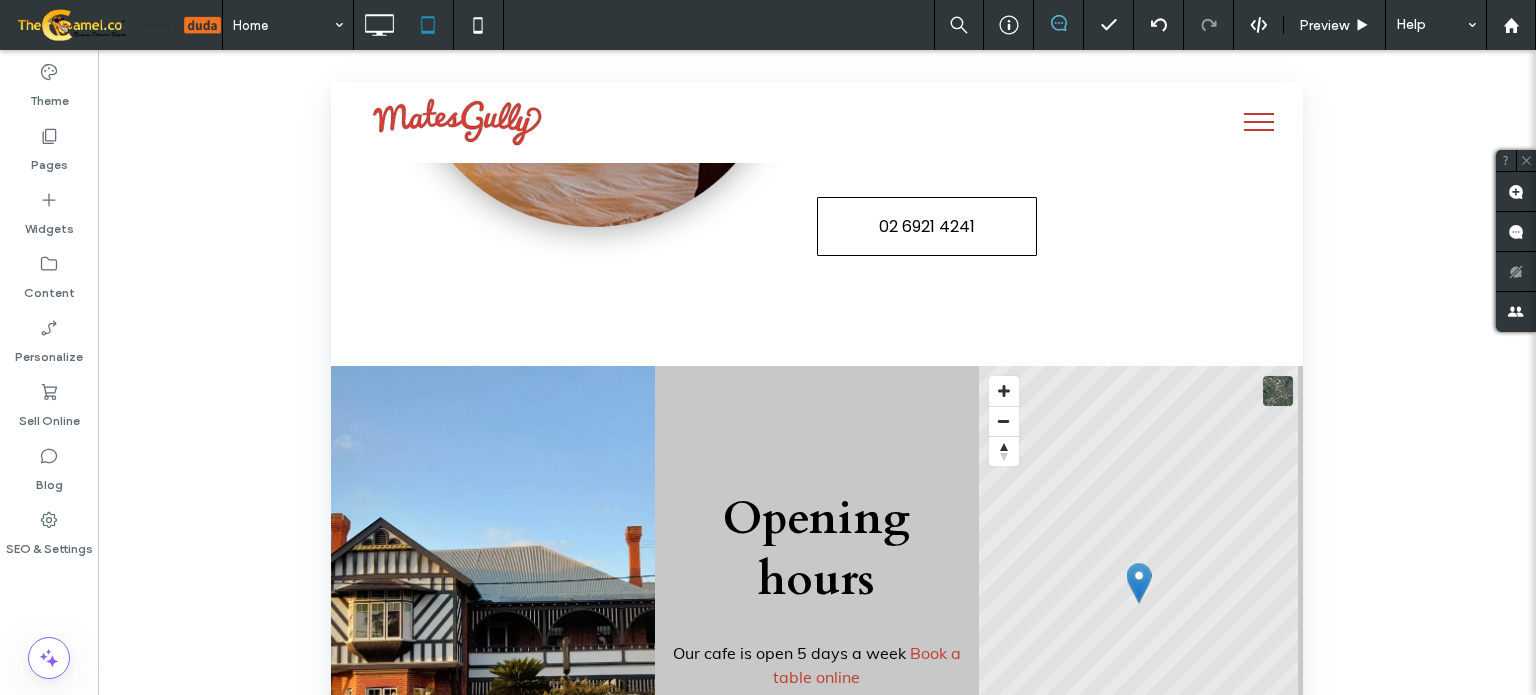scroll, scrollTop: 3404, scrollLeft: 0, axis: vertical 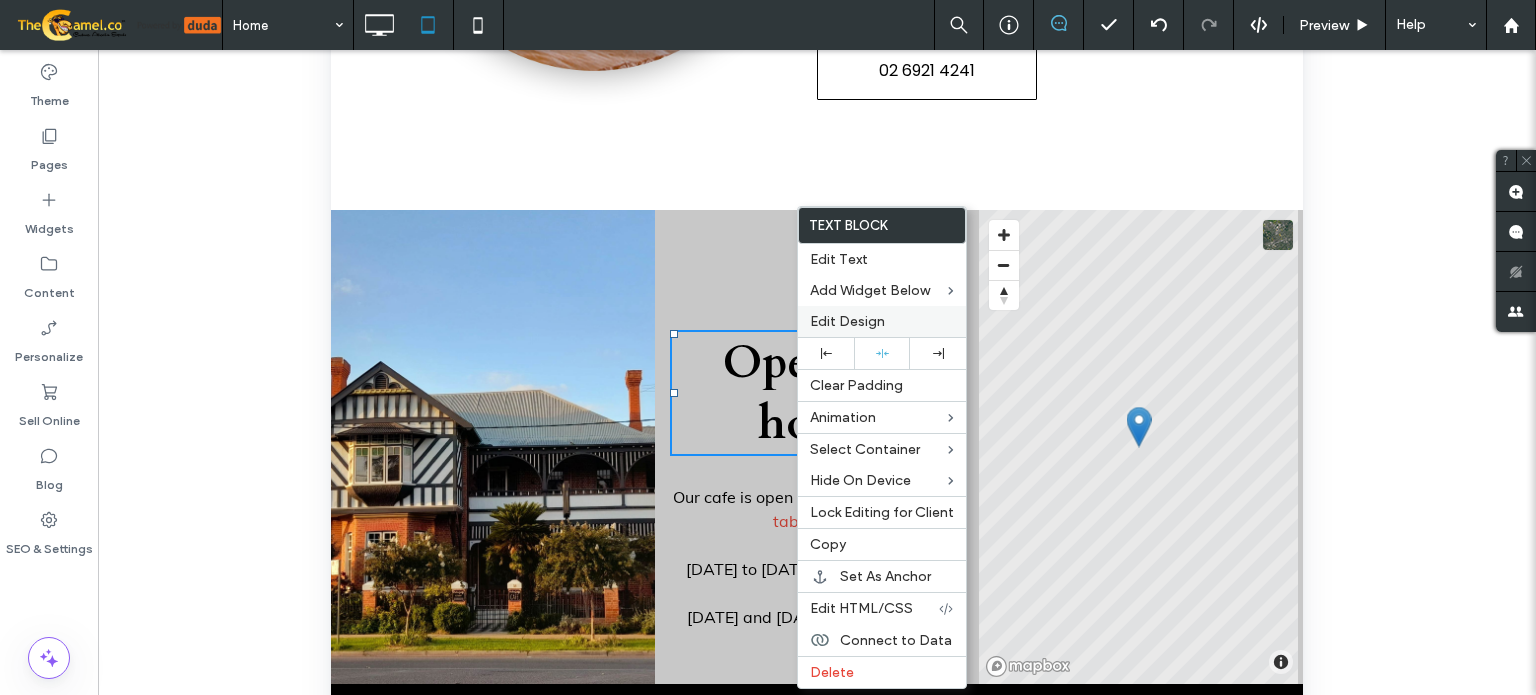 click on "Edit Design" at bounding box center (882, 321) 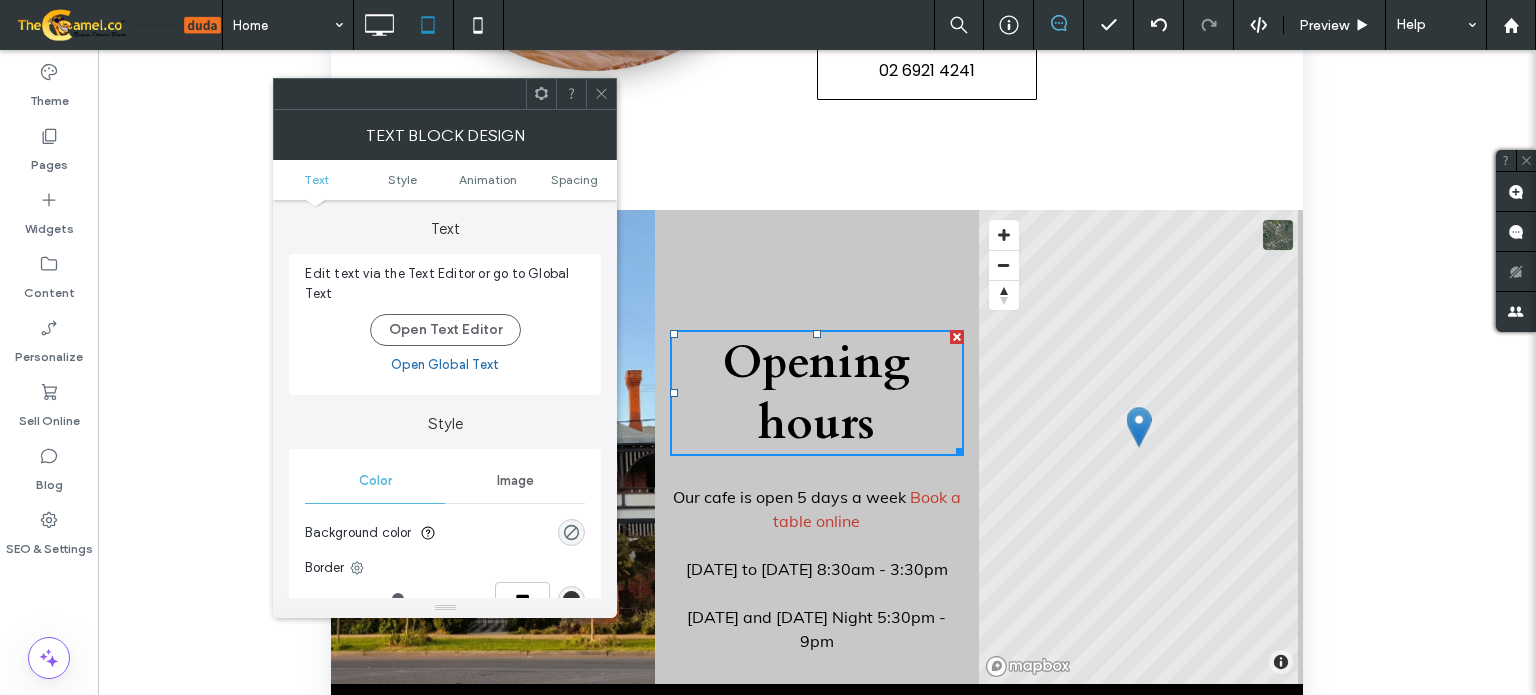 drag, startPoint x: 580, startPoint y: 179, endPoint x: 553, endPoint y: 210, distance: 41.109608 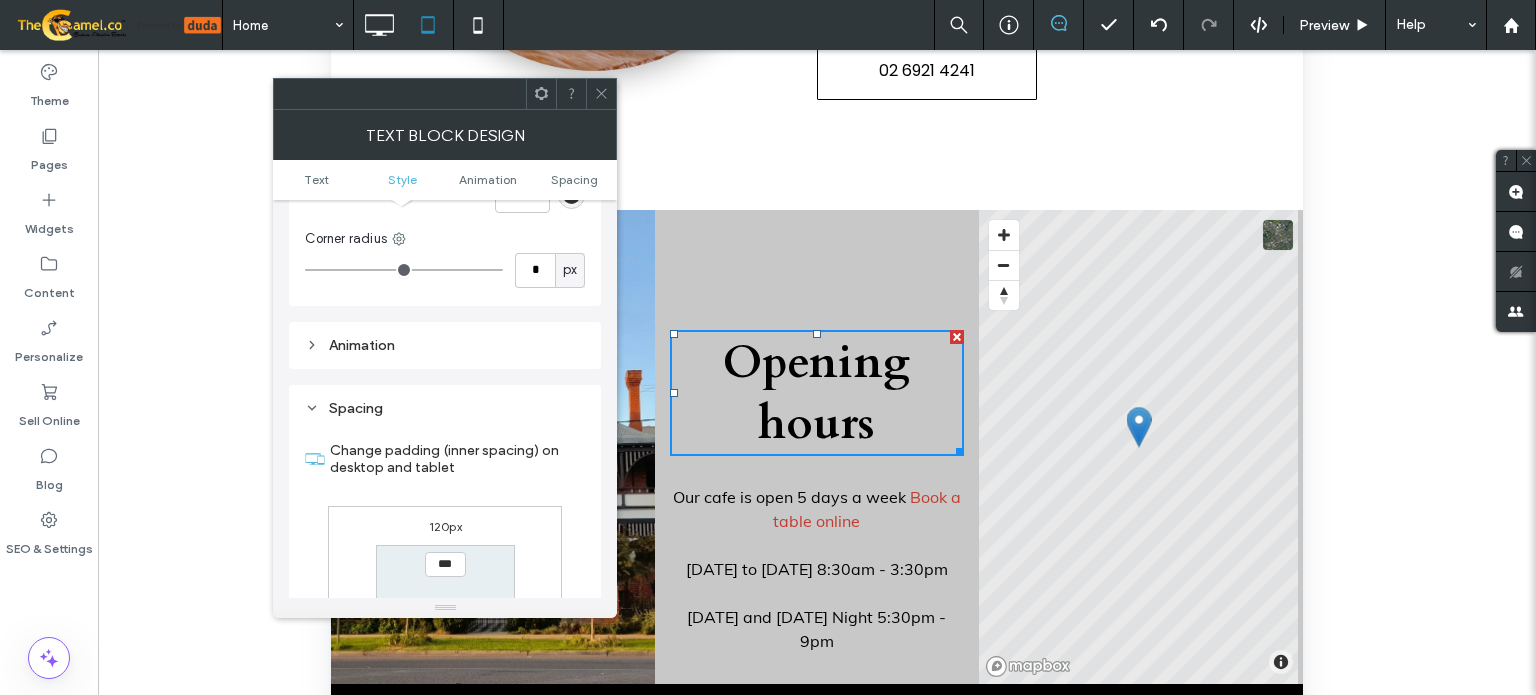 scroll, scrollTop: 572, scrollLeft: 0, axis: vertical 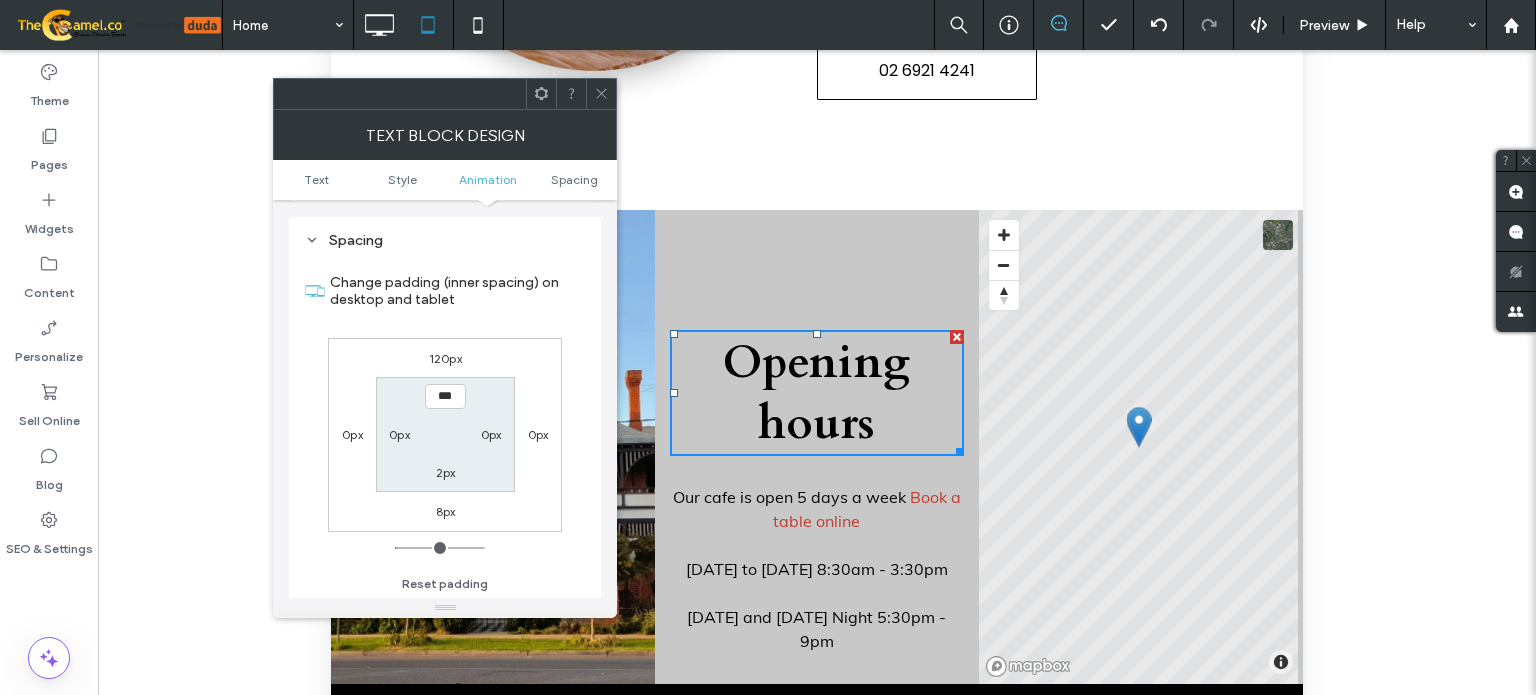 click on "120px" at bounding box center (445, 358) 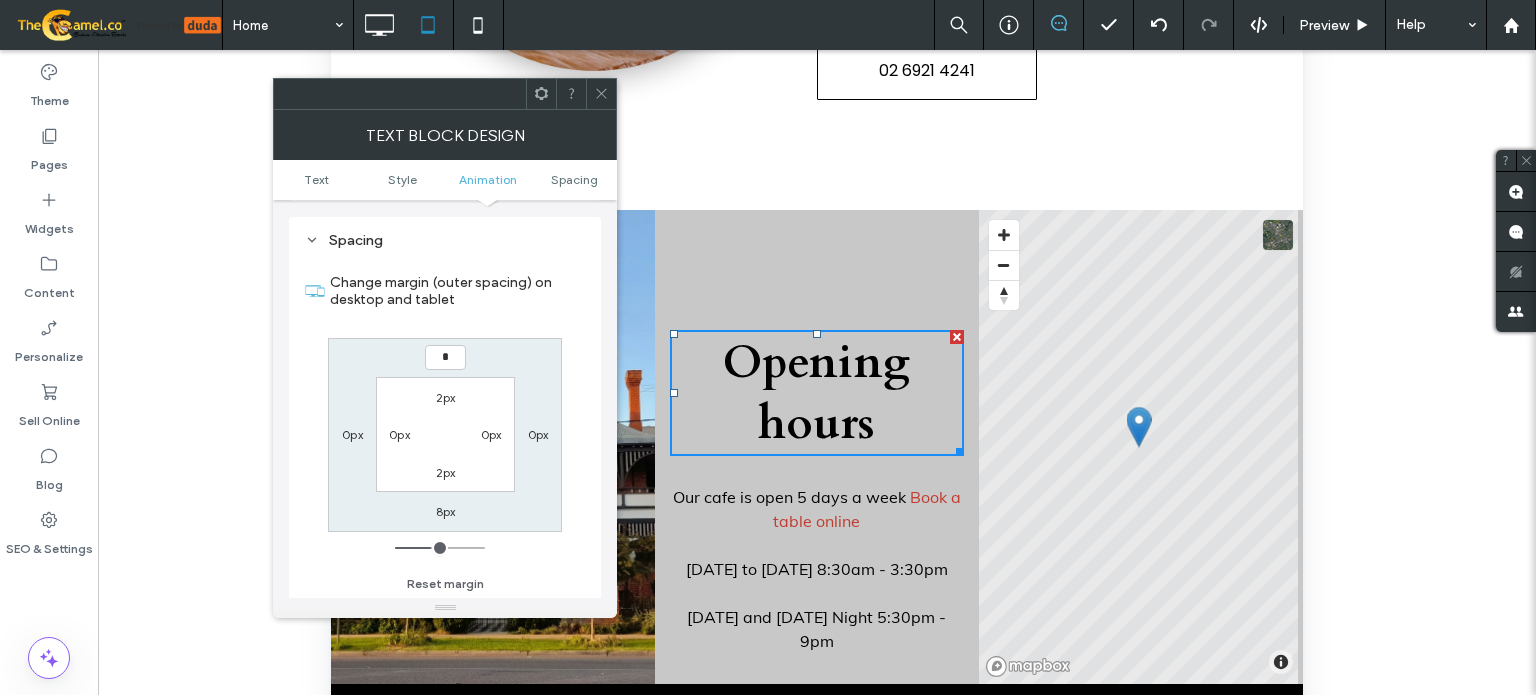 type on "*" 